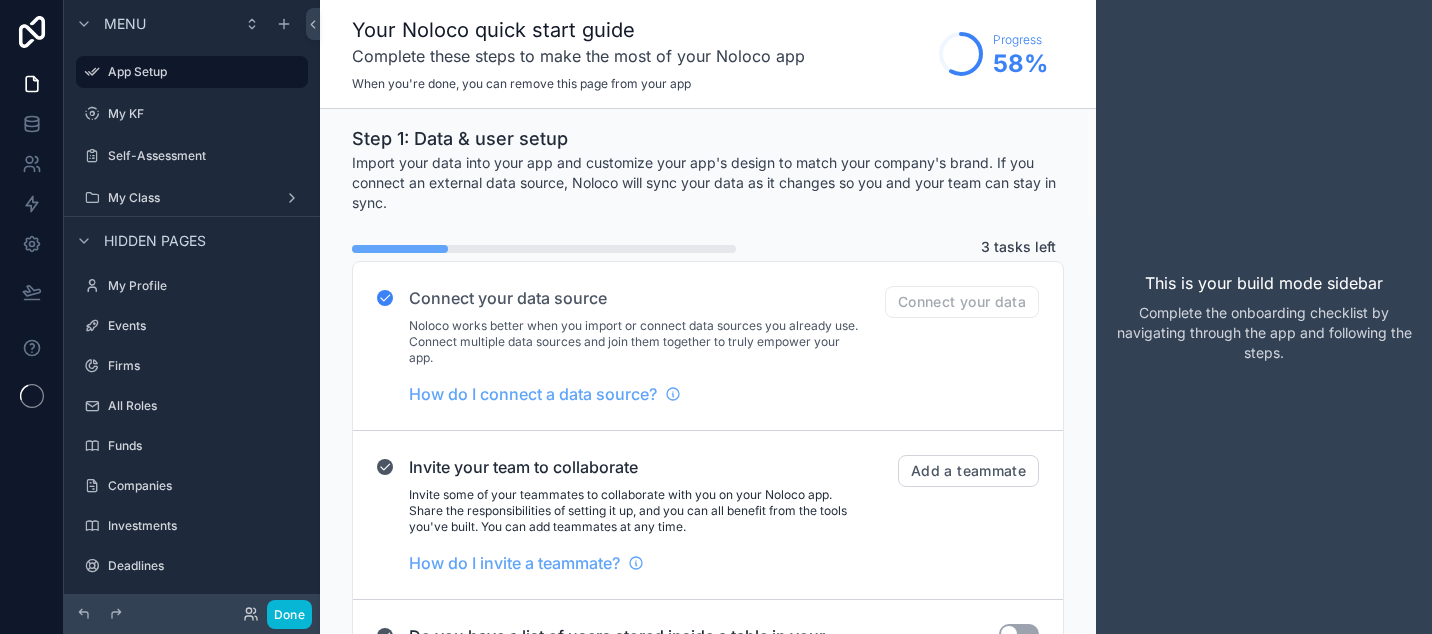 scroll, scrollTop: 0, scrollLeft: 0, axis: both 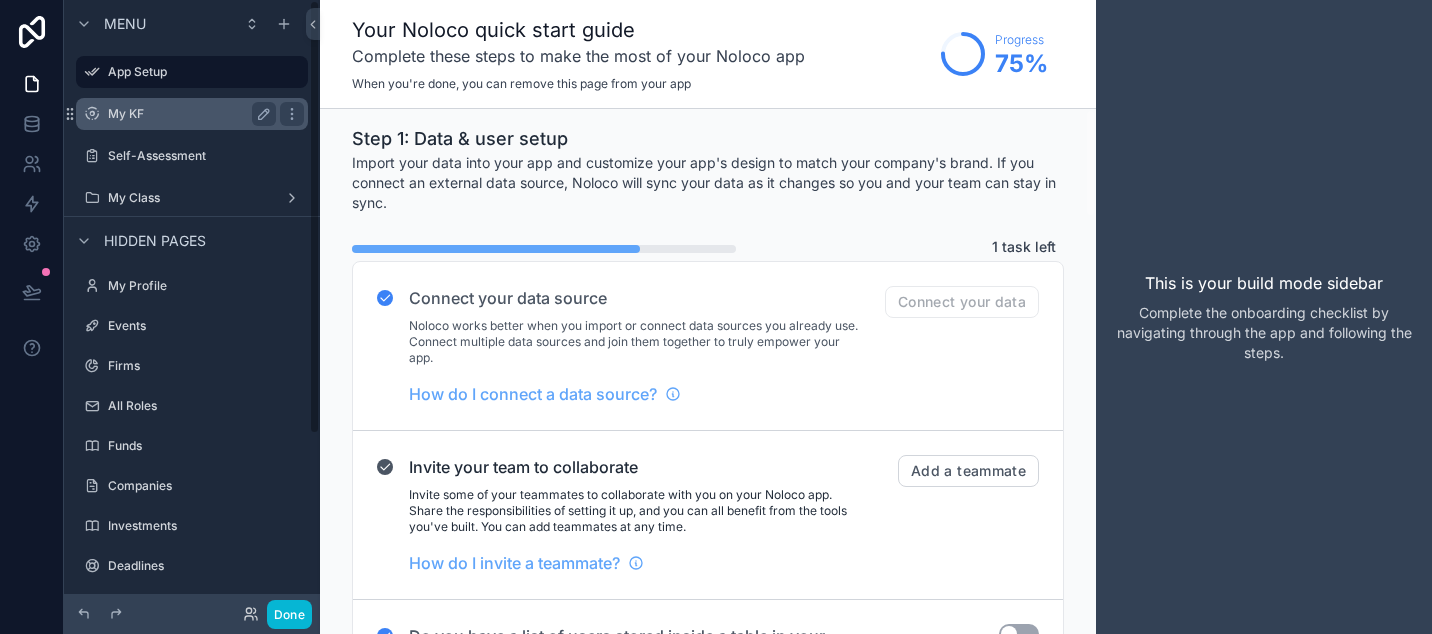 click on "My KF" at bounding box center [188, 114] 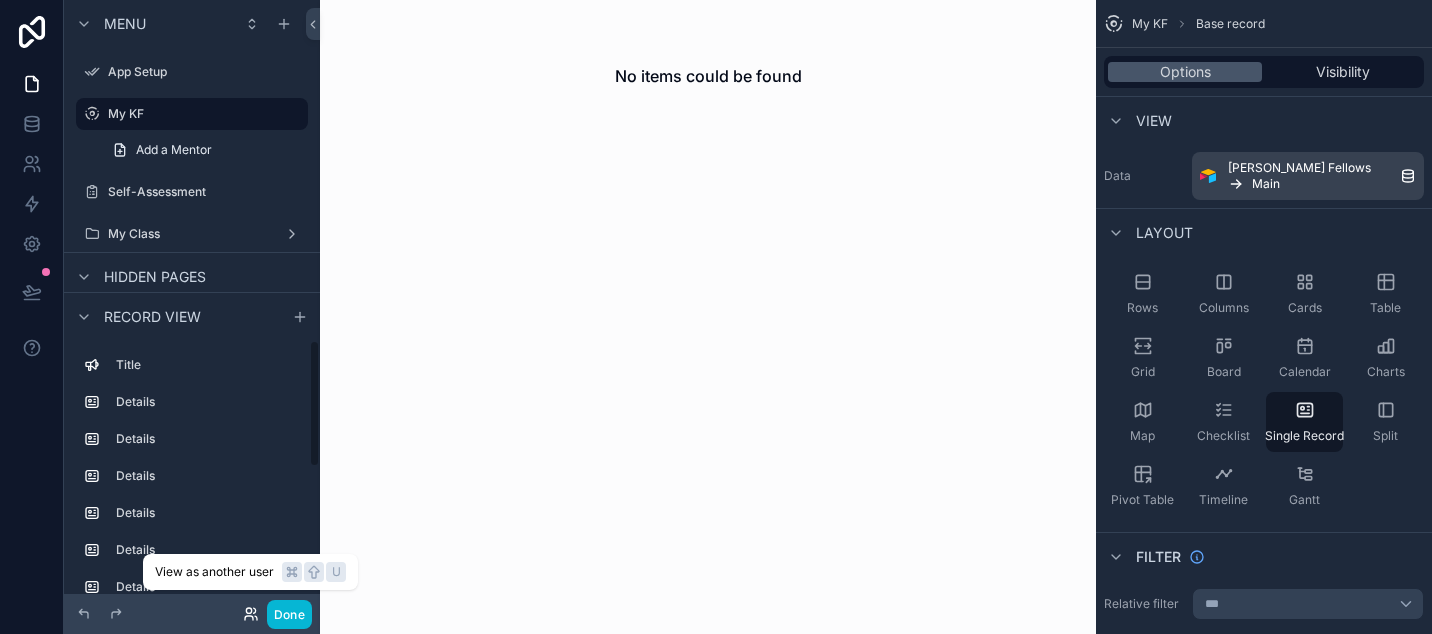 click 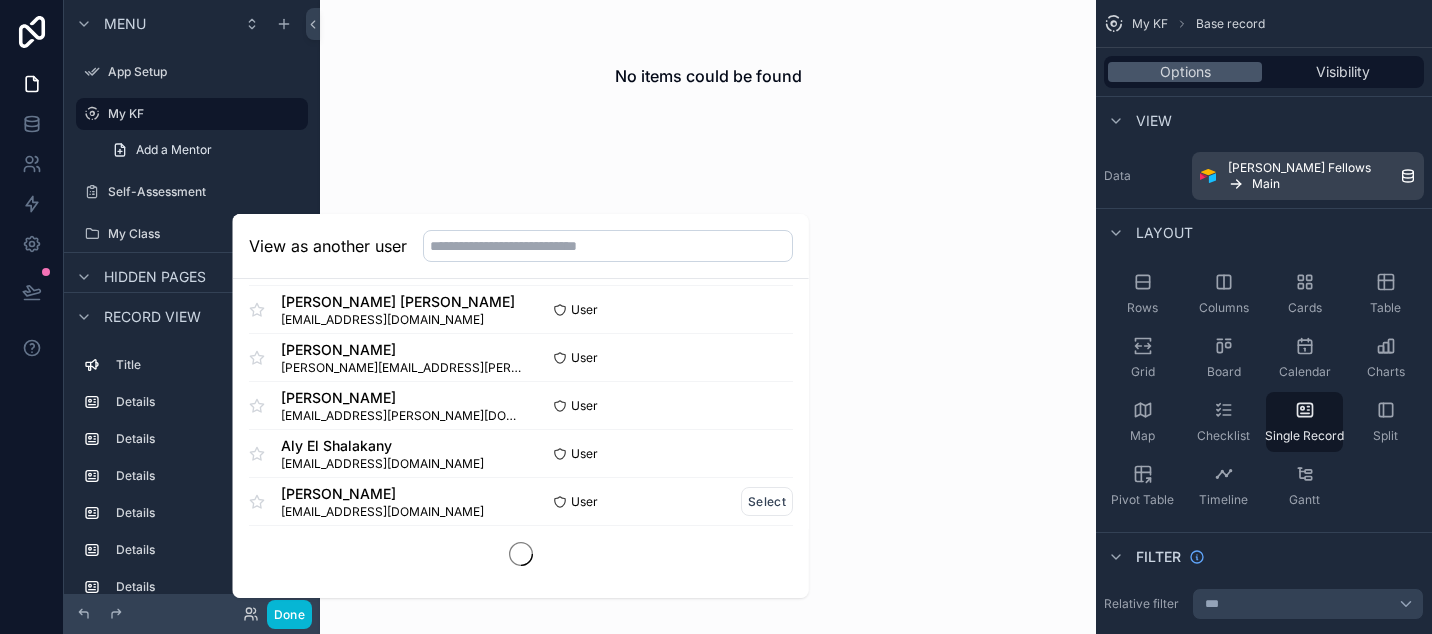 scroll, scrollTop: 1210, scrollLeft: 0, axis: vertical 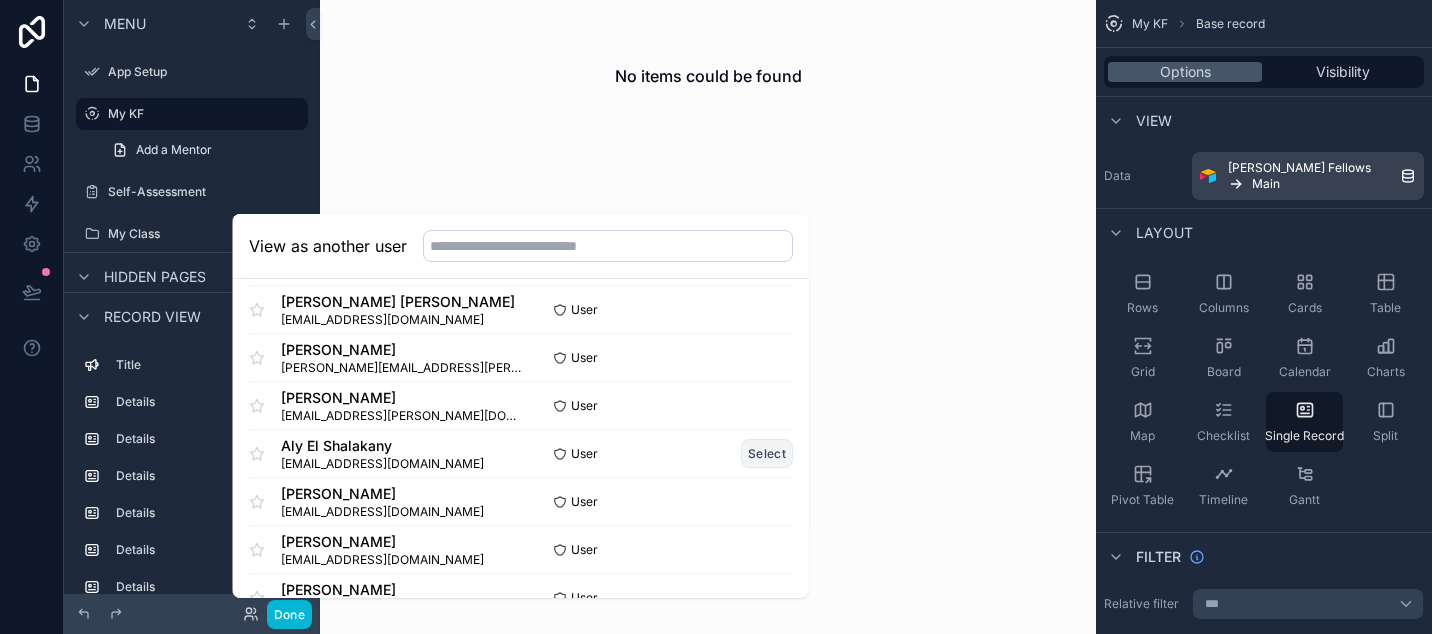 click on "Select" at bounding box center (767, 453) 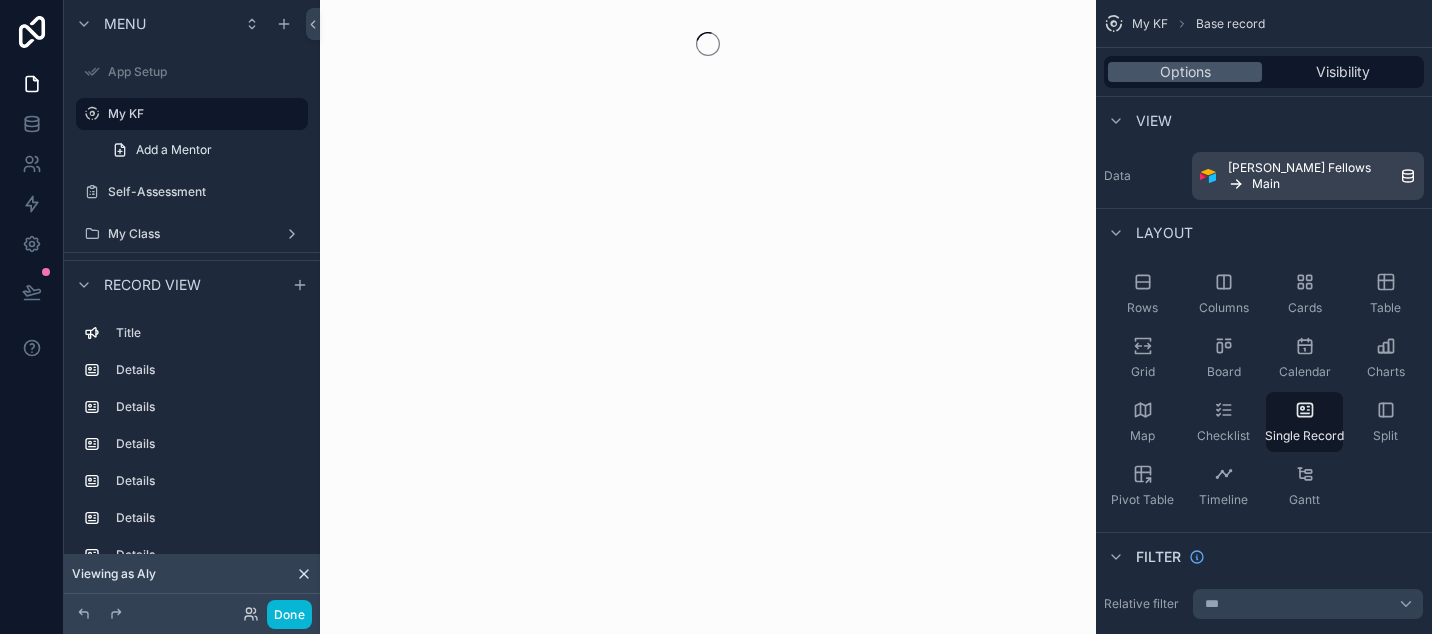 scroll, scrollTop: 0, scrollLeft: 0, axis: both 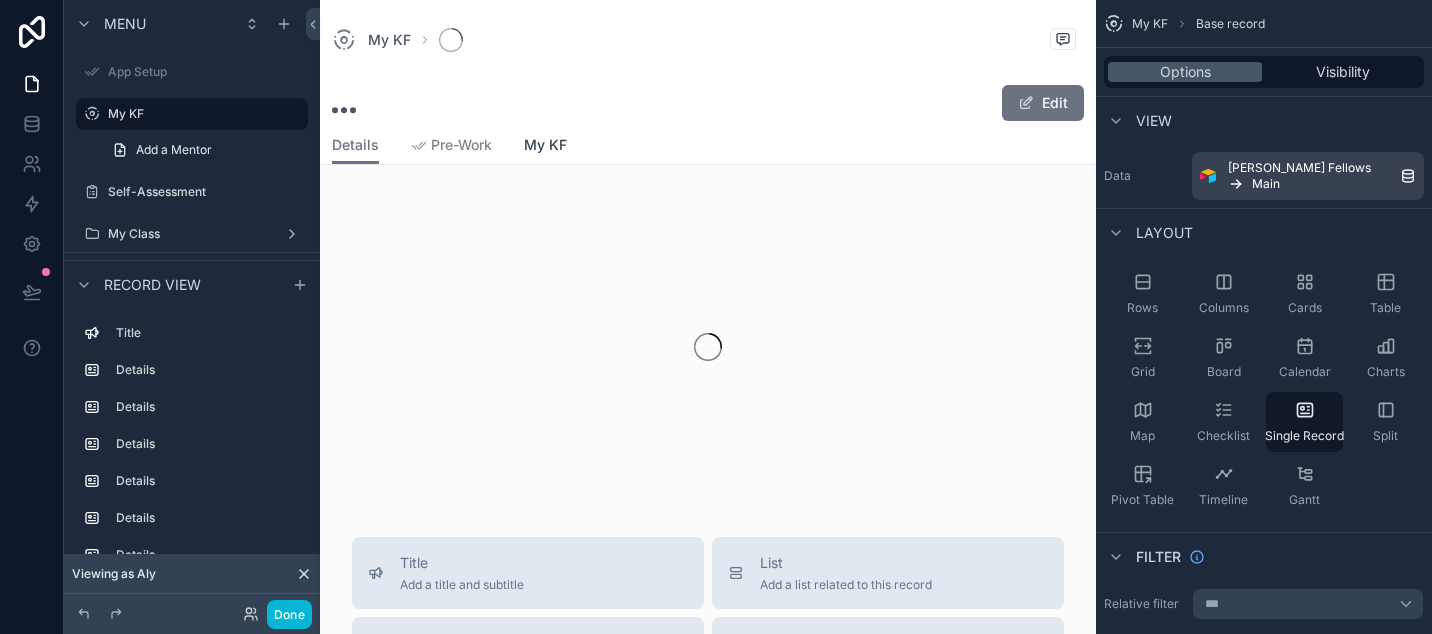 click on "My KF" at bounding box center (545, 145) 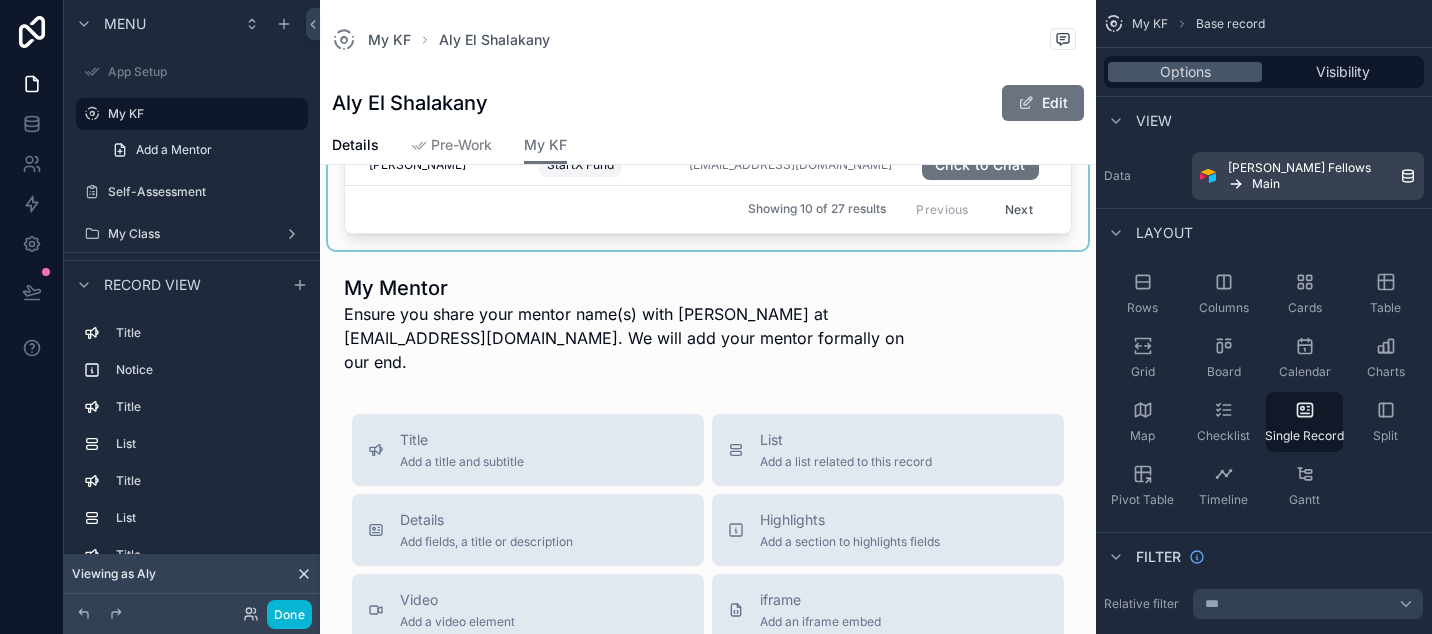 scroll, scrollTop: 1390, scrollLeft: 0, axis: vertical 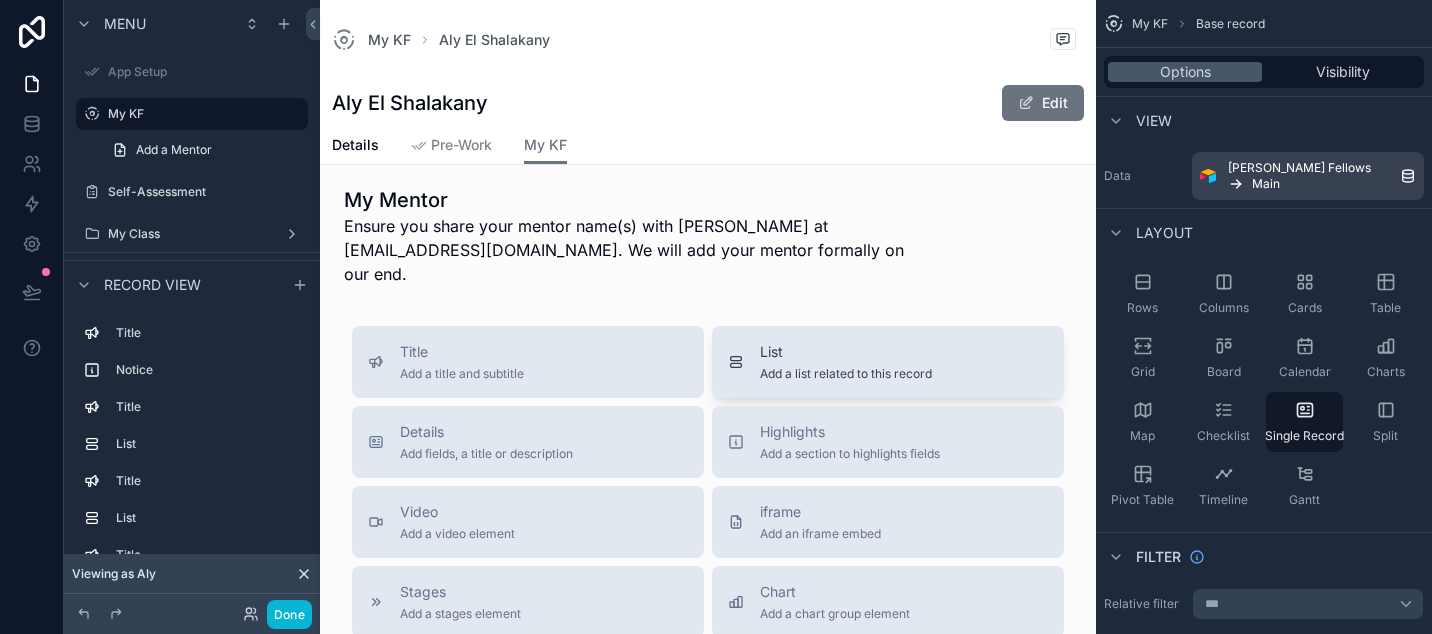 click on "List" at bounding box center (846, 352) 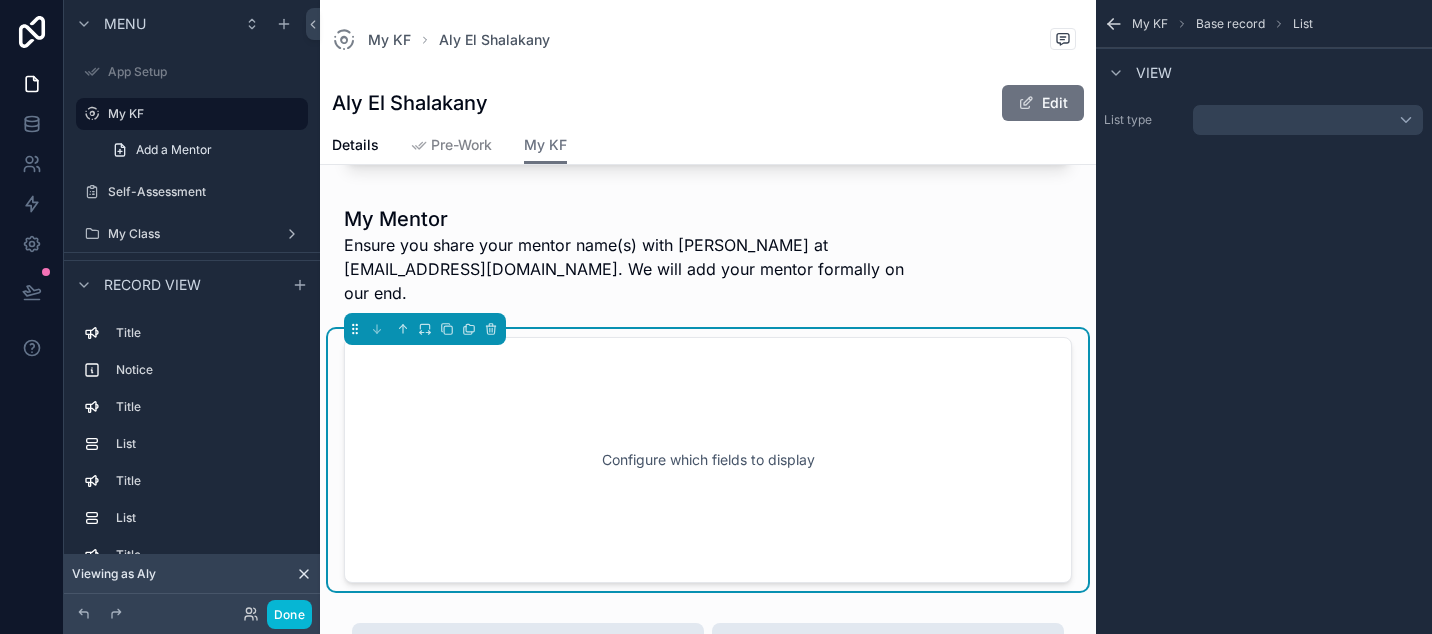 scroll, scrollTop: 1432, scrollLeft: 0, axis: vertical 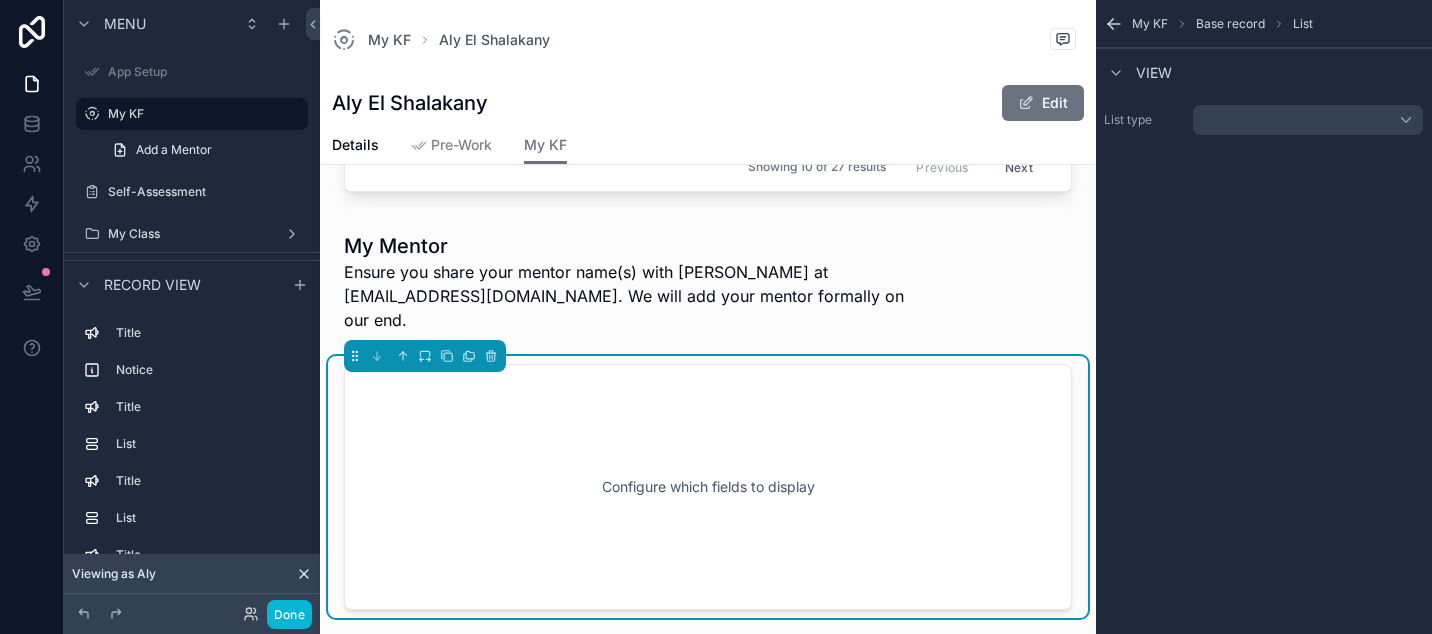 click at bounding box center [1308, 120] 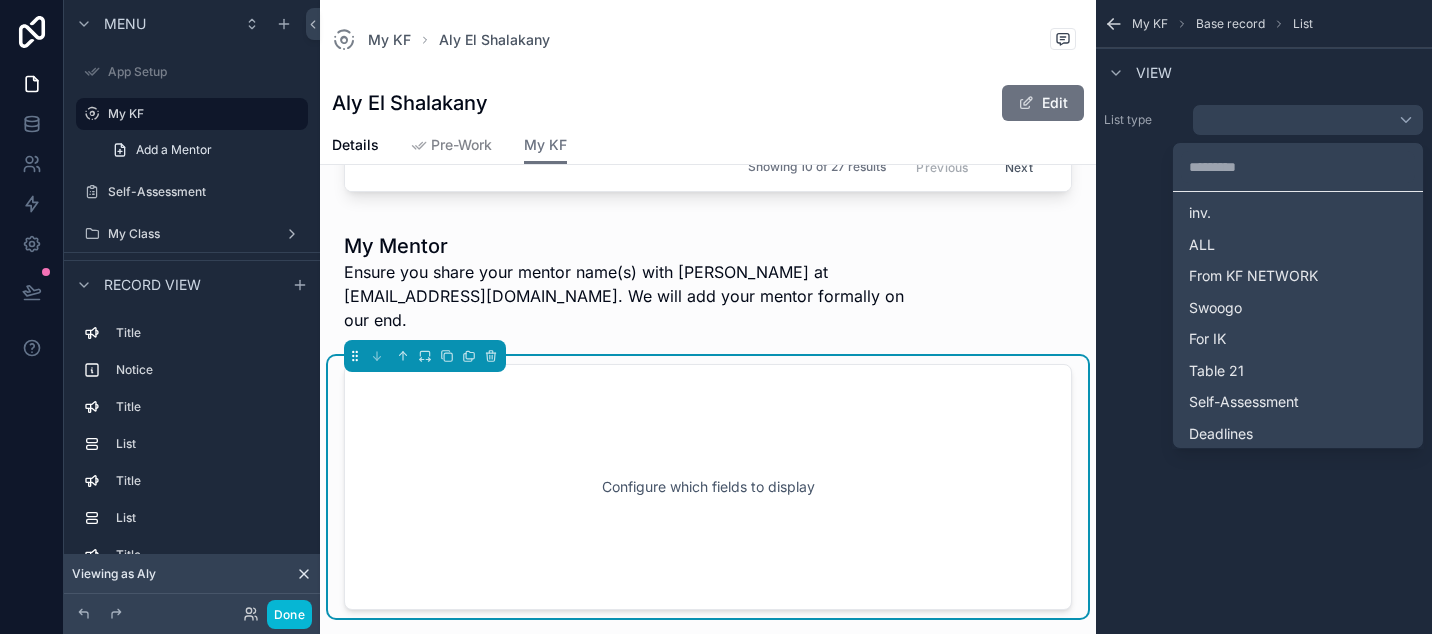 scroll, scrollTop: 321, scrollLeft: 0, axis: vertical 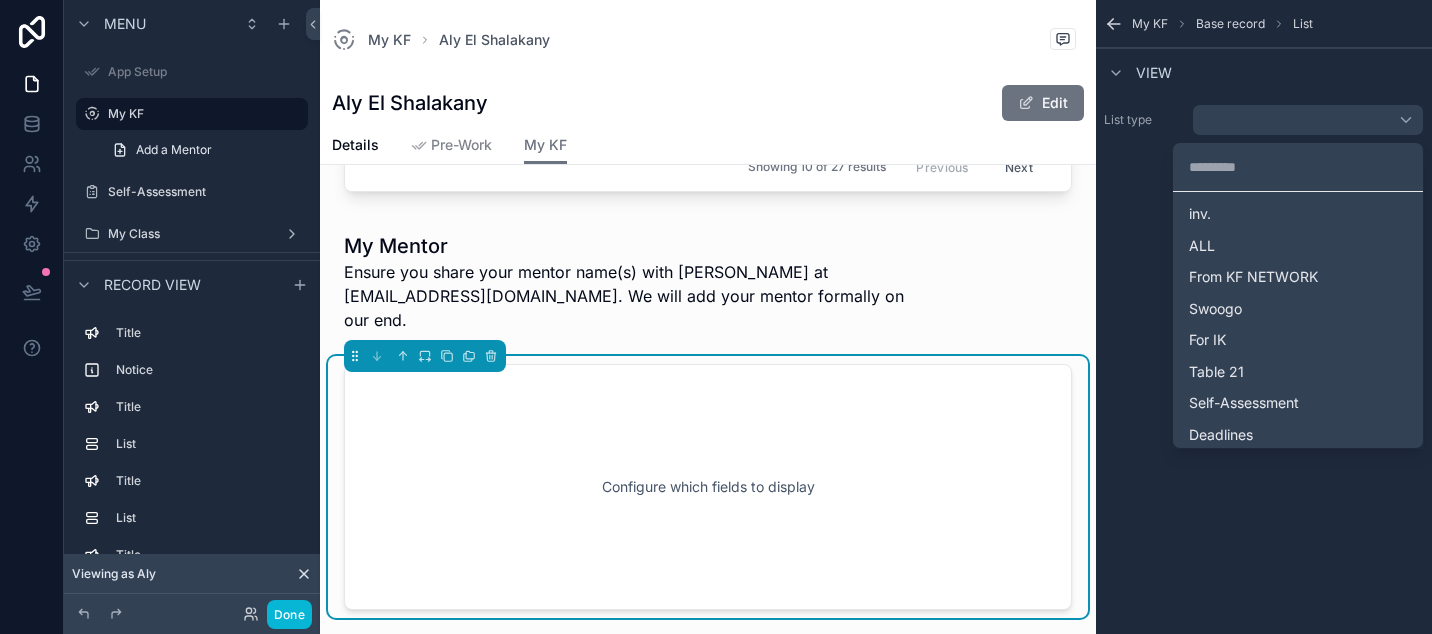 click at bounding box center (716, 317) 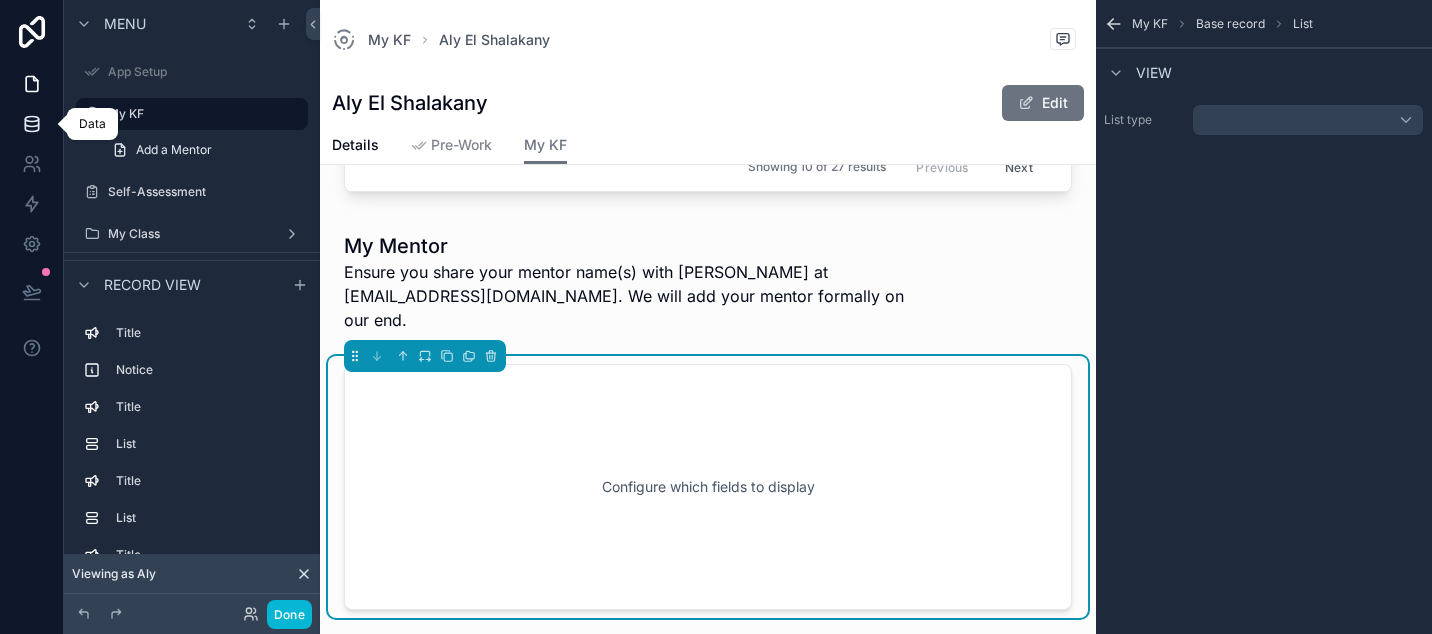 click 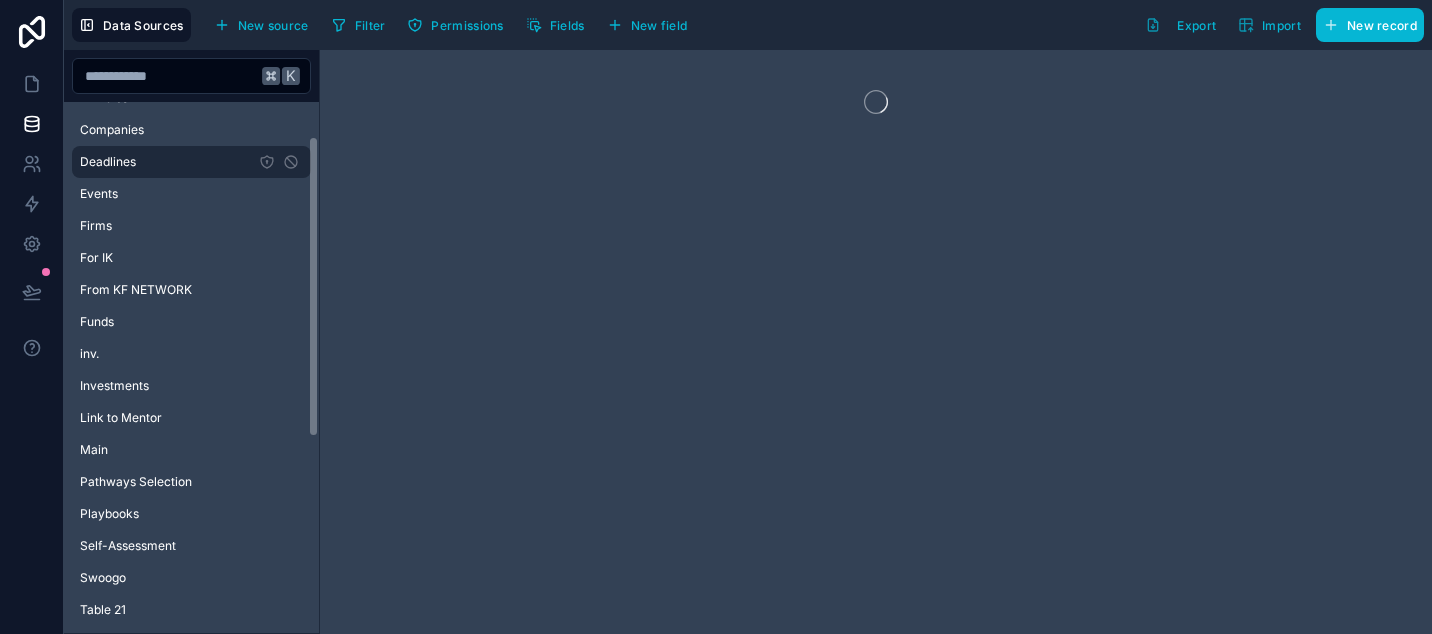 scroll, scrollTop: 228, scrollLeft: 0, axis: vertical 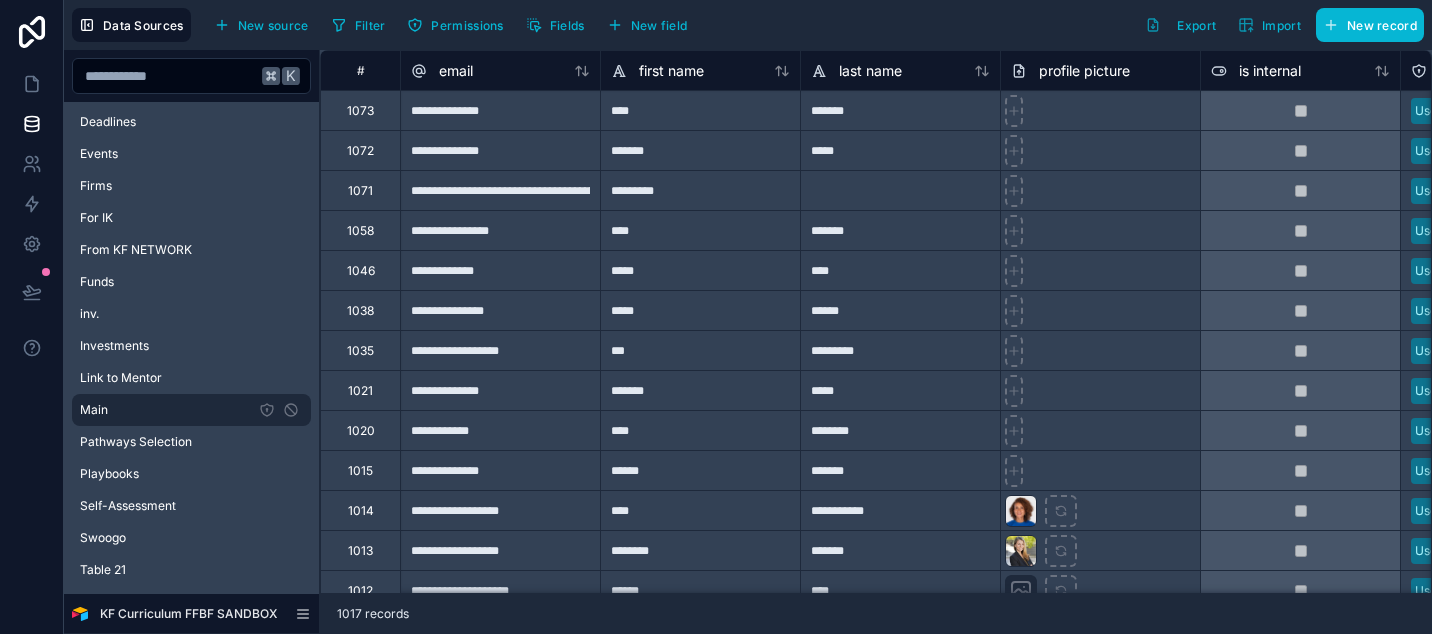 click on "Main" at bounding box center (191, 410) 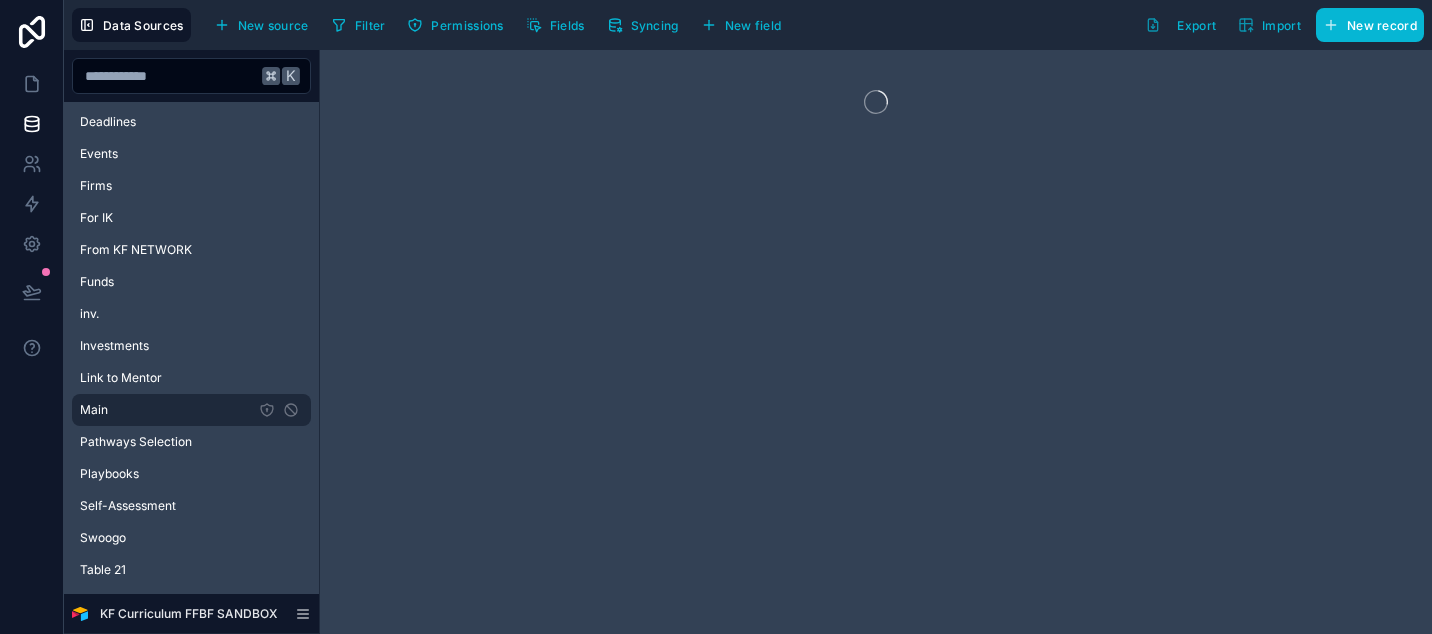 click on "Main" at bounding box center [191, 410] 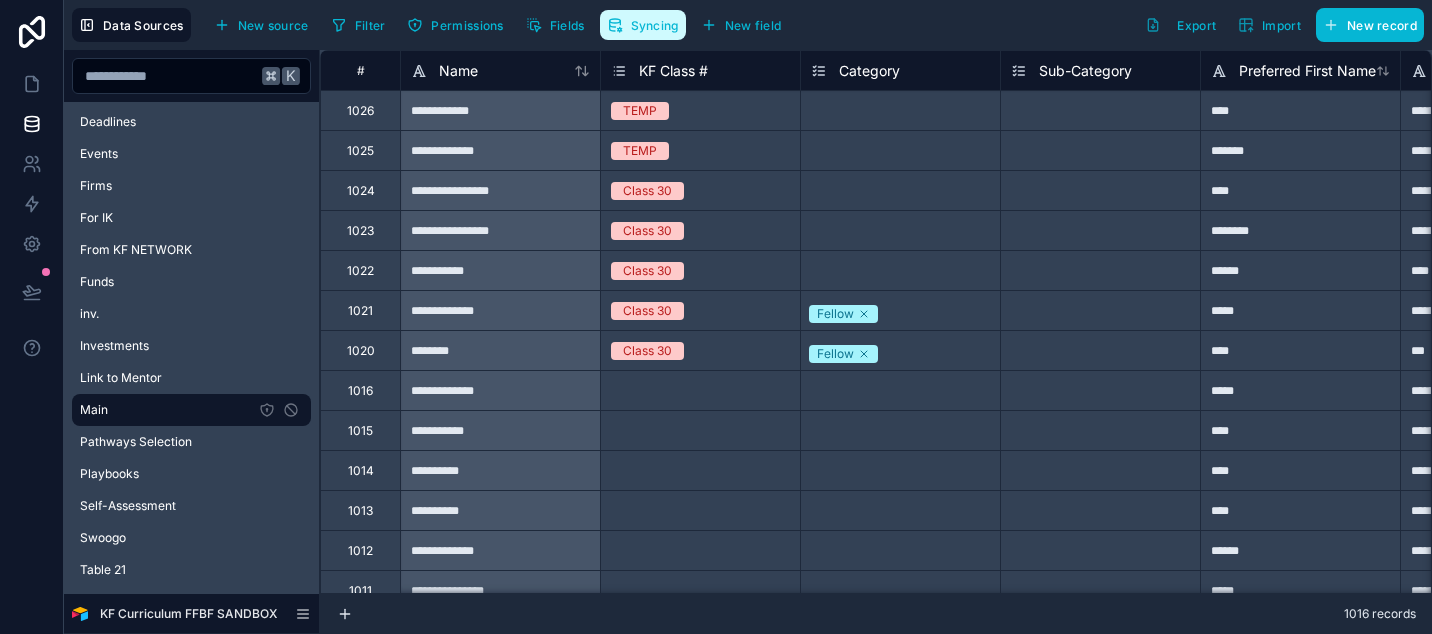 click on "Syncing" at bounding box center (655, 25) 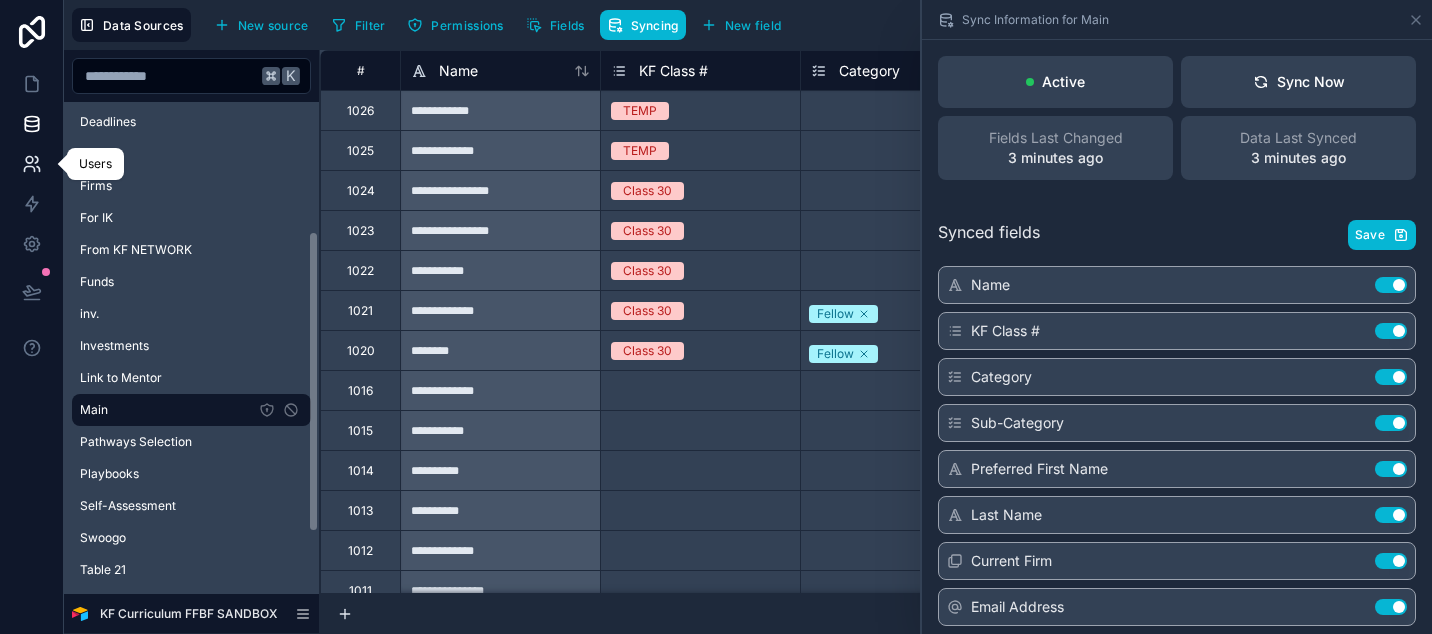 click 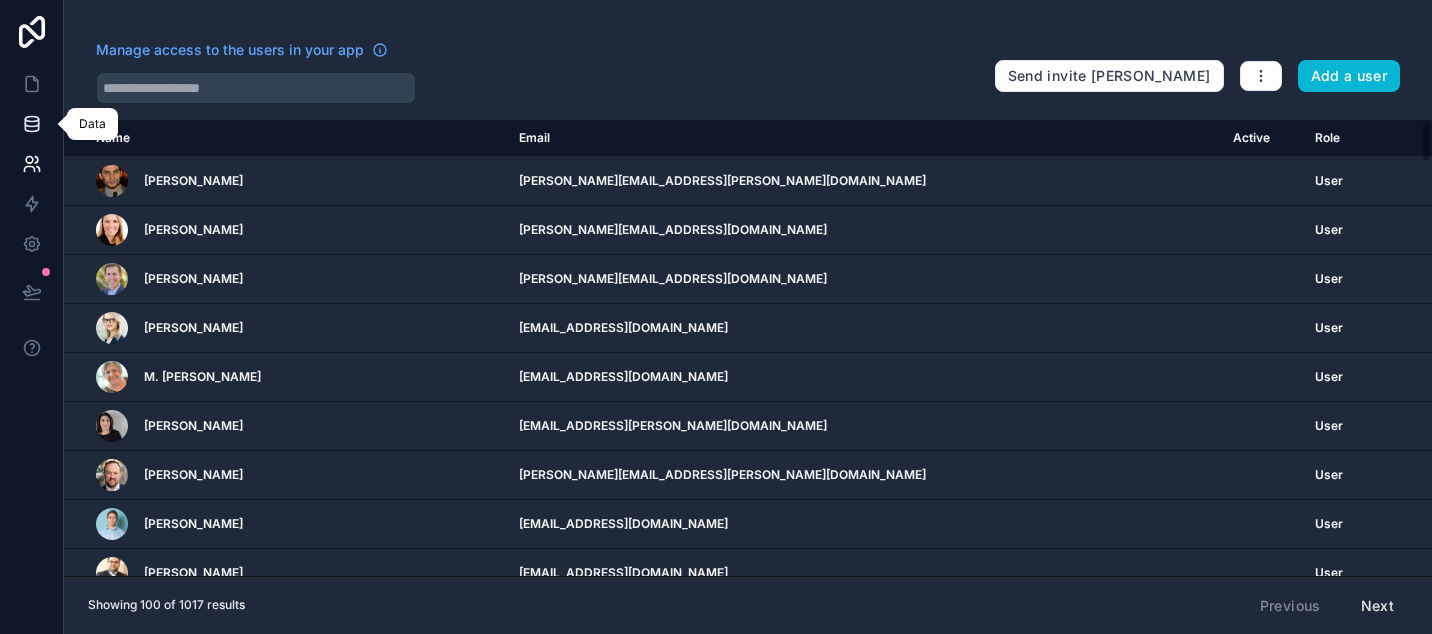 click 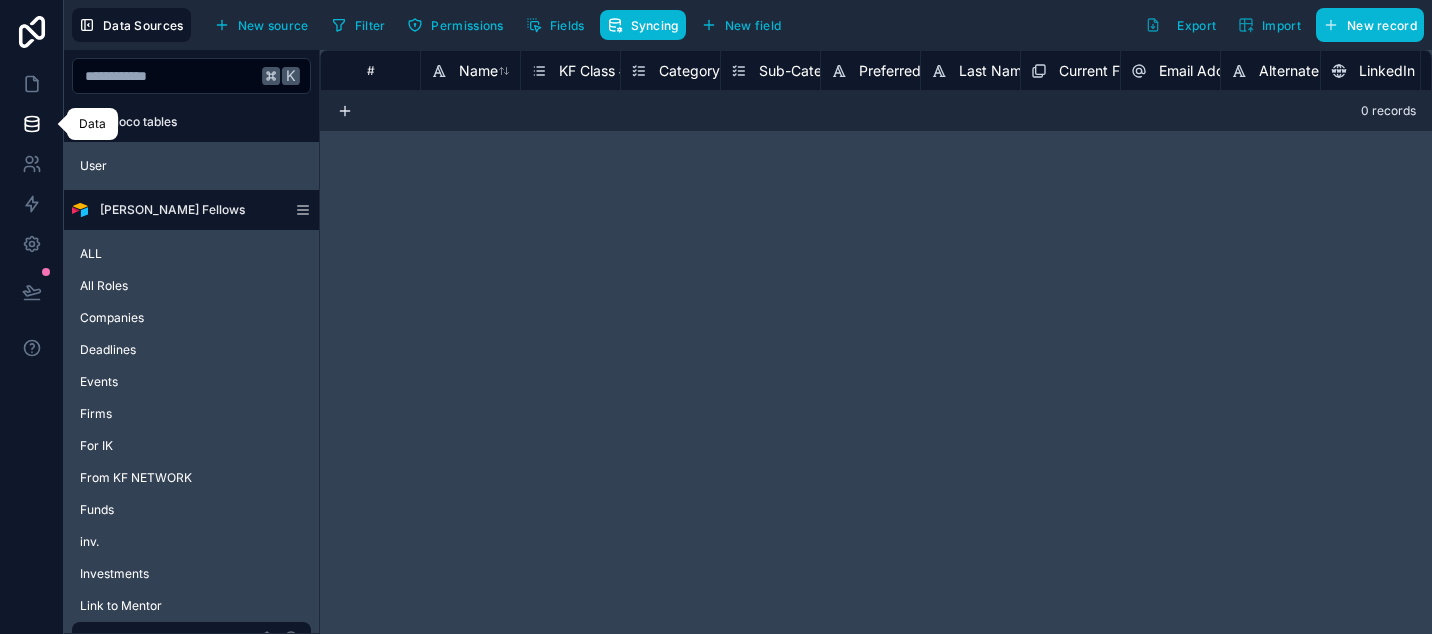 click 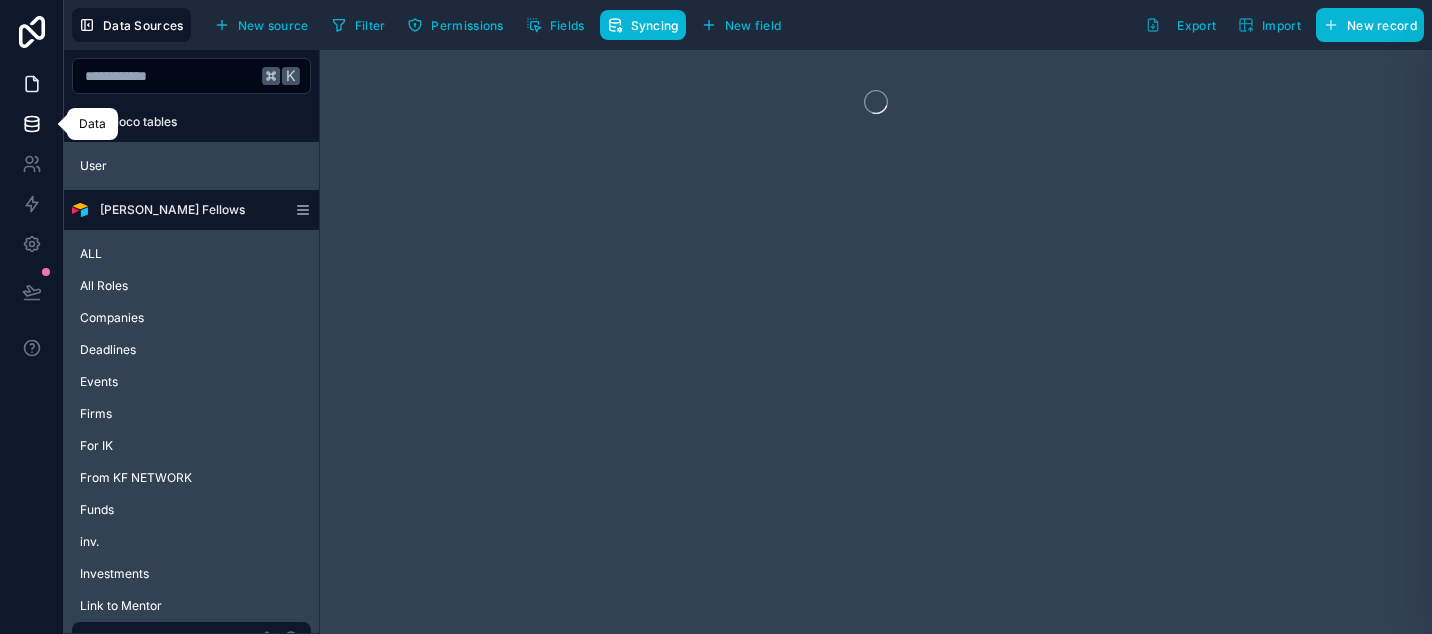 click 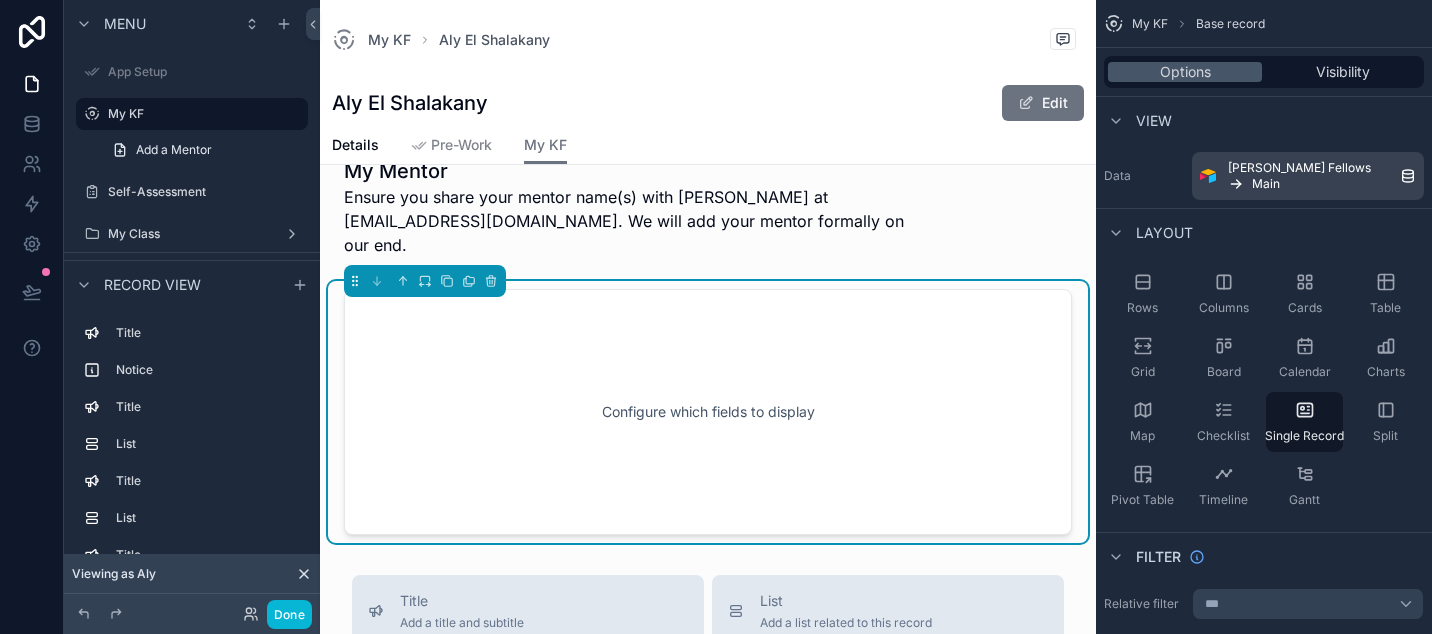 scroll, scrollTop: 1511, scrollLeft: 0, axis: vertical 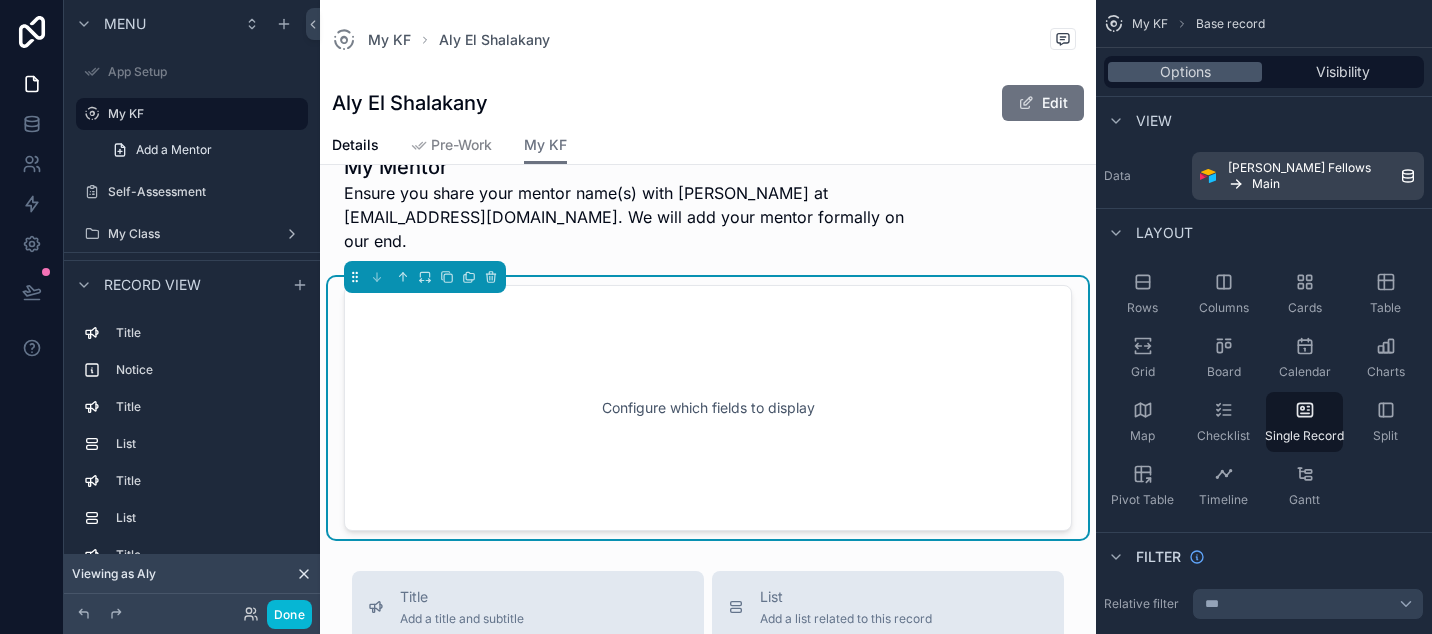 click on "Configure which fields to display" at bounding box center (708, 408) 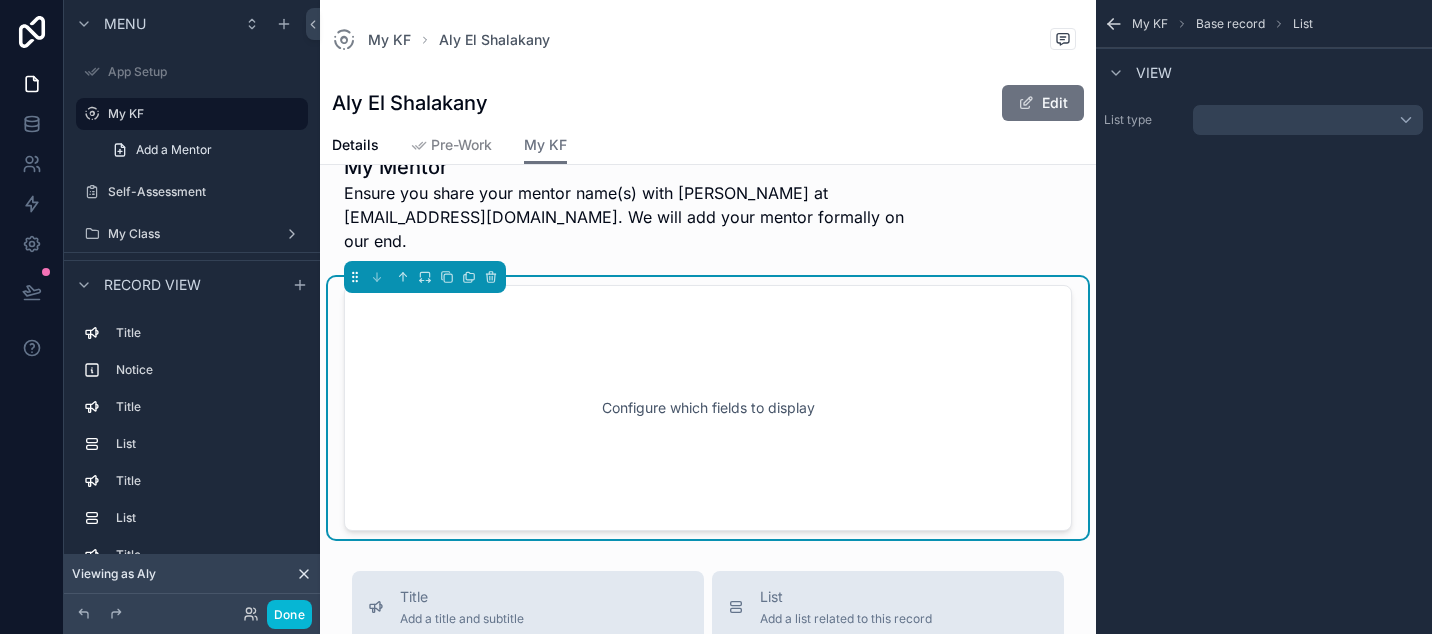 click at bounding box center (1308, 120) 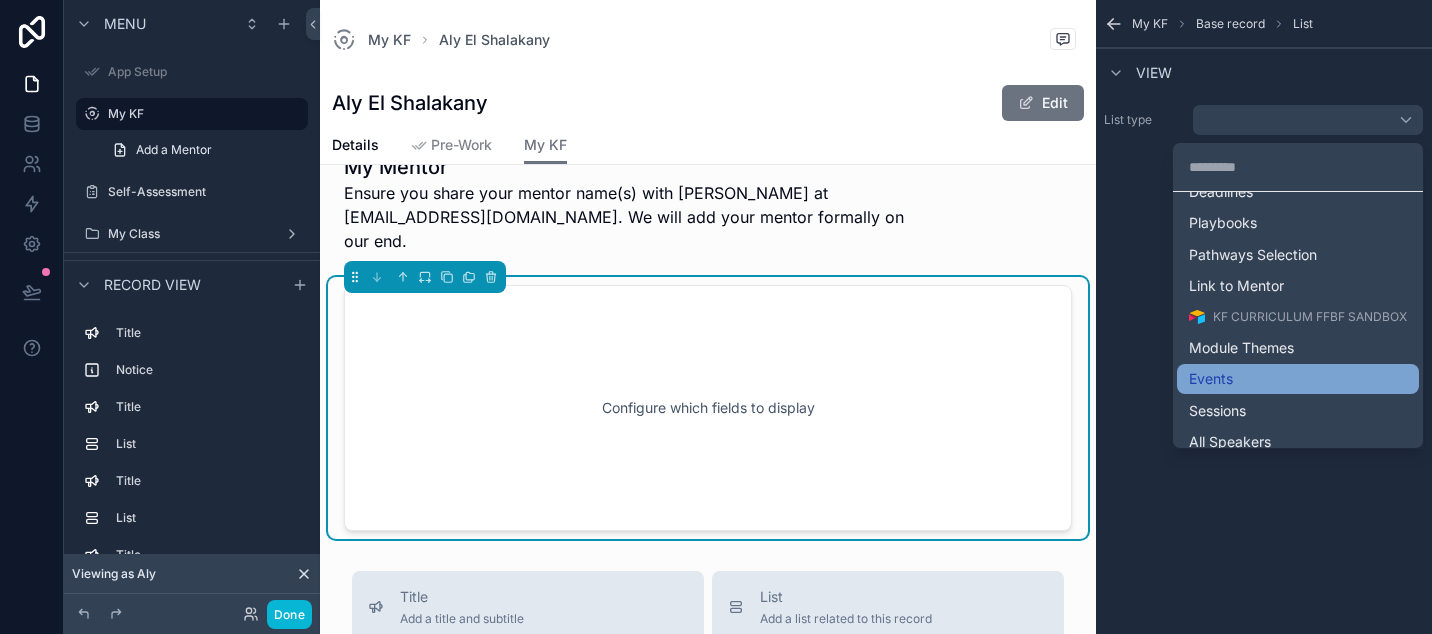 scroll, scrollTop: 560, scrollLeft: 0, axis: vertical 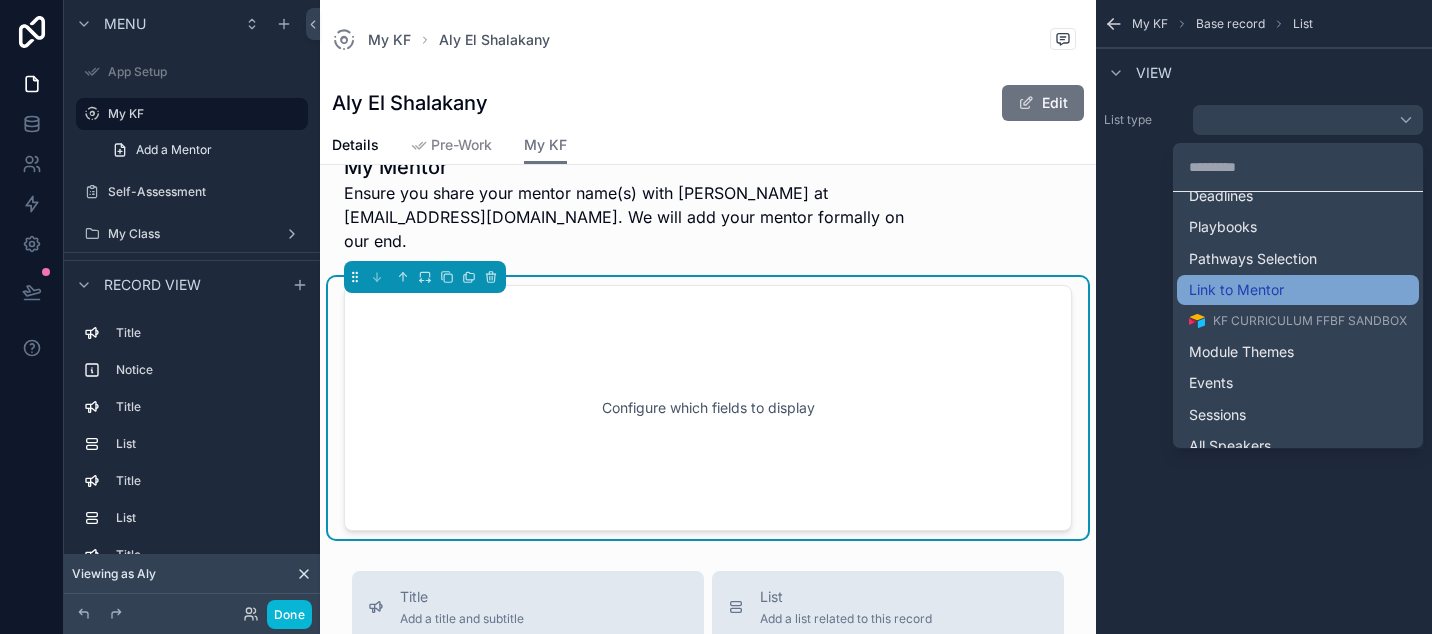click on "Link to Mentor" at bounding box center (1236, 290) 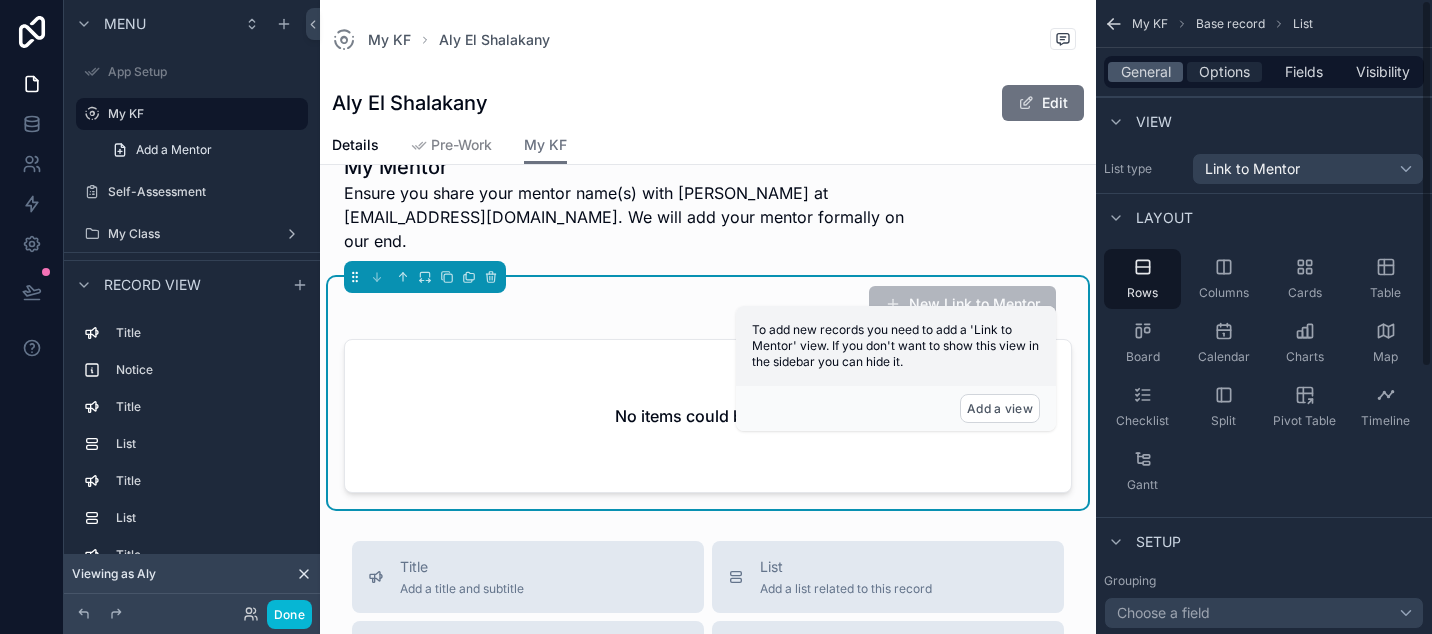 click on "Options" at bounding box center [1224, 72] 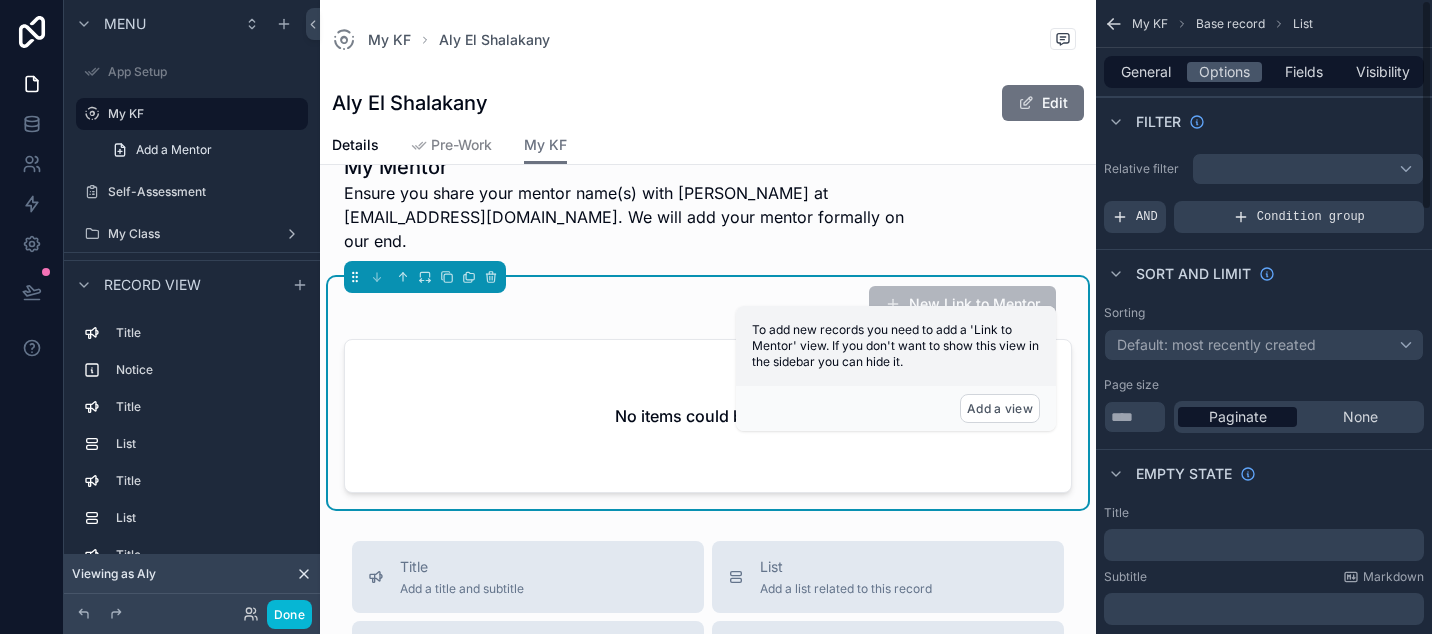 scroll, scrollTop: 0, scrollLeft: 0, axis: both 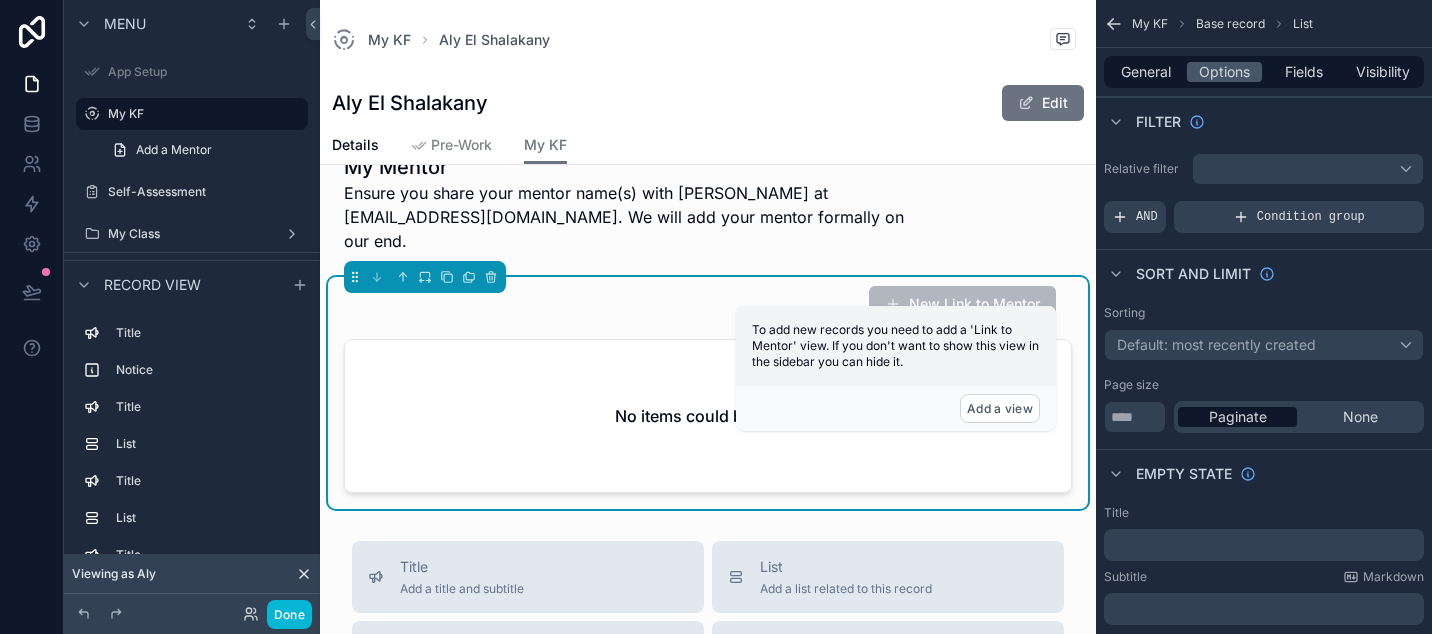 click at bounding box center [1308, 169] 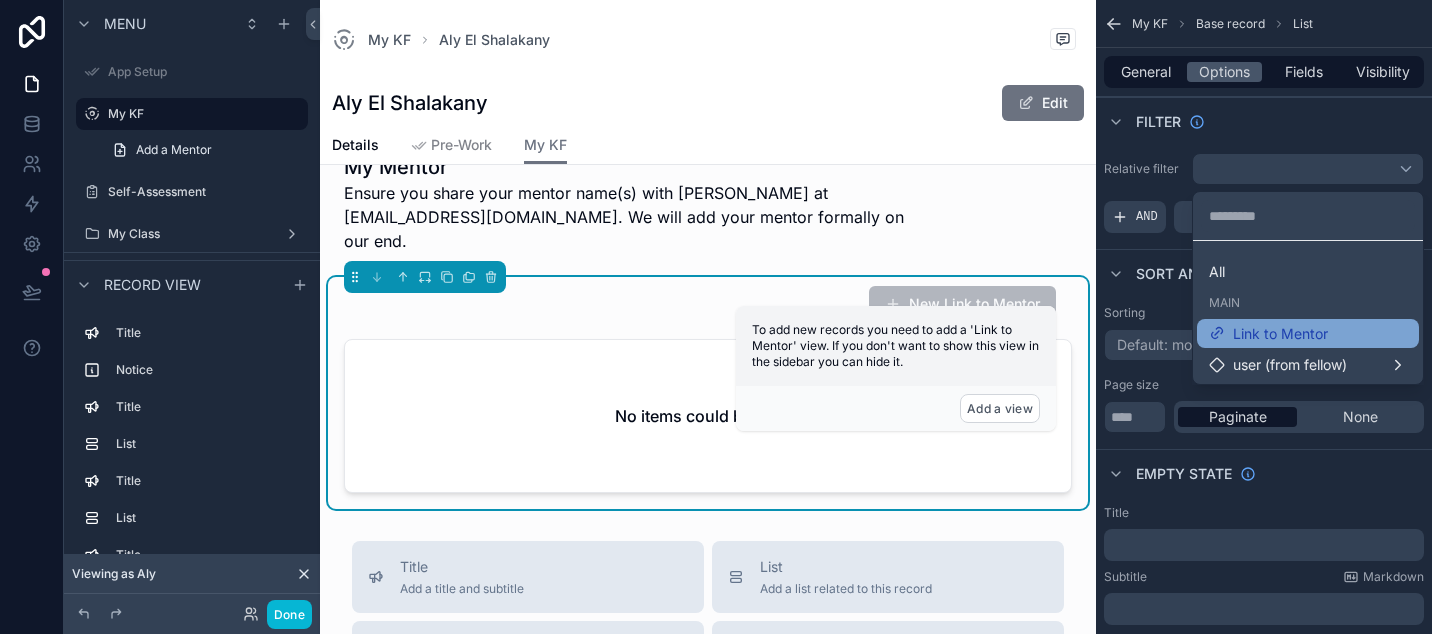 click on "Link to Mentor" at bounding box center (1280, 334) 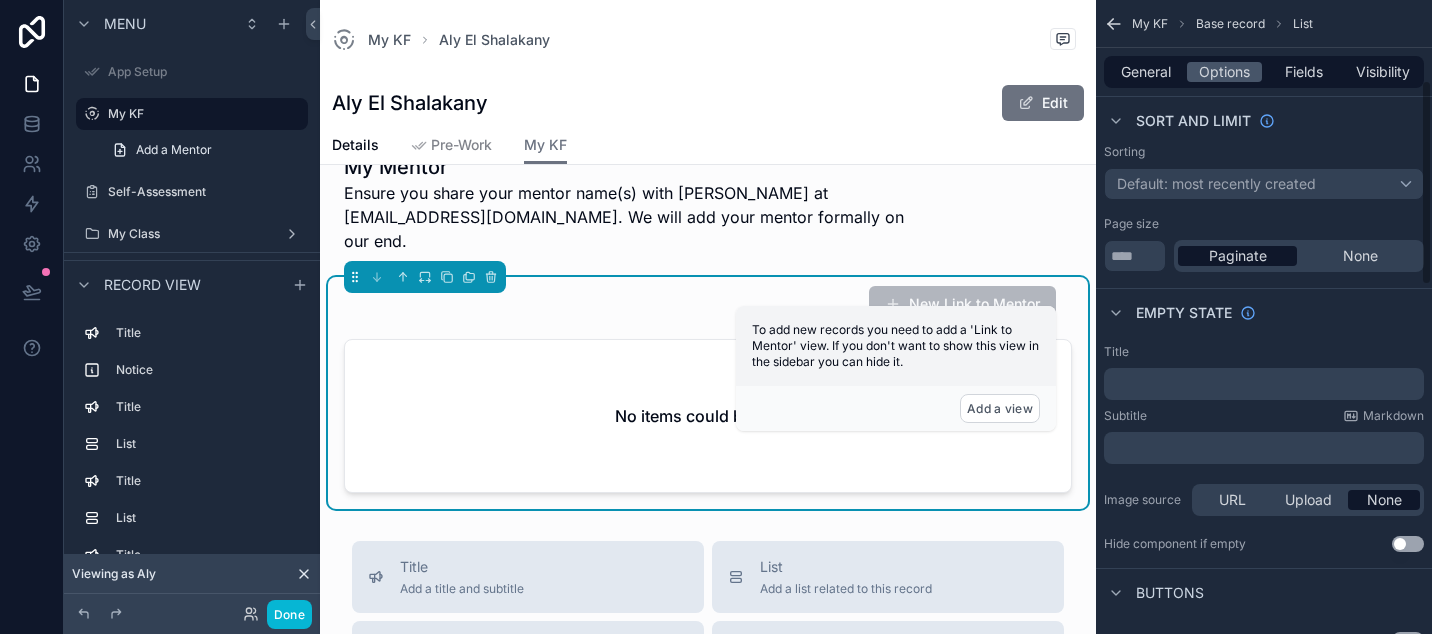 scroll, scrollTop: 266, scrollLeft: 0, axis: vertical 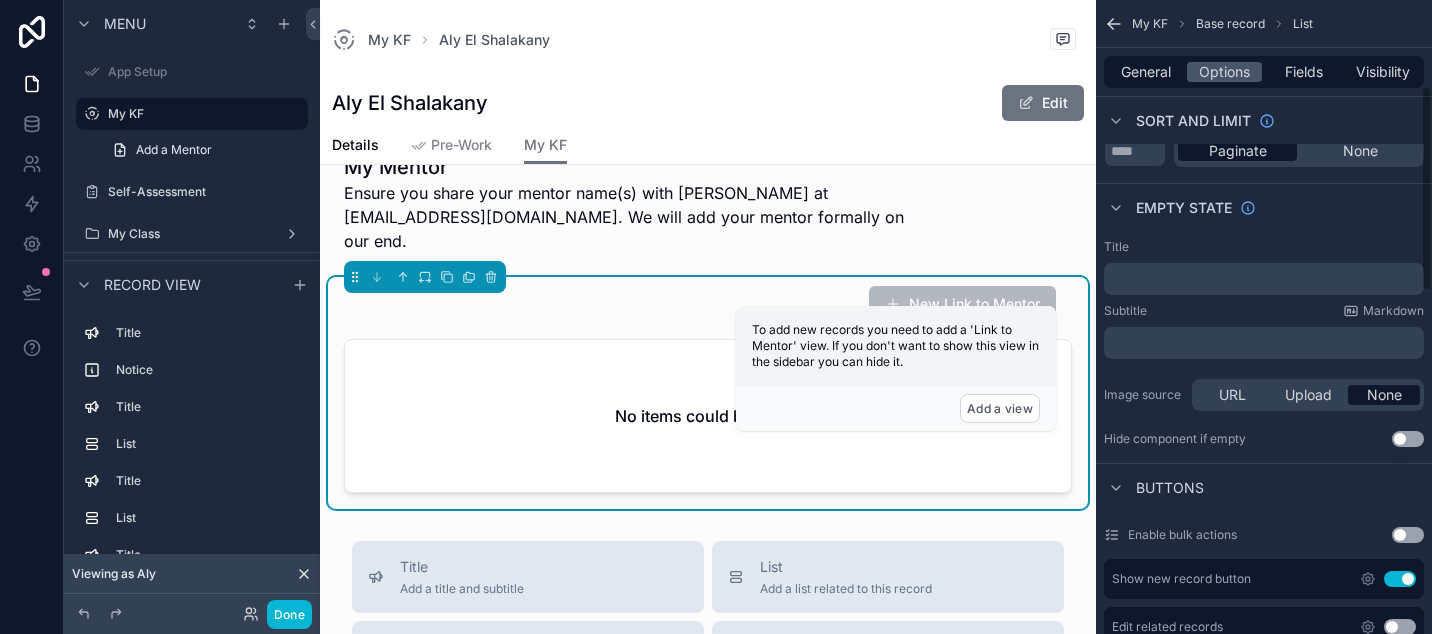 click on "﻿" at bounding box center [1266, 279] 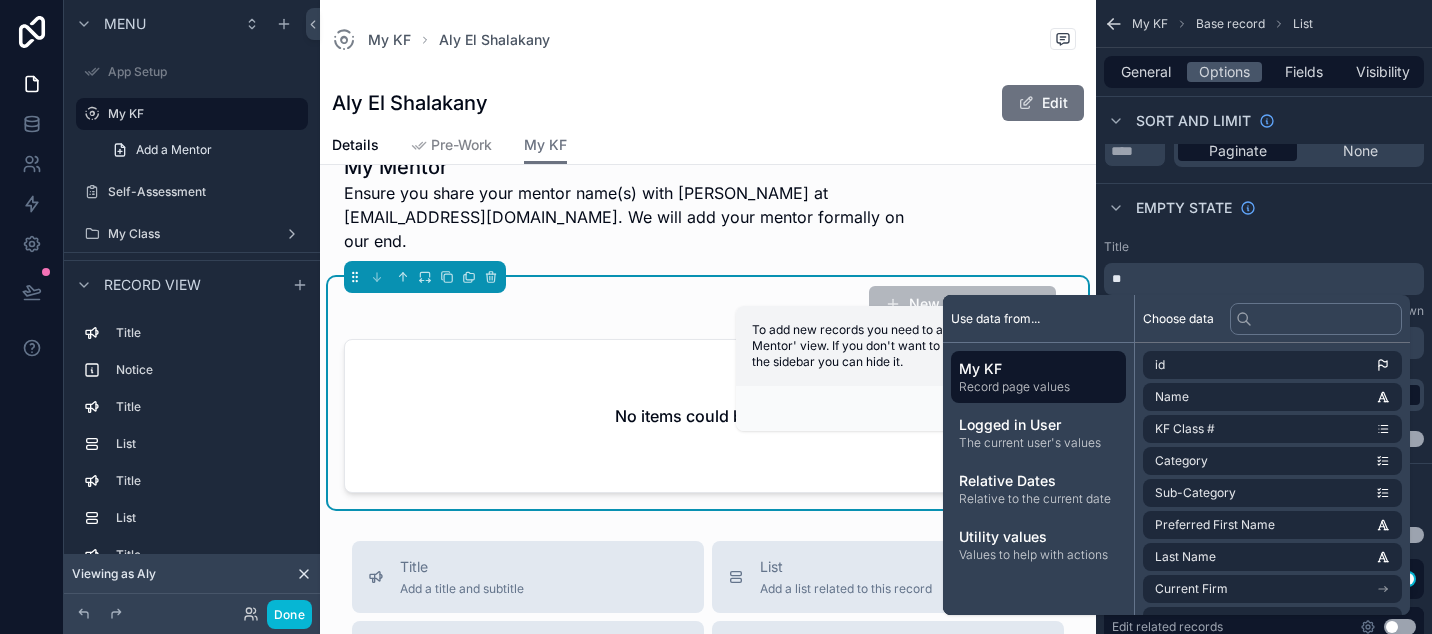 type 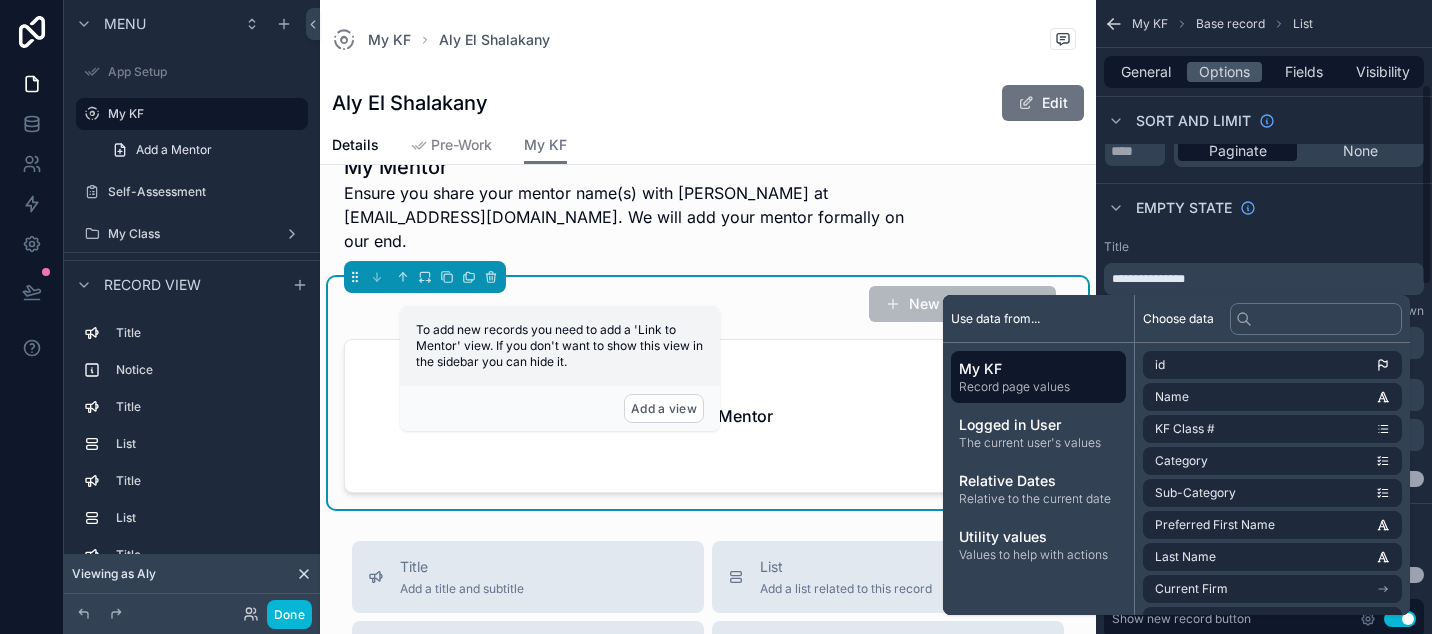 click on "**********" at bounding box center (1264, 363) 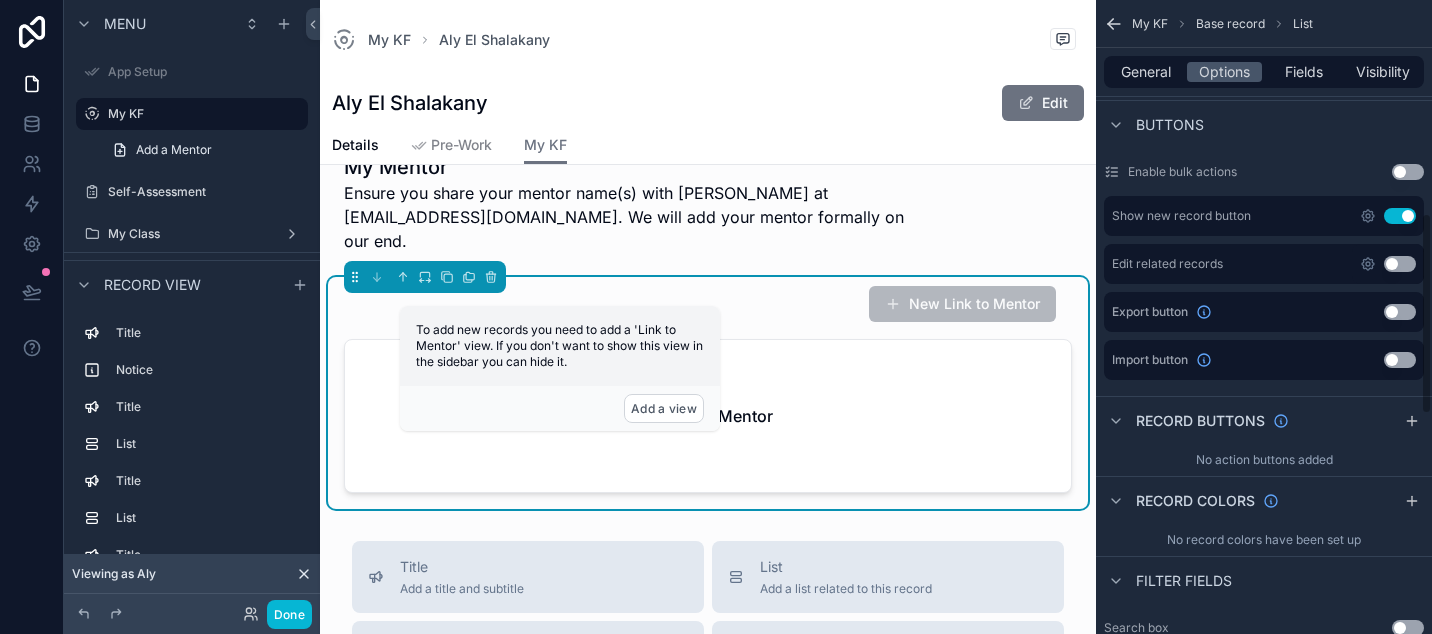scroll, scrollTop: 637, scrollLeft: 0, axis: vertical 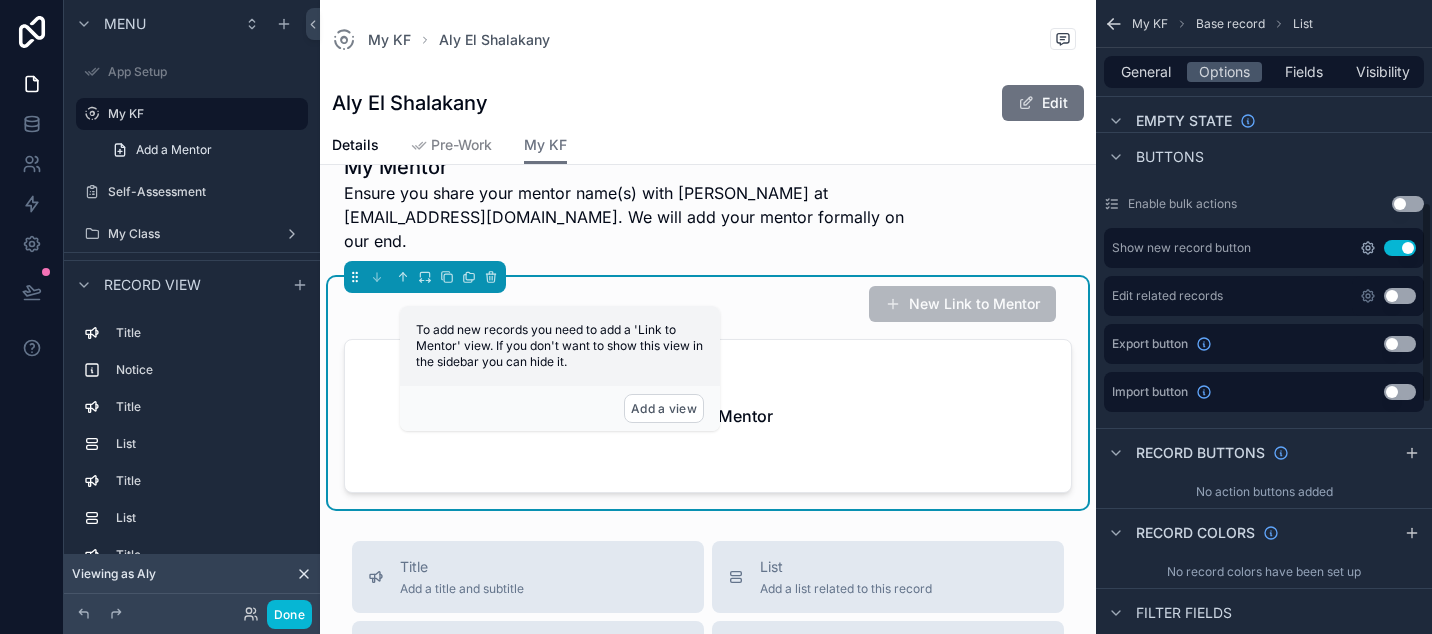 click 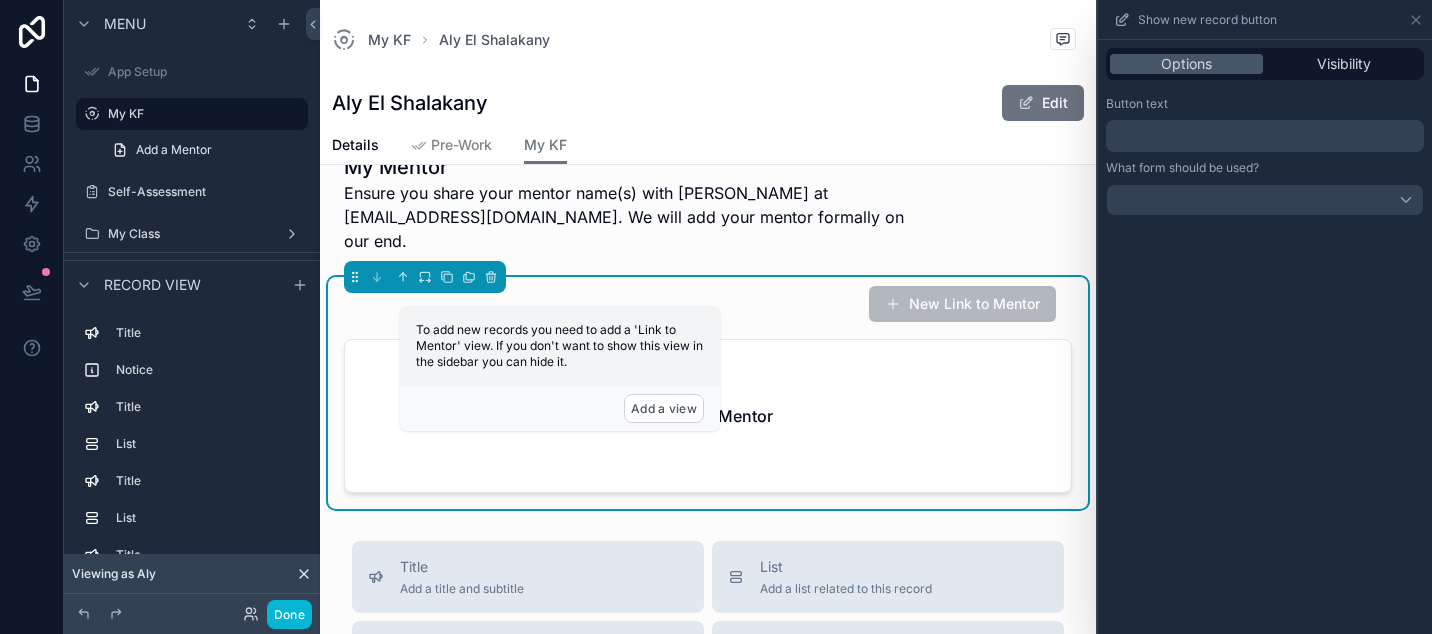 click on "﻿" at bounding box center (1267, 136) 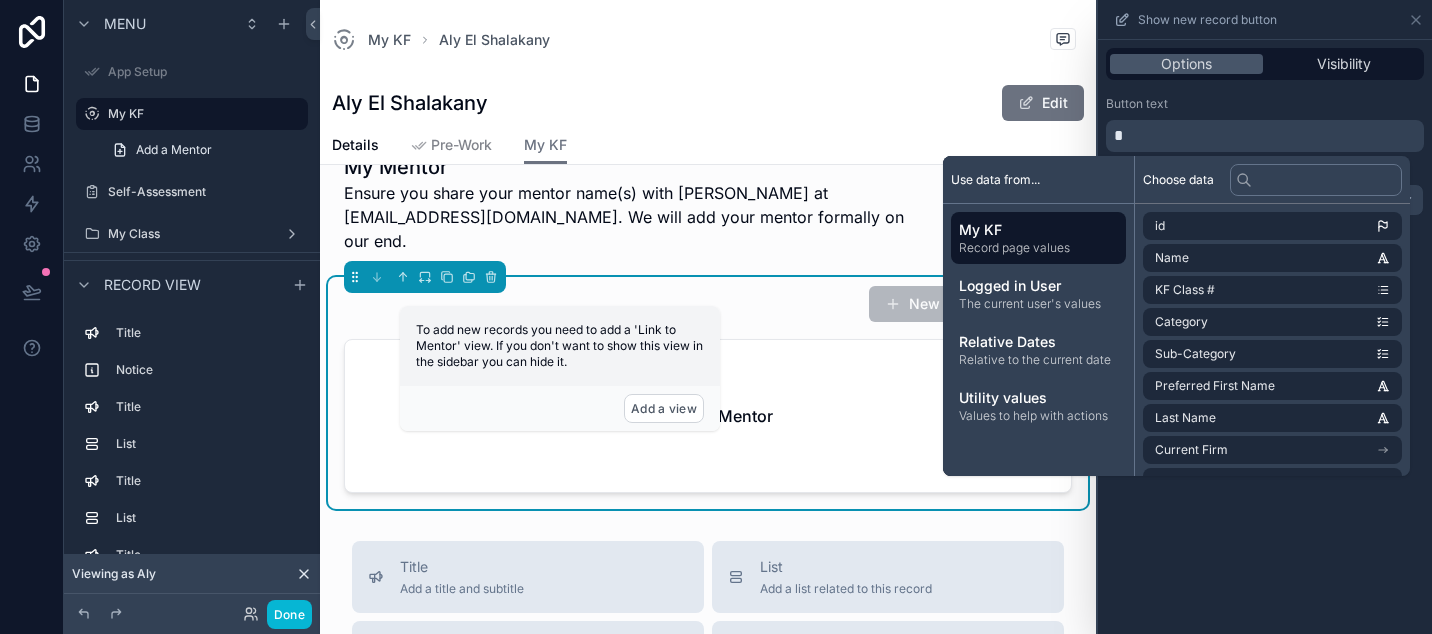 type 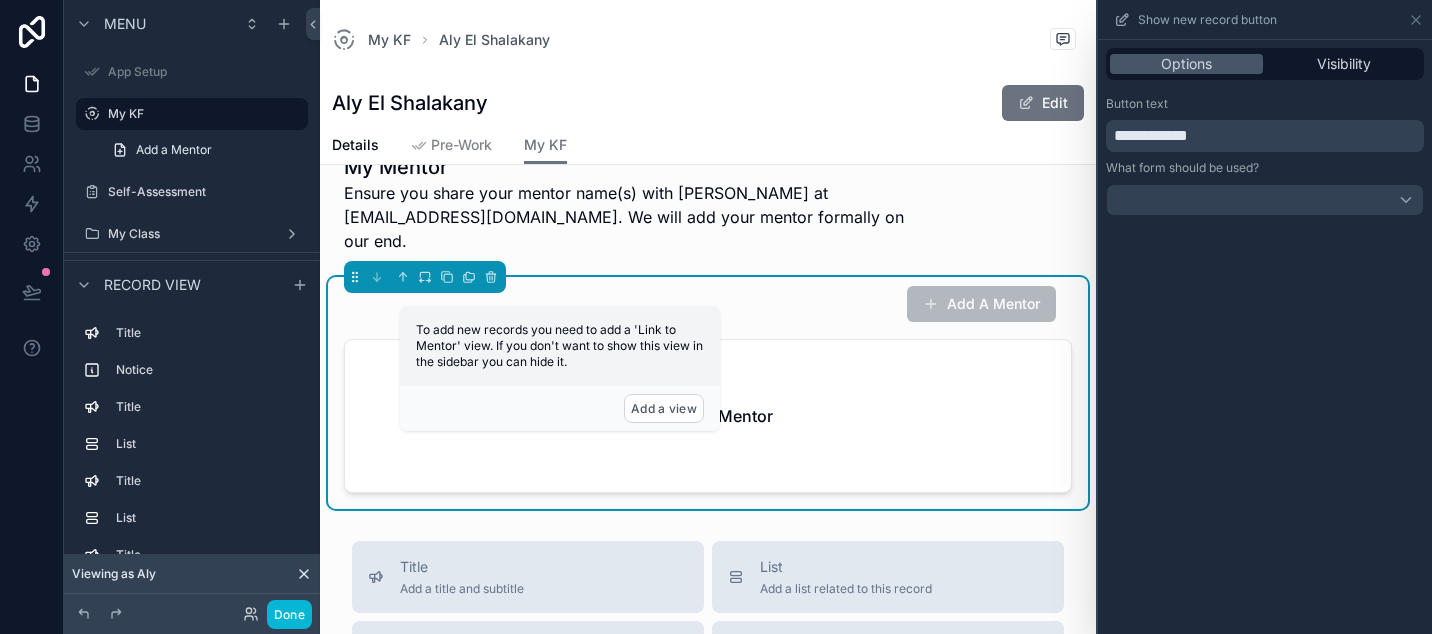 click on "**********" at bounding box center [1265, 337] 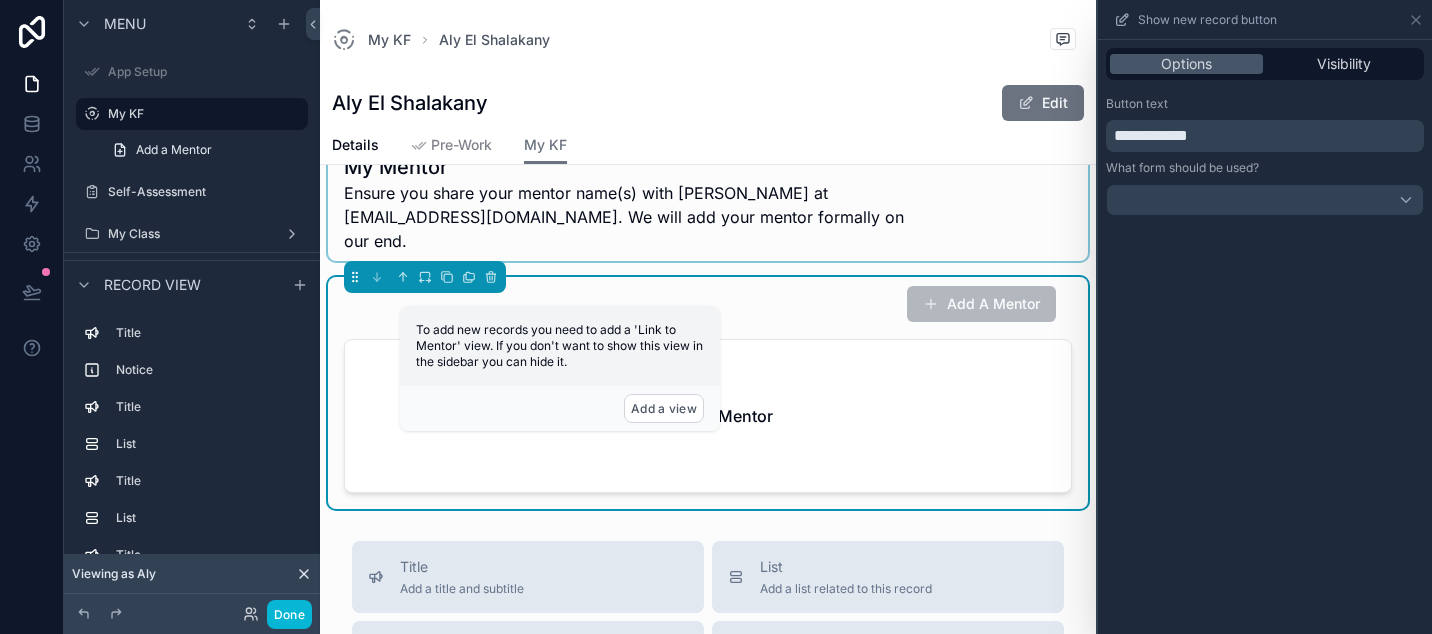click at bounding box center [708, 203] 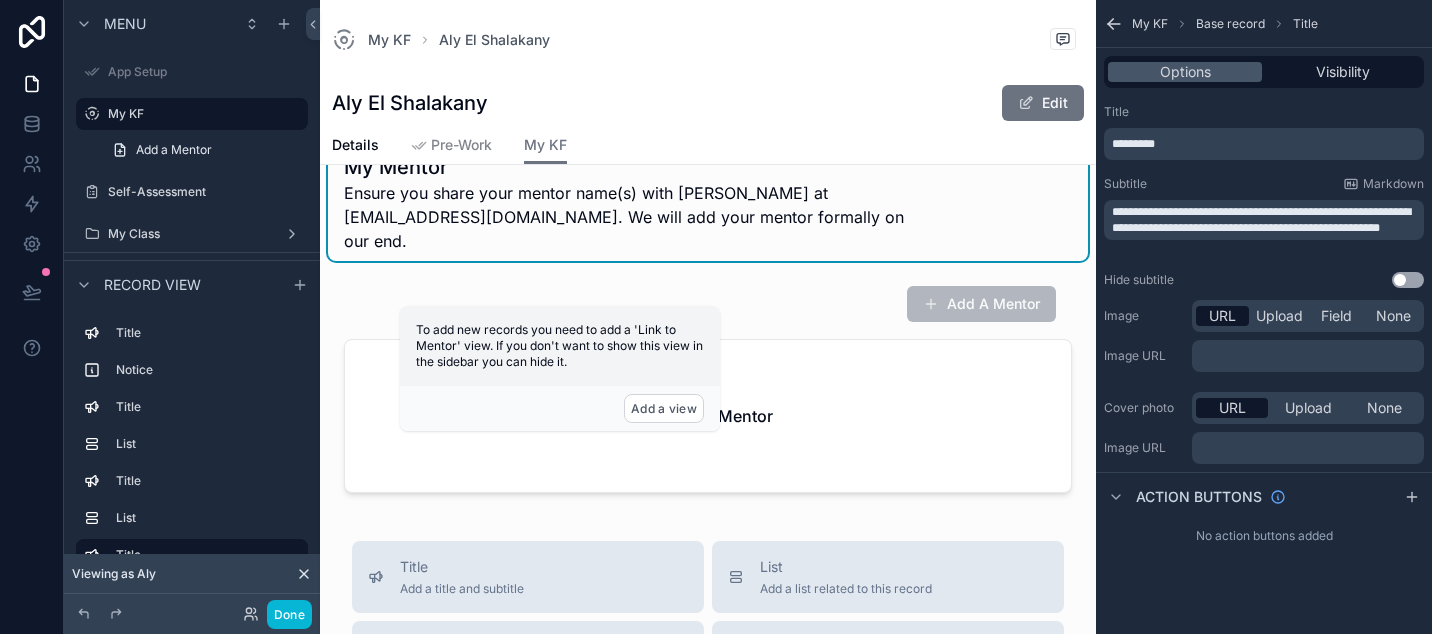 scroll, scrollTop: 0, scrollLeft: 0, axis: both 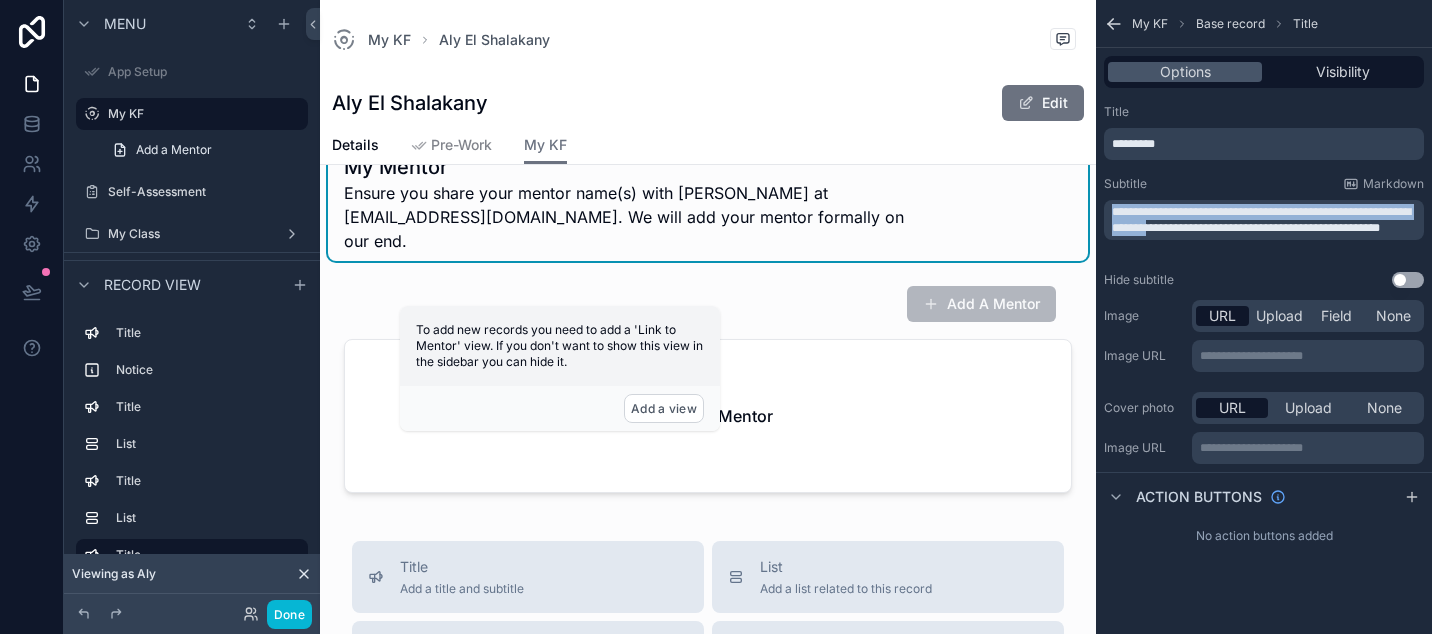 drag, startPoint x: 1113, startPoint y: 210, endPoint x: 1213, endPoint y: 223, distance: 100.84146 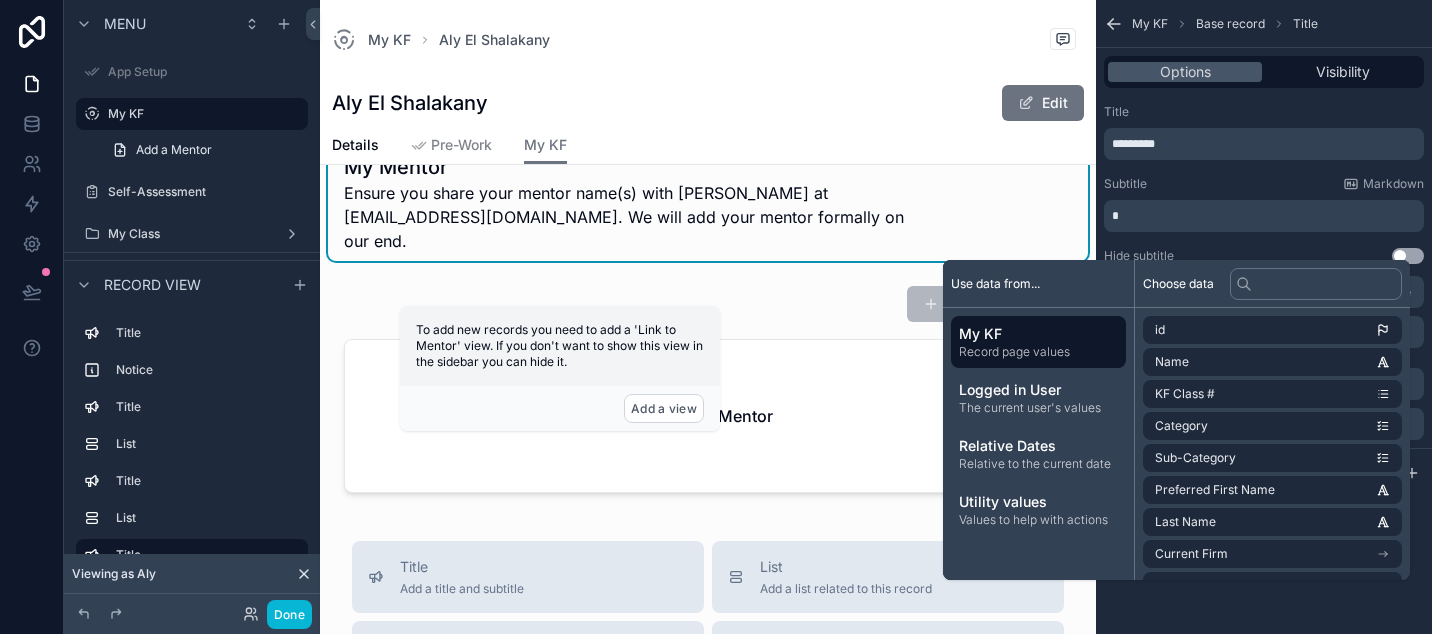 type 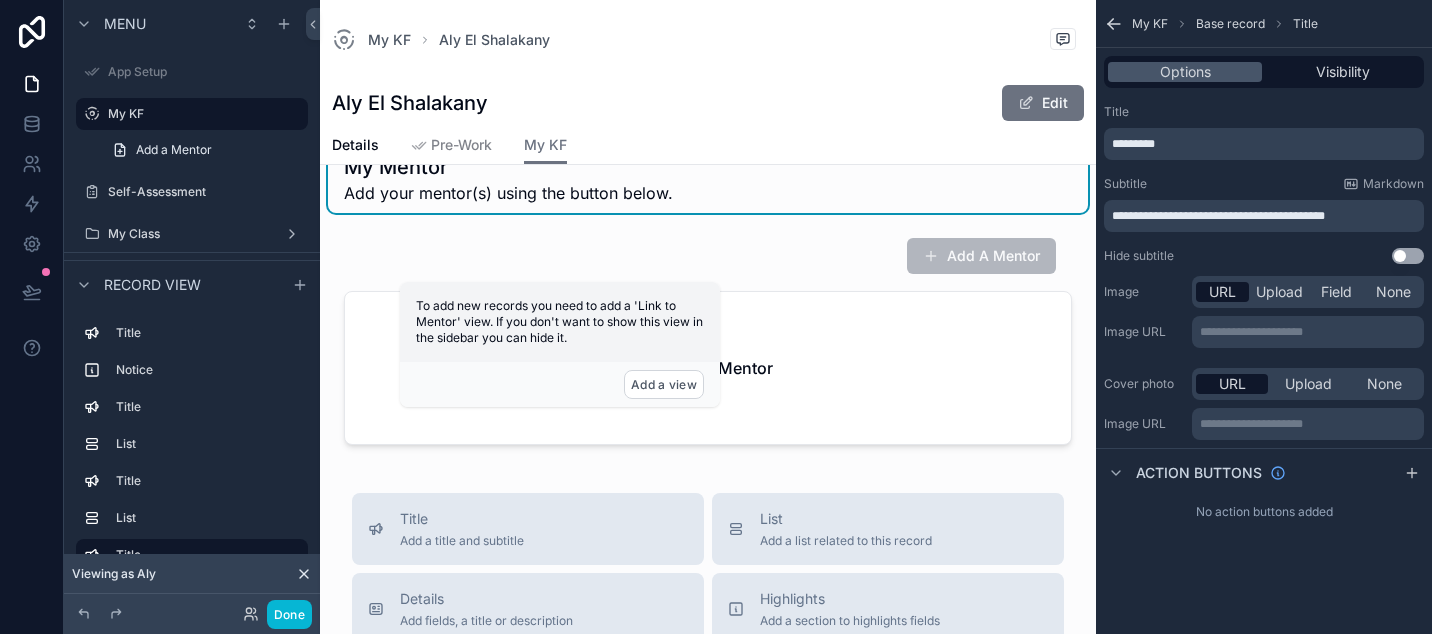 click on "**********" at bounding box center [1218, 216] 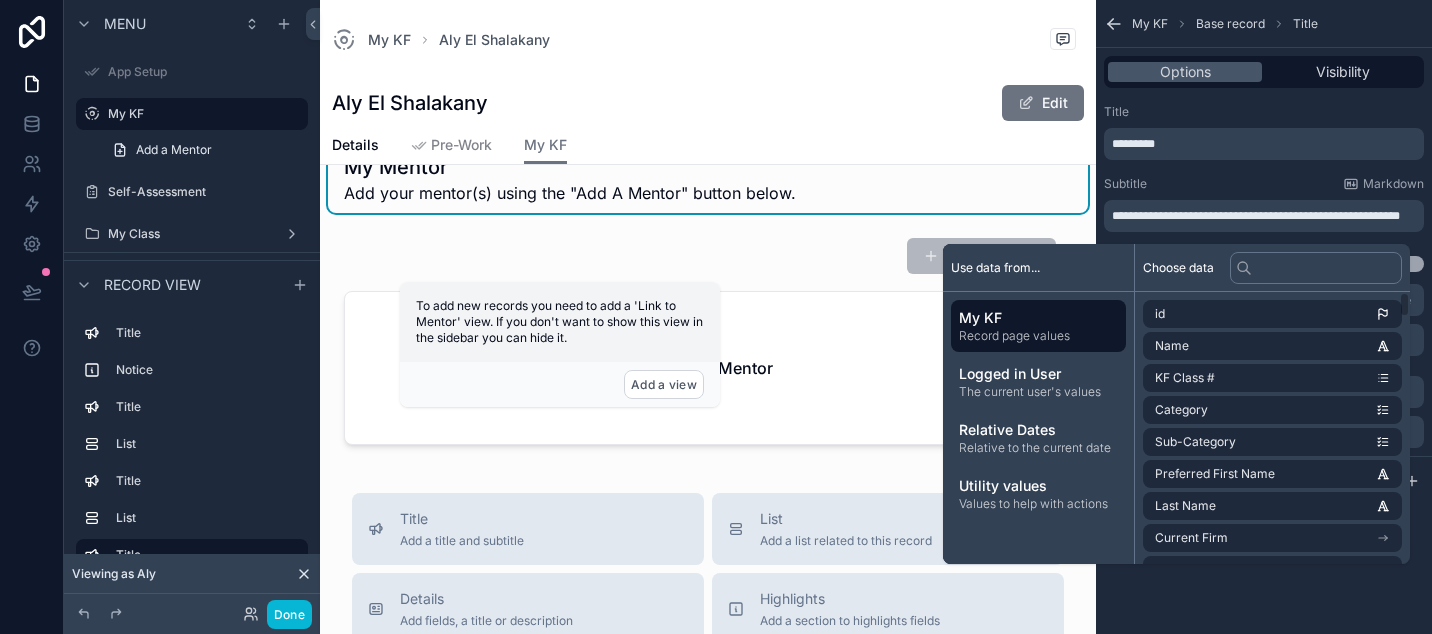 click on "**********" at bounding box center [1266, 216] 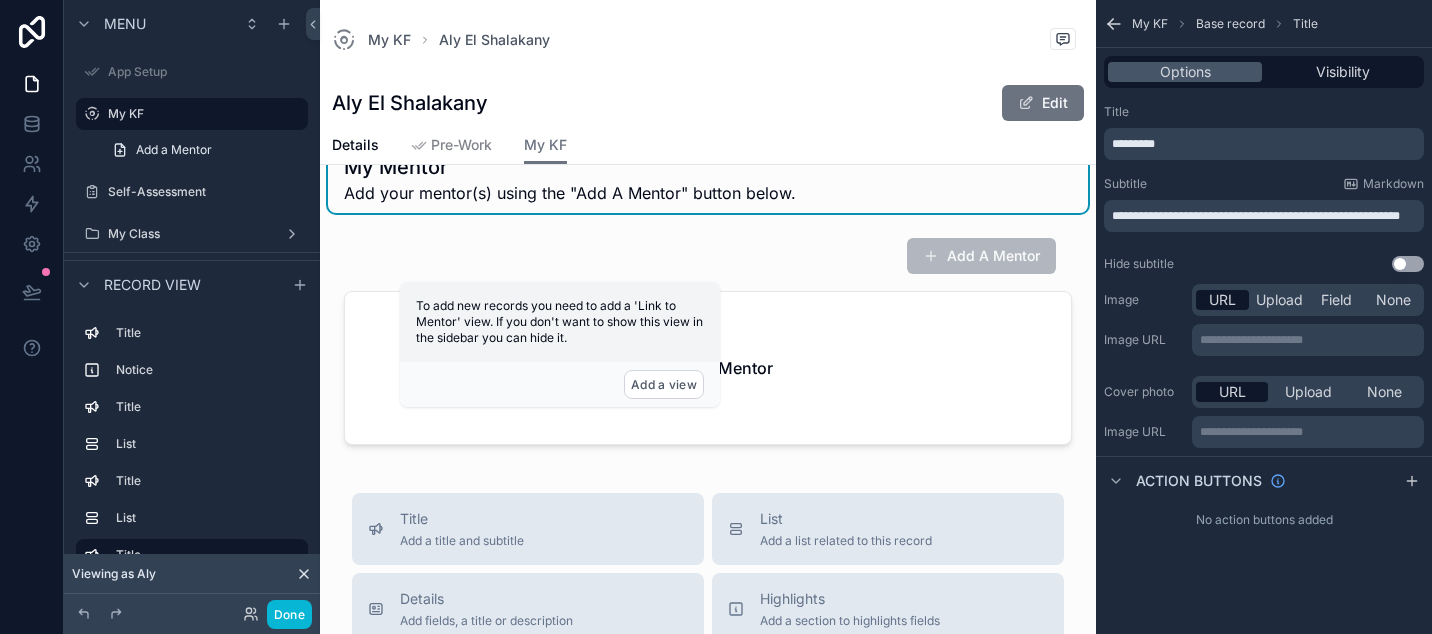 click on "**********" at bounding box center (1264, 317) 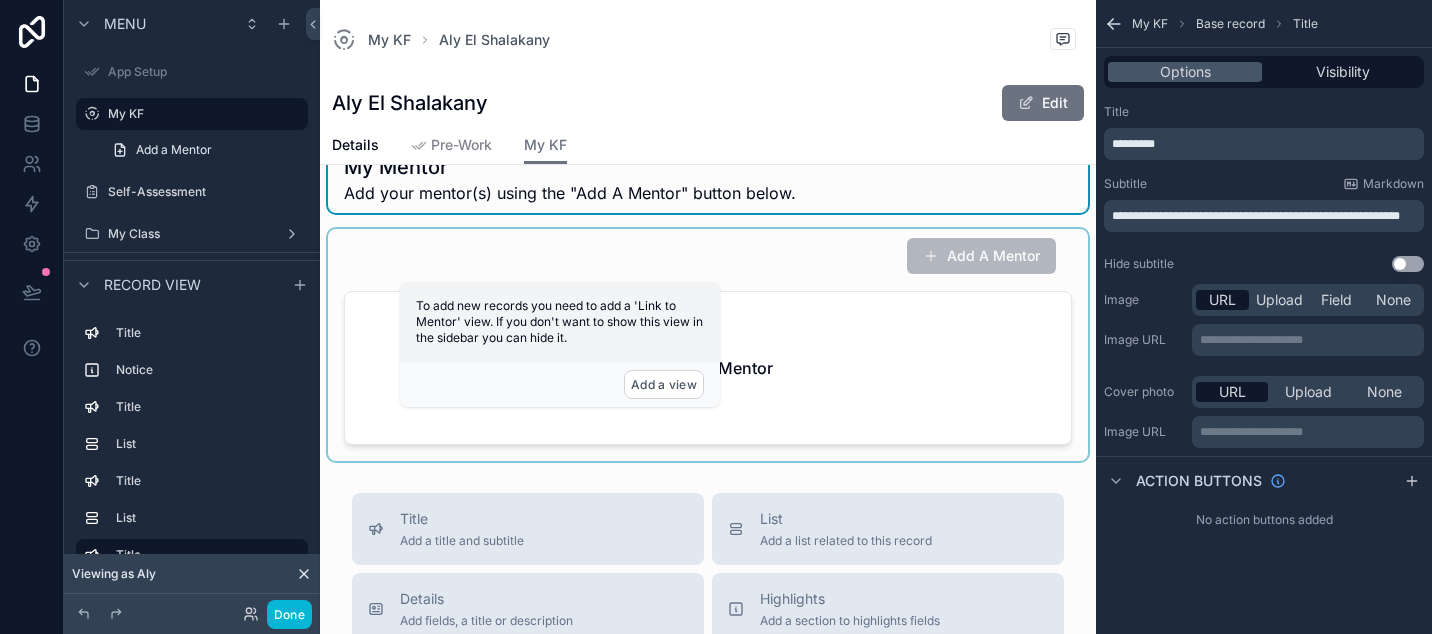 click at bounding box center (708, 345) 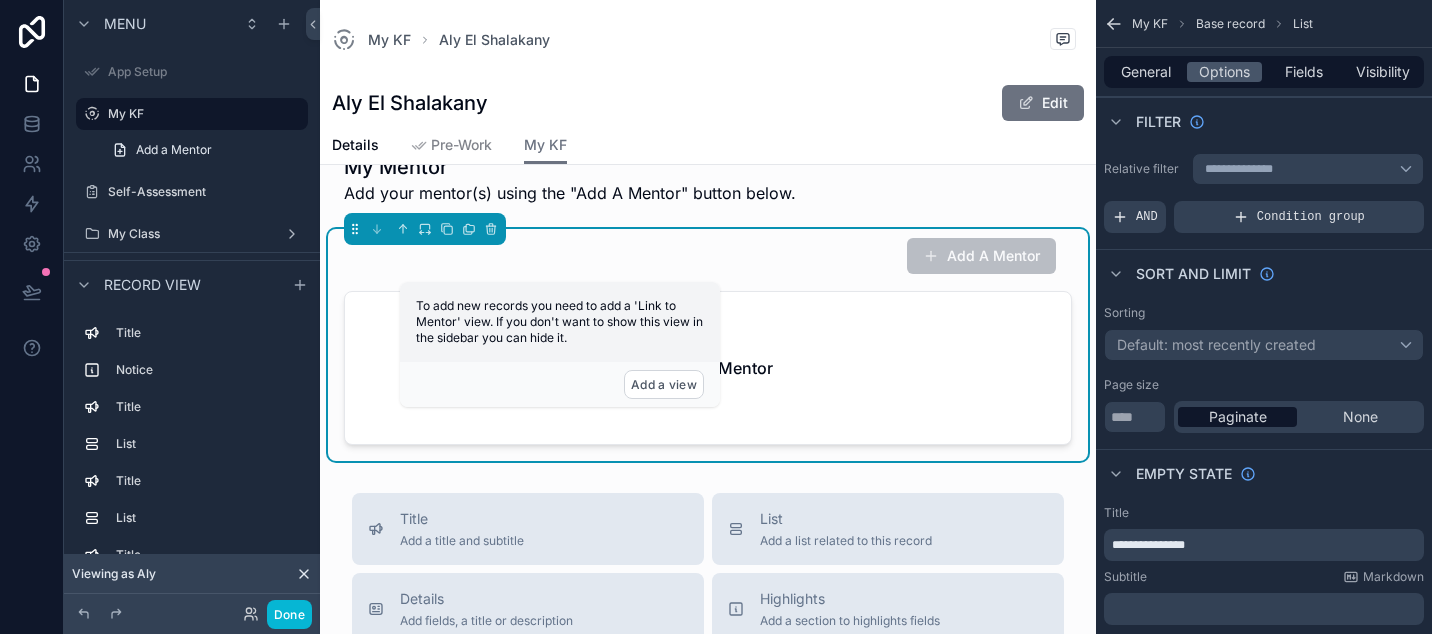 click on "Add A Mentor" at bounding box center (981, 256) 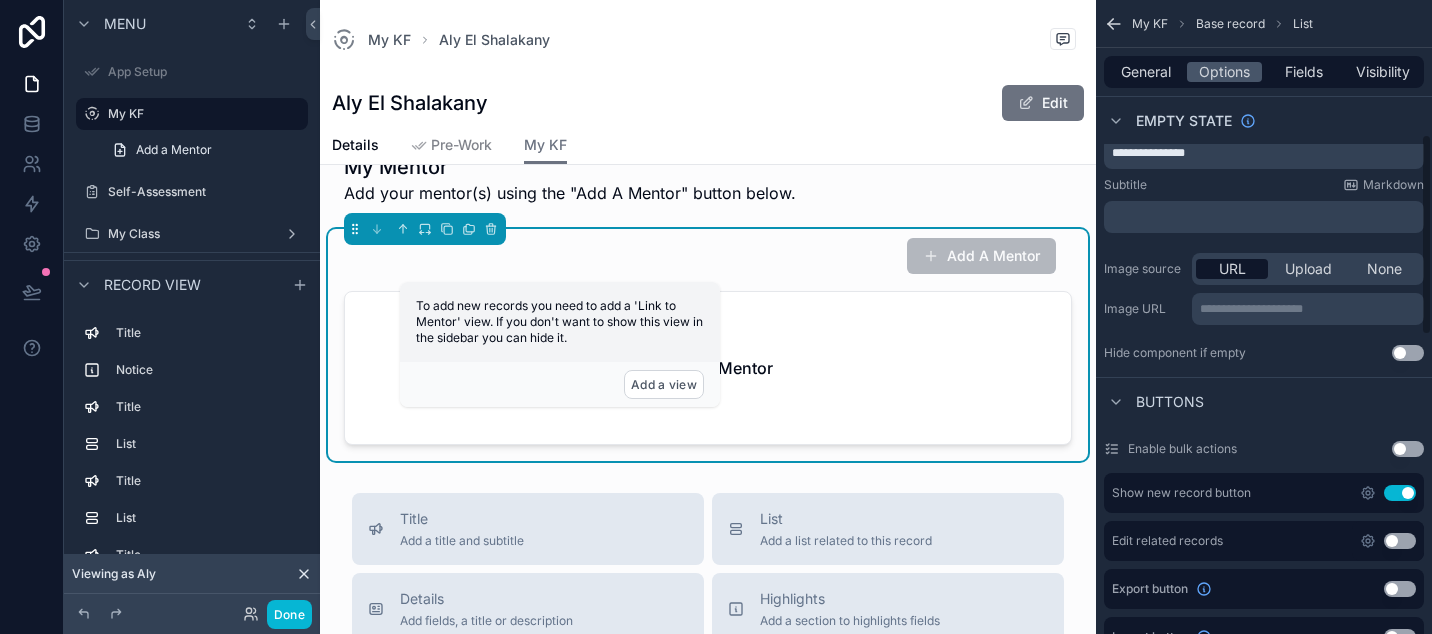 scroll, scrollTop: 424, scrollLeft: 0, axis: vertical 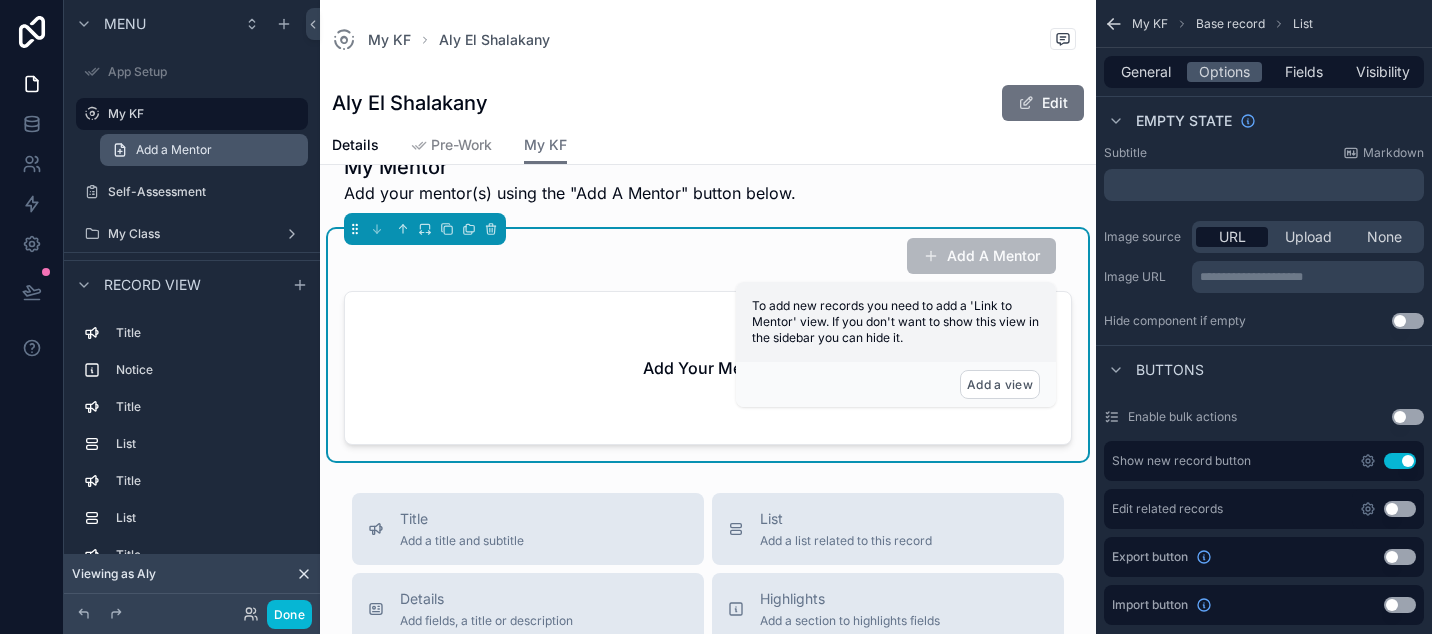 click on "Add a Mentor" at bounding box center (204, 150) 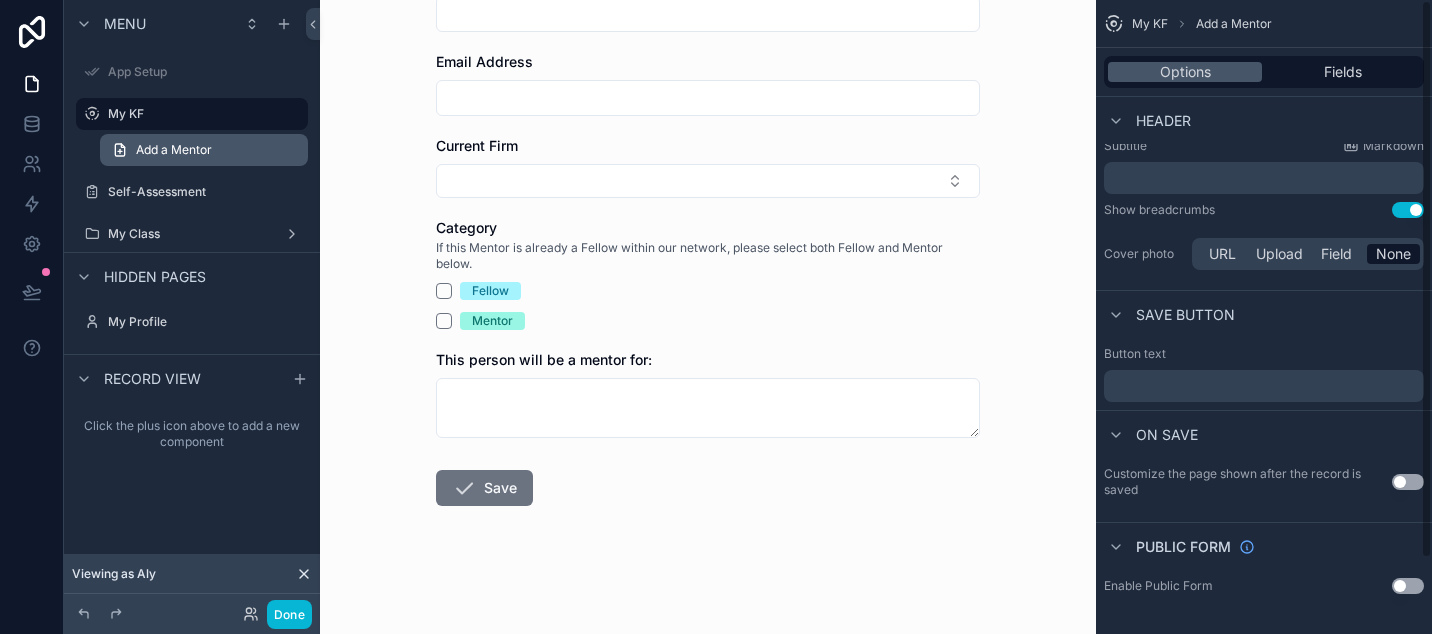 scroll, scrollTop: 0, scrollLeft: 0, axis: both 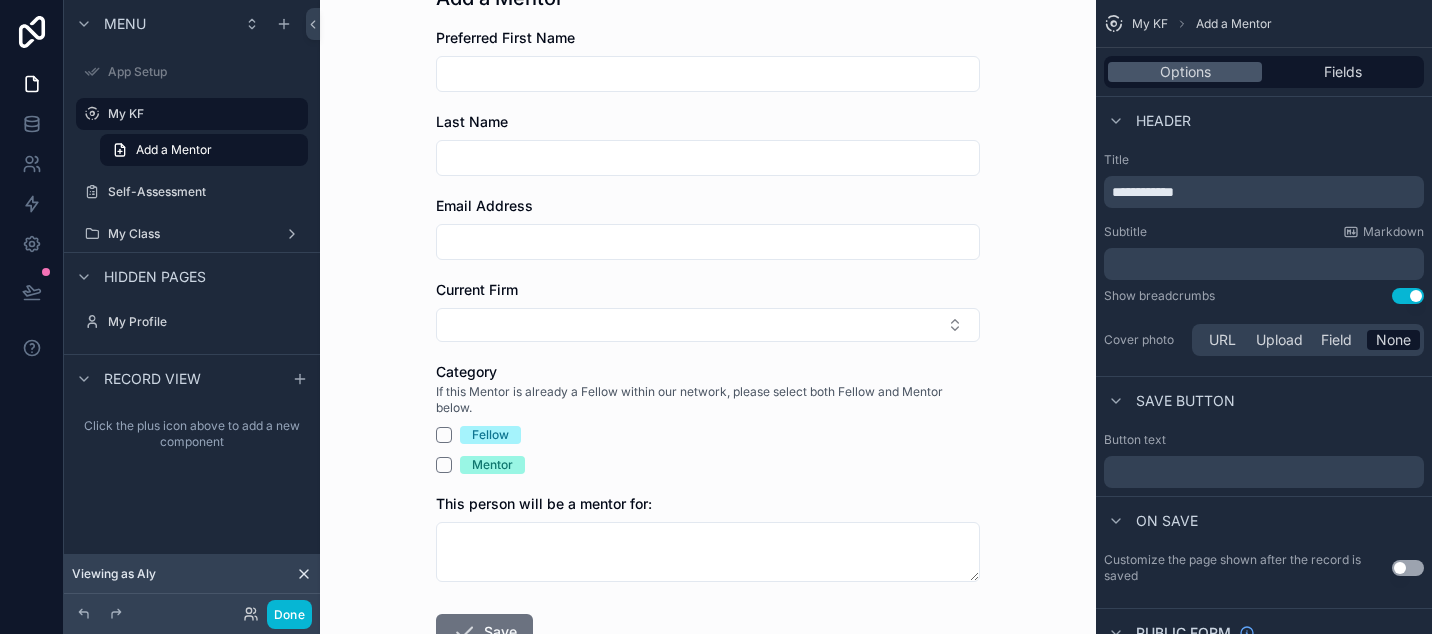 click on "If this Mentor is already a Fellow within our network, please select both Fellow and Mentor below." at bounding box center (708, 400) 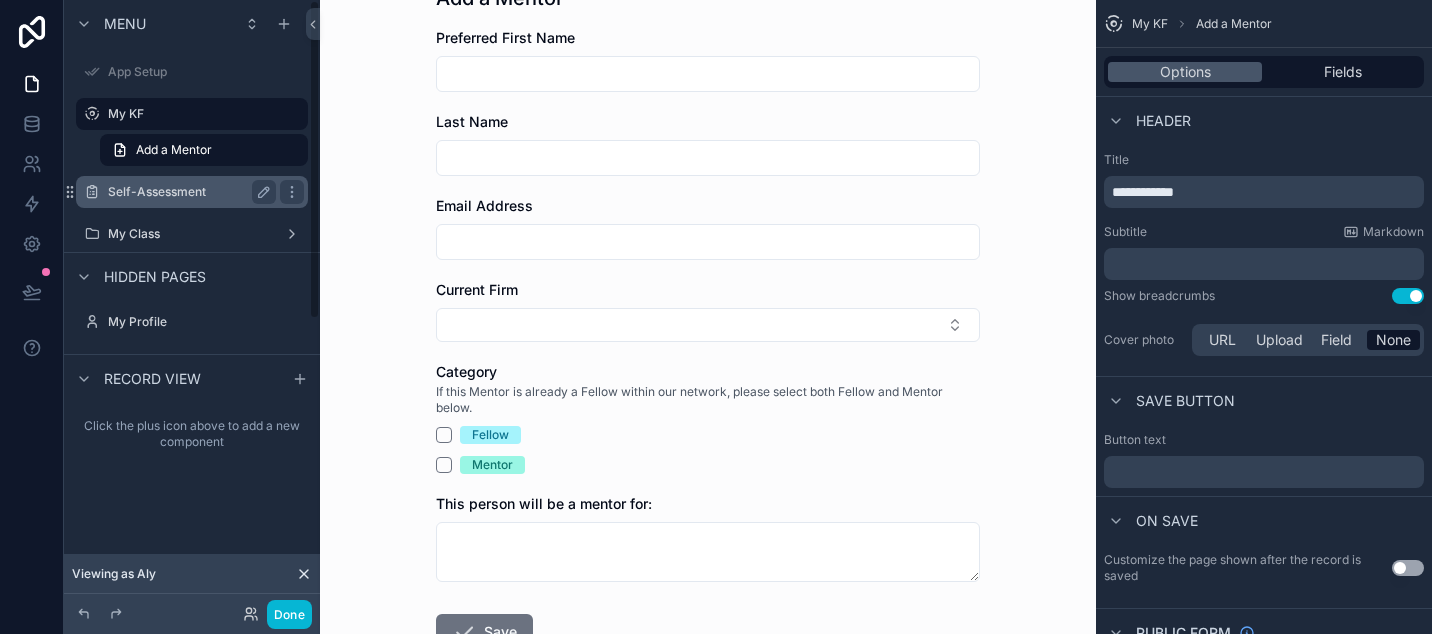 scroll, scrollTop: 0, scrollLeft: 0, axis: both 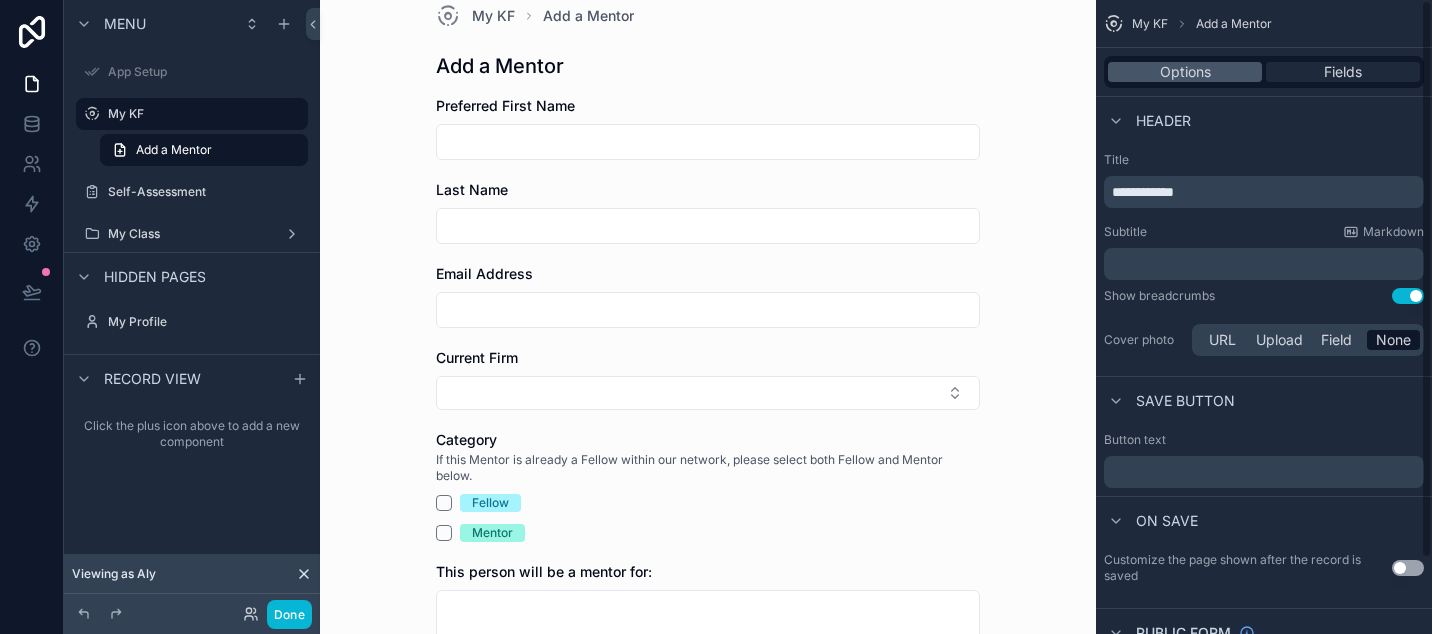click on "Fields" at bounding box center [1343, 72] 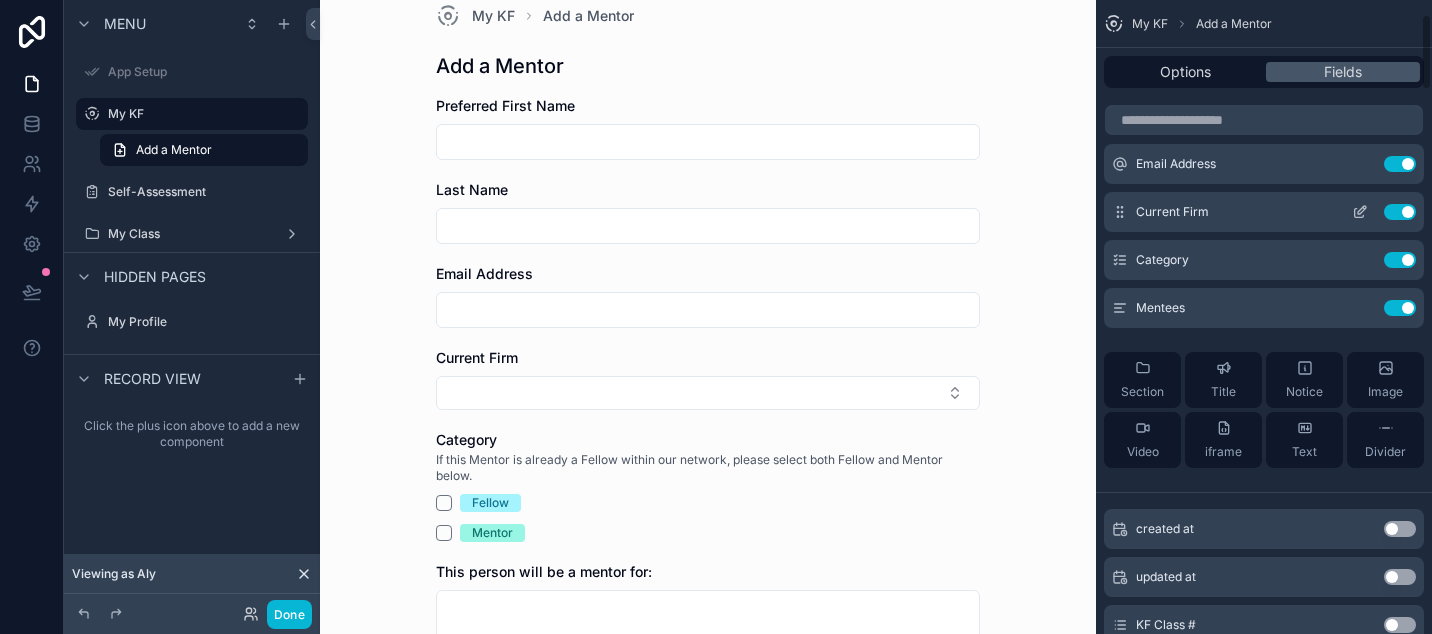 scroll, scrollTop: 100, scrollLeft: 0, axis: vertical 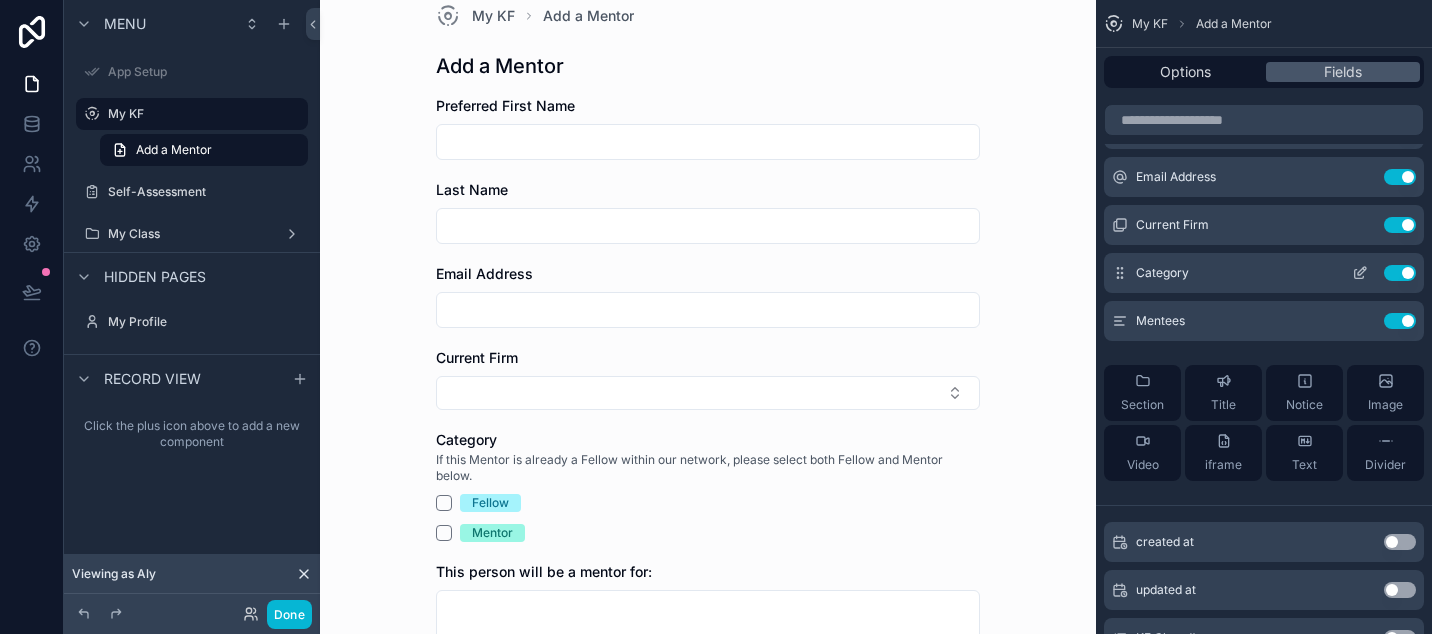 click on "Use setting" at bounding box center [1400, 273] 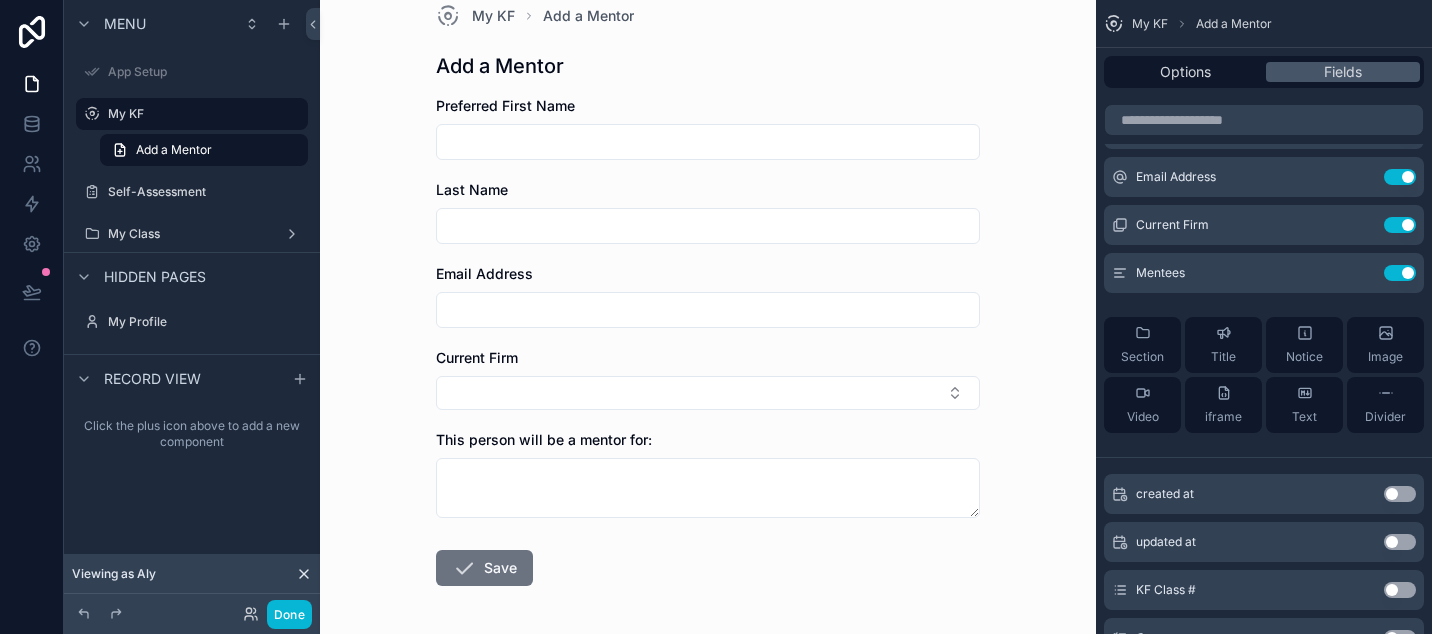 scroll, scrollTop: 0, scrollLeft: 0, axis: both 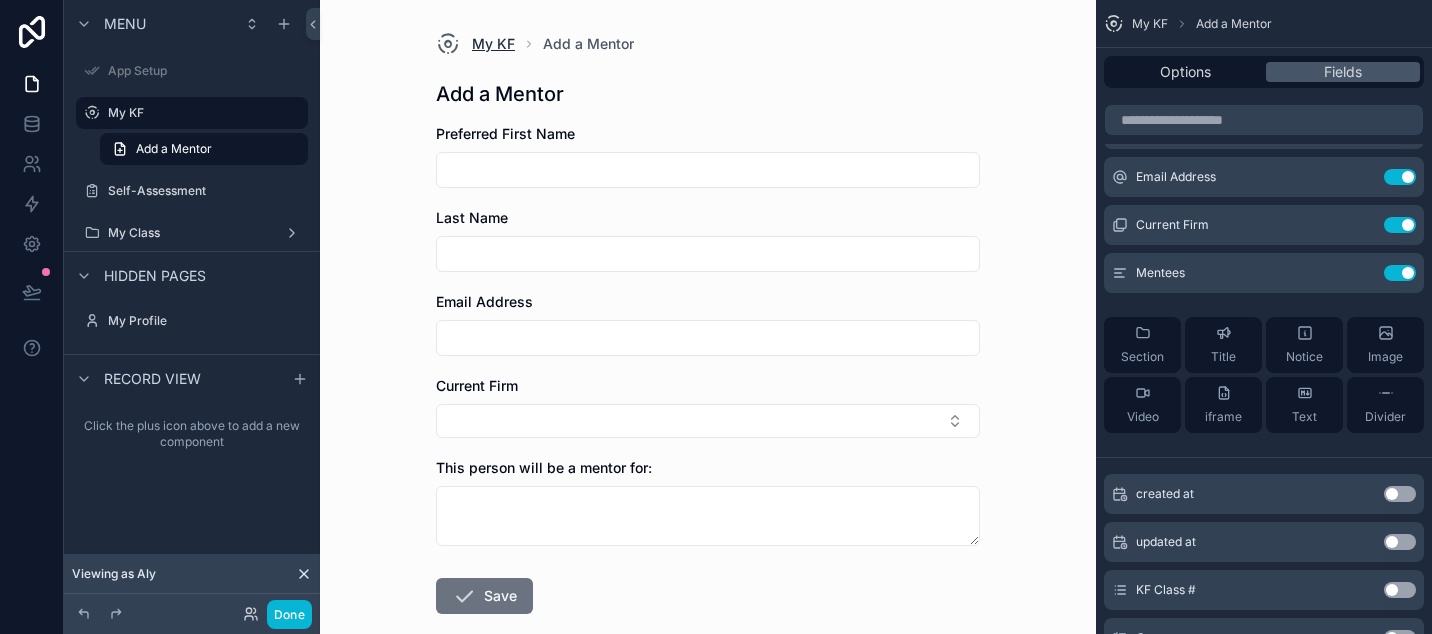 click on "My KF" at bounding box center (493, 44) 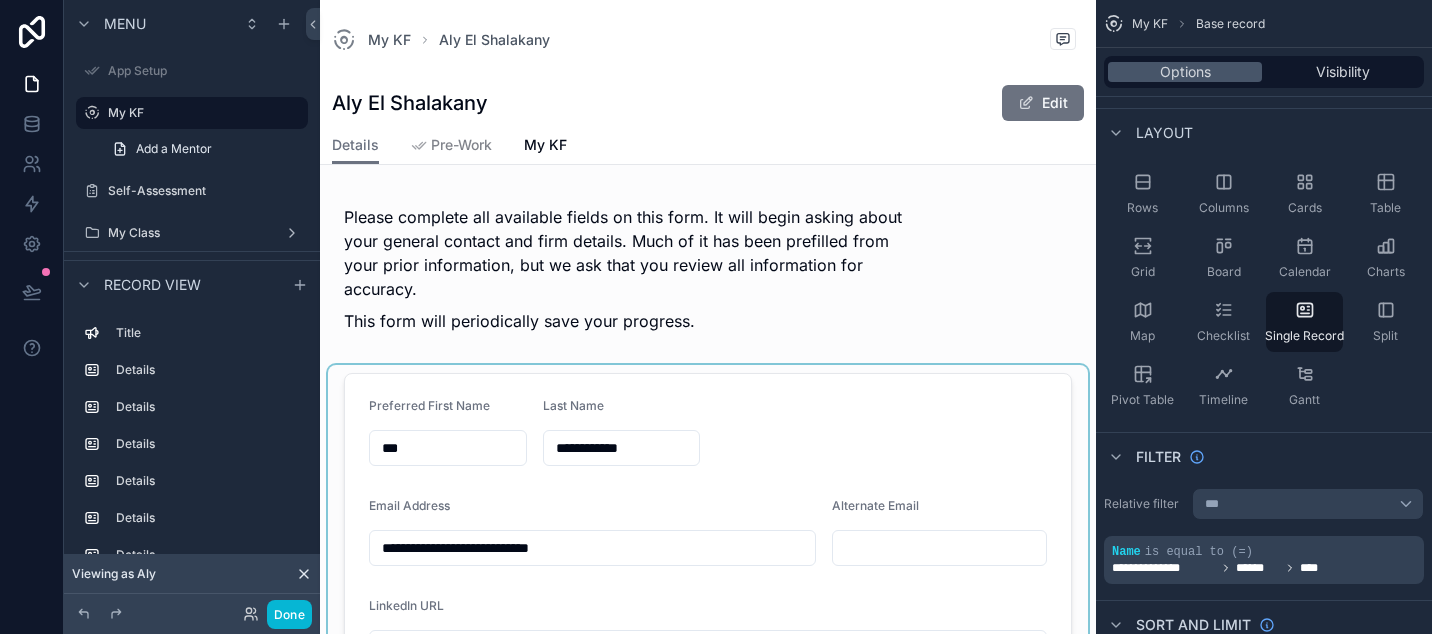 scroll, scrollTop: 0, scrollLeft: 0, axis: both 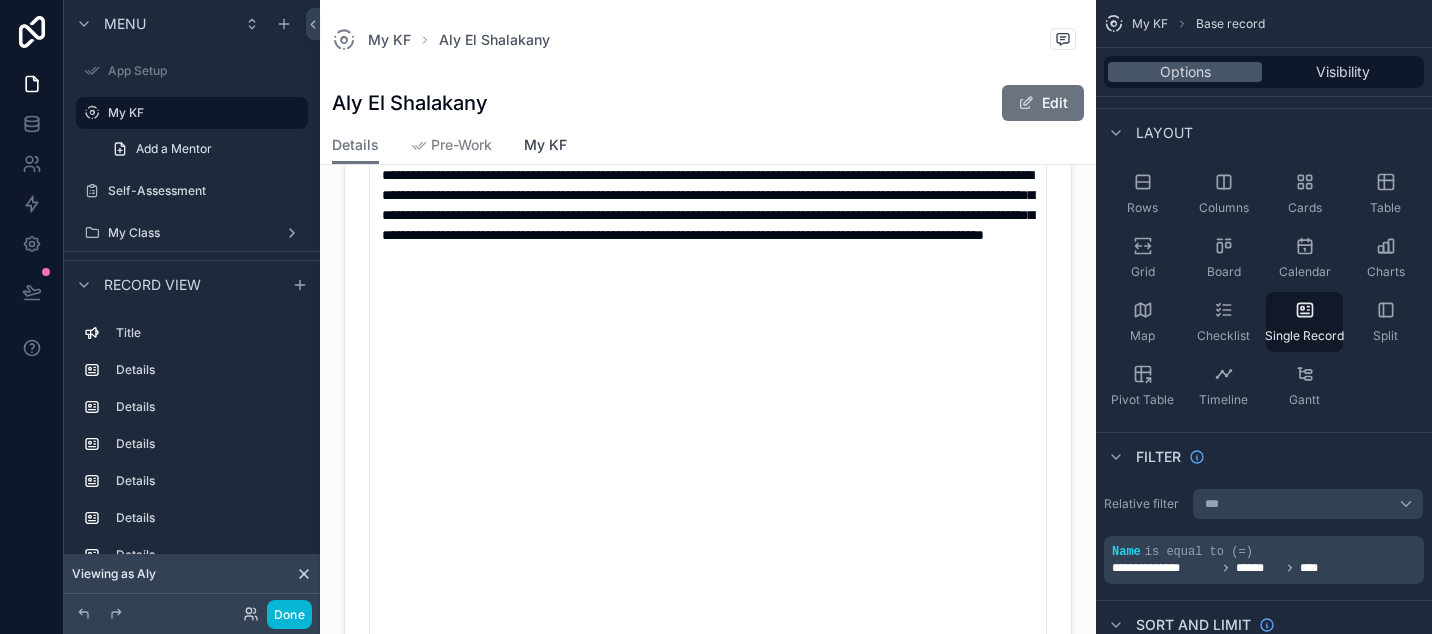 click on "My KF" at bounding box center (545, 145) 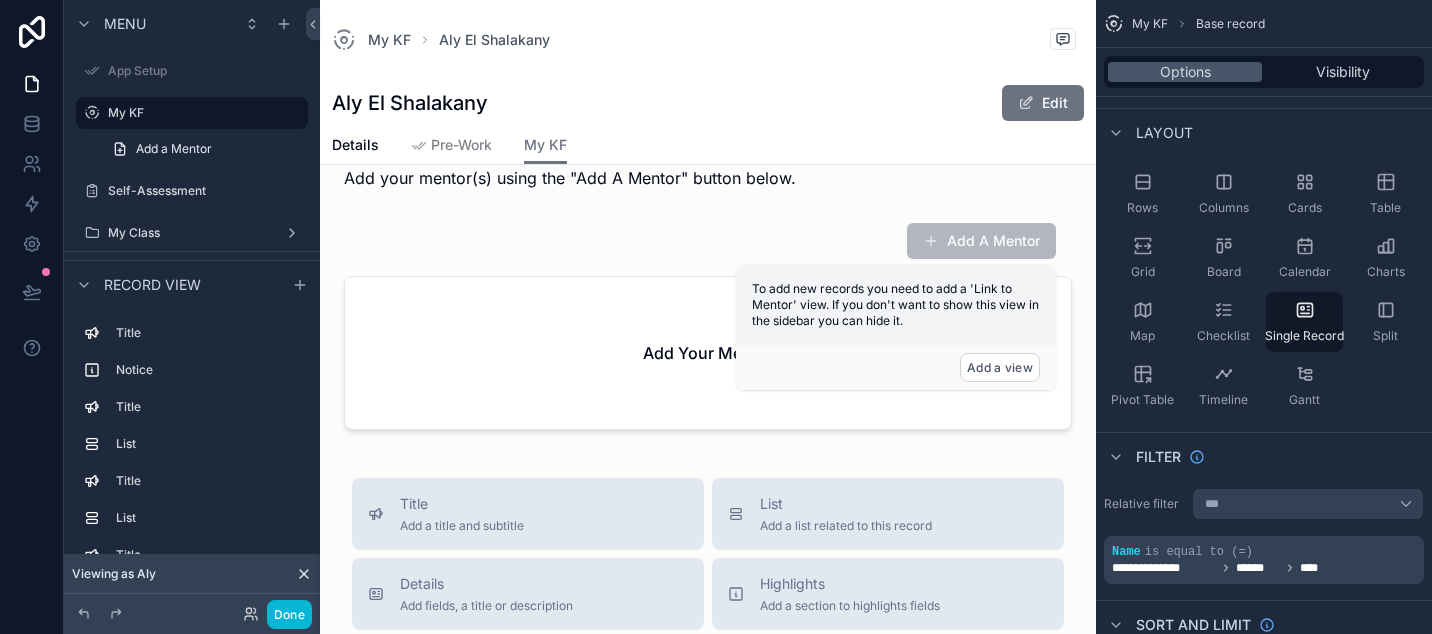 scroll, scrollTop: 1528, scrollLeft: 0, axis: vertical 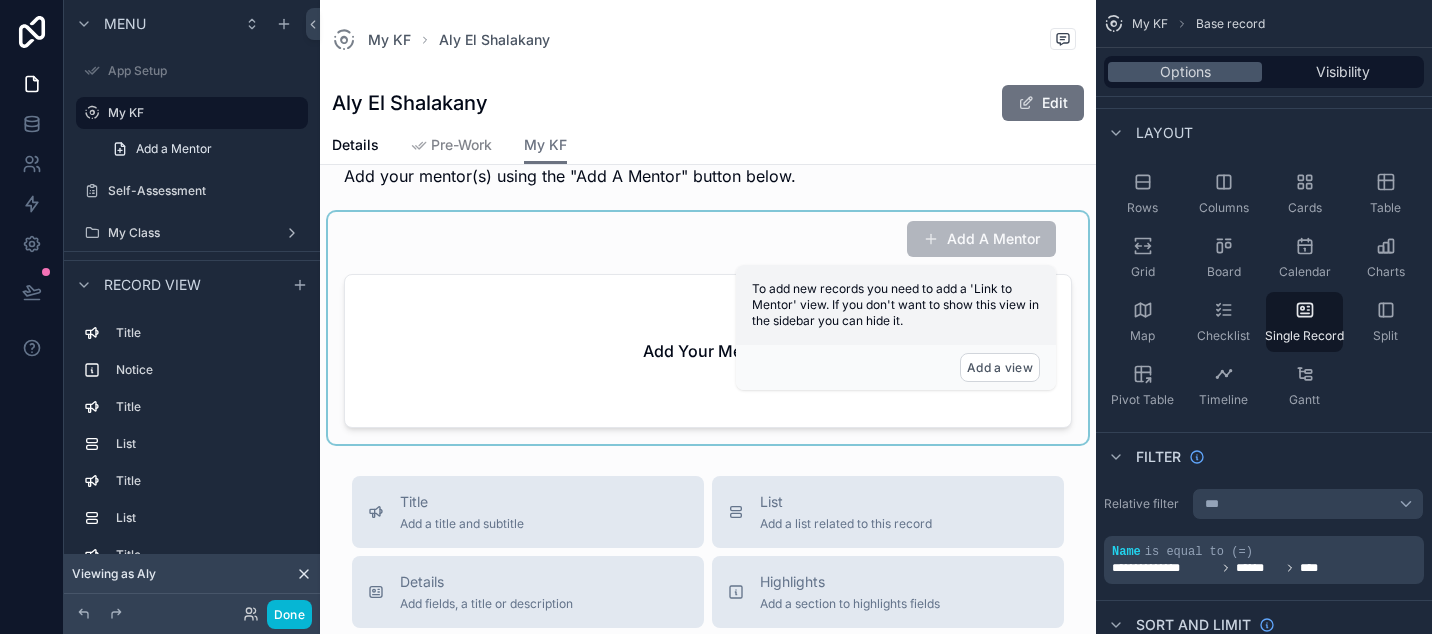 click at bounding box center (708, 328) 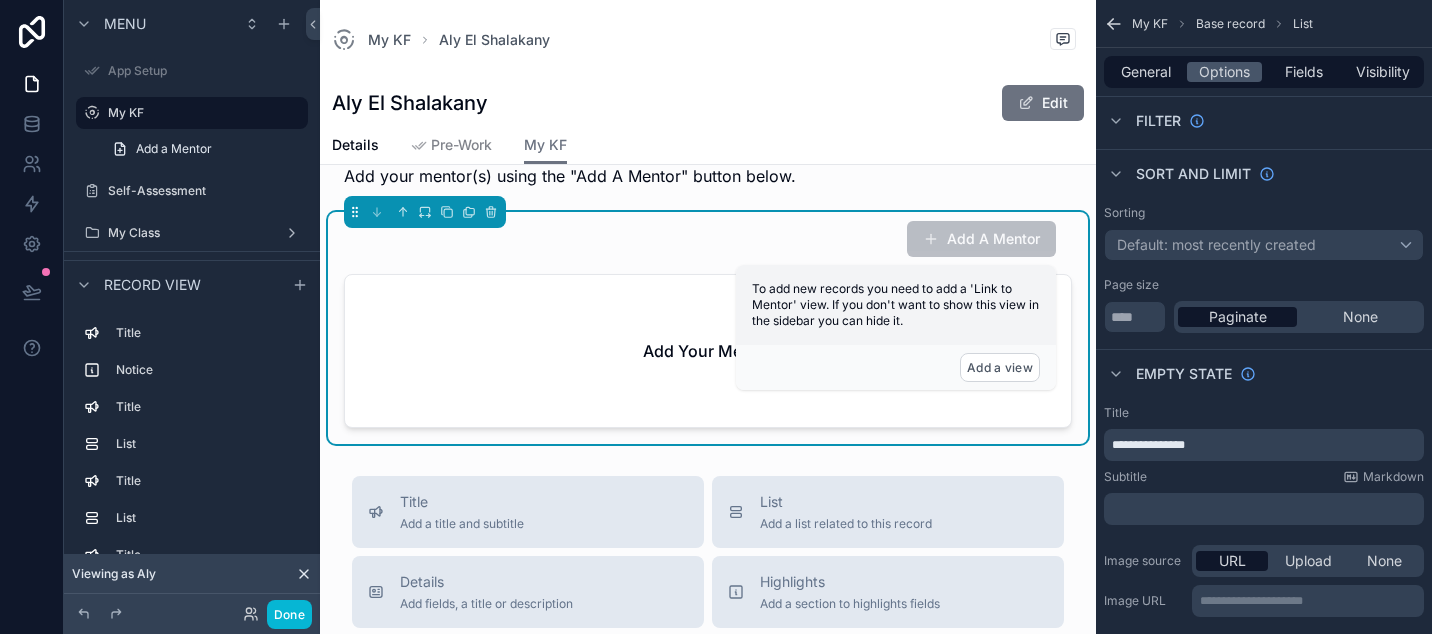 click on "Add A Mentor" at bounding box center (981, 239) 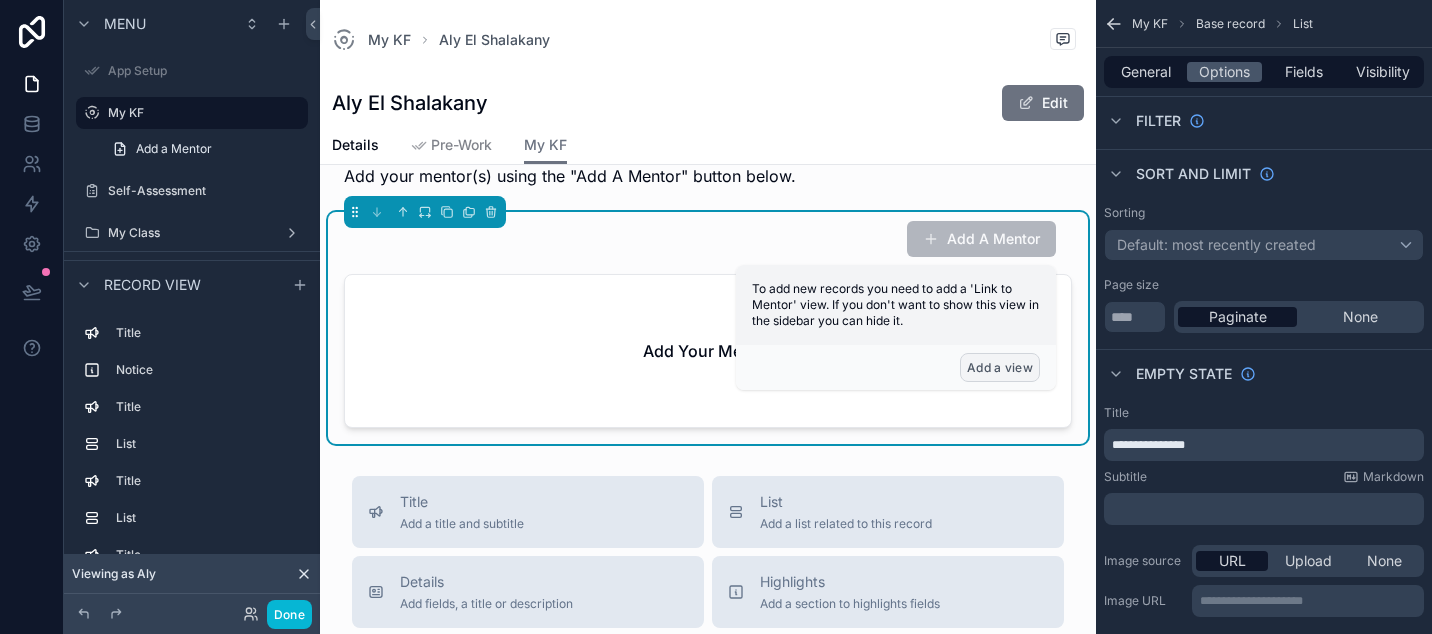 click on "Add a view" at bounding box center (1000, 367) 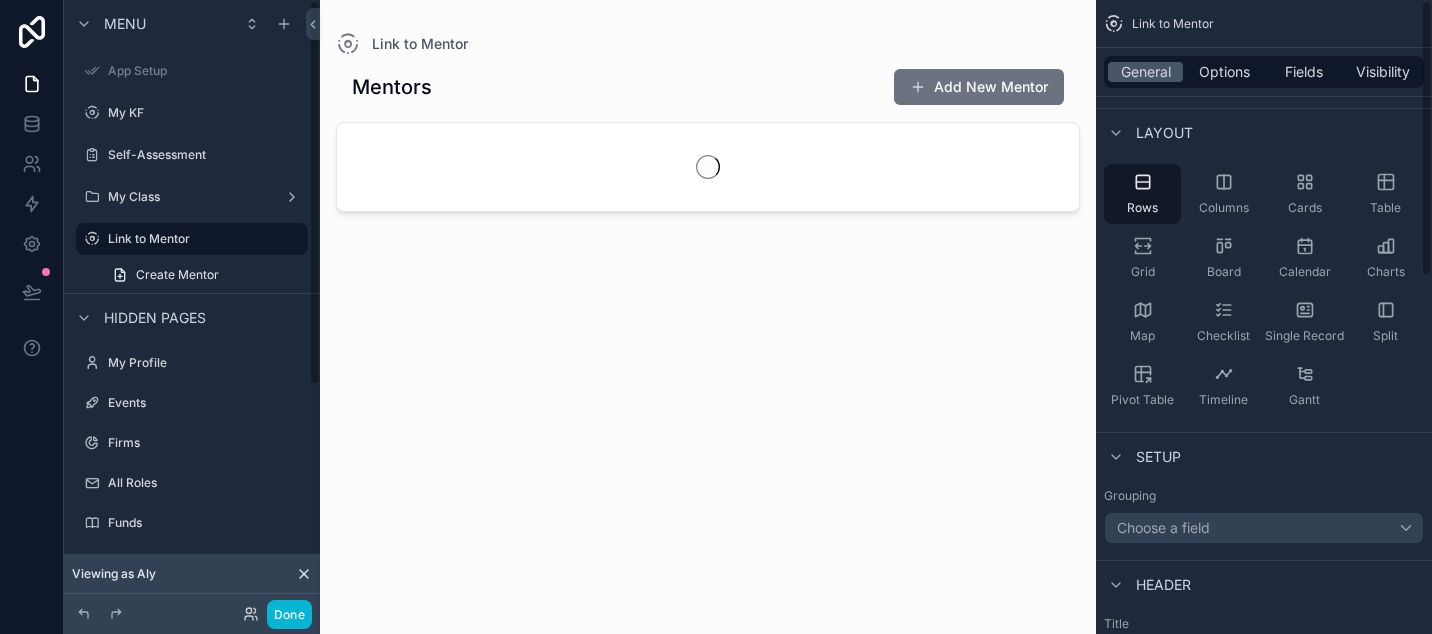 scroll, scrollTop: 0, scrollLeft: 0, axis: both 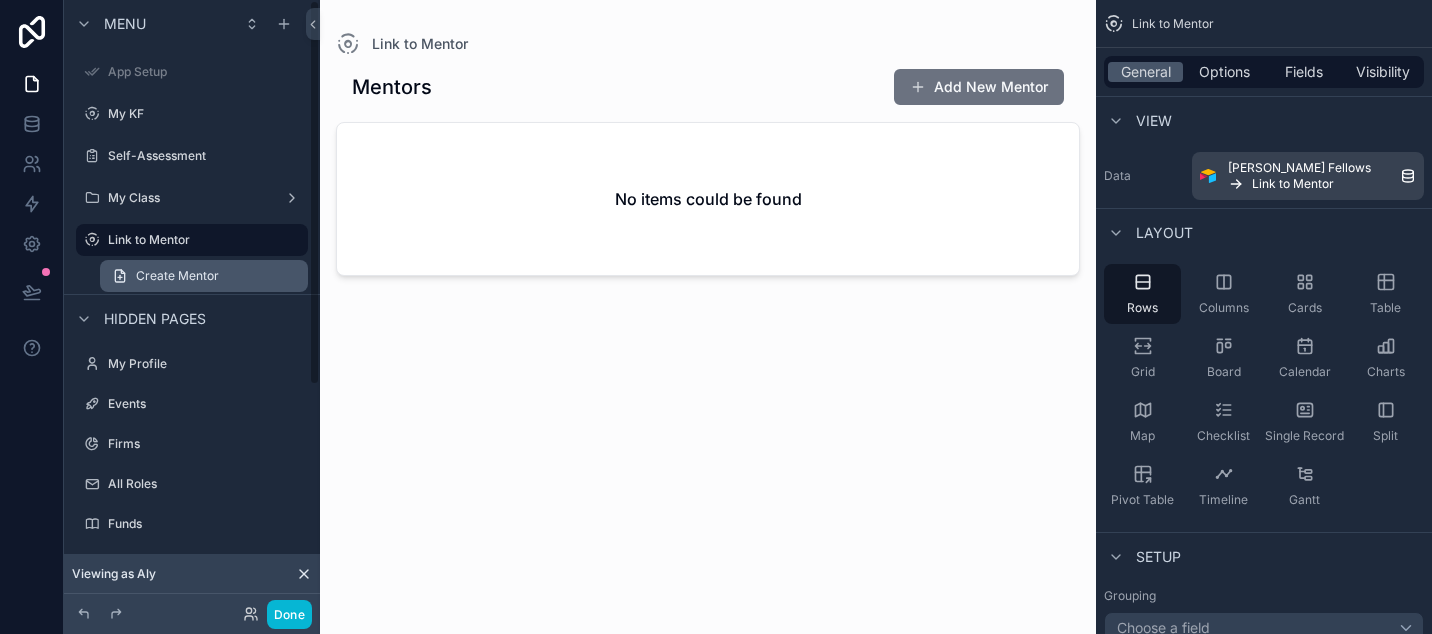 click on "Create Mentor" at bounding box center [177, 276] 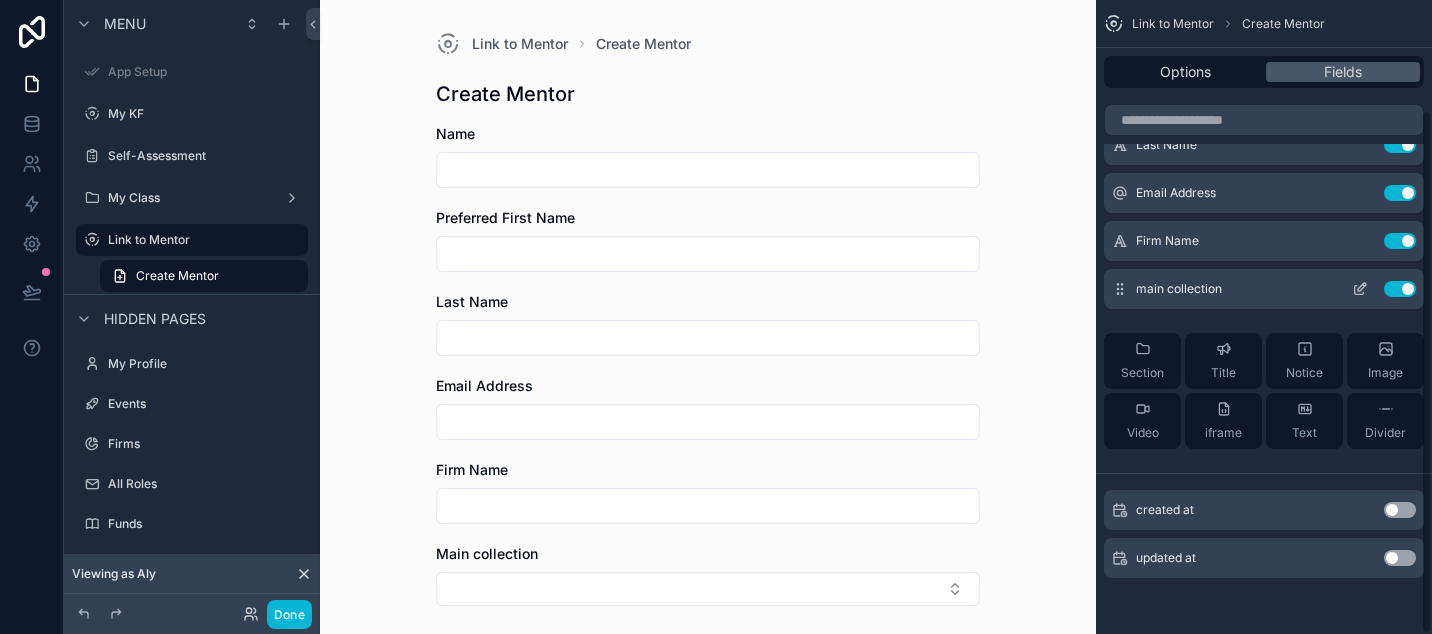 scroll, scrollTop: 132, scrollLeft: 0, axis: vertical 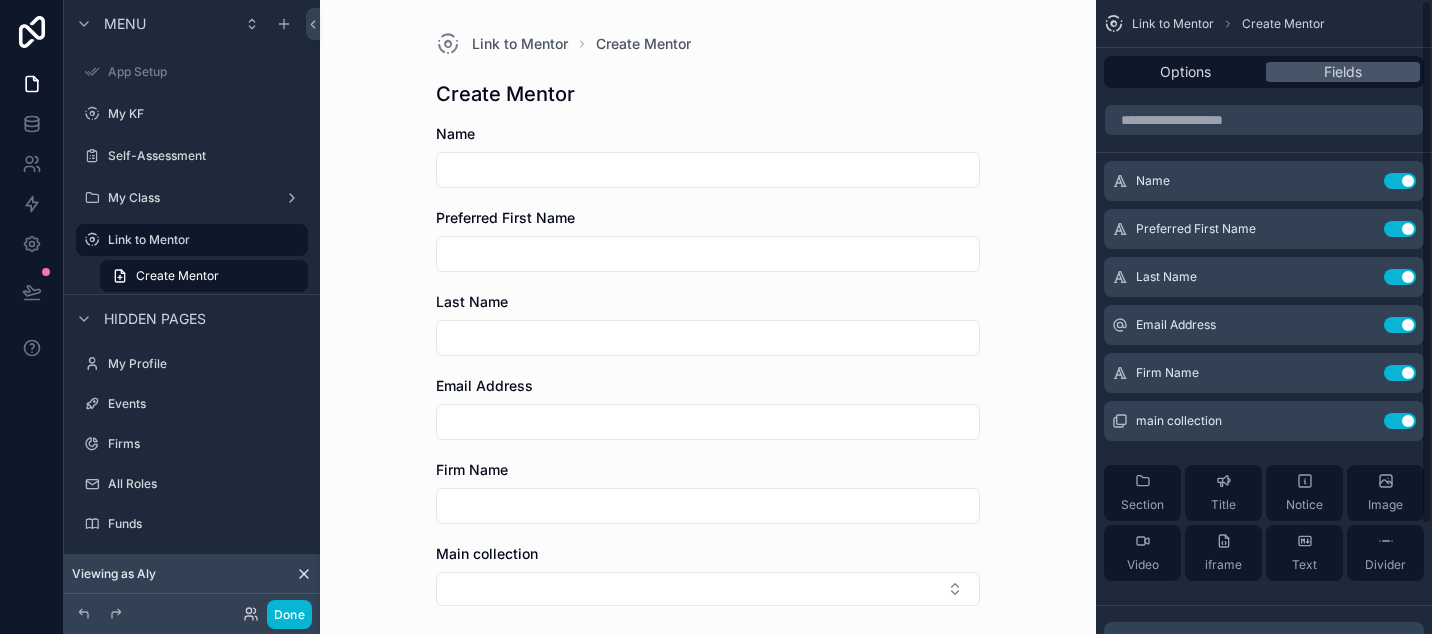 click on "Options Fields" at bounding box center [1264, 72] 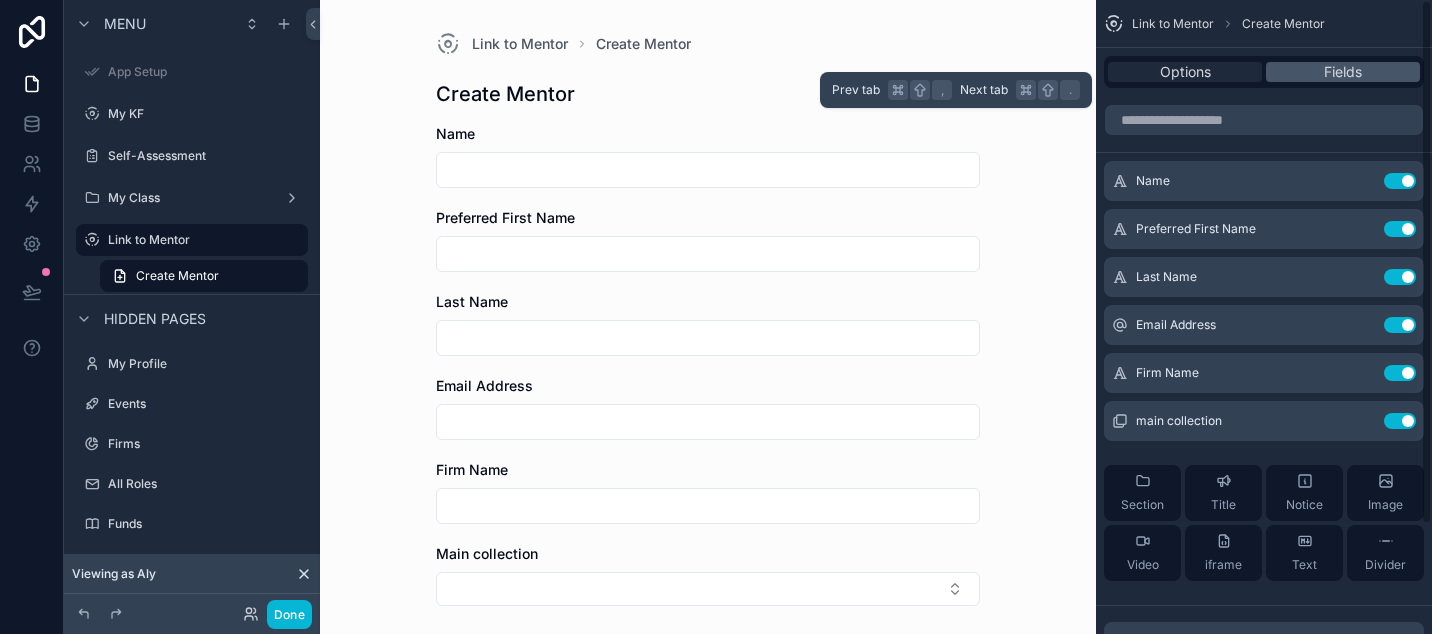 click on "Options" at bounding box center [1185, 72] 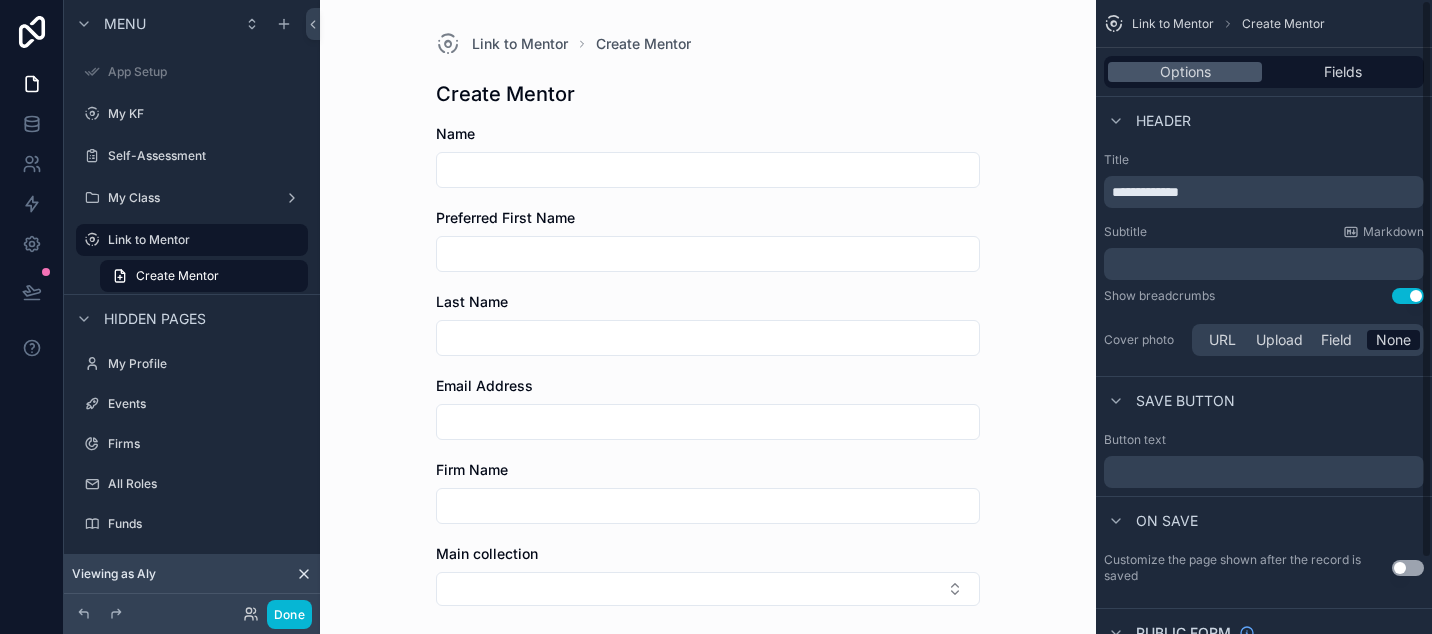 scroll, scrollTop: 0, scrollLeft: 0, axis: both 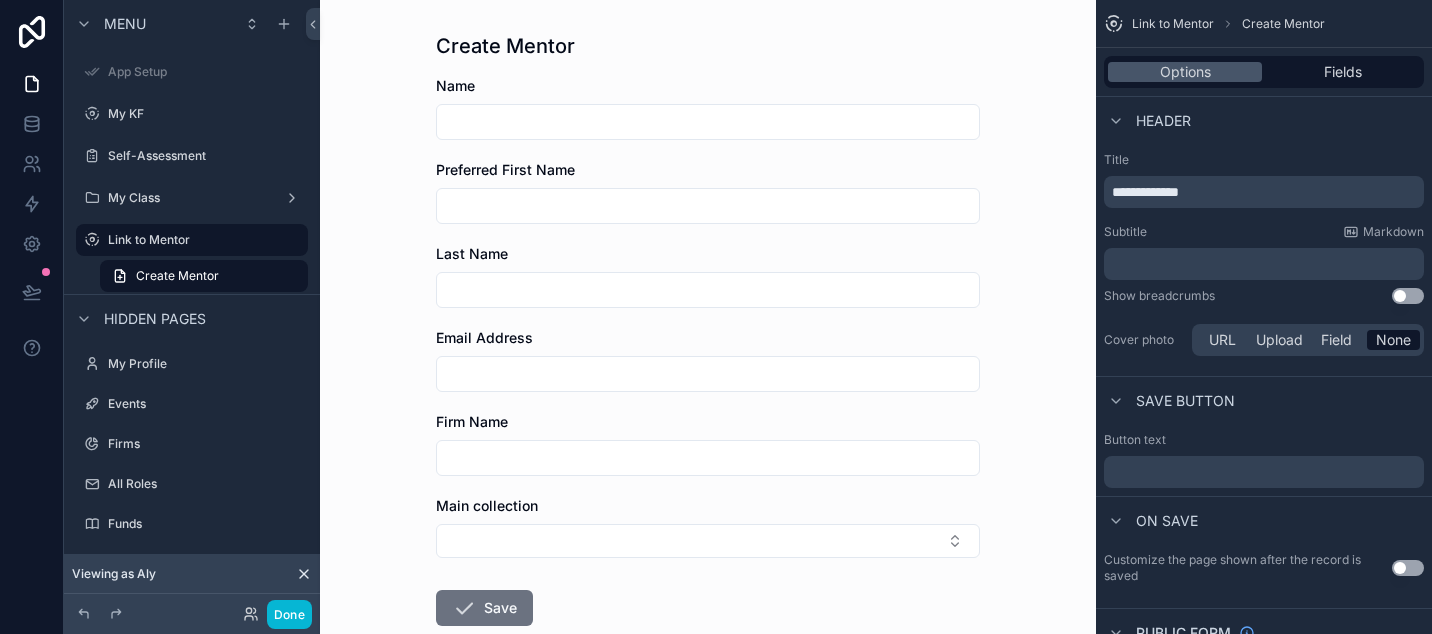 click at bounding box center [708, 122] 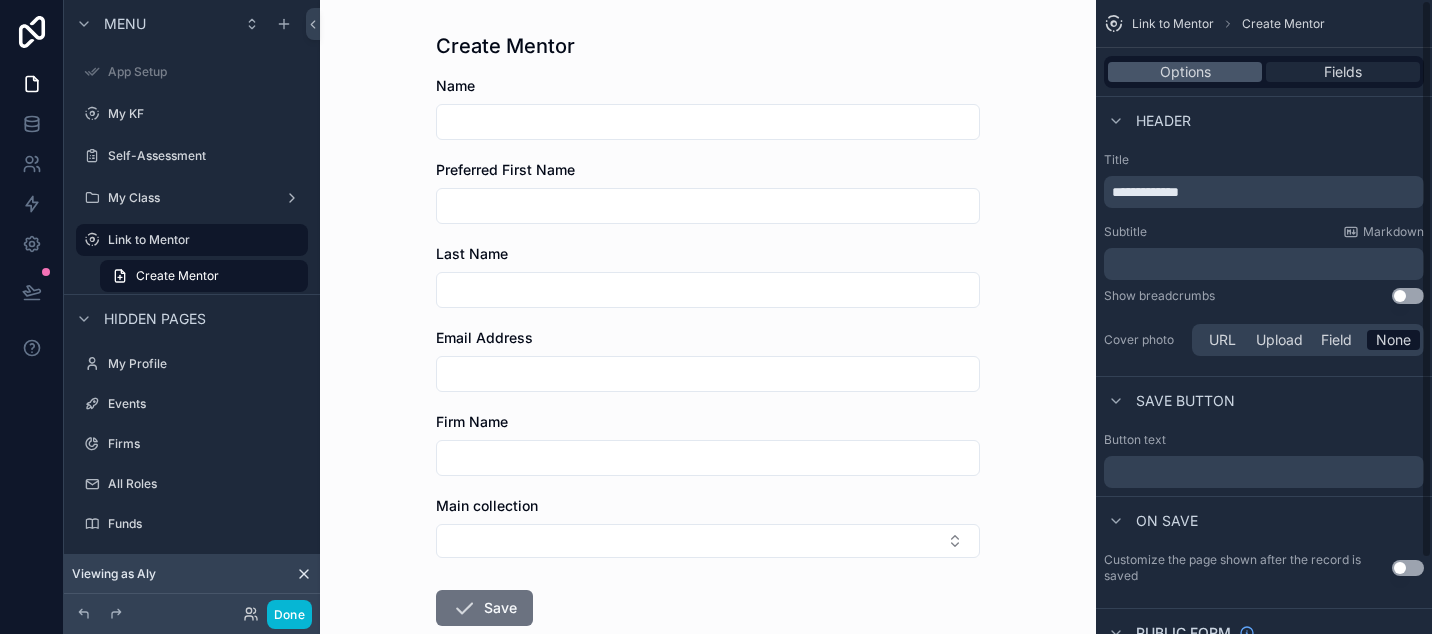 click on "Fields" at bounding box center (1343, 72) 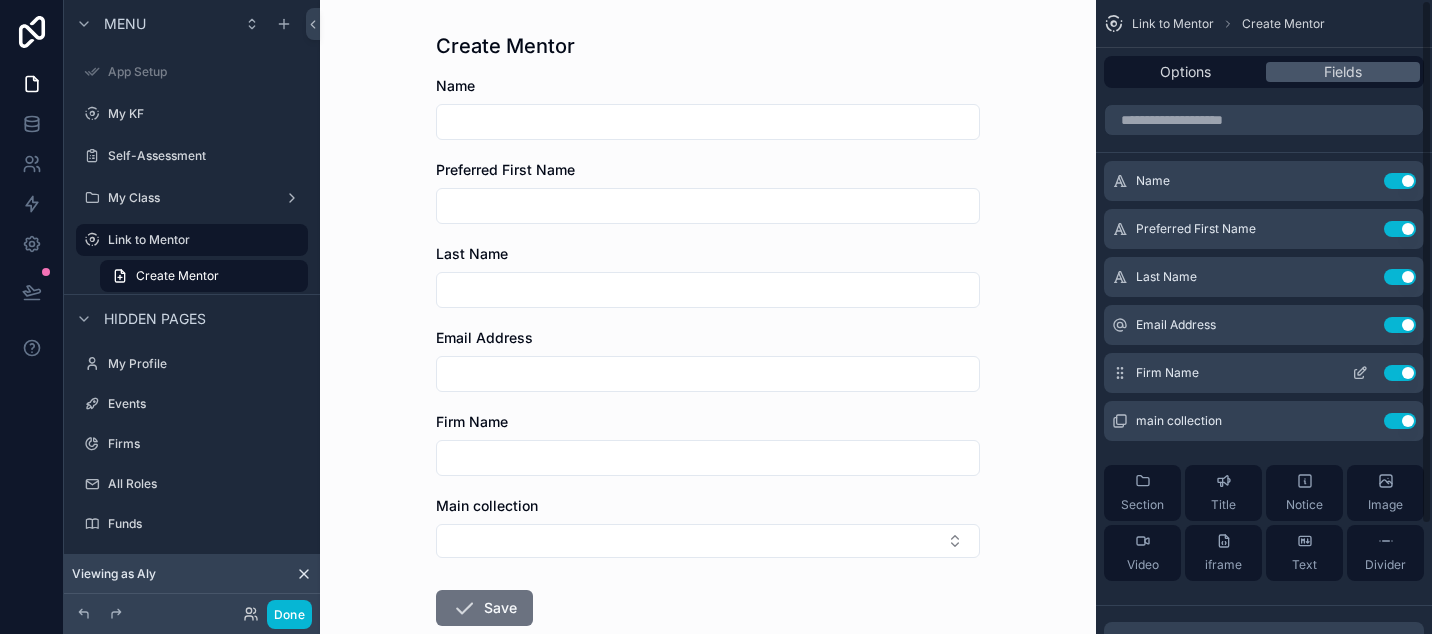 scroll, scrollTop: 1, scrollLeft: 0, axis: vertical 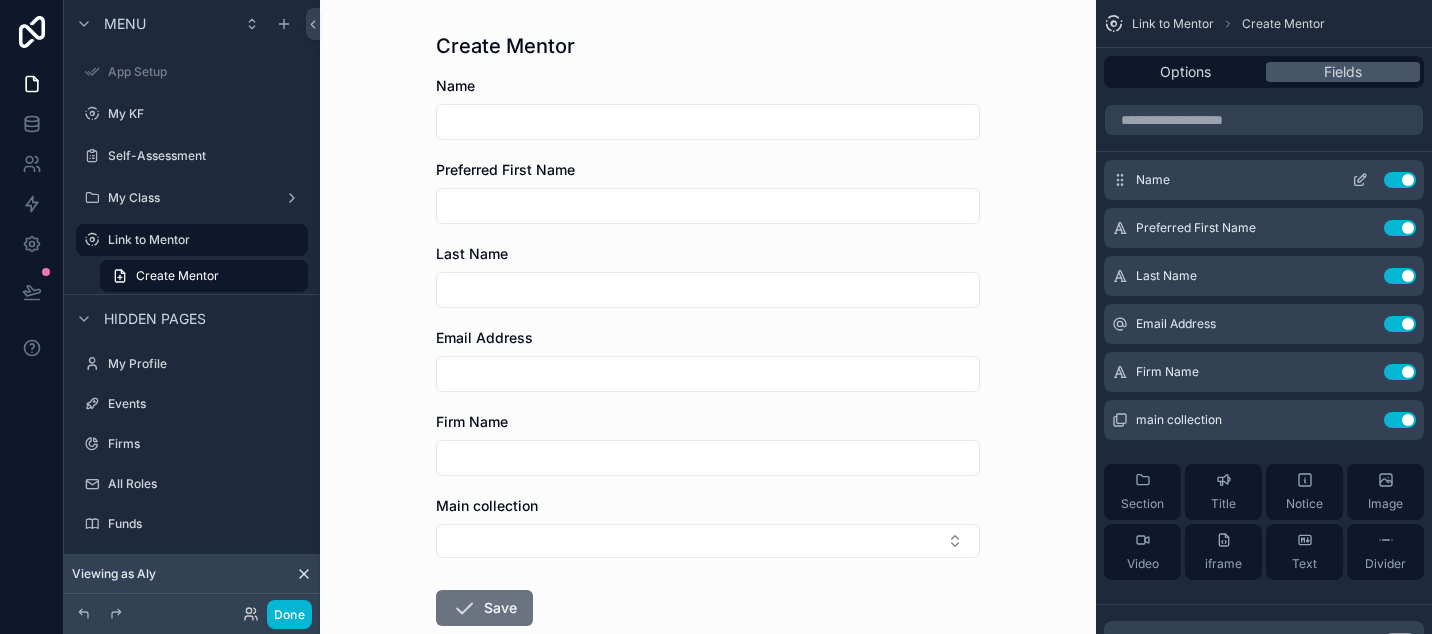 click on "Use setting" at bounding box center (1400, 180) 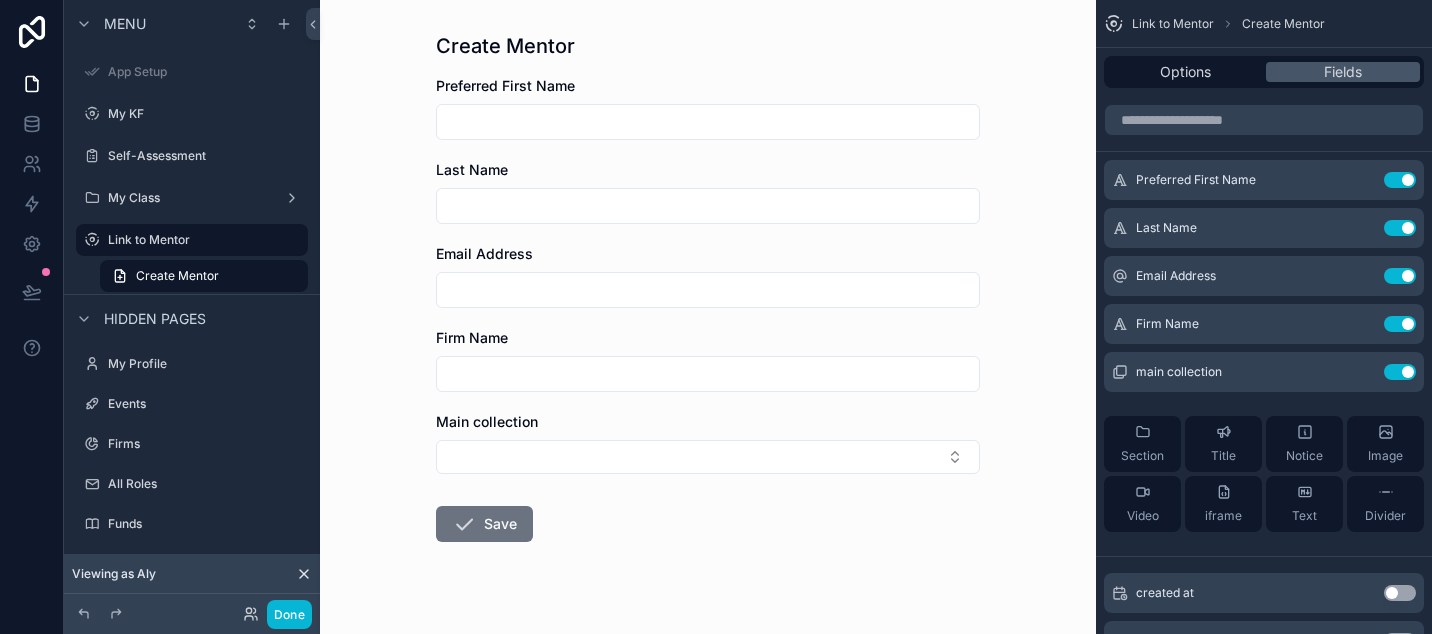click on "Main collection" at bounding box center (487, 421) 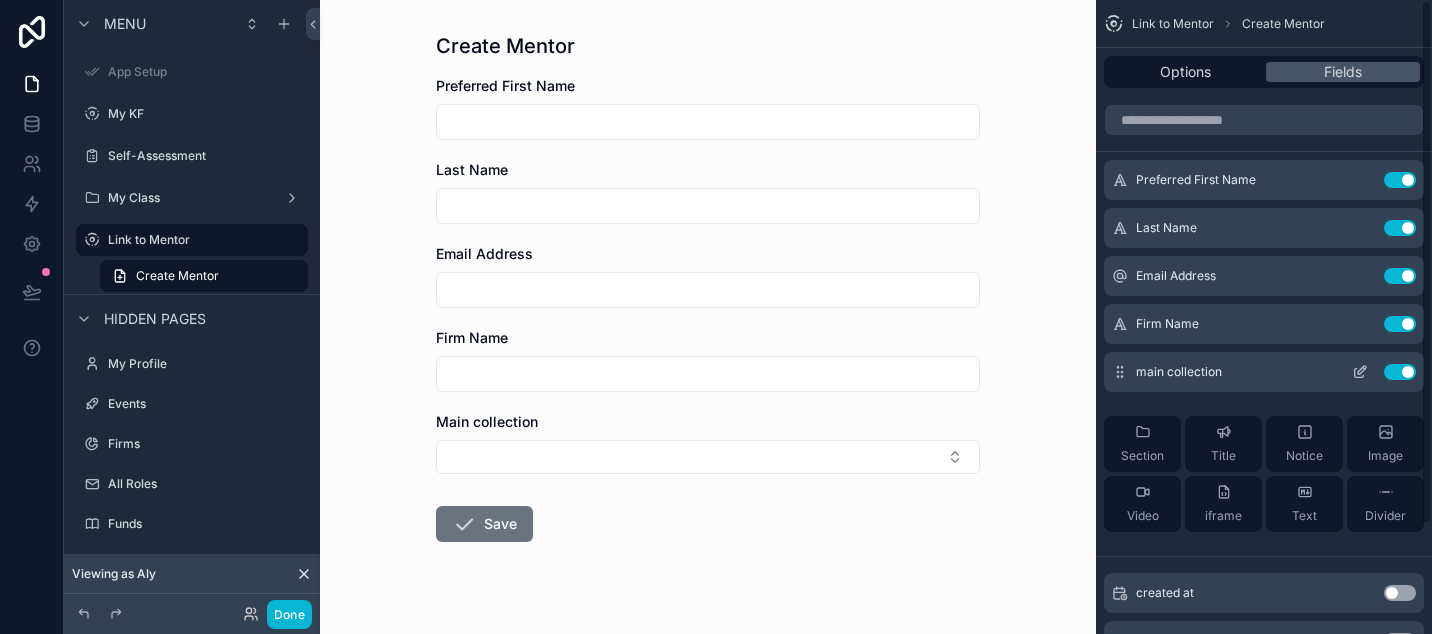 click 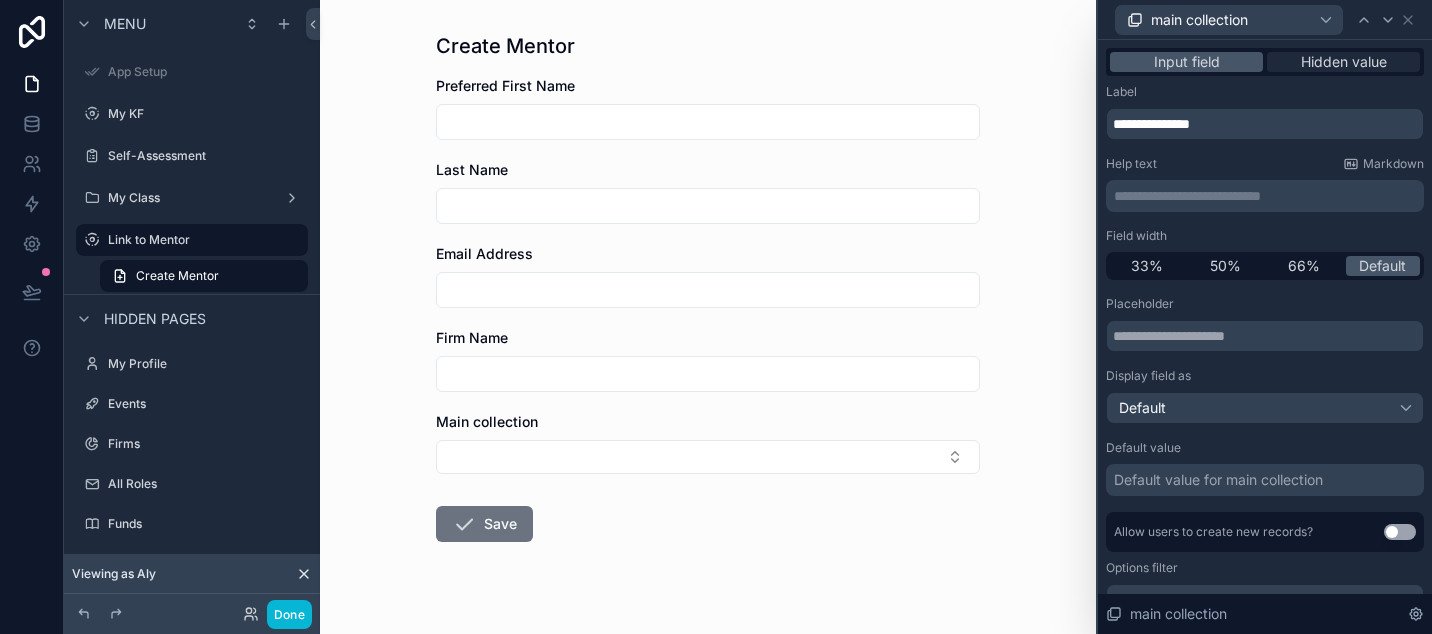 scroll, scrollTop: 0, scrollLeft: 0, axis: both 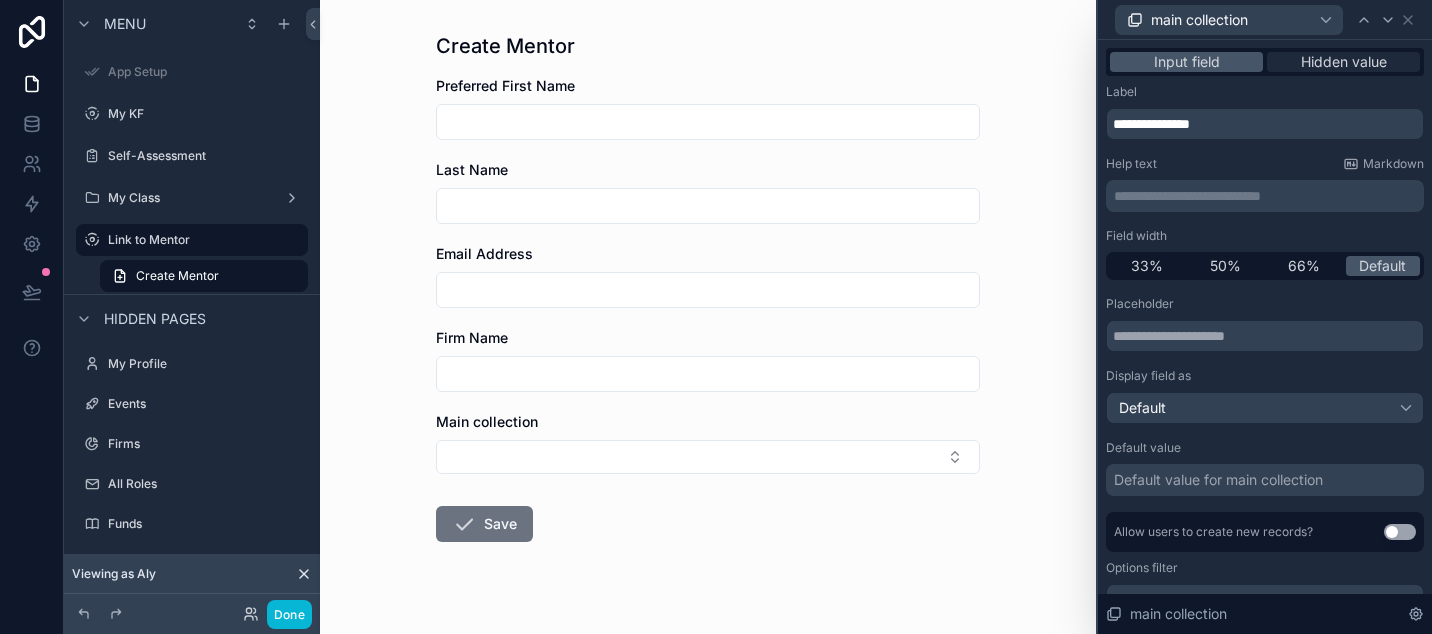 click on "Hidden value" at bounding box center (1344, 62) 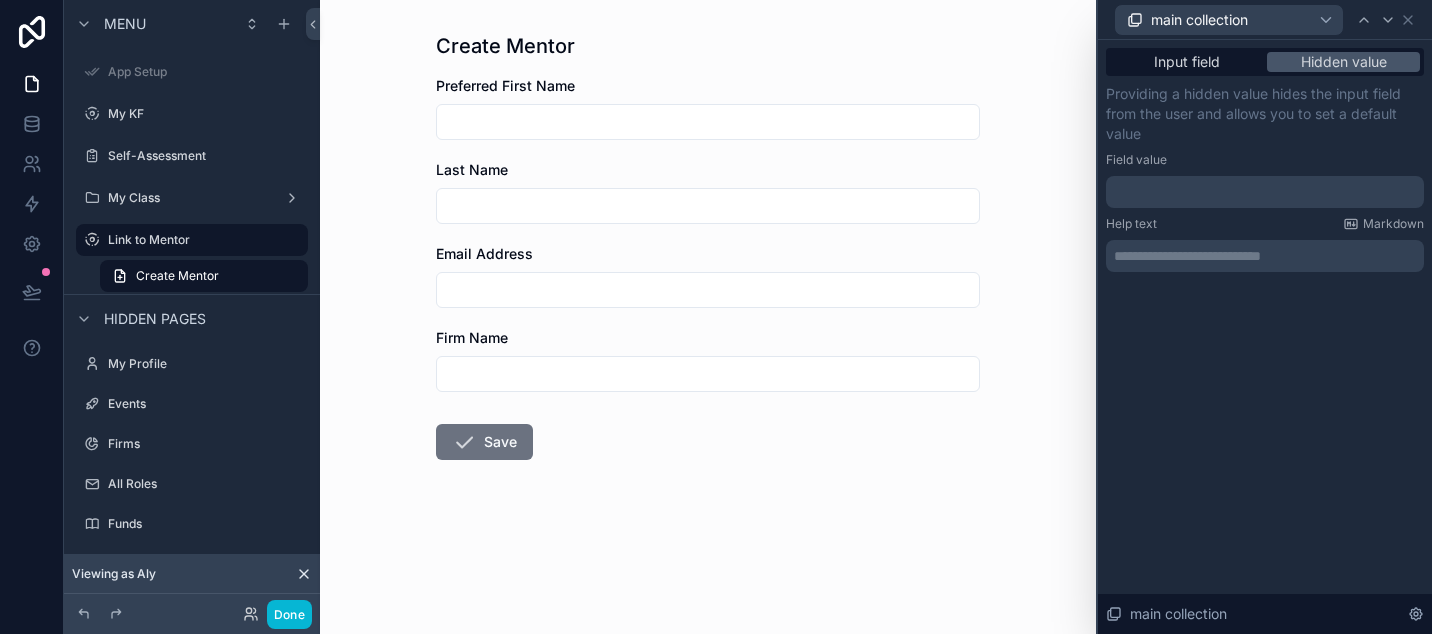 click at bounding box center (1265, 192) 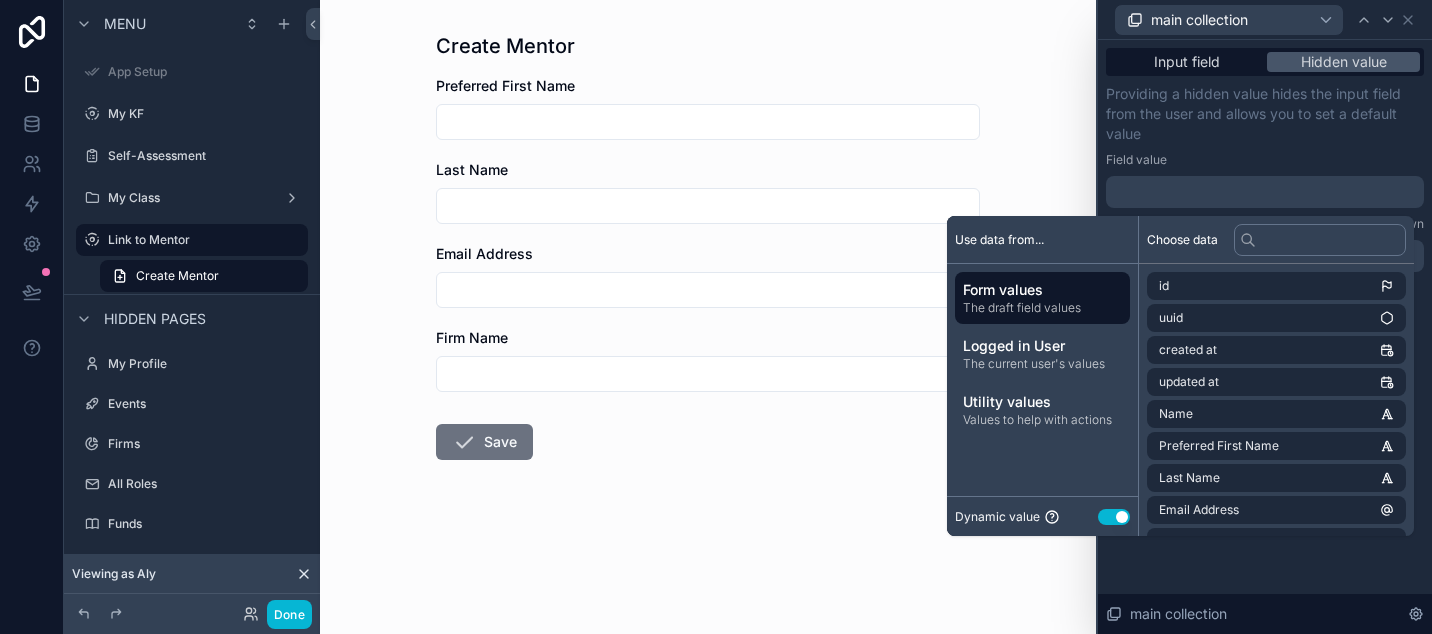 click at bounding box center [1265, 192] 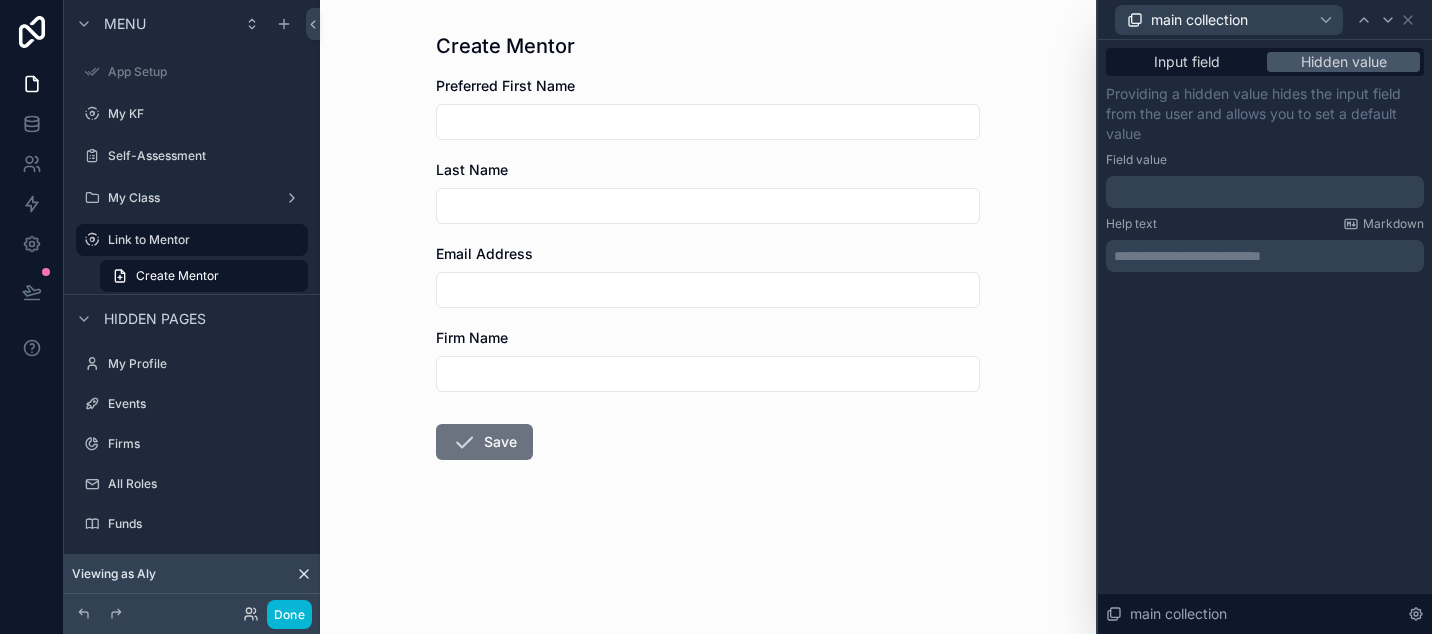 click at bounding box center (1265, 192) 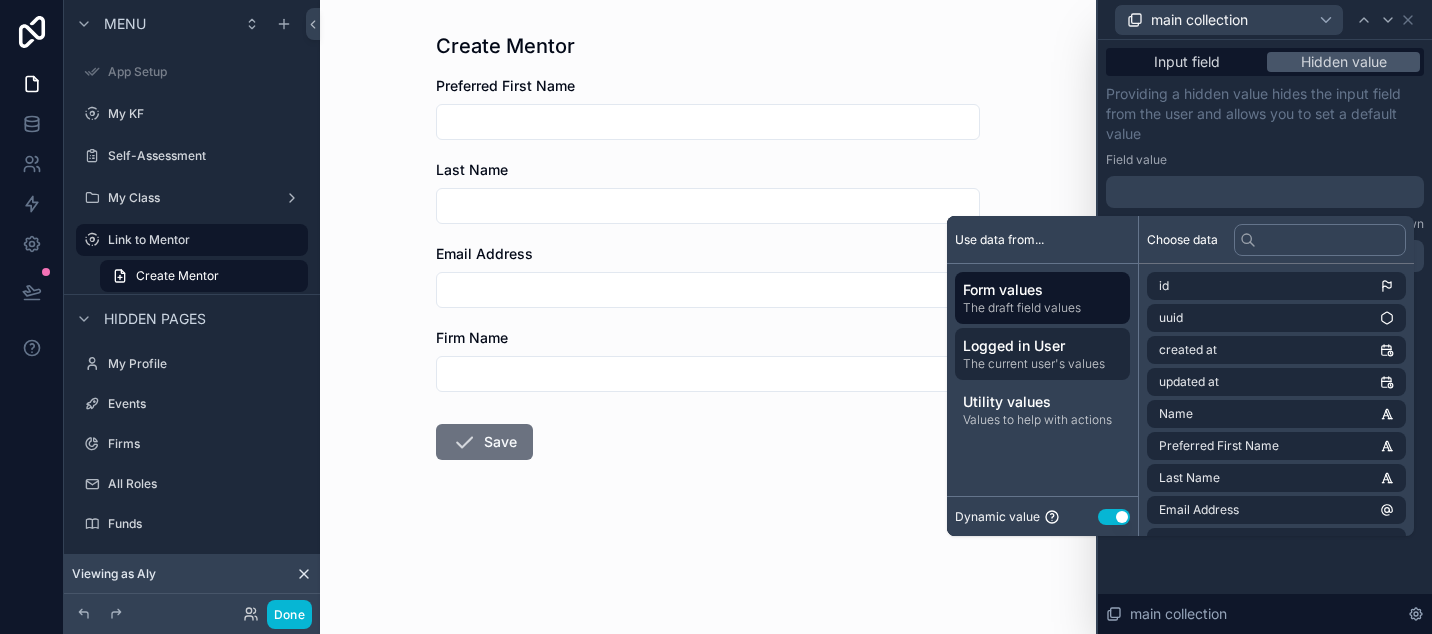 click on "Logged in User" at bounding box center [1042, 346] 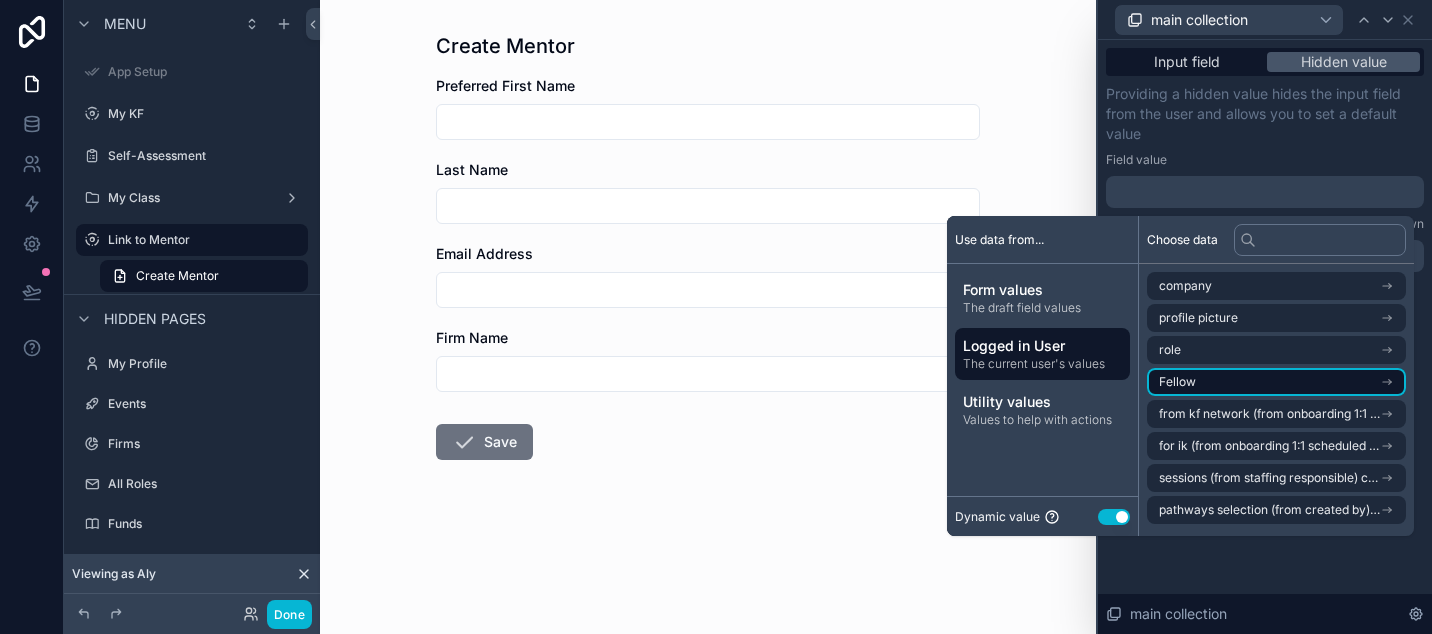 click on "Fellow" at bounding box center [1276, 382] 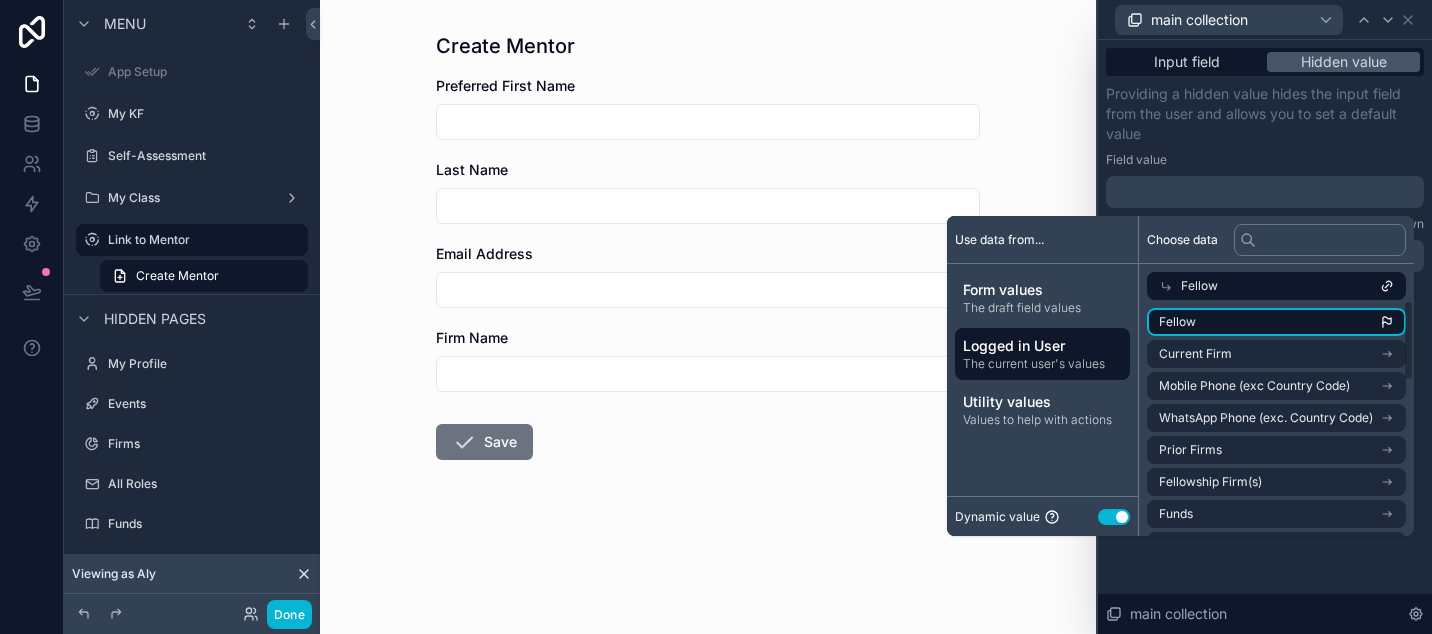 click on "Fellow" at bounding box center (1177, 322) 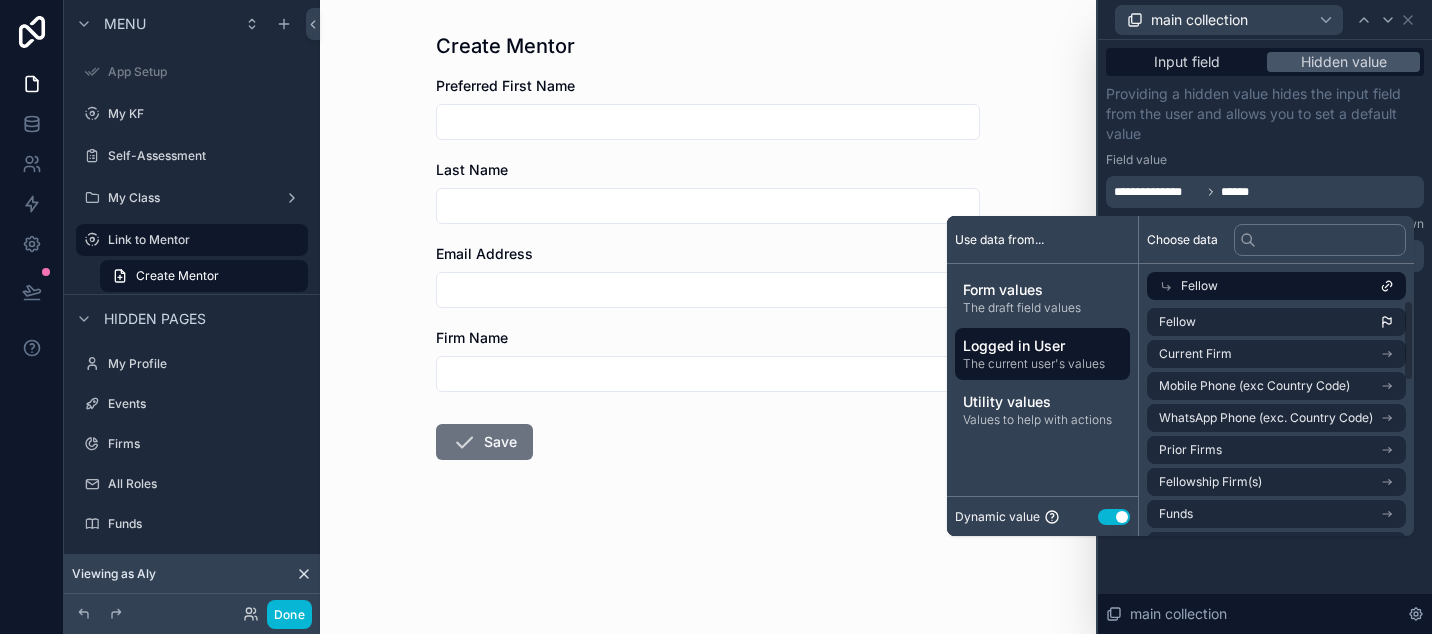 click on "**********" at bounding box center [1265, 337] 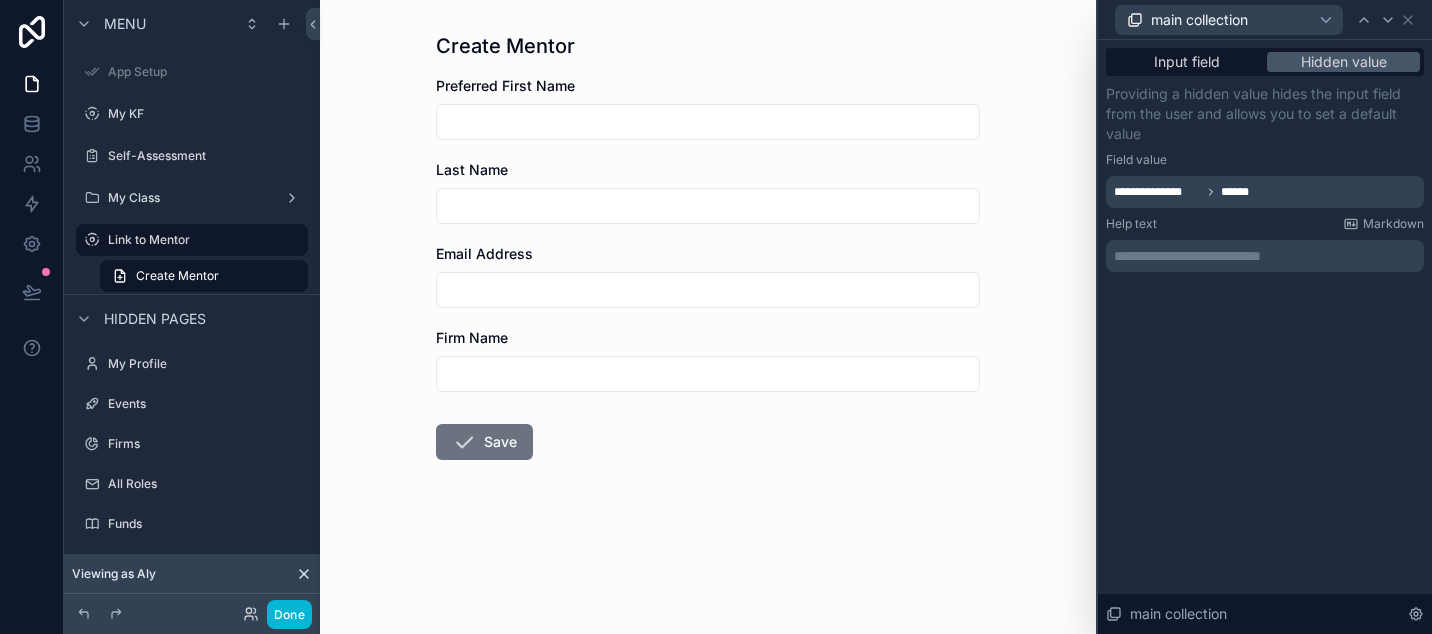 click on "Preferred First Name Last Name Email Address Firm Name Save" at bounding box center [708, 332] 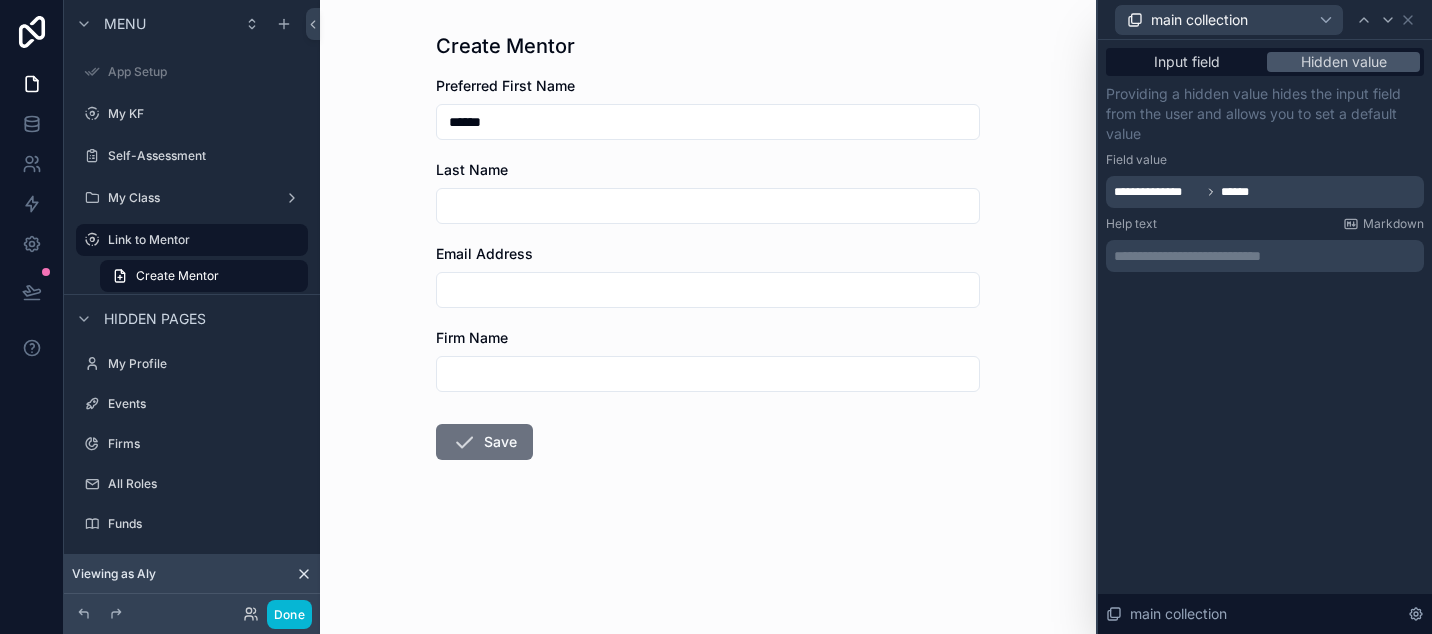 type on "******" 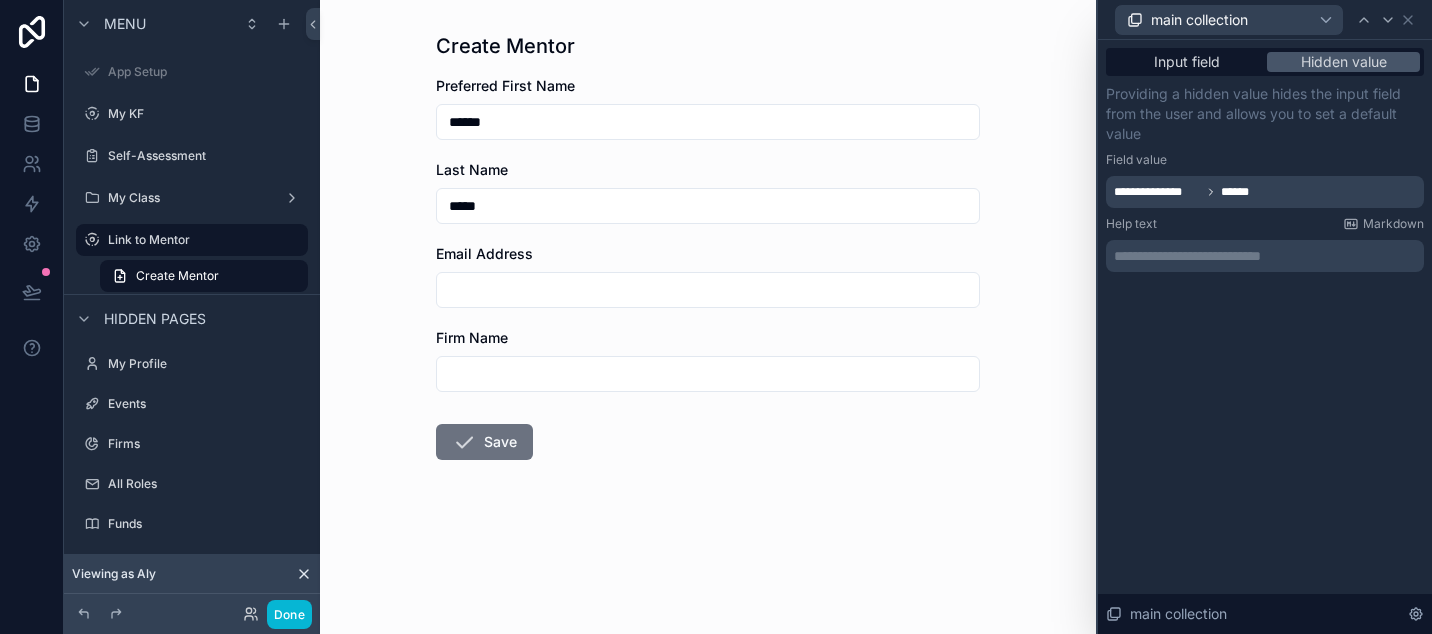 type on "*****" 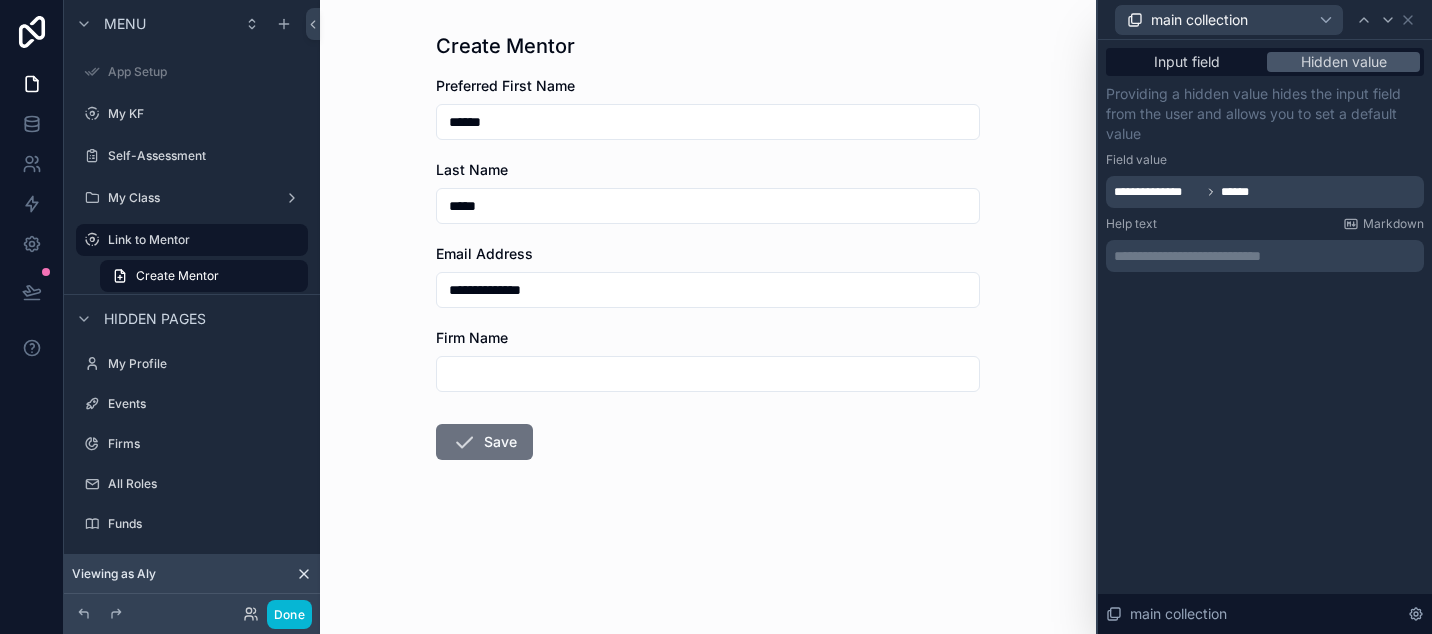 type on "**********" 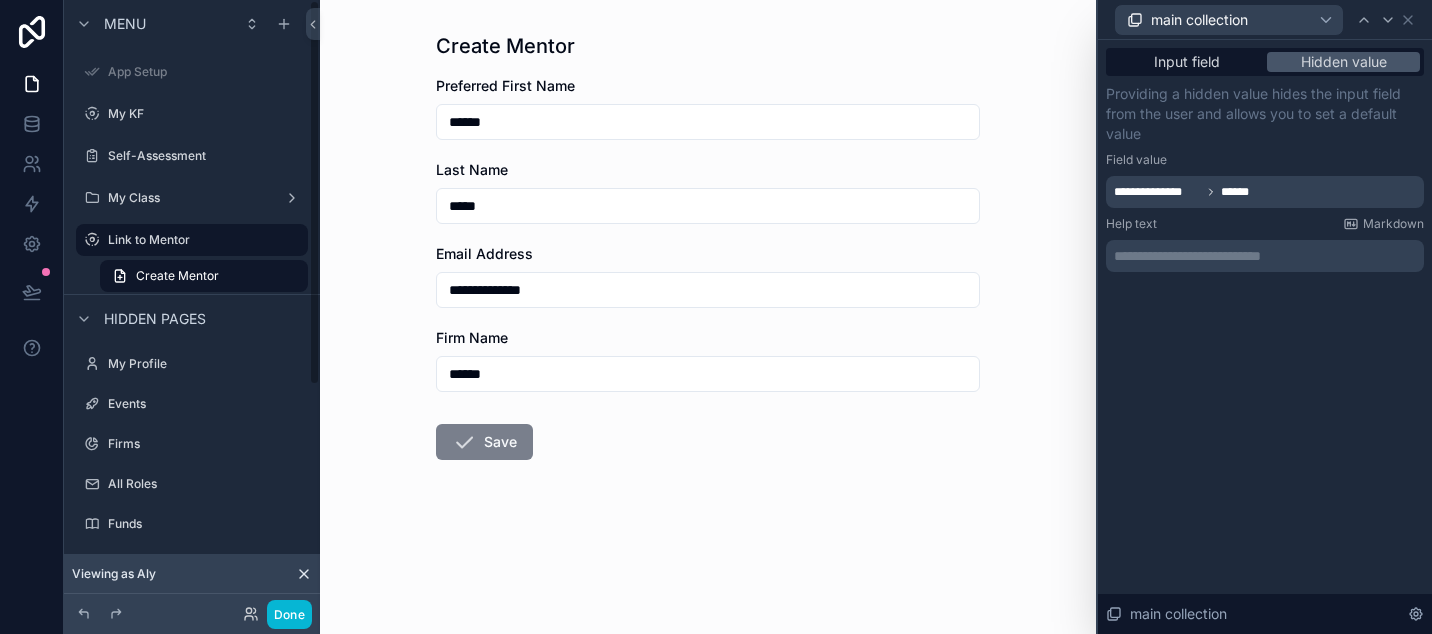 type on "******" 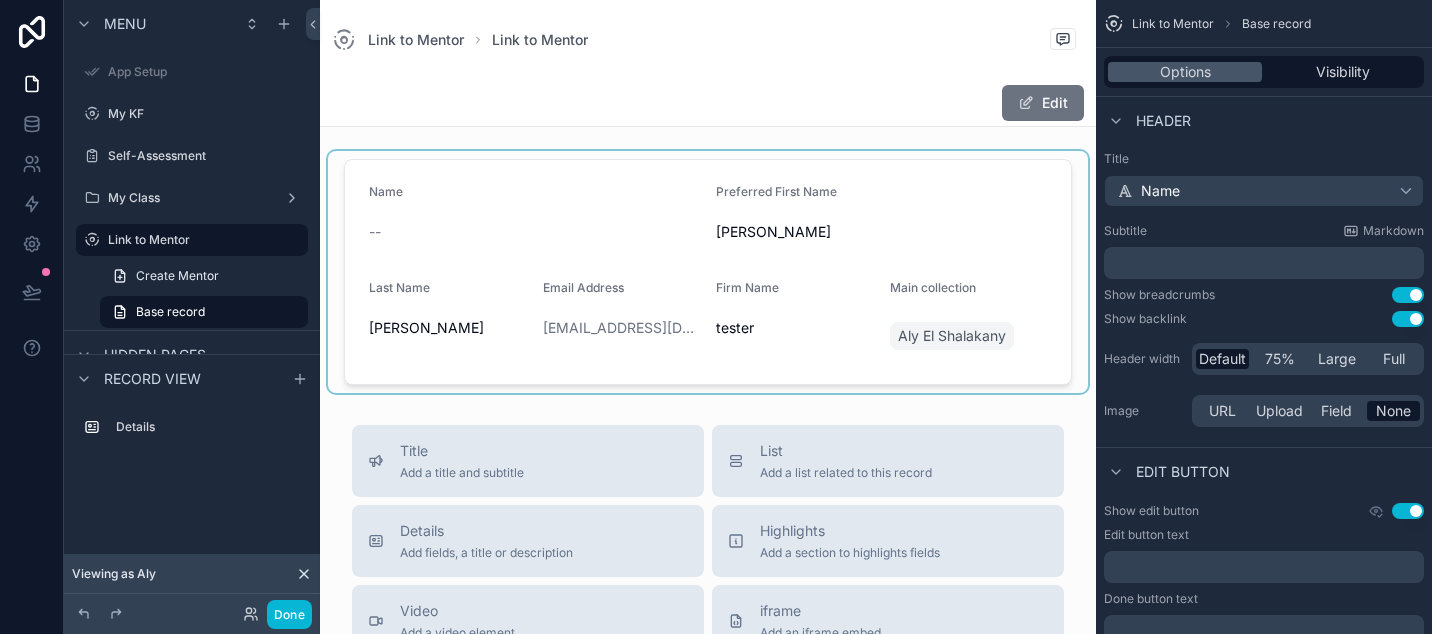 scroll, scrollTop: 0, scrollLeft: 0, axis: both 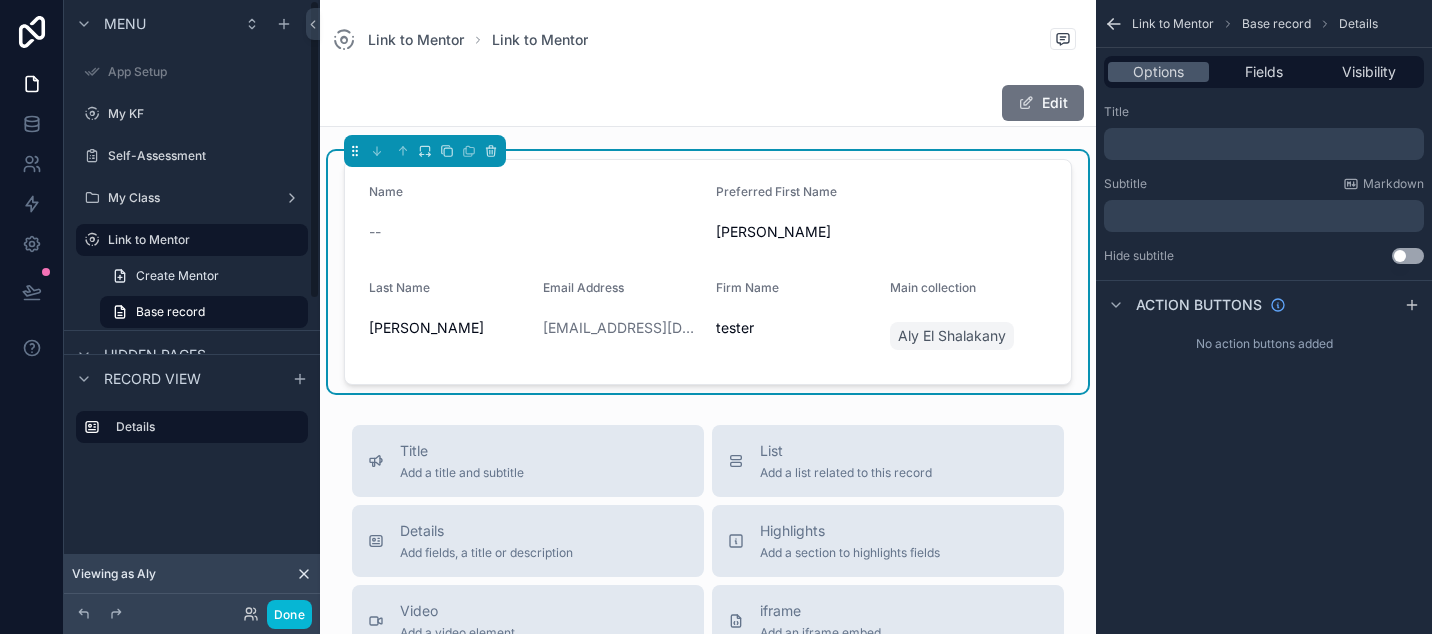 click on "Create Mentor Base record" at bounding box center (192, 294) 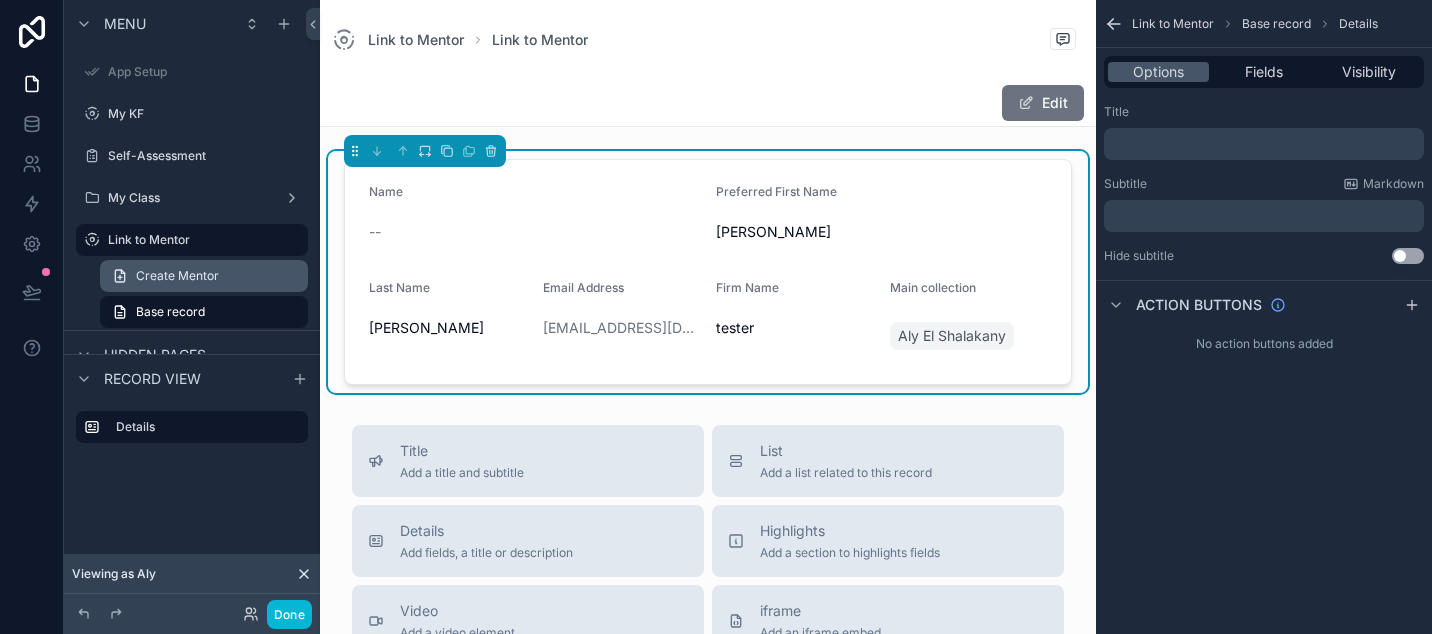 click on "Create Mentor" at bounding box center [204, 276] 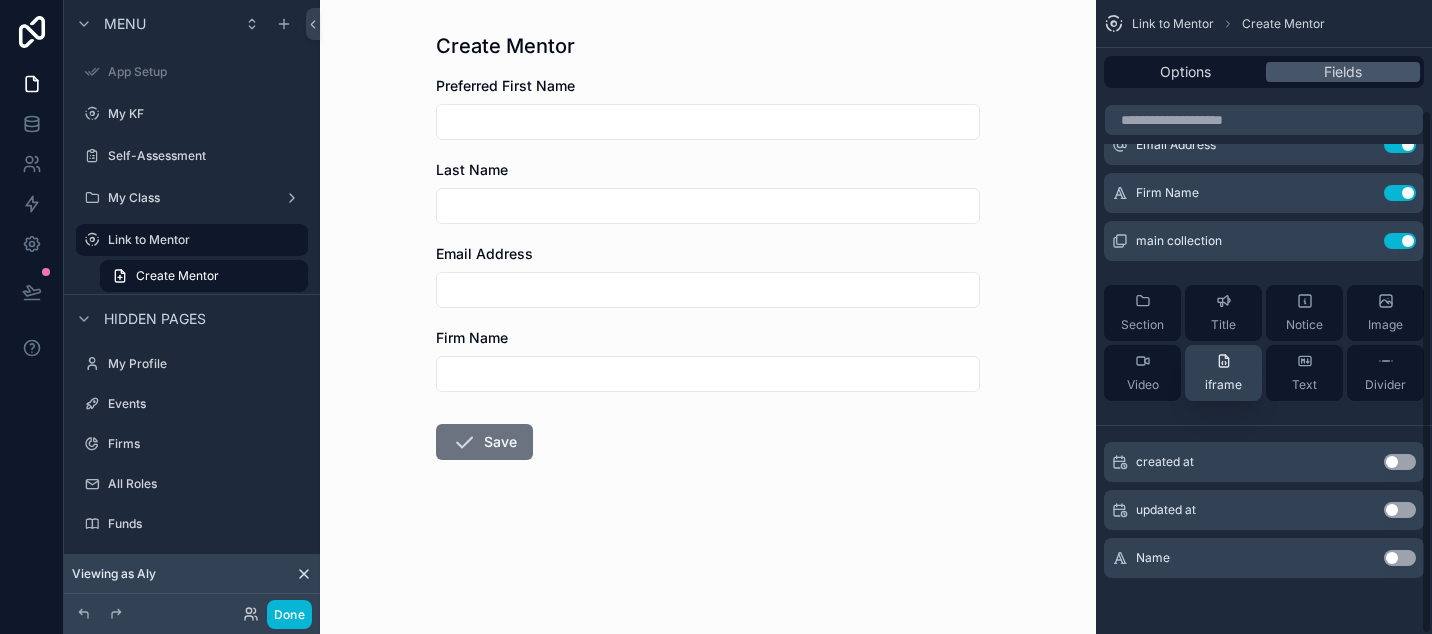 scroll, scrollTop: 132, scrollLeft: 0, axis: vertical 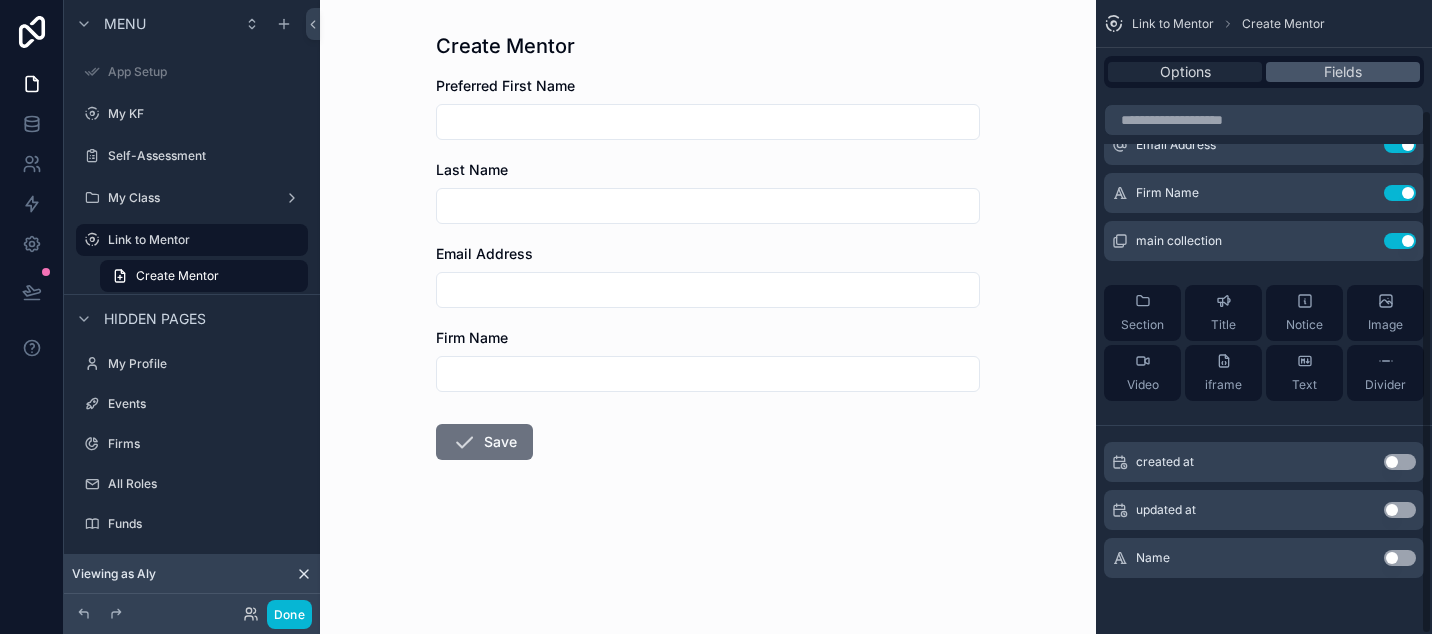 click on "Options" at bounding box center (1185, 72) 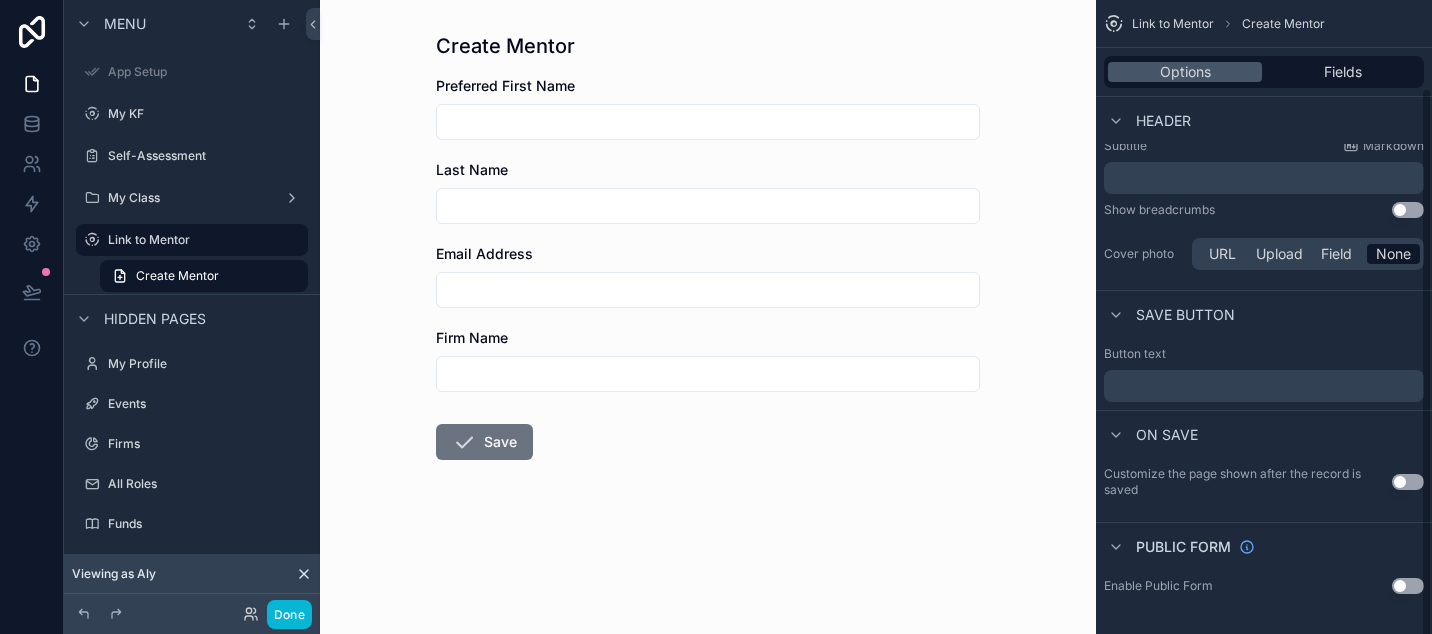 scroll, scrollTop: 86, scrollLeft: 0, axis: vertical 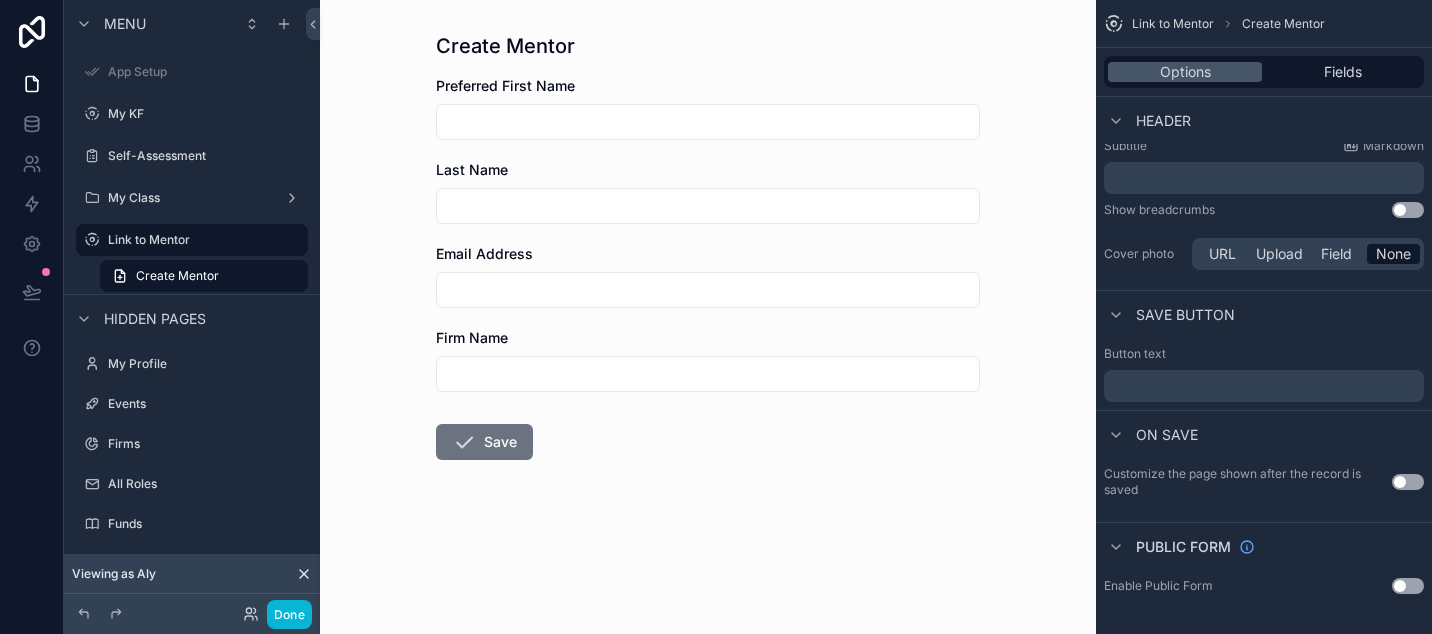 click on "Use setting" at bounding box center (1408, 482) 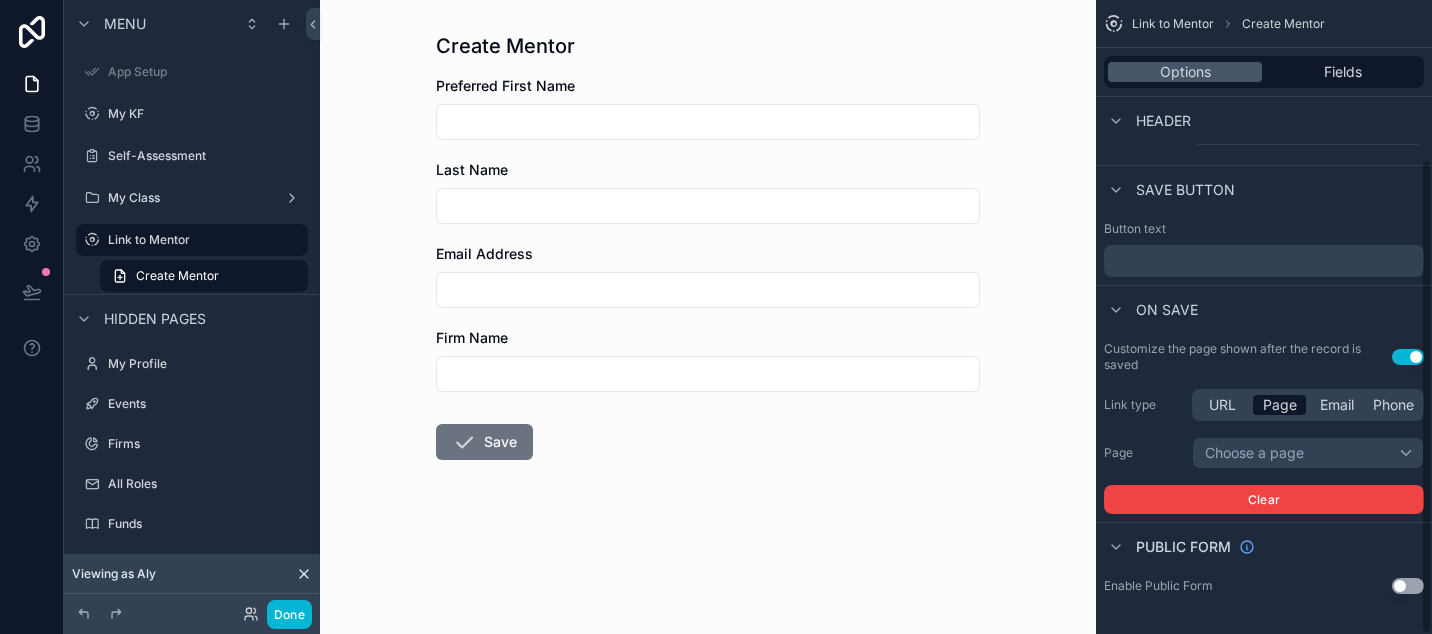 scroll, scrollTop: 211, scrollLeft: 0, axis: vertical 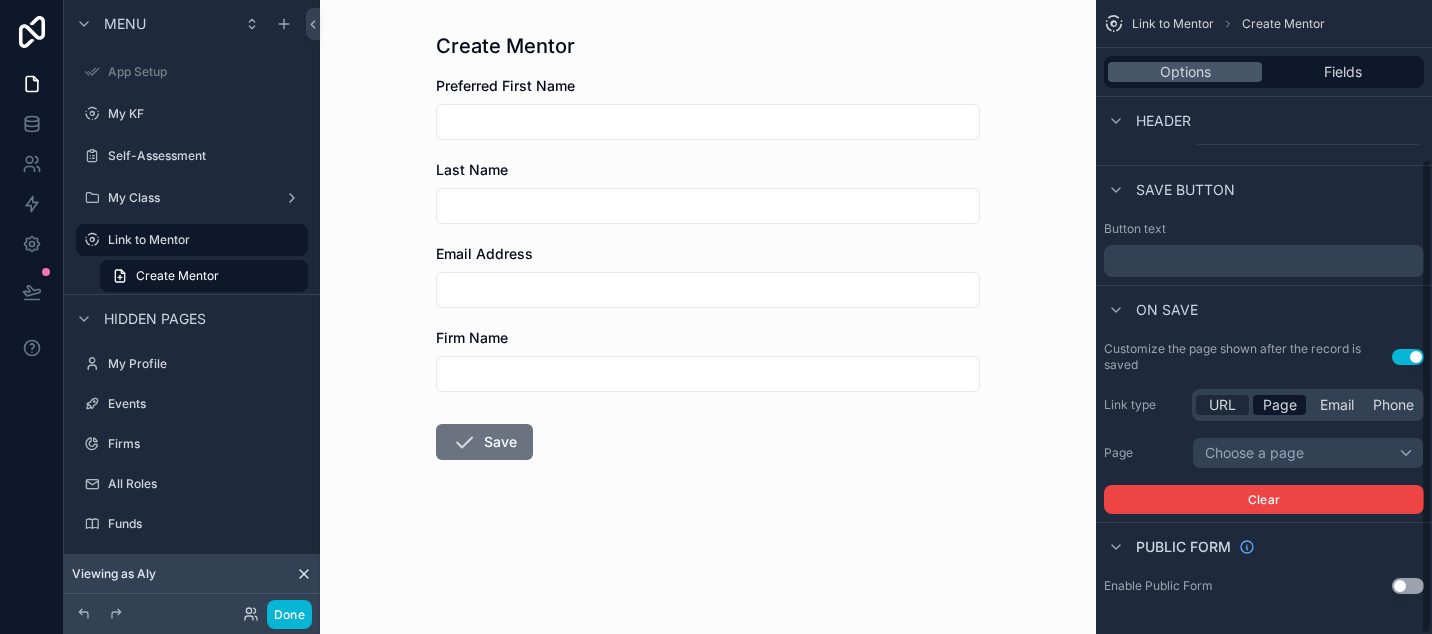 click on "URL" at bounding box center [1222, 405] 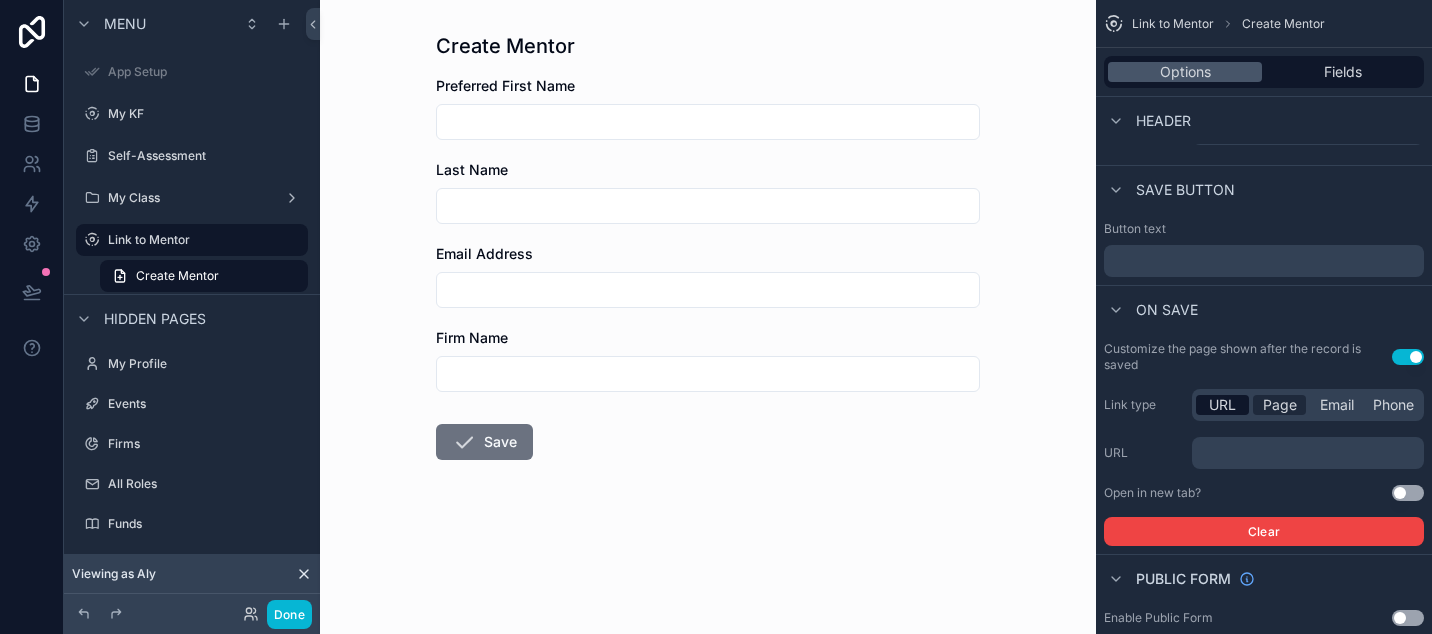 click on "Page" at bounding box center (1280, 405) 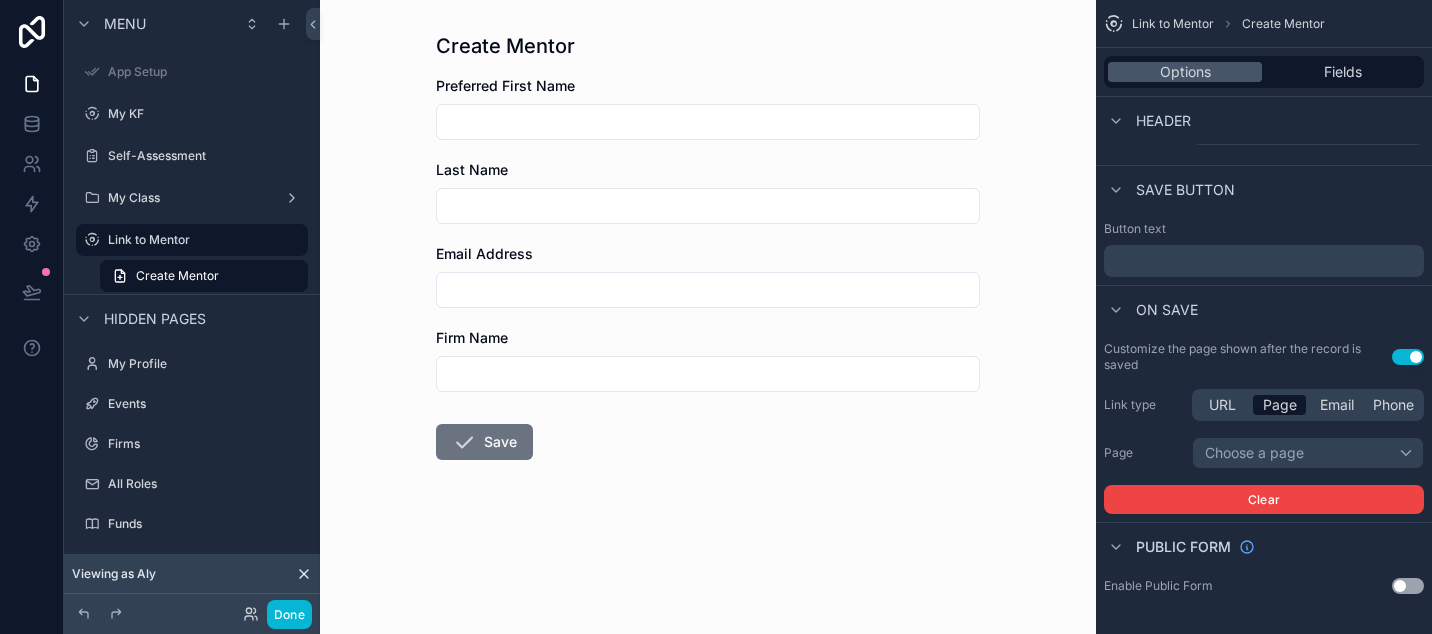 click on "Choose a page" at bounding box center (1308, 453) 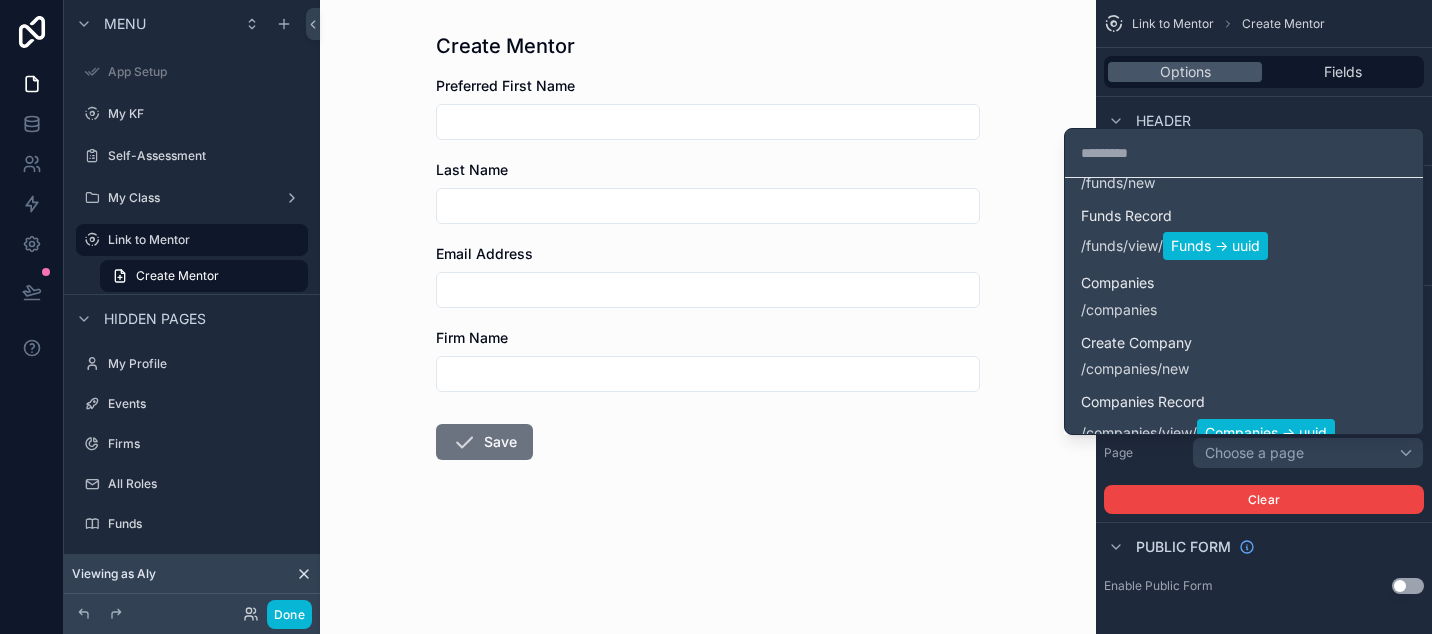 scroll, scrollTop: 1066, scrollLeft: 0, axis: vertical 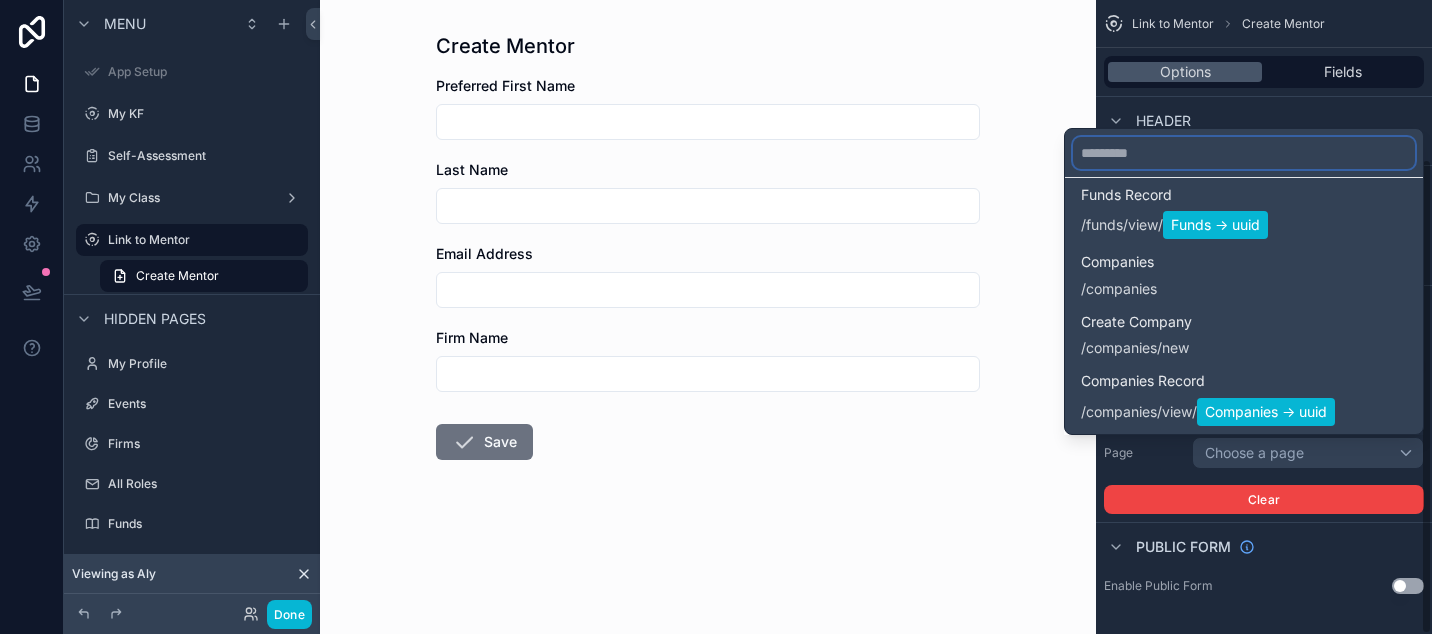 click at bounding box center (1244, 153) 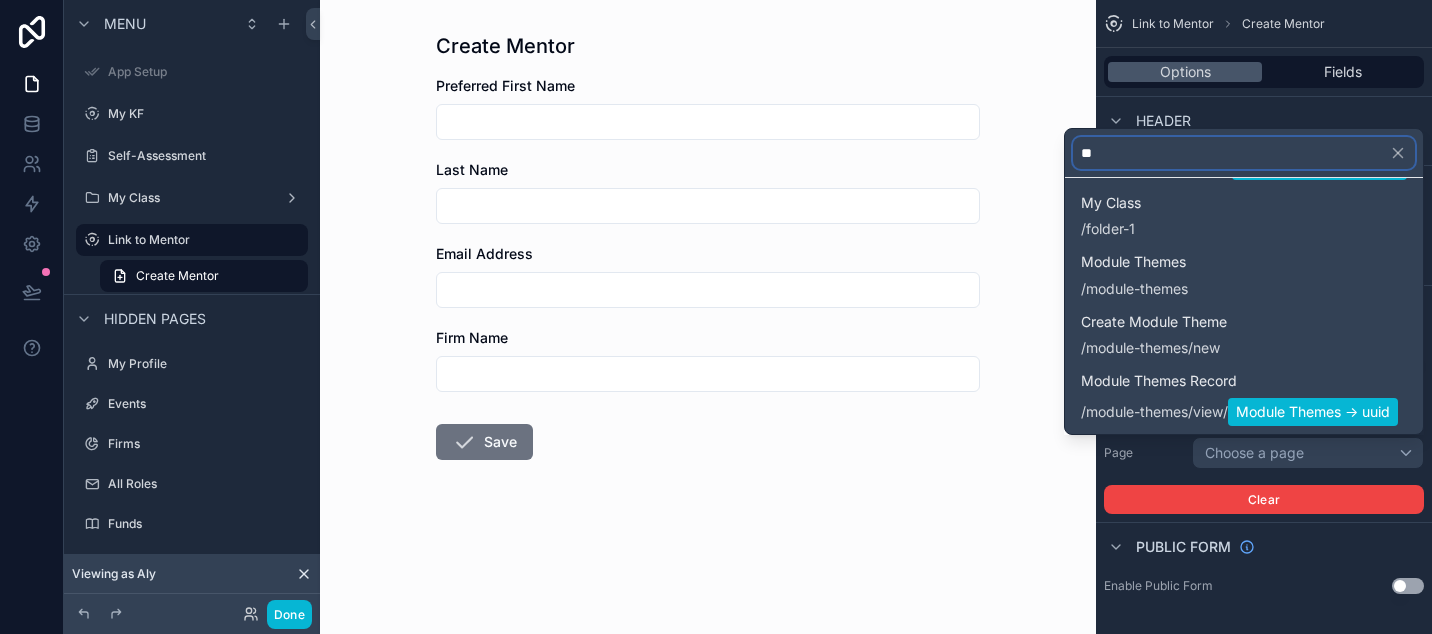 scroll, scrollTop: 73, scrollLeft: 0, axis: vertical 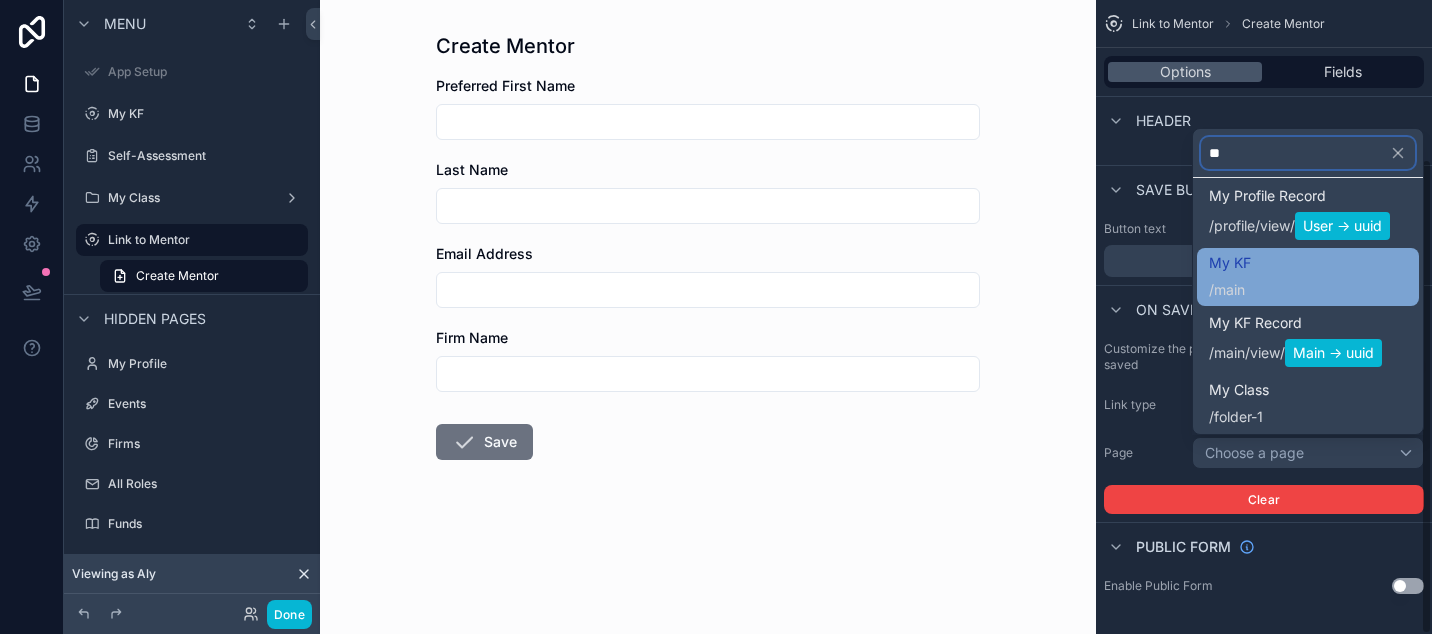 type on "**" 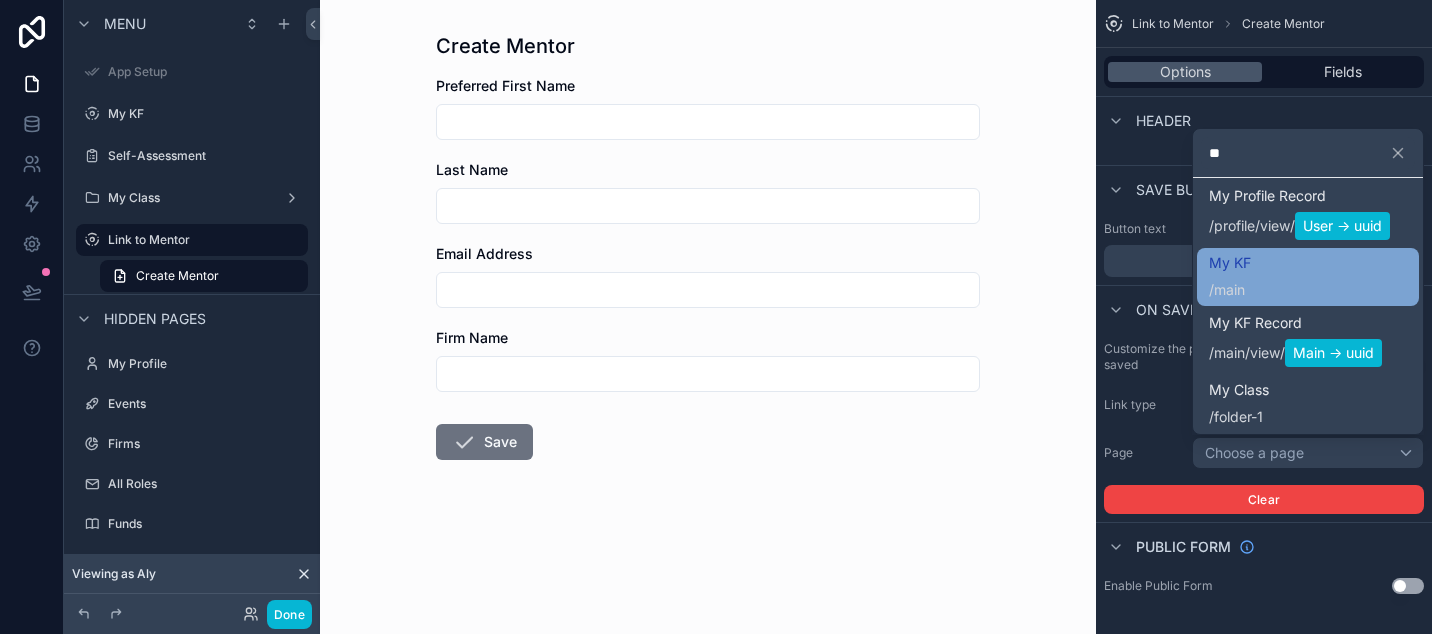 click on "My KF" at bounding box center [1230, 263] 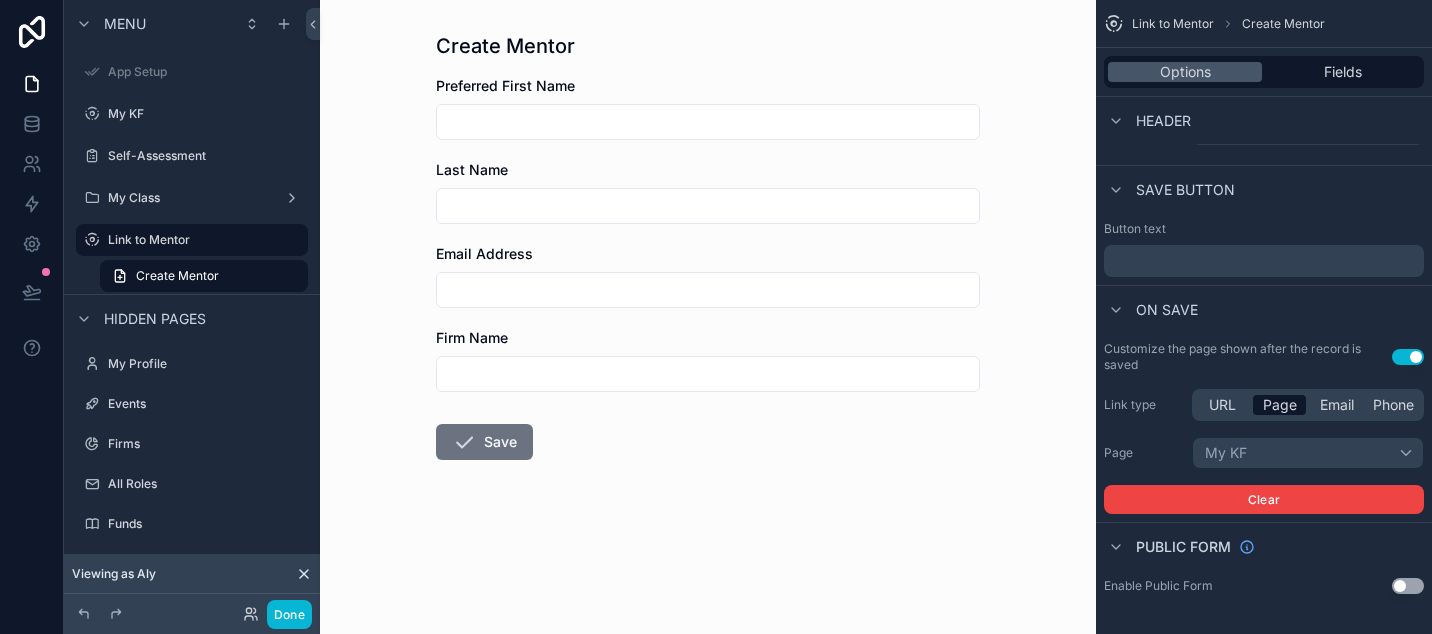 click on "Preferred First Name Last Name Email Address Firm Name Save" at bounding box center [708, 332] 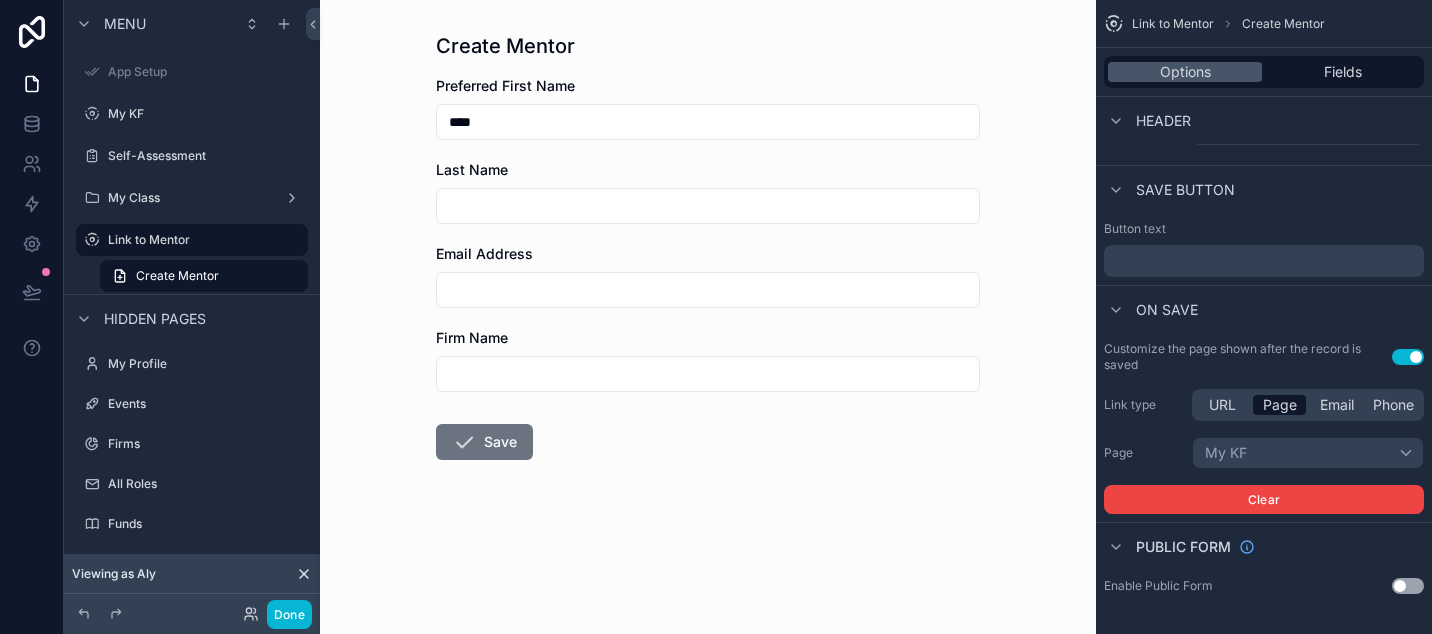 type on "****" 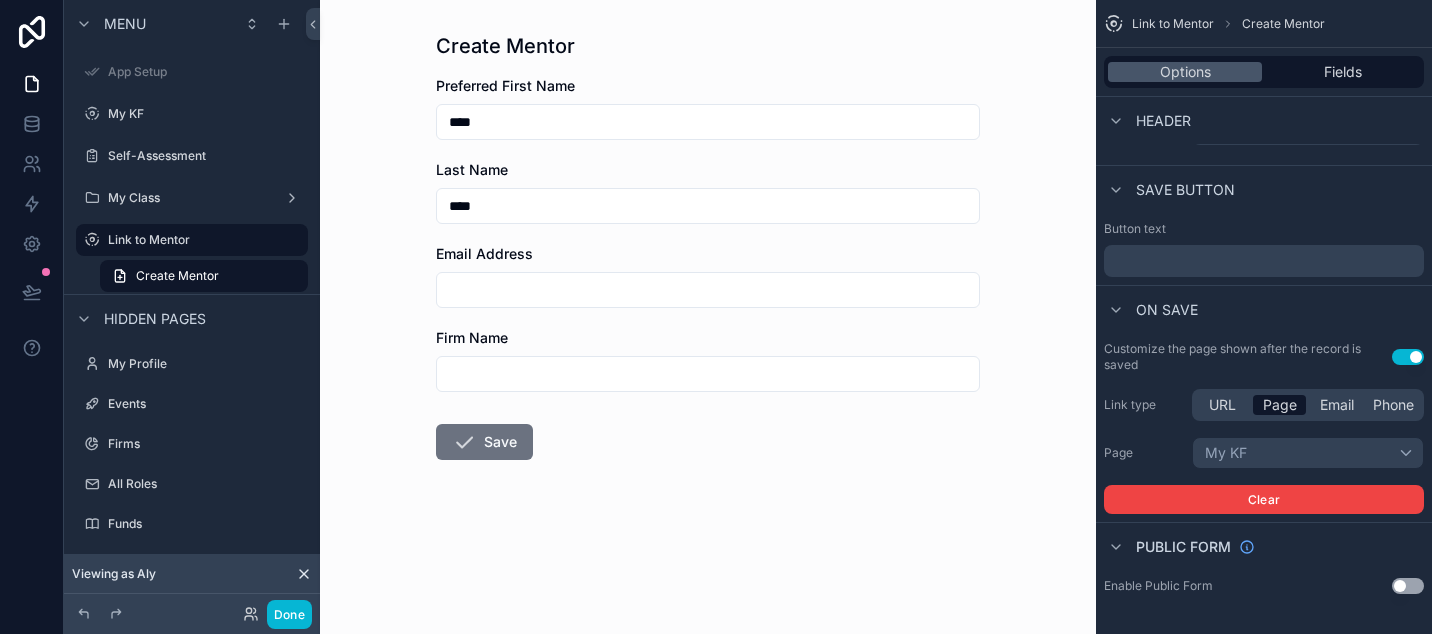 type on "****" 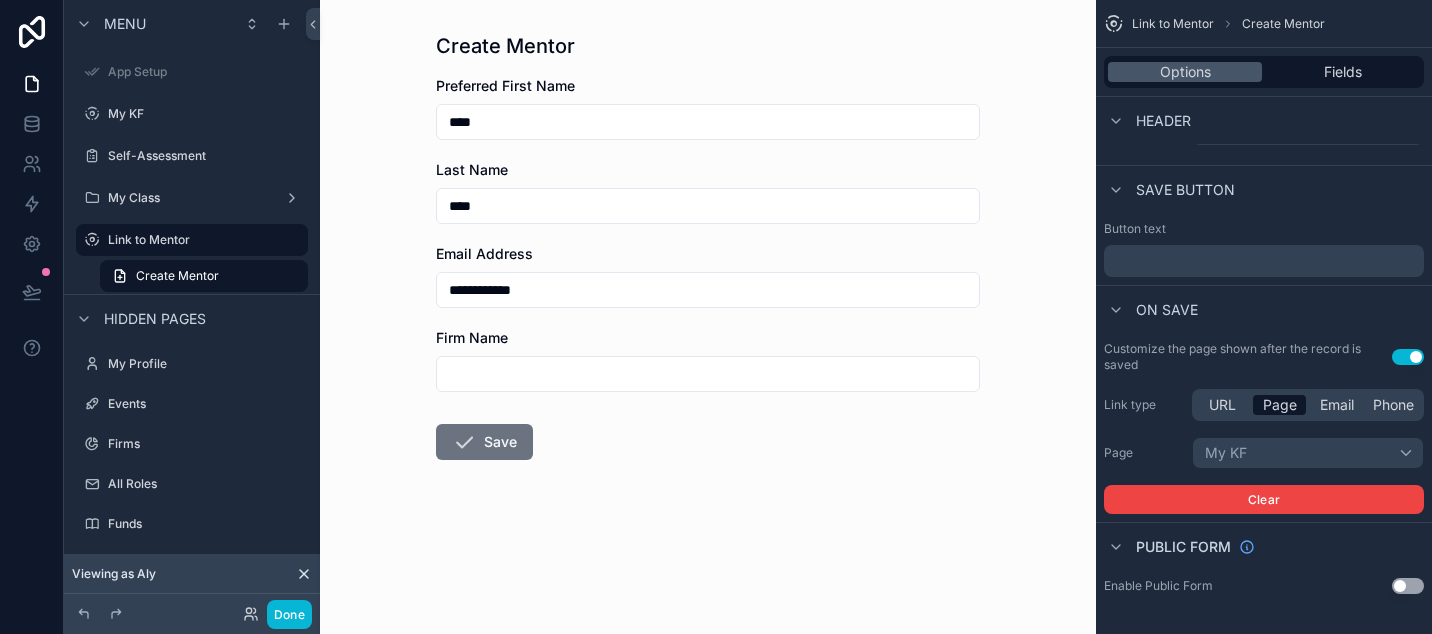 type on "**********" 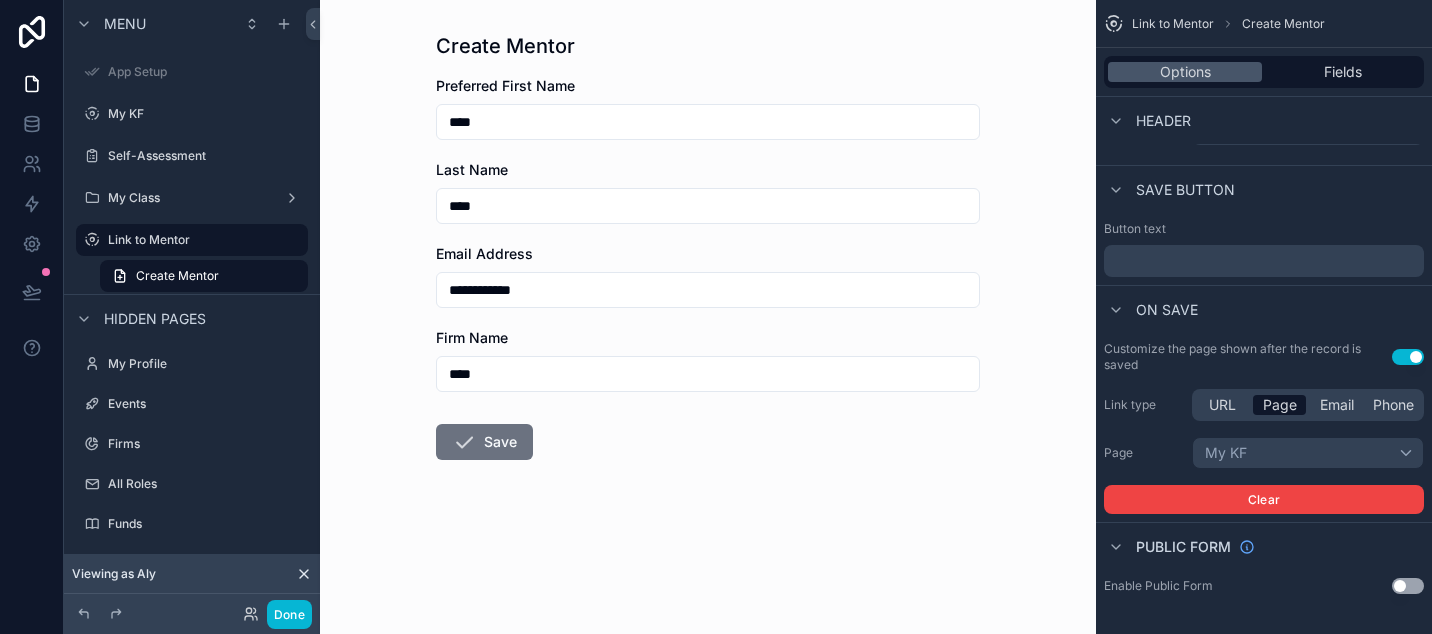 type on "****" 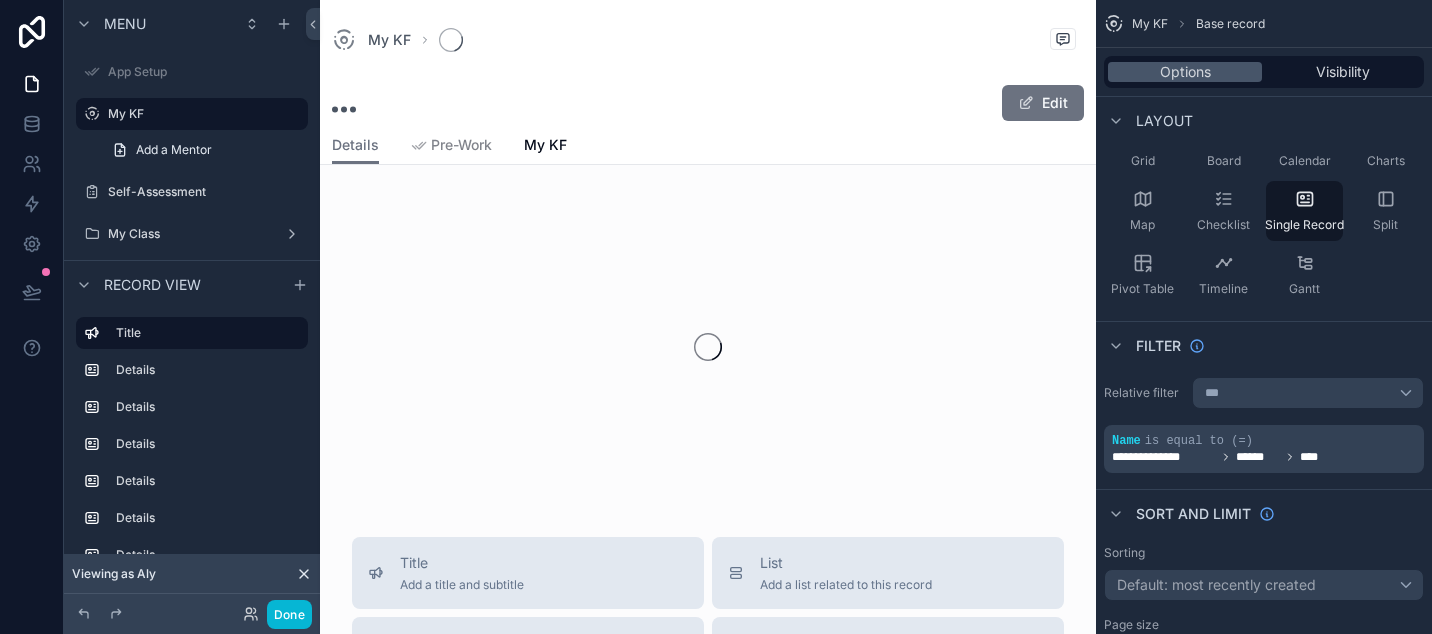scroll, scrollTop: -1, scrollLeft: 0, axis: vertical 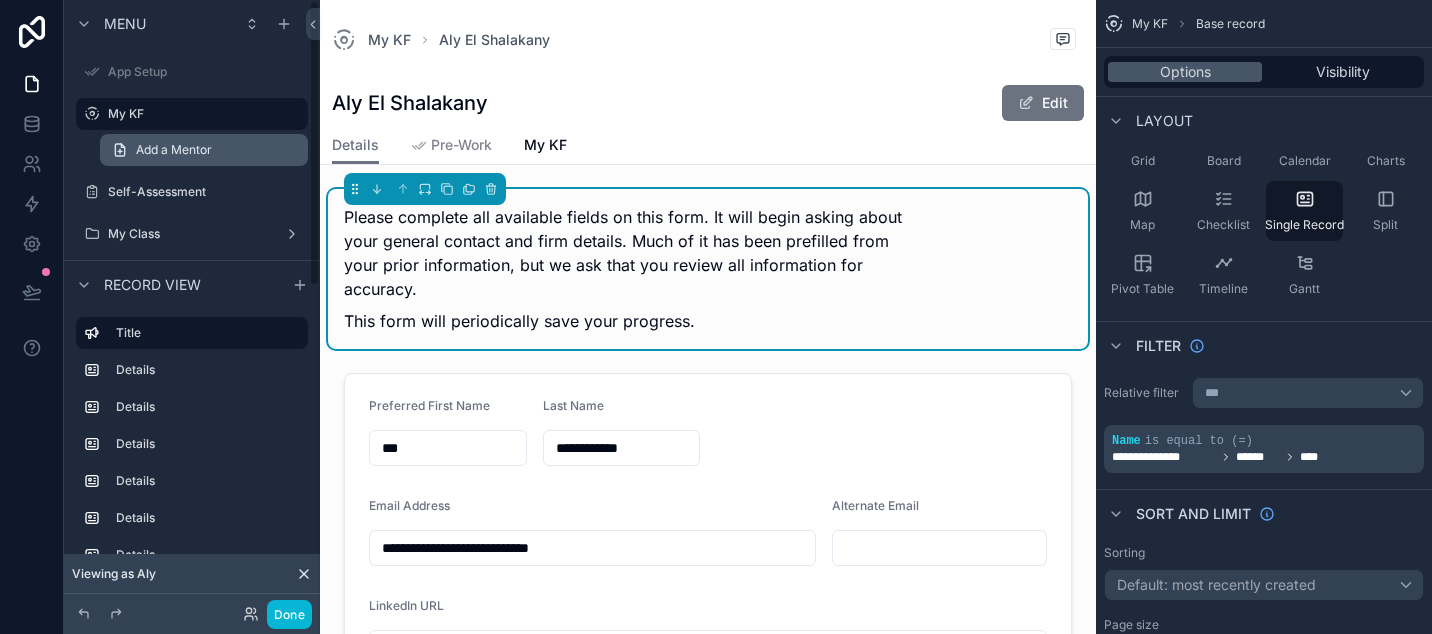 click on "Add a Mentor" at bounding box center (204, 150) 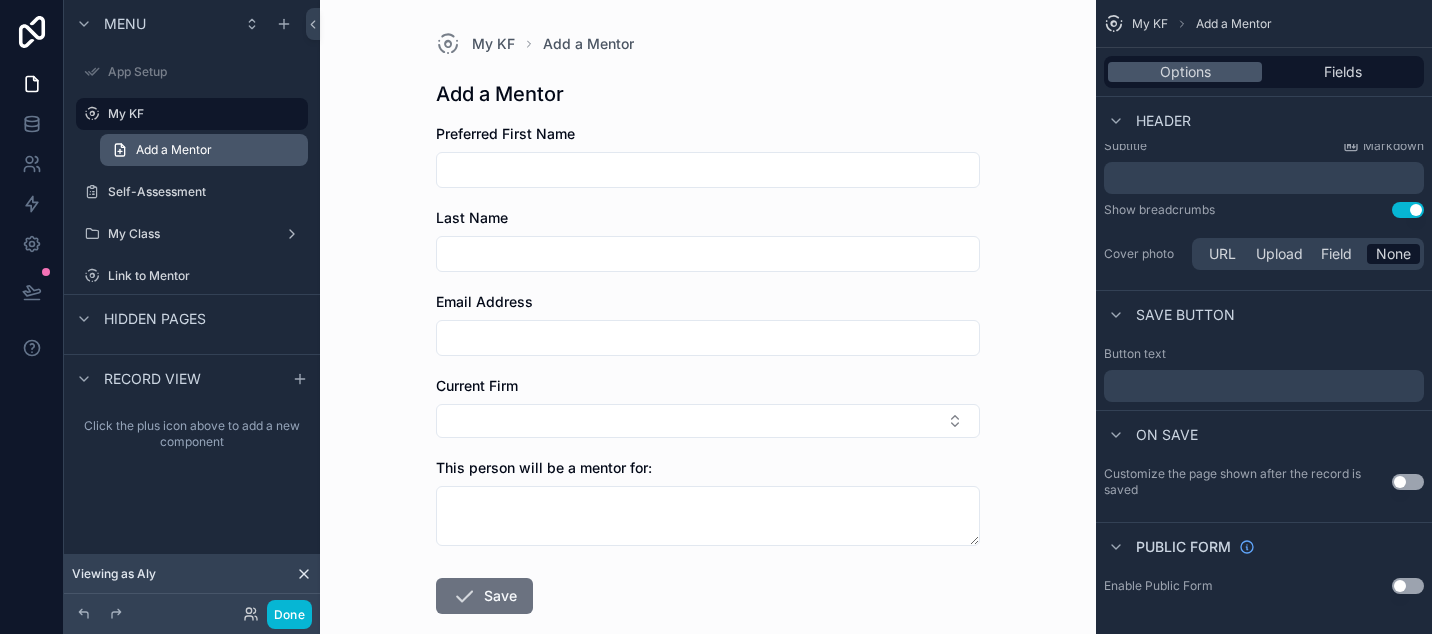 scroll, scrollTop: 0, scrollLeft: 0, axis: both 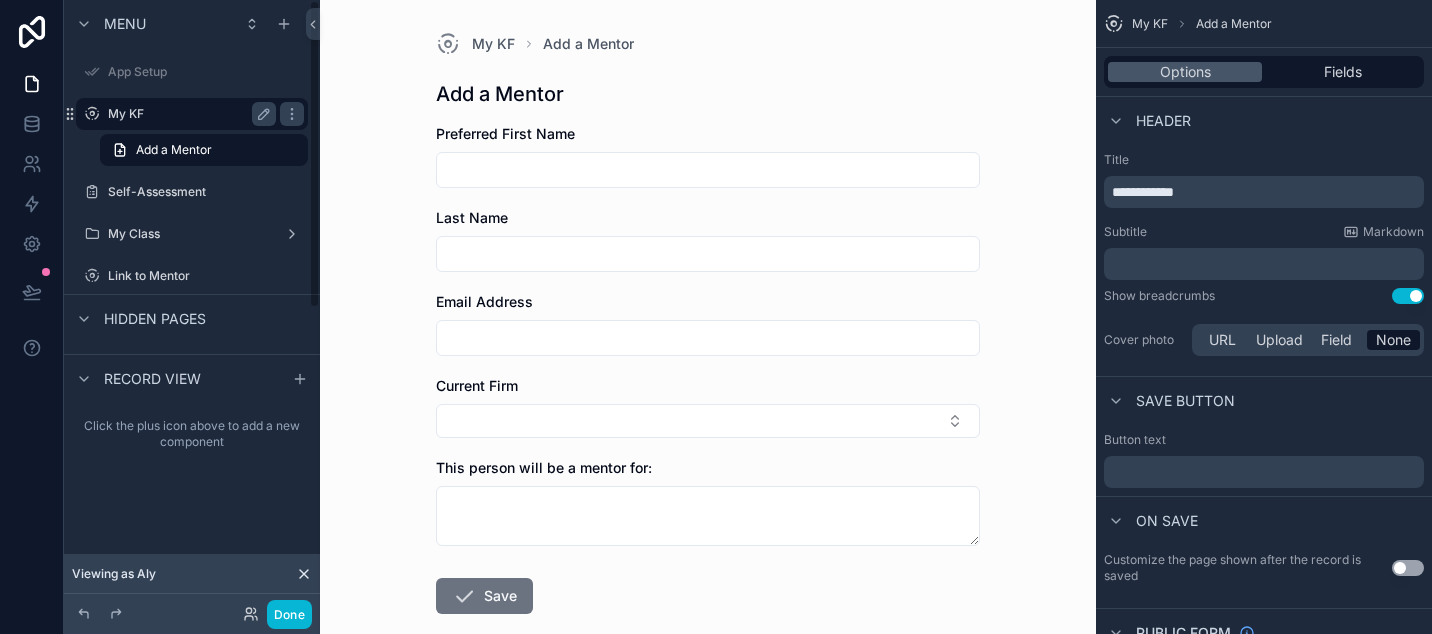 click on "My KF" at bounding box center [188, 114] 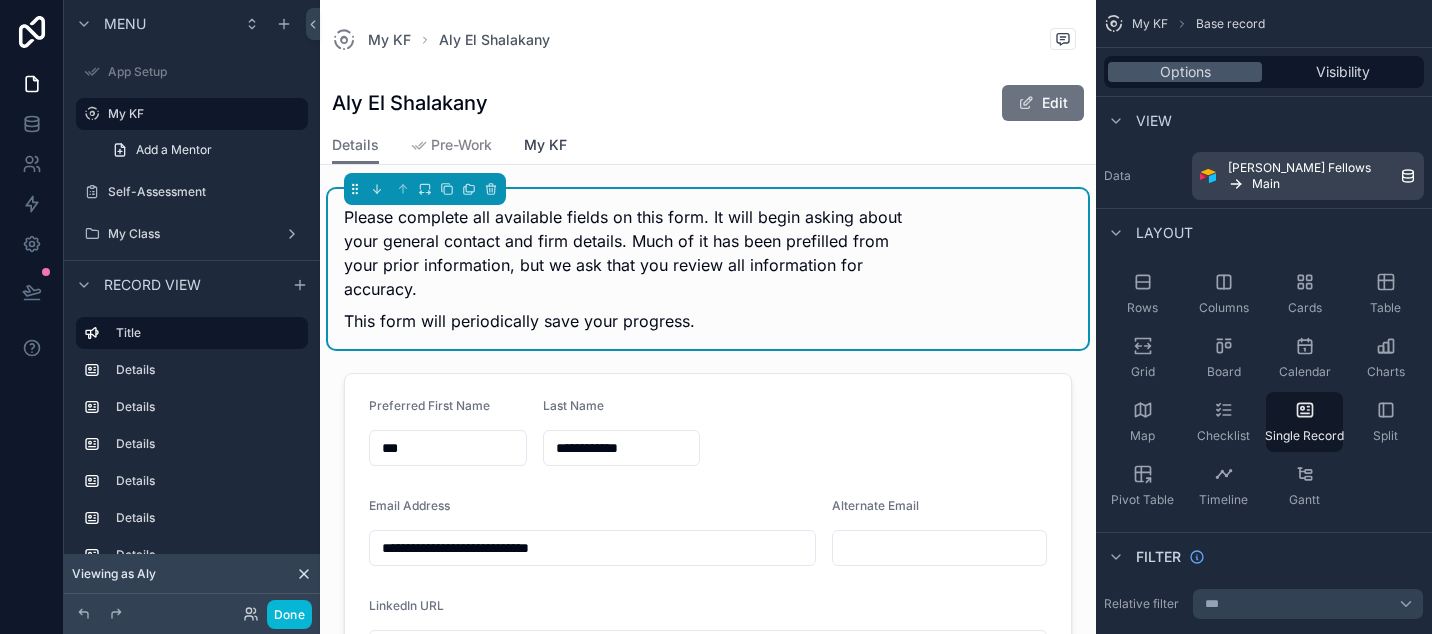 click on "My KF" at bounding box center (545, 145) 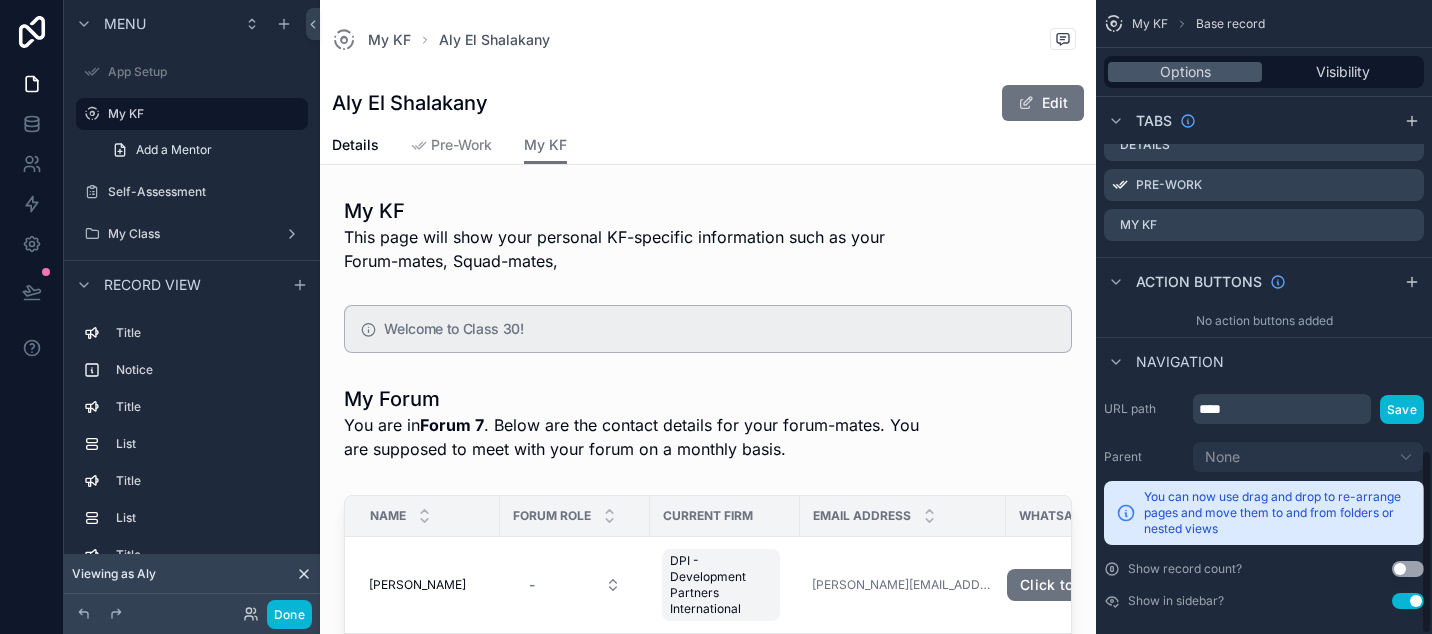scroll, scrollTop: 1546, scrollLeft: 0, axis: vertical 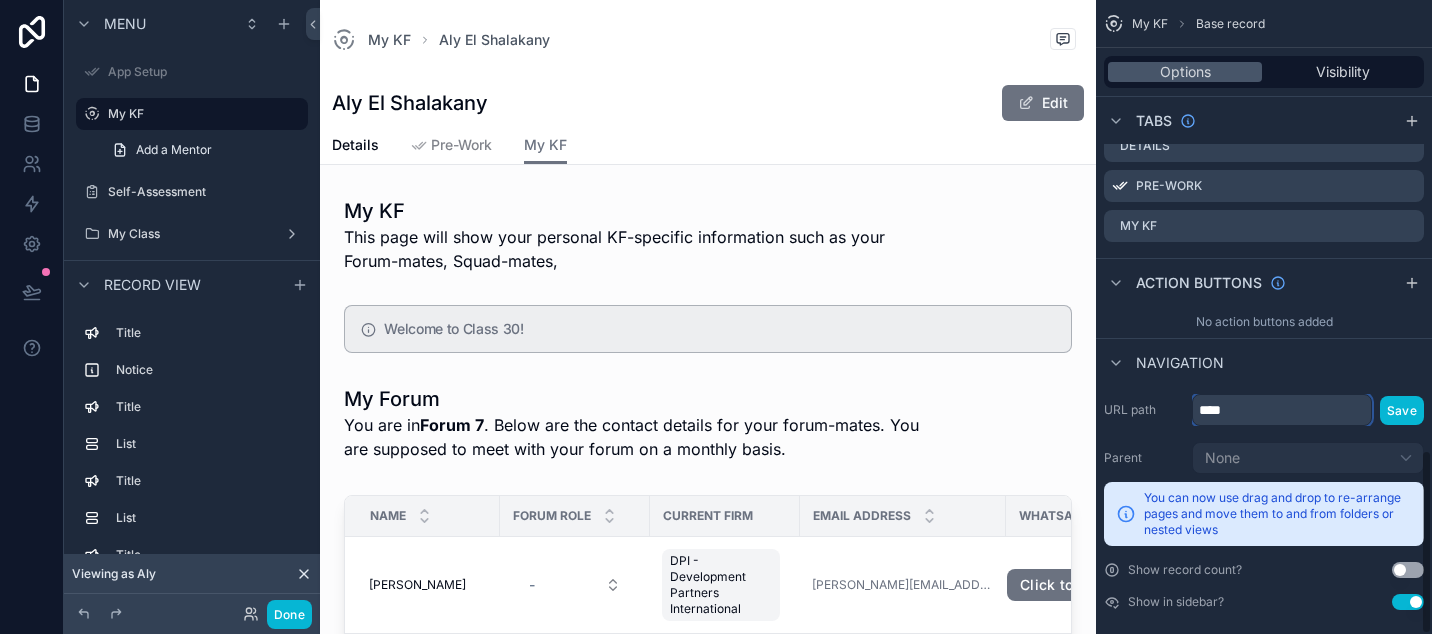 click on "****" at bounding box center [1282, 410] 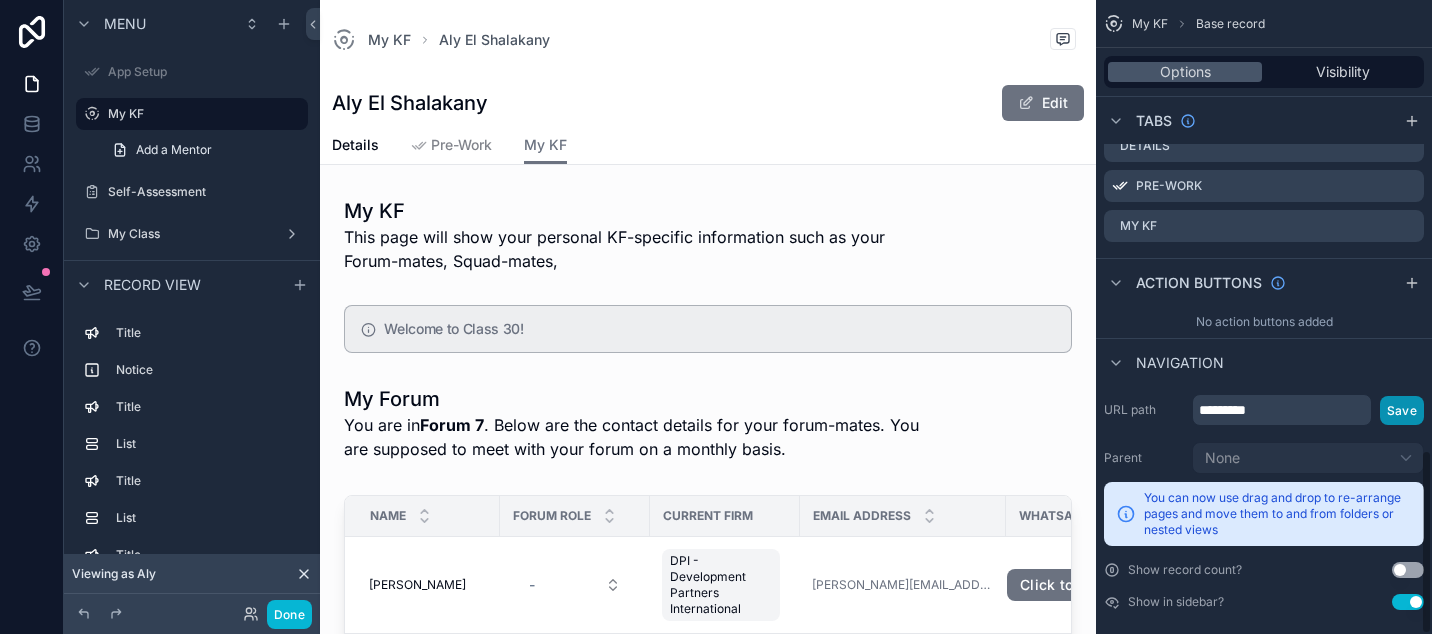 click on "Save" at bounding box center (1402, 410) 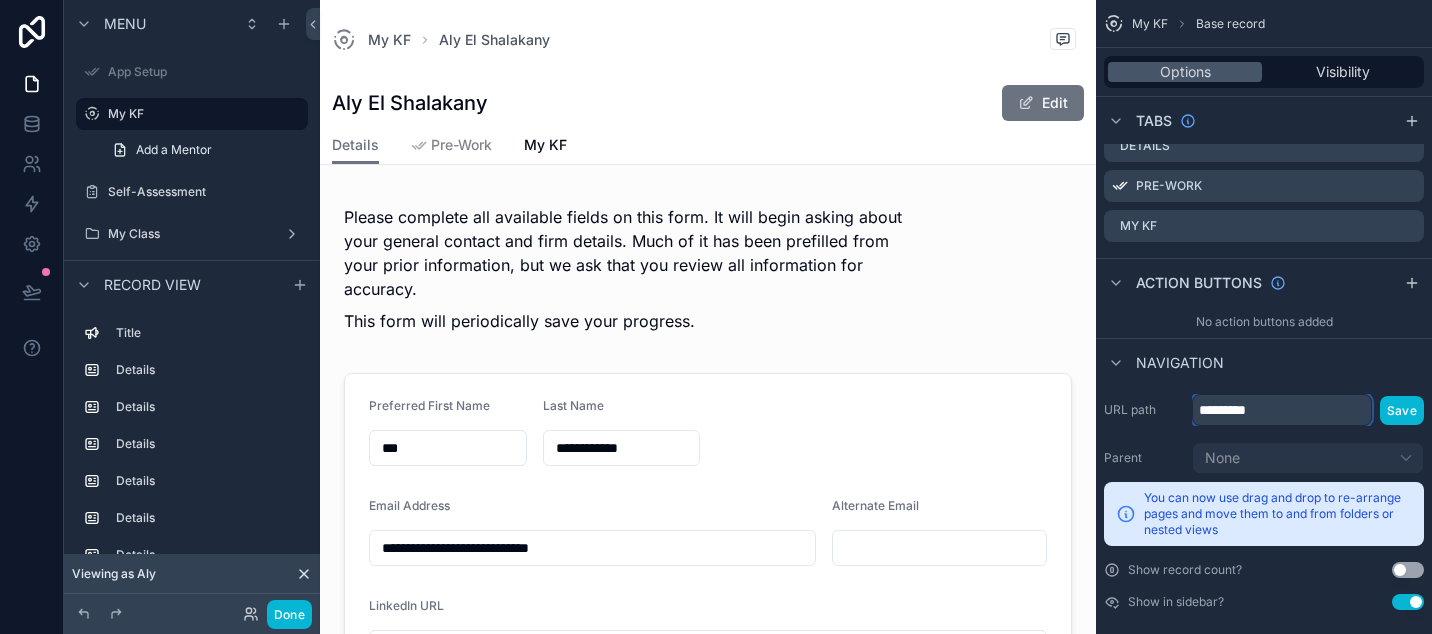 click on "*********" at bounding box center (1282, 410) 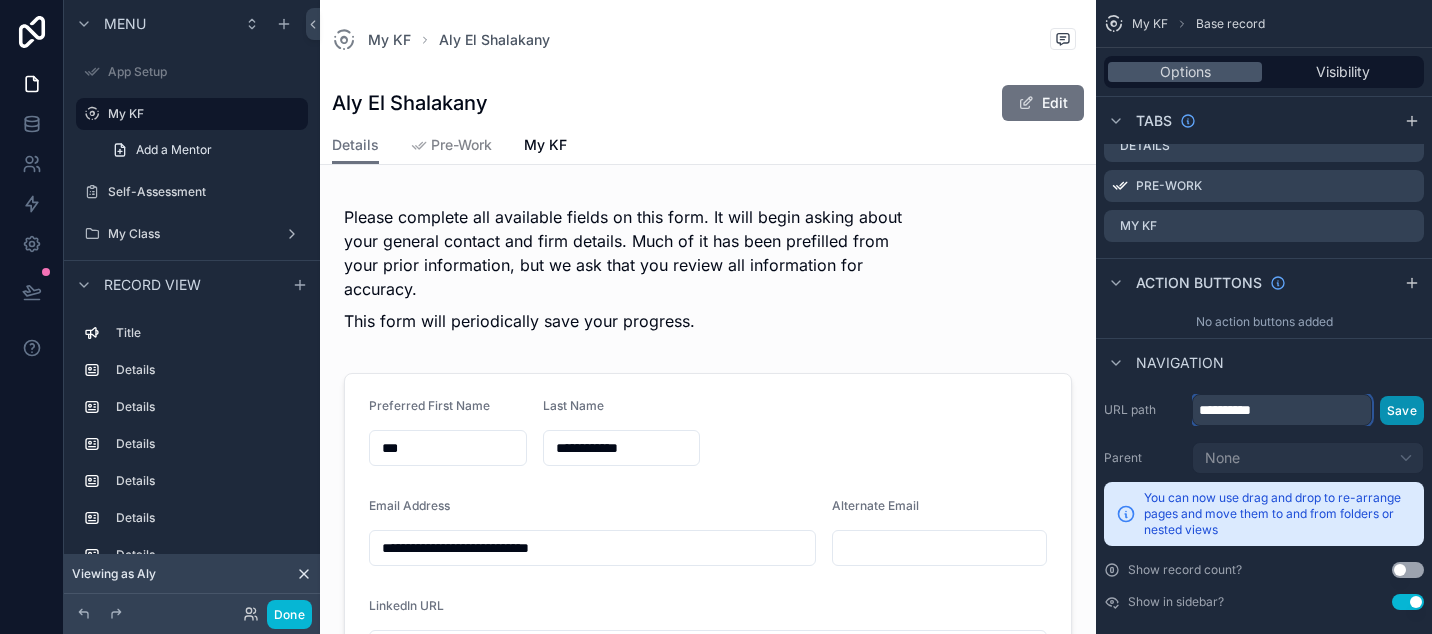 type on "**********" 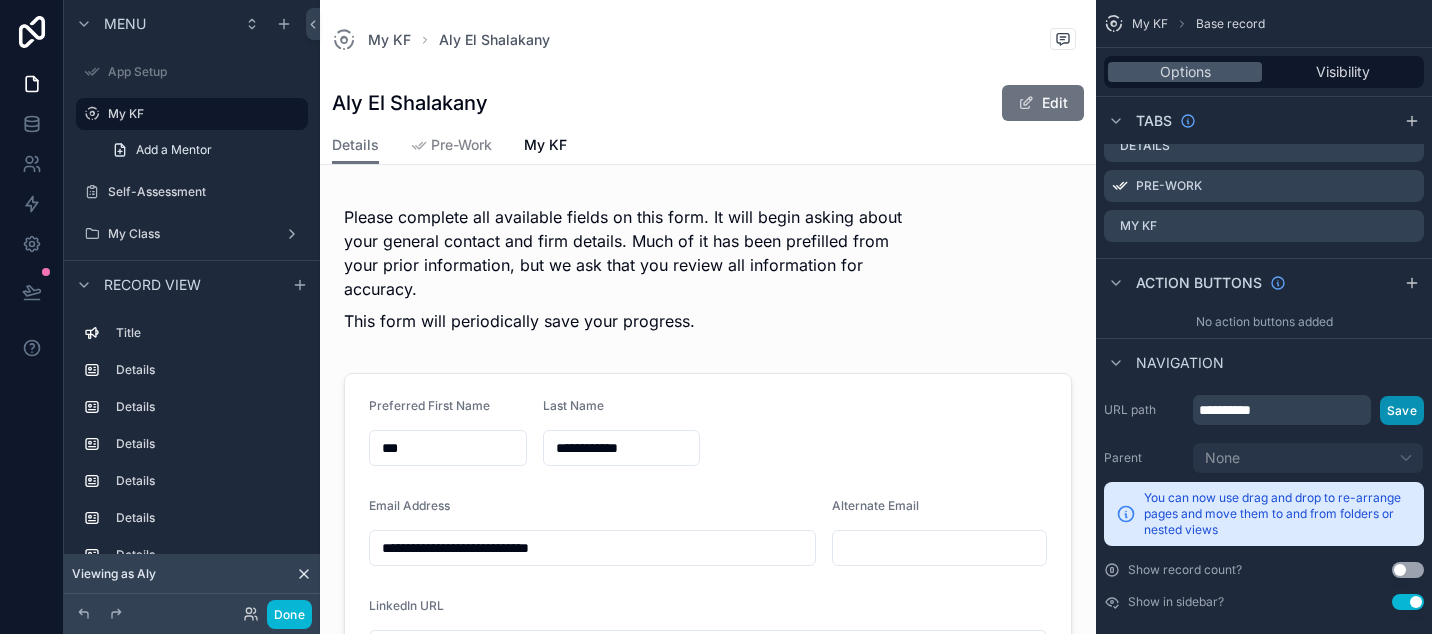 click on "Save" at bounding box center [1402, 410] 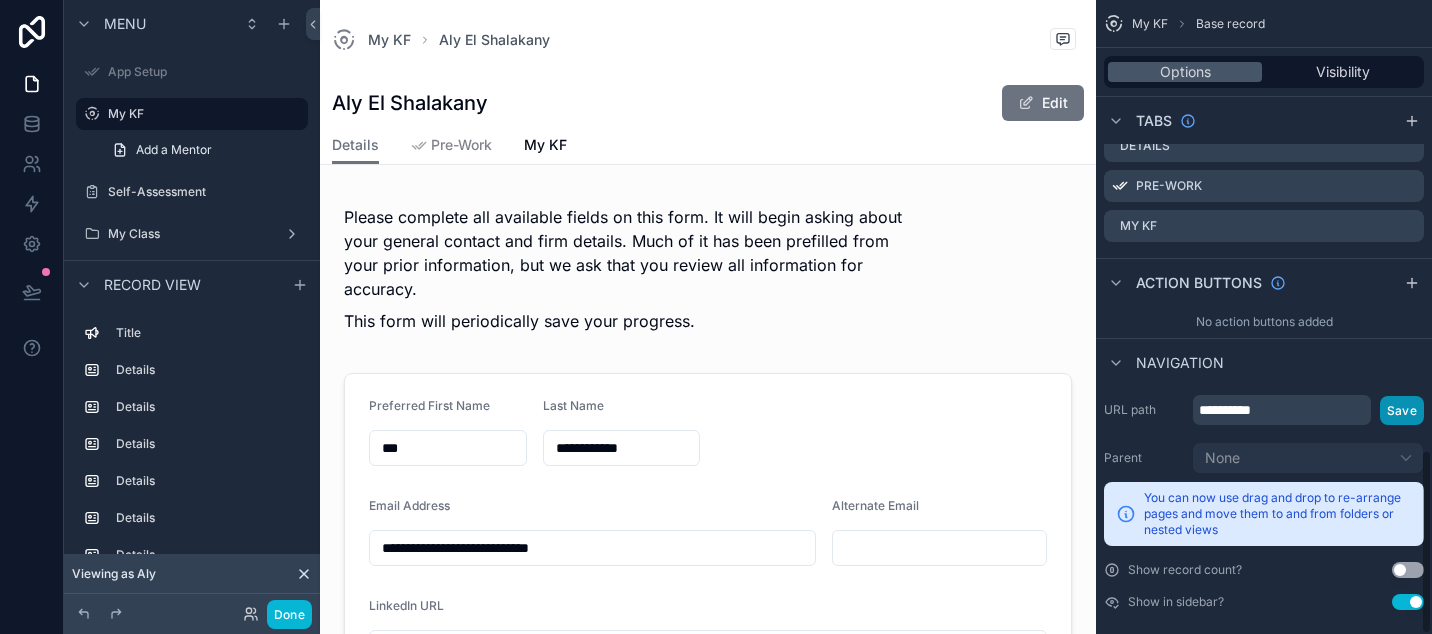 click on "Save" at bounding box center (1402, 410) 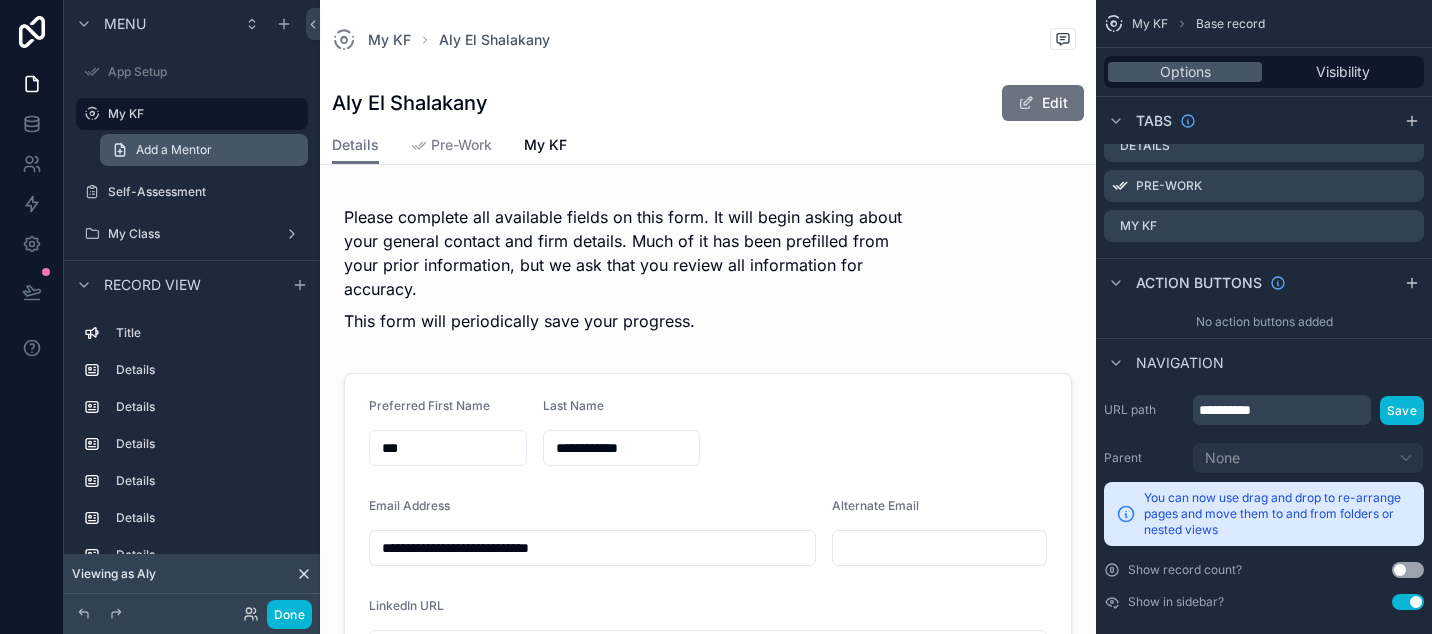 click on "Add a Mentor" at bounding box center (174, 150) 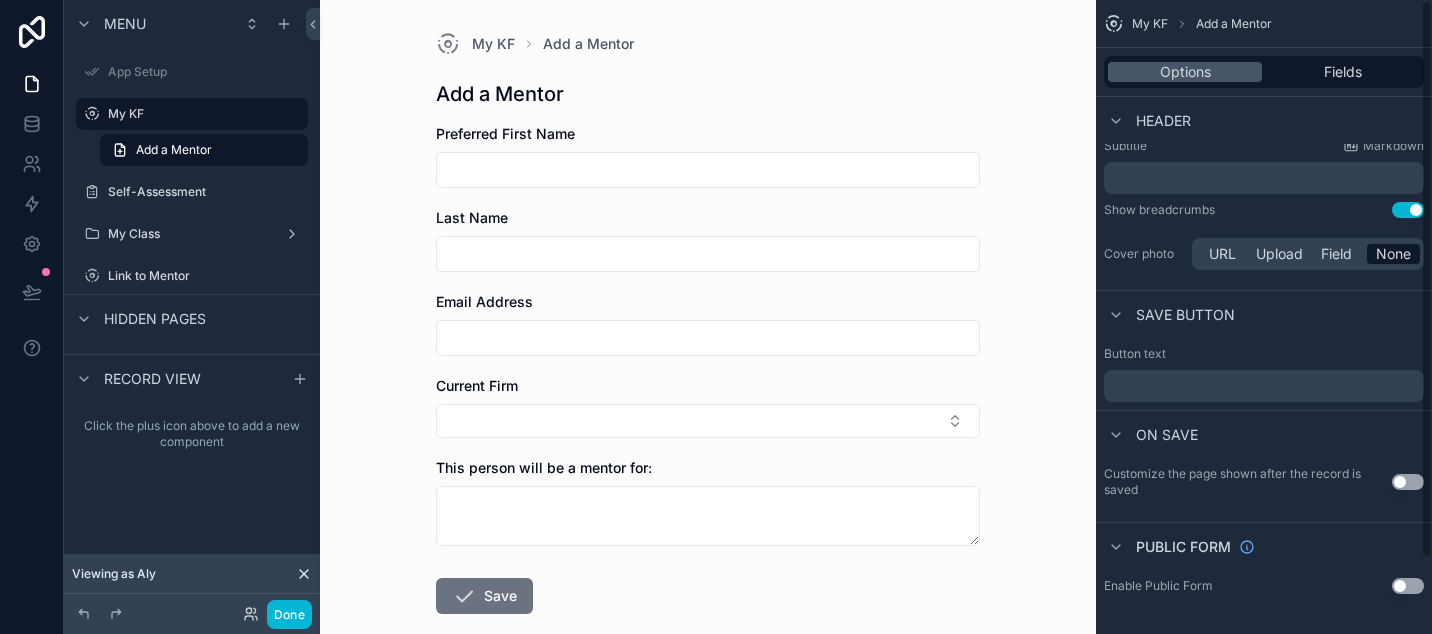 scroll, scrollTop: 0, scrollLeft: 0, axis: both 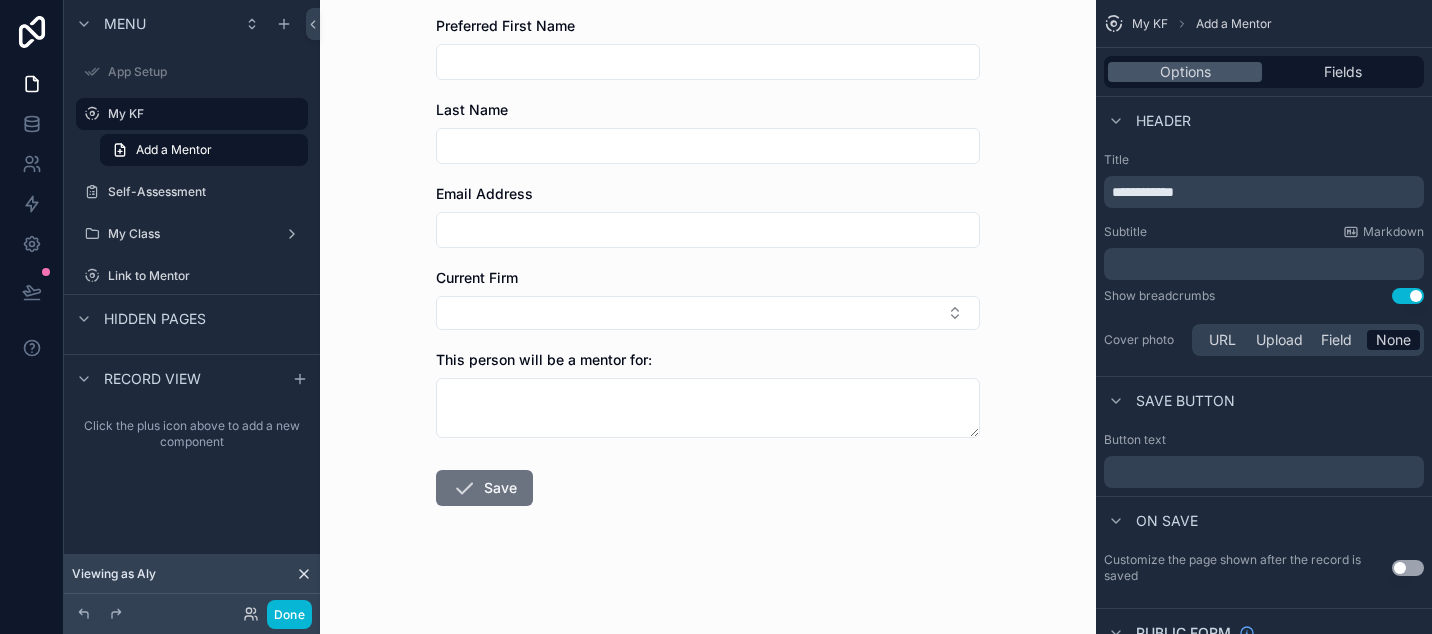 click on "Preferred First Name Last Name Email Address Current Firm This person will be a mentor for: Save" at bounding box center (708, 325) 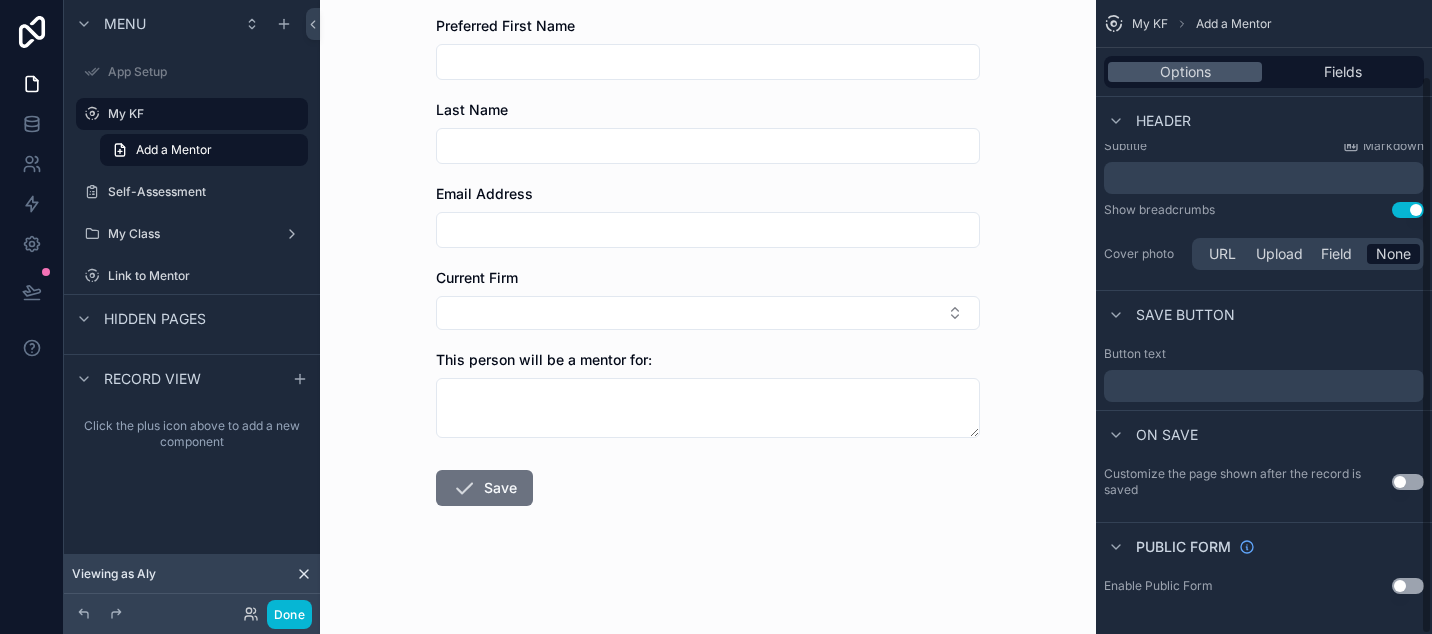 scroll, scrollTop: 86, scrollLeft: 0, axis: vertical 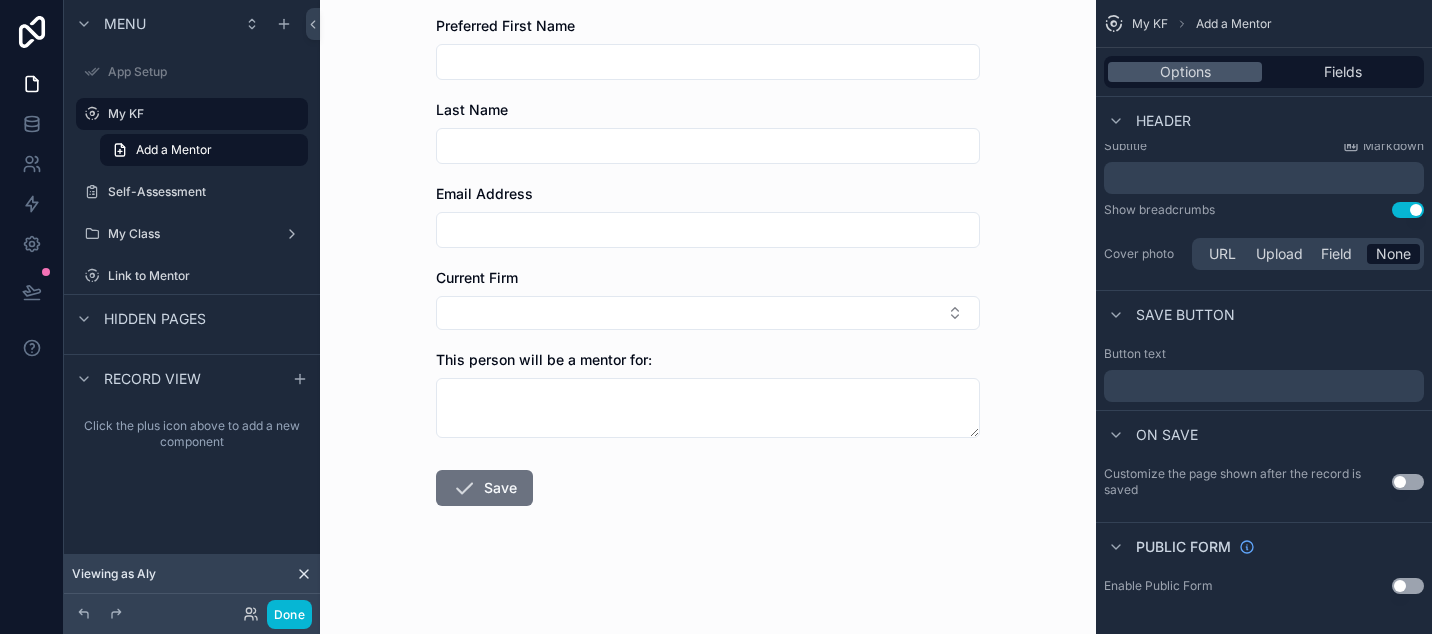 click on "Use setting" at bounding box center [1408, 482] 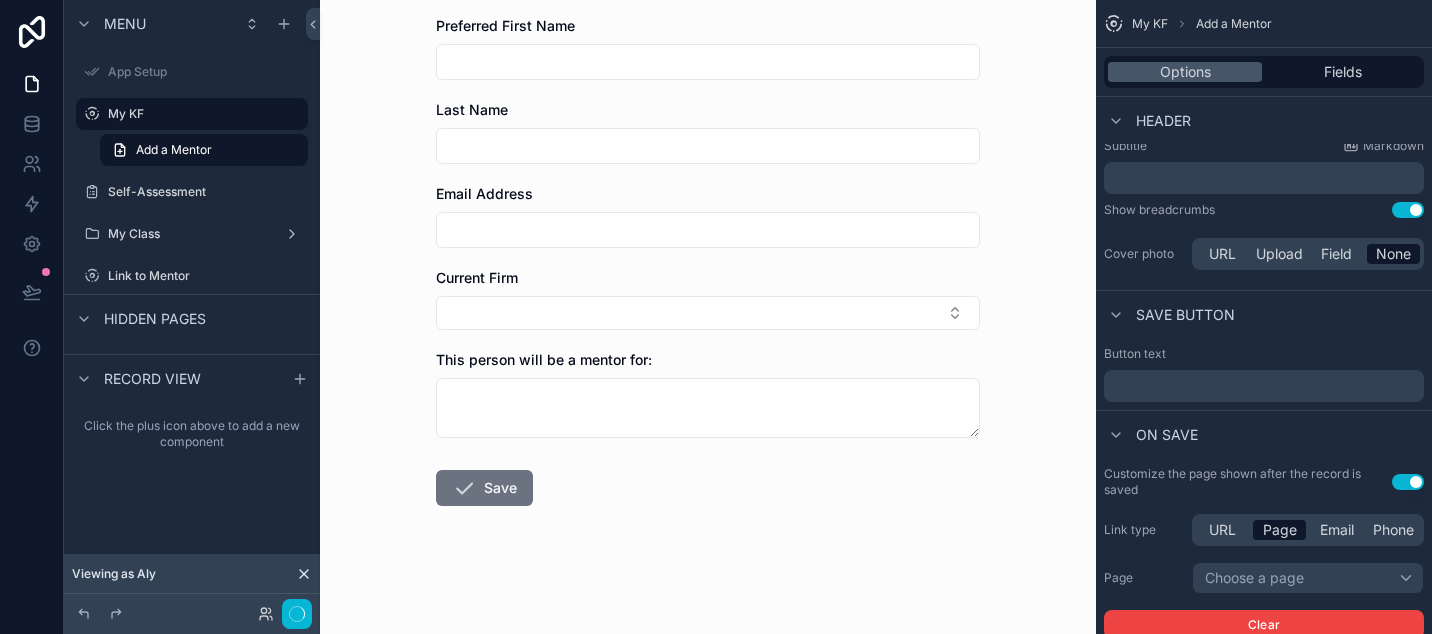scroll, scrollTop: 0, scrollLeft: 0, axis: both 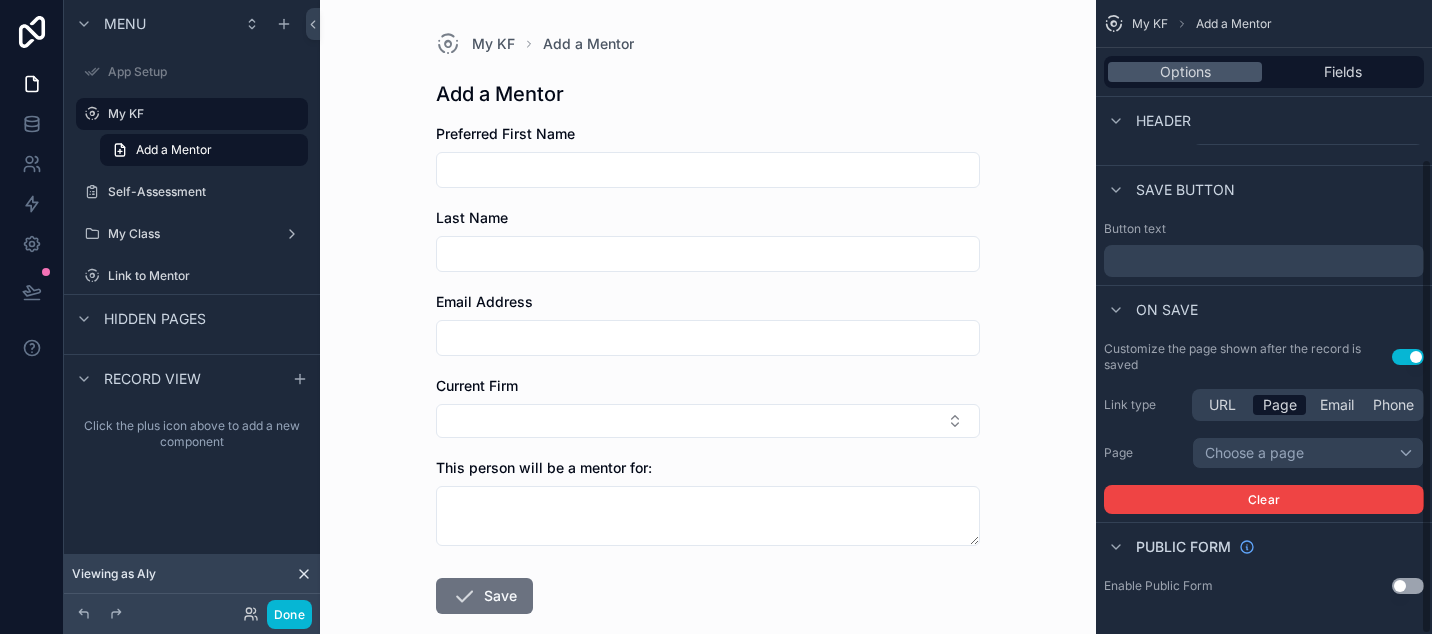 click on "Choose a page" at bounding box center [1308, 453] 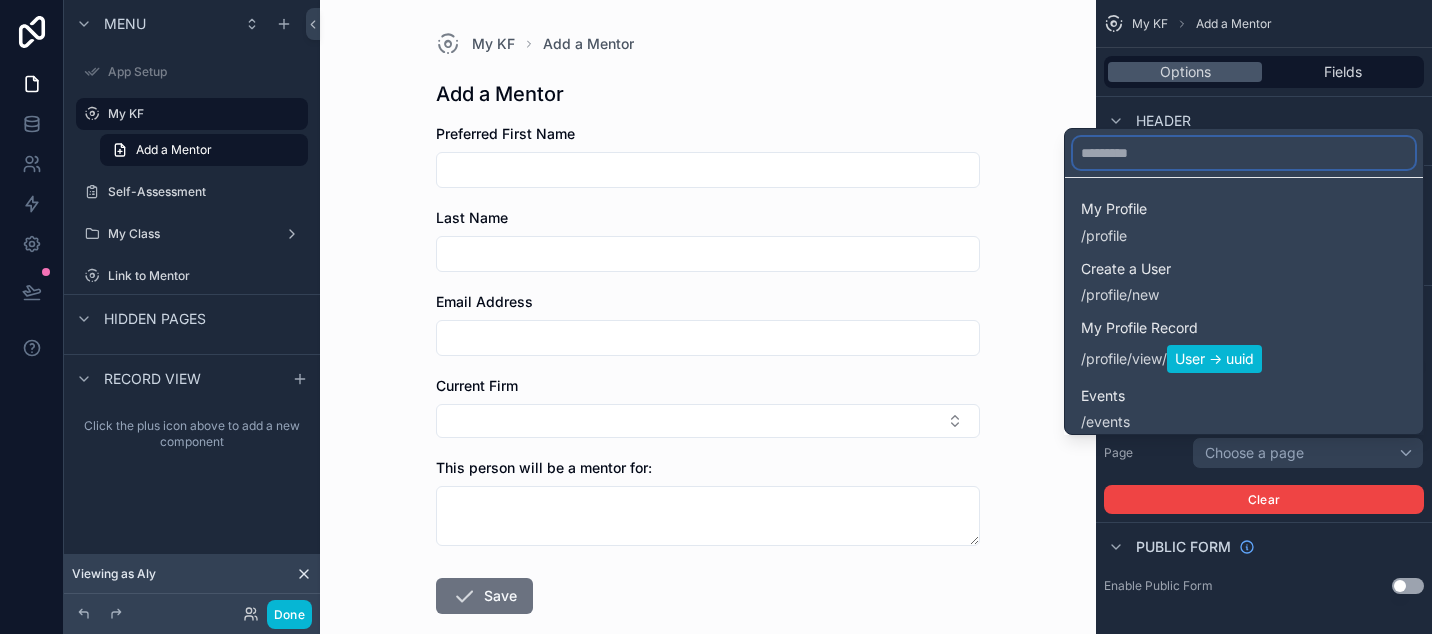 click at bounding box center (1244, 153) 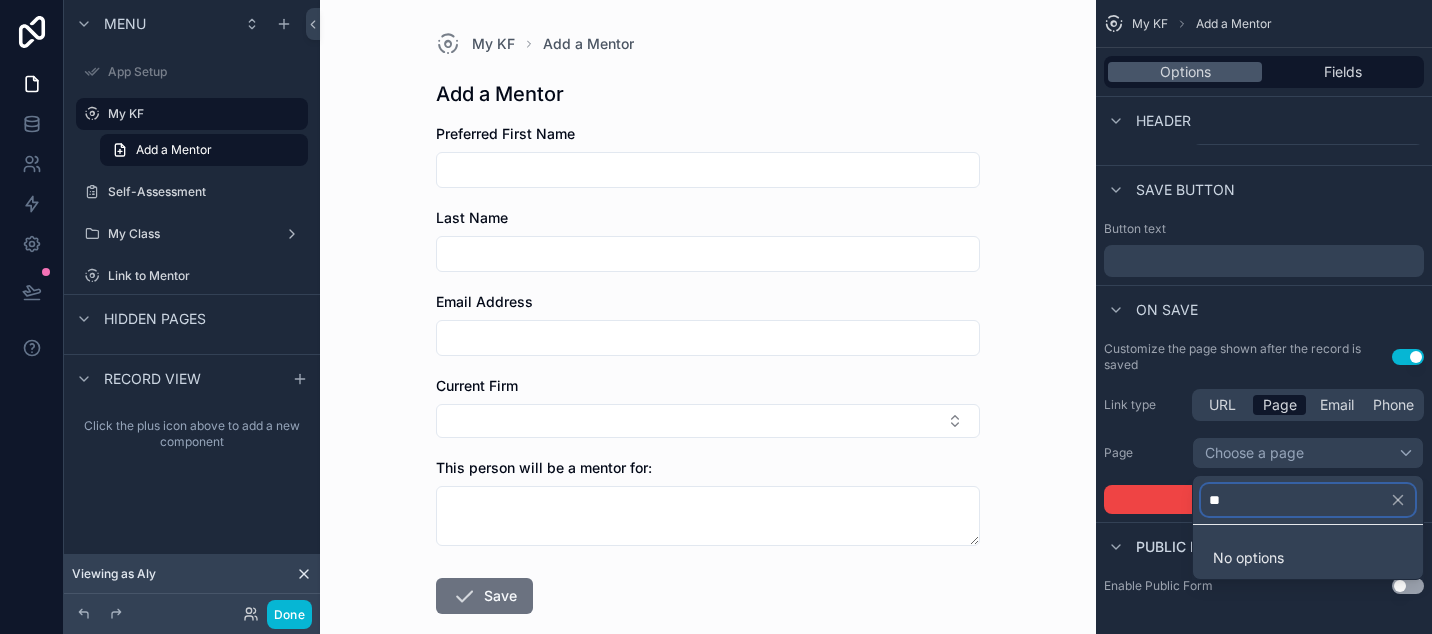 type on "*" 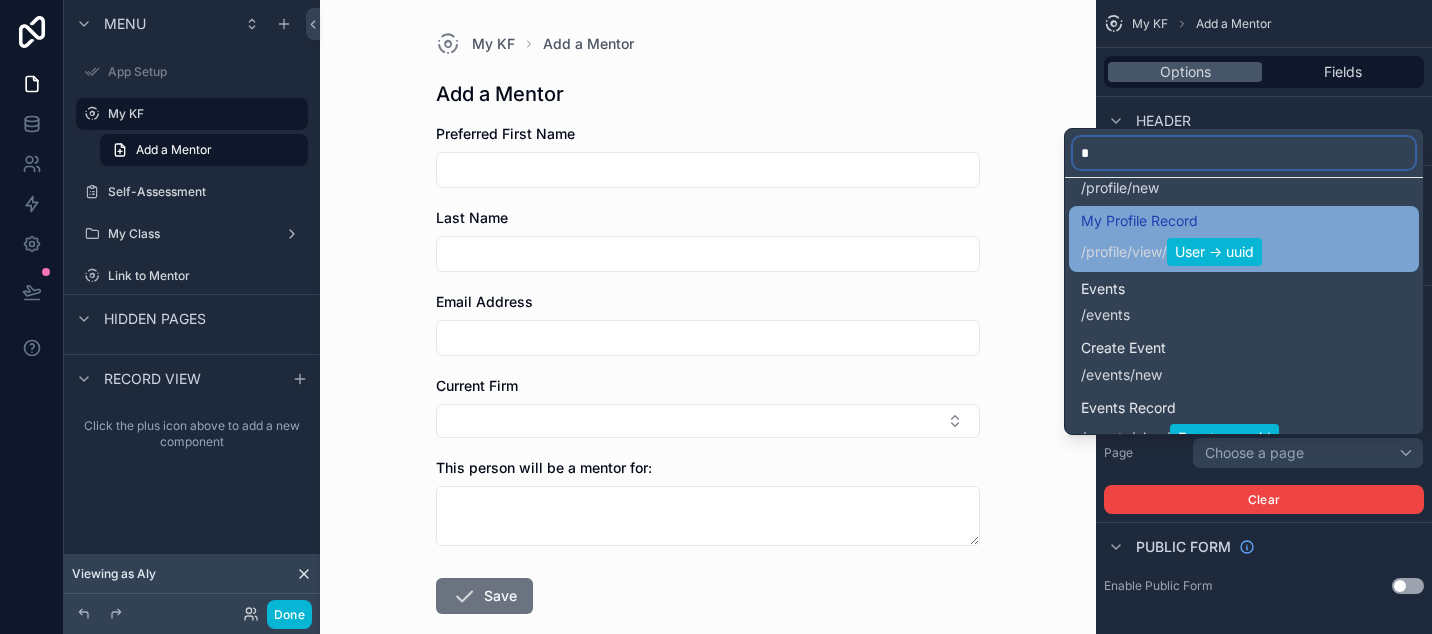 scroll, scrollTop: 0, scrollLeft: 0, axis: both 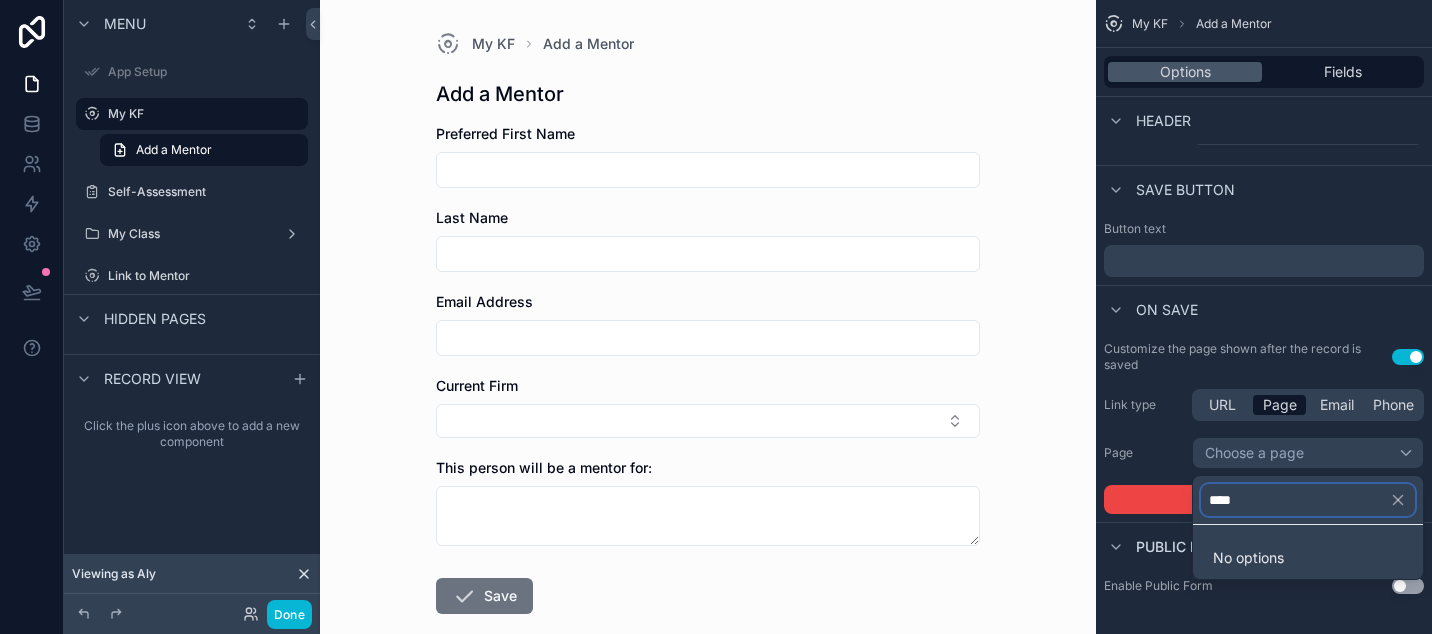 type on "*****" 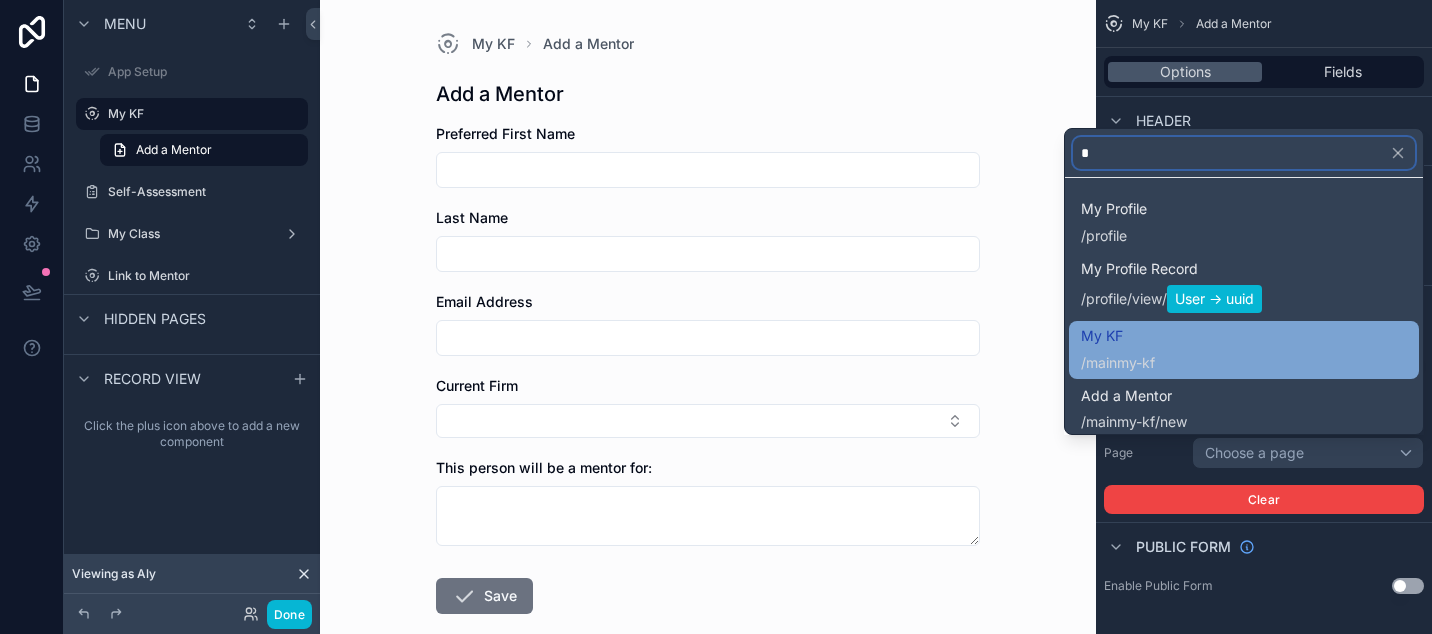 type on "*" 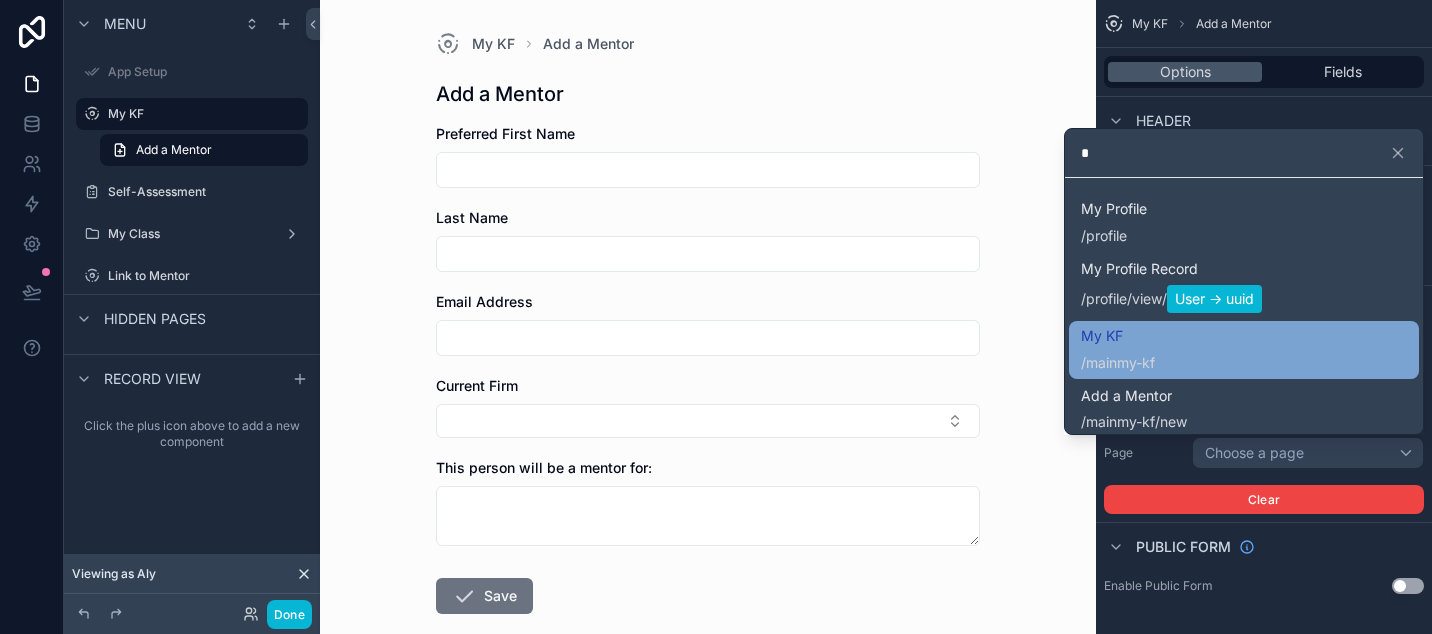 click on "mainmy-kf" at bounding box center (1120, 363) 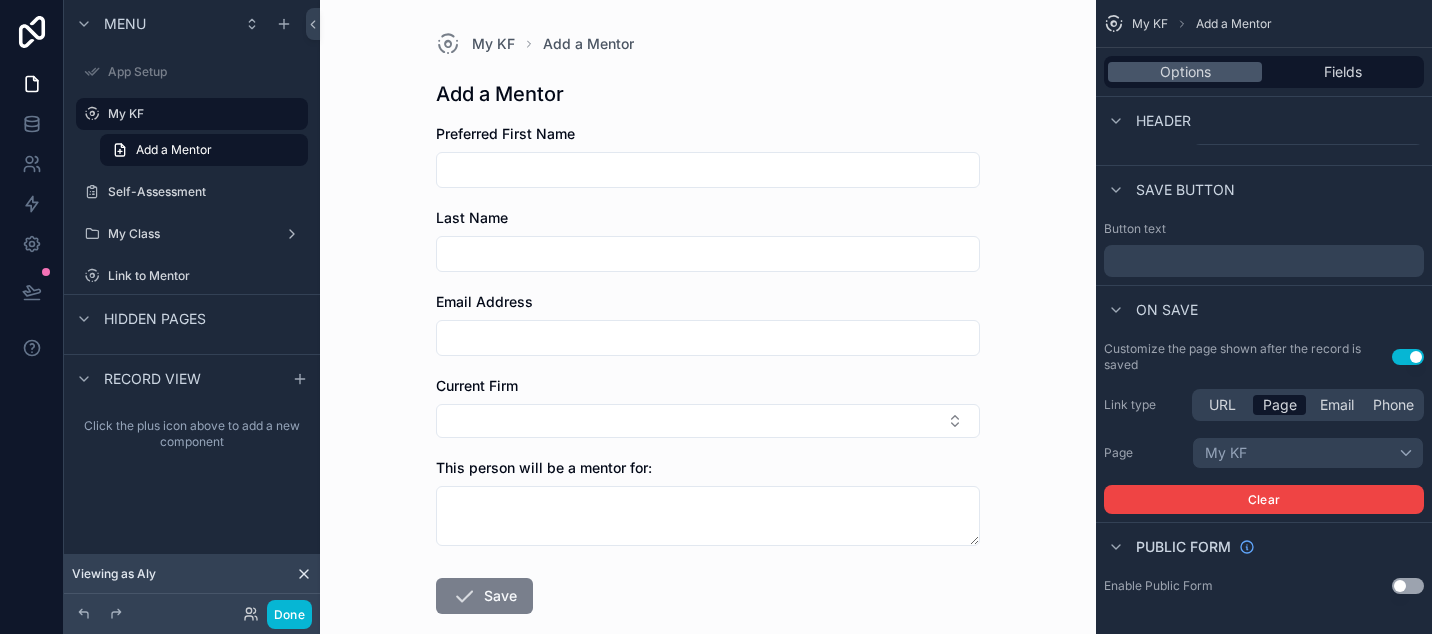 click at bounding box center (464, 596) 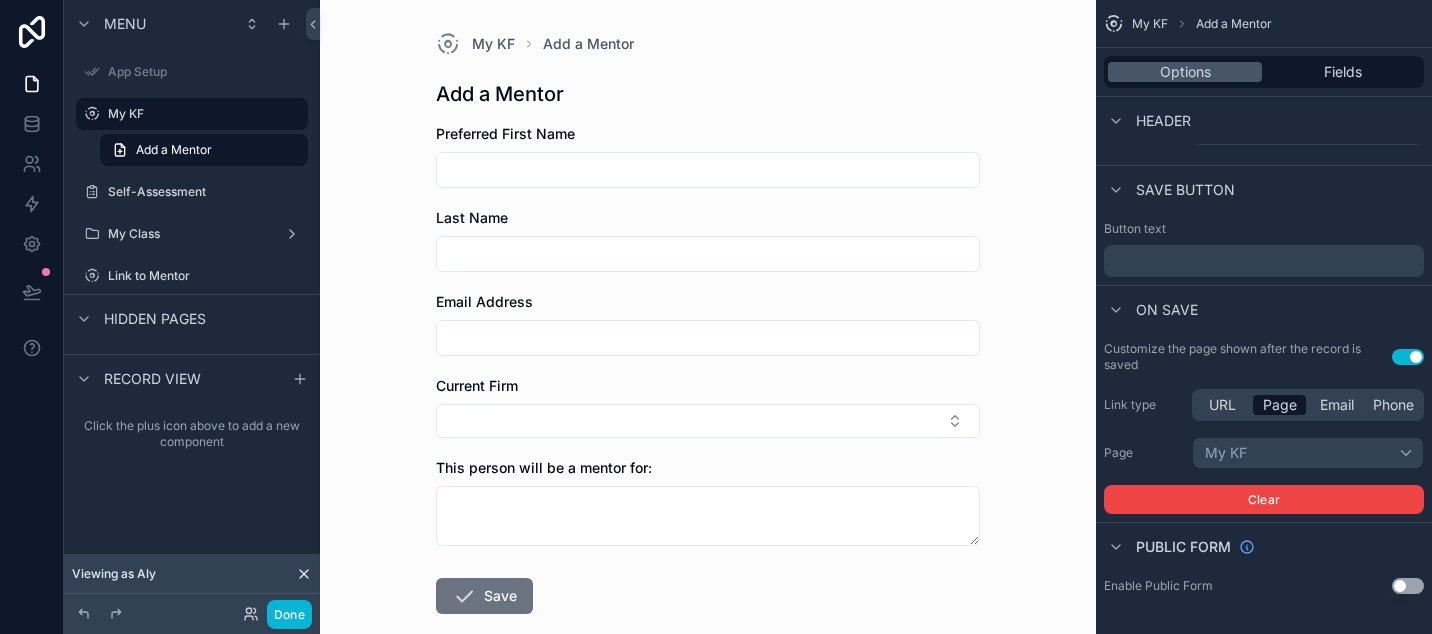 click at bounding box center (708, 170) 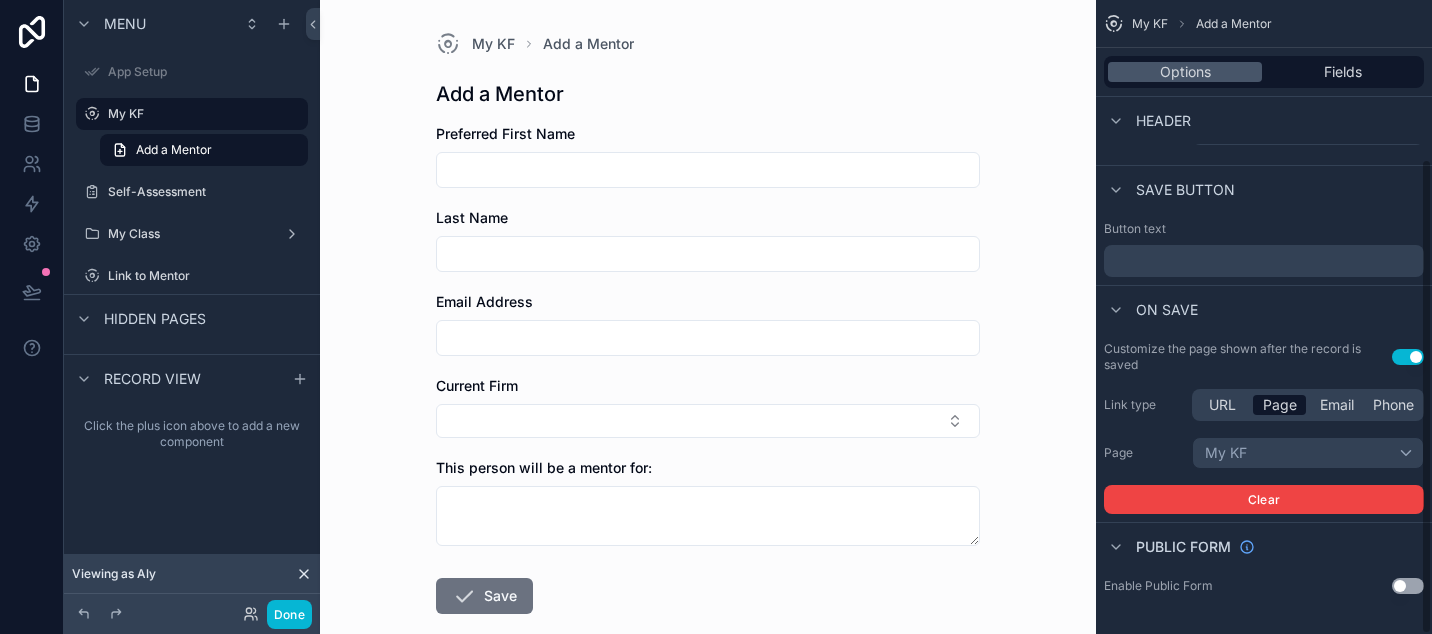scroll, scrollTop: 0, scrollLeft: 0, axis: both 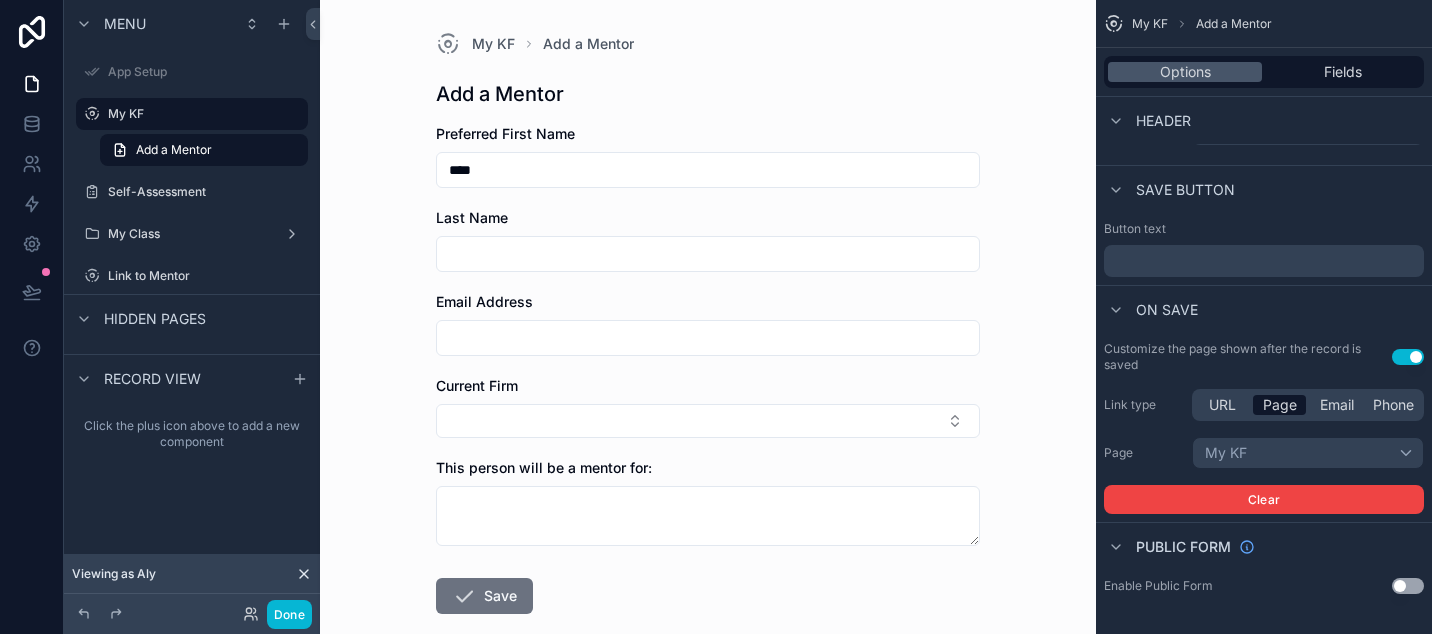 type on "****" 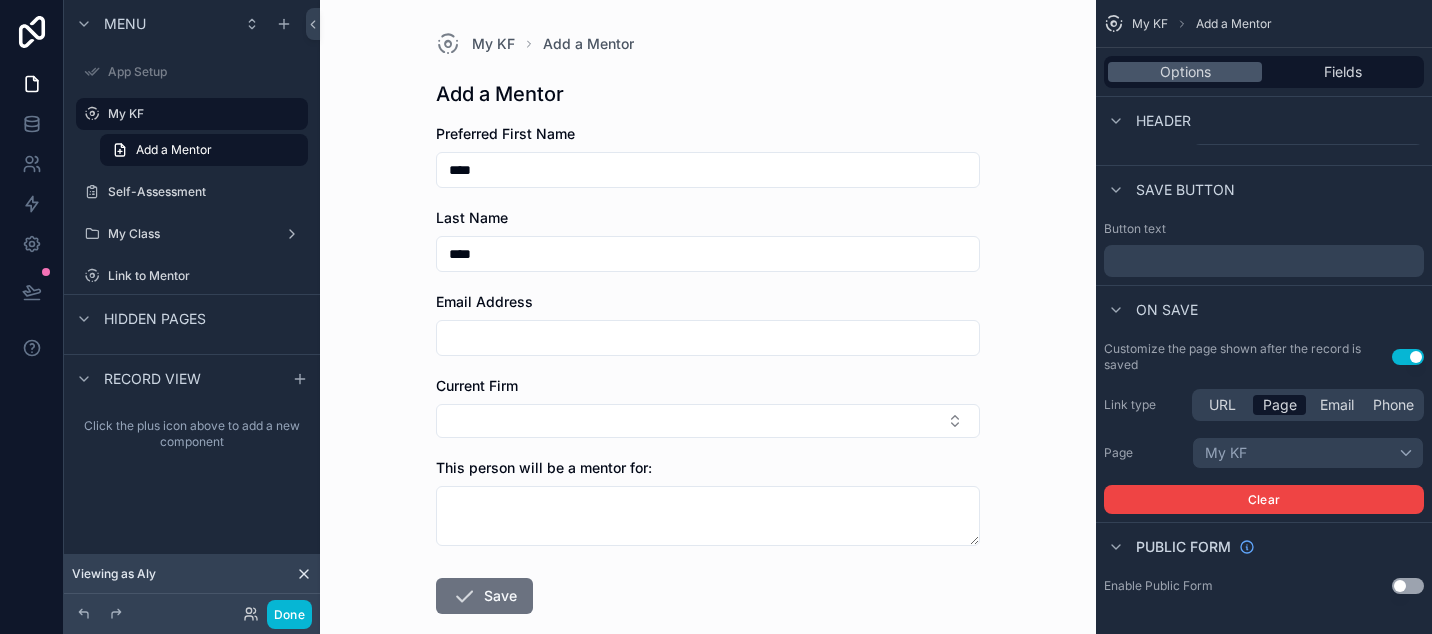 type on "****" 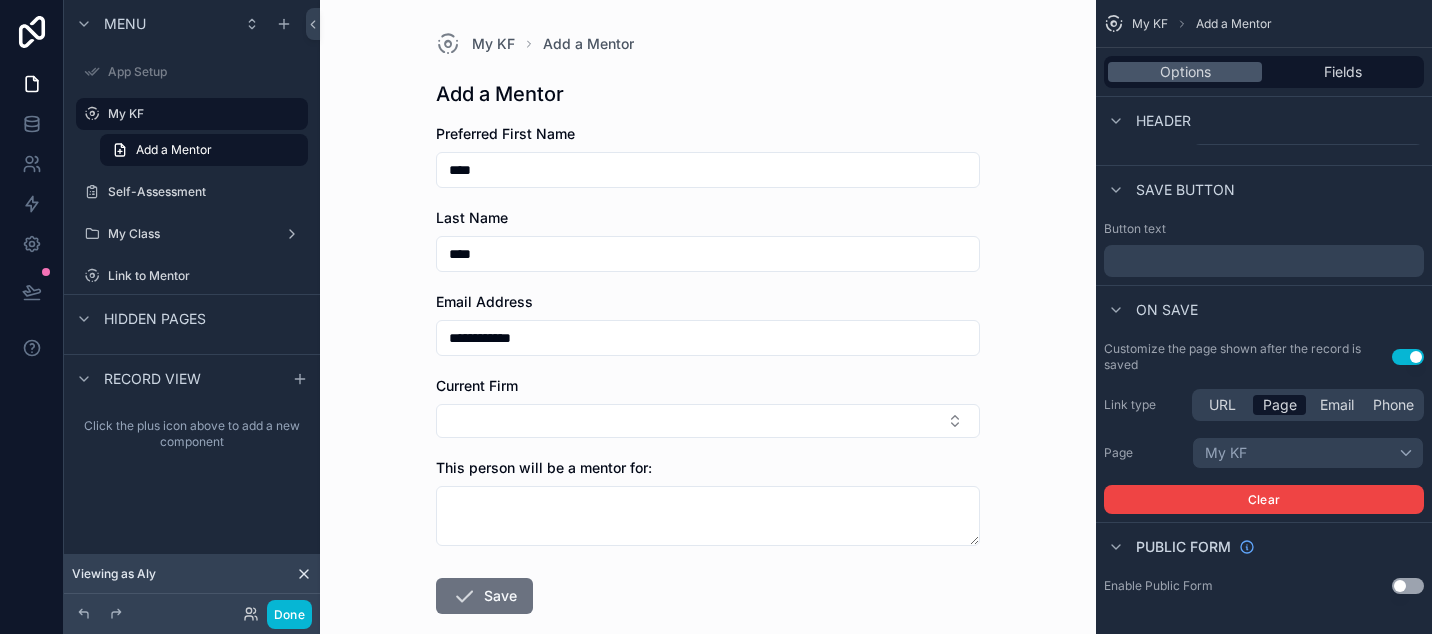 type on "**********" 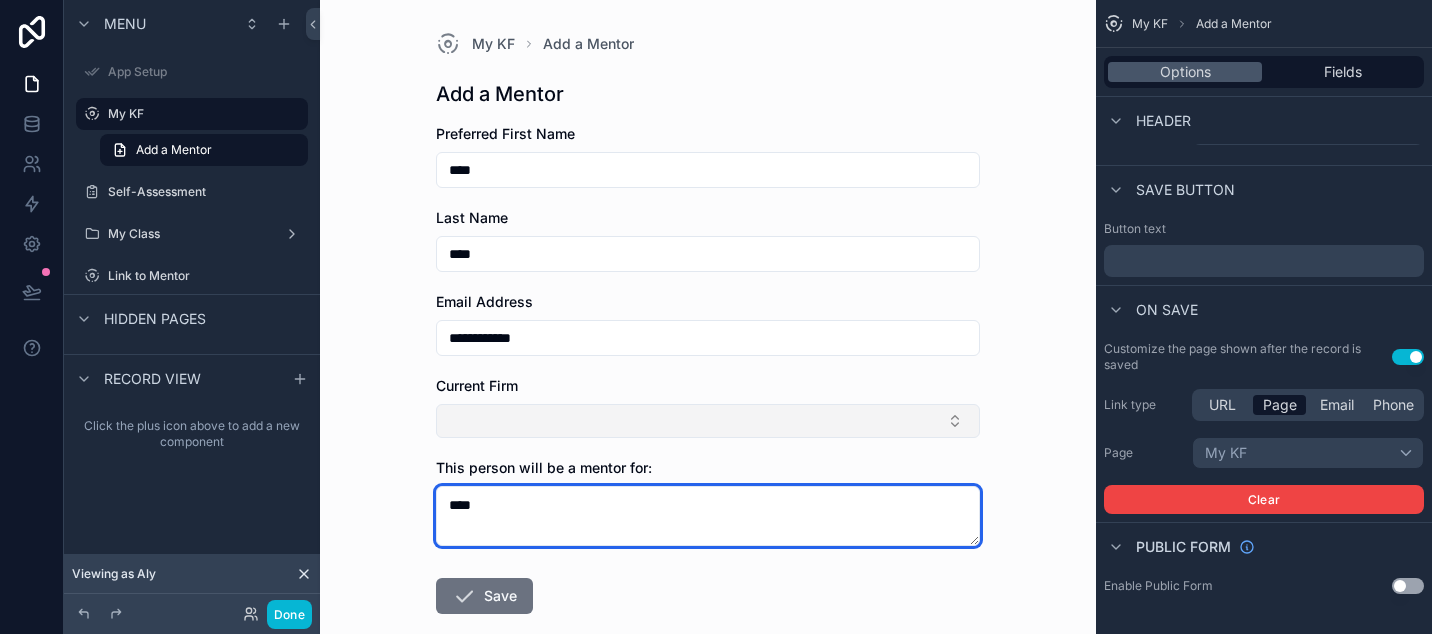 type on "****" 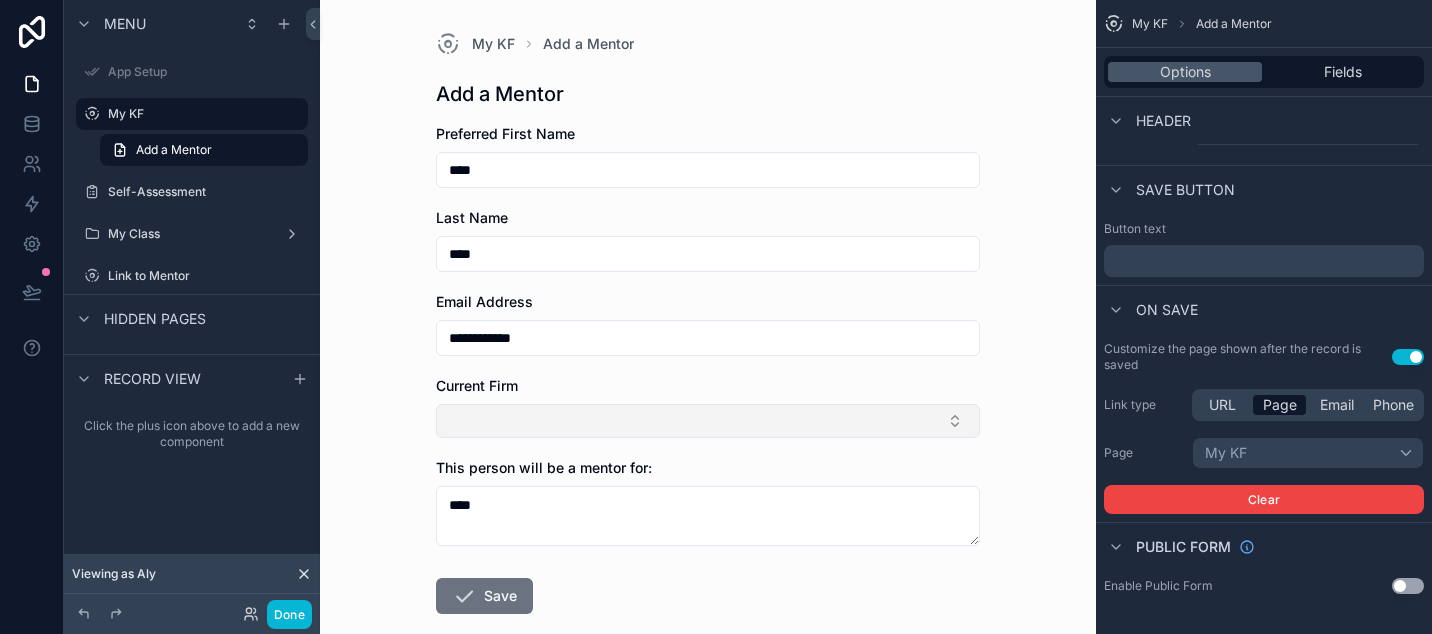 click at bounding box center [708, 421] 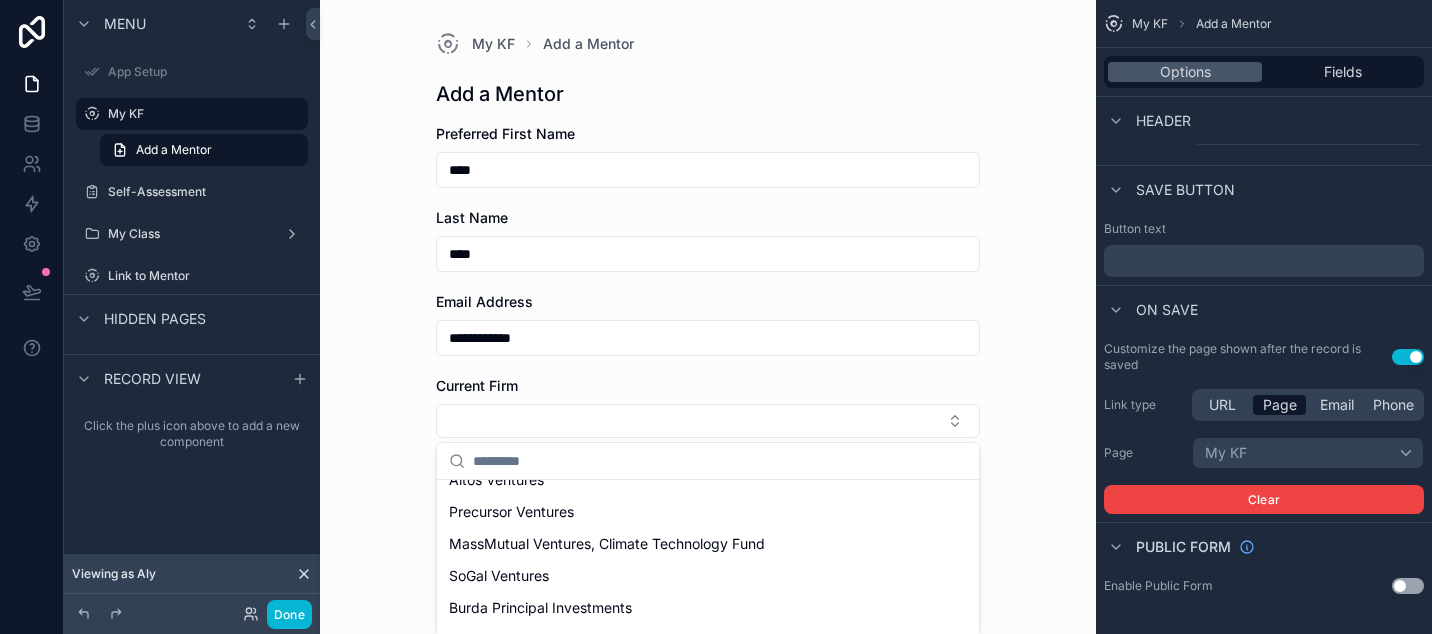 scroll, scrollTop: 156, scrollLeft: 0, axis: vertical 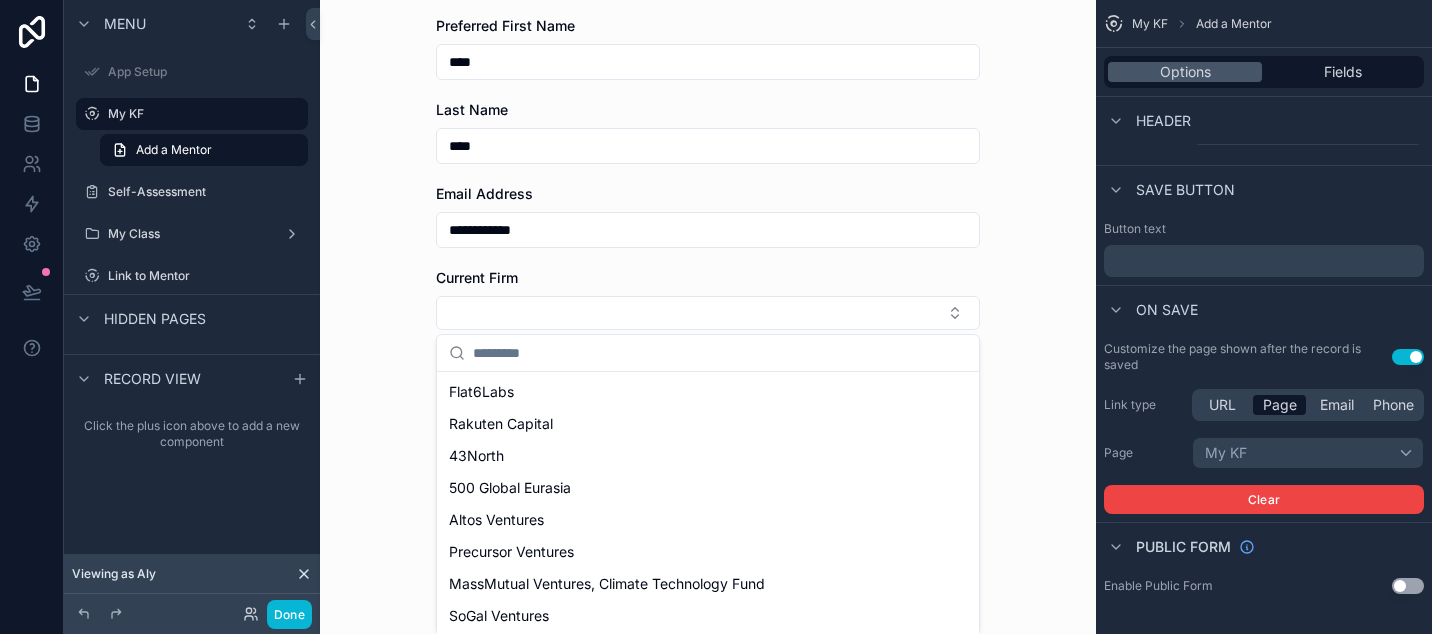 click on "**********" at bounding box center (708, 209) 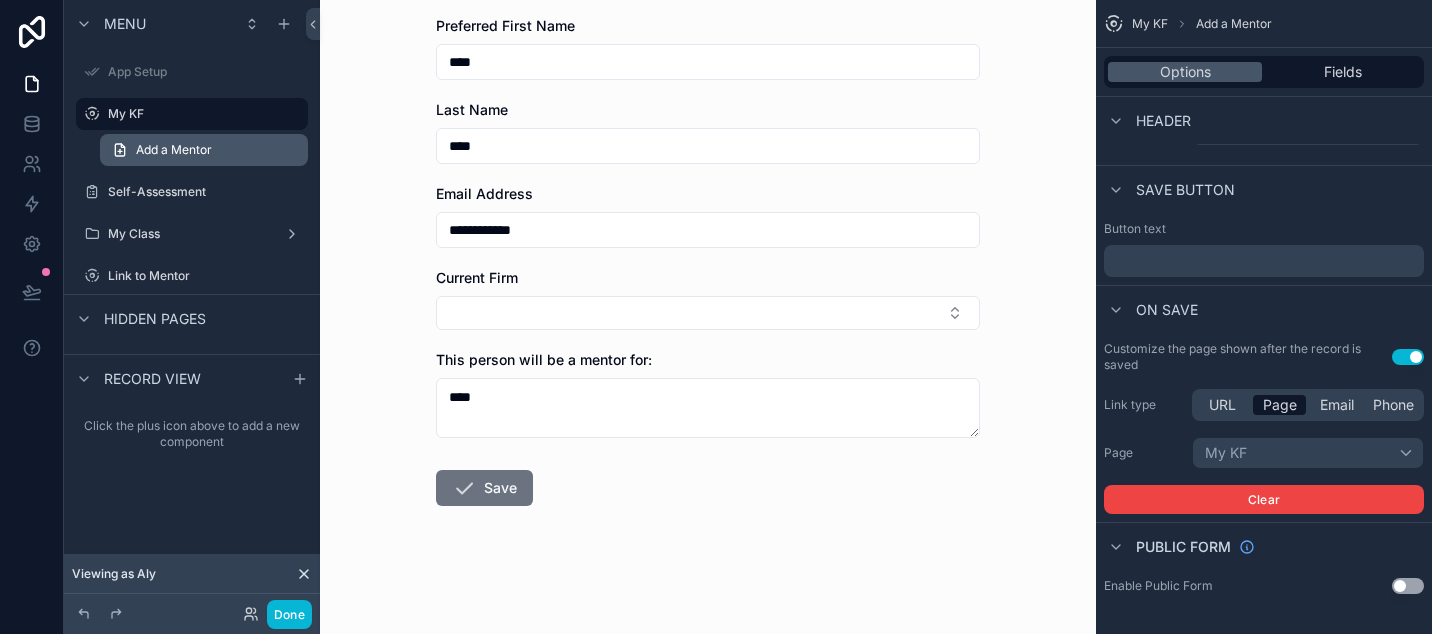 click on "Add a Mentor" at bounding box center [204, 150] 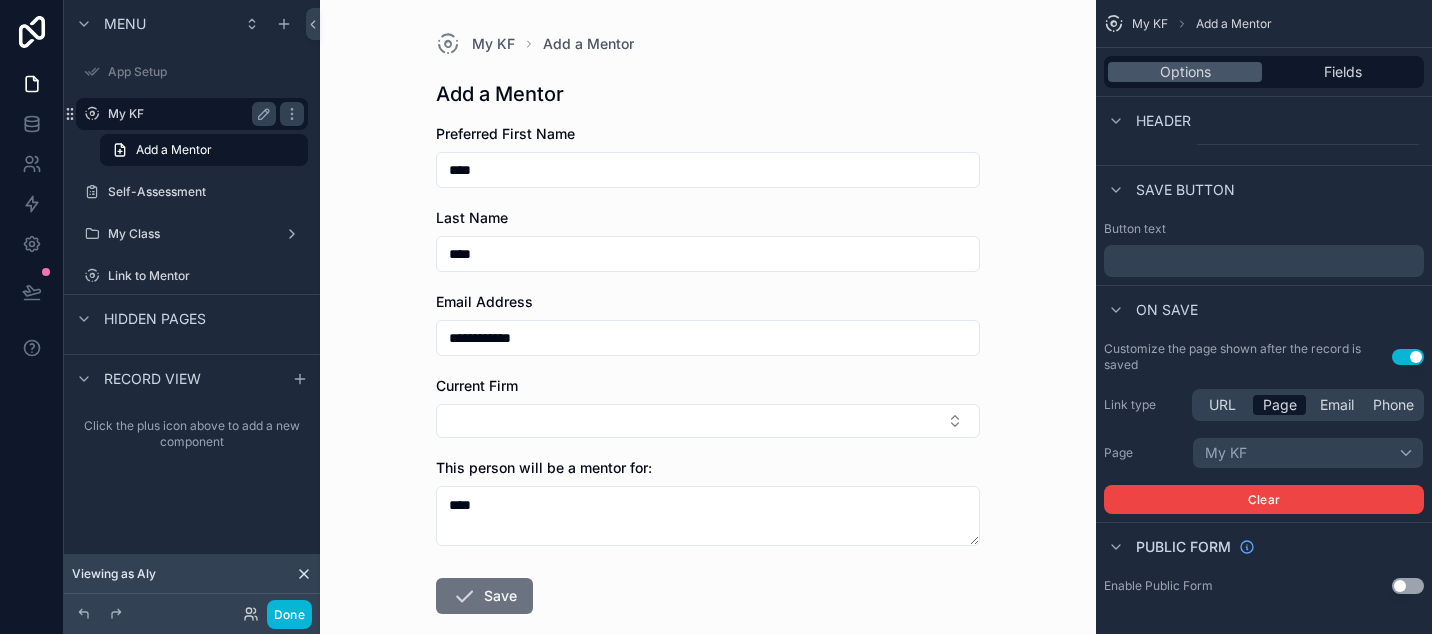 scroll, scrollTop: 0, scrollLeft: 0, axis: both 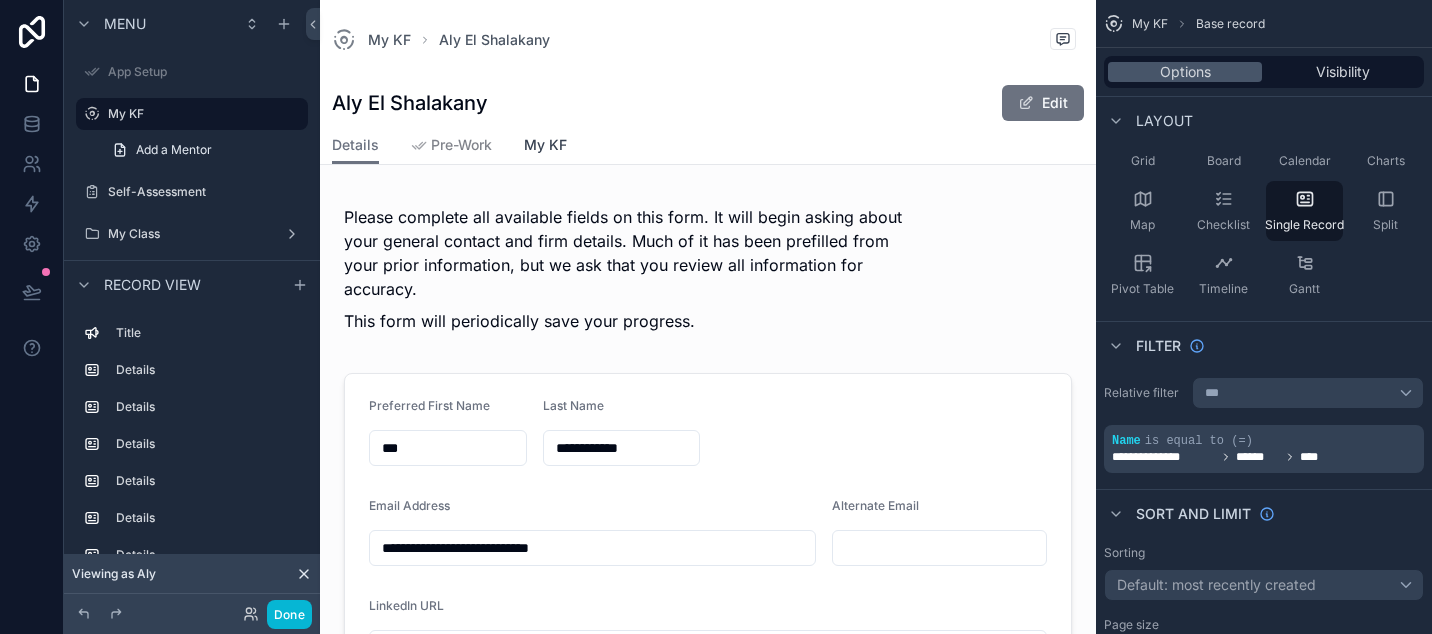 click on "My KF" at bounding box center (545, 147) 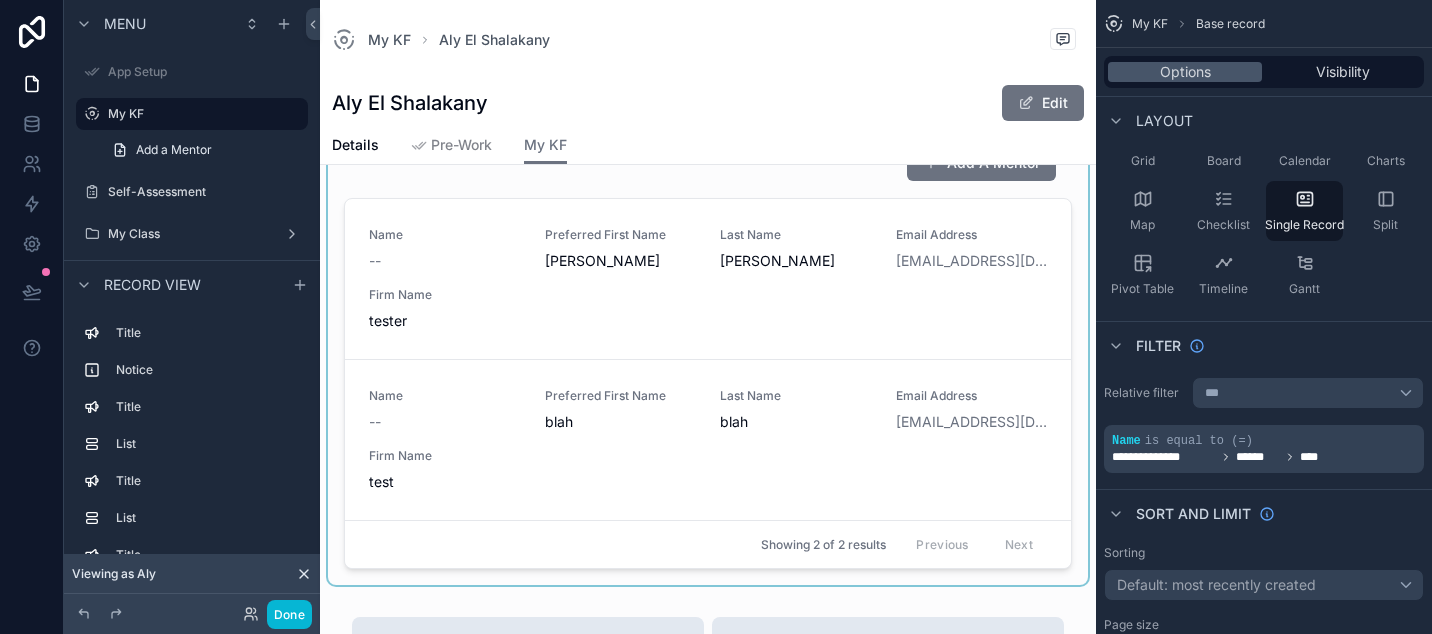 scroll, scrollTop: 1607, scrollLeft: 0, axis: vertical 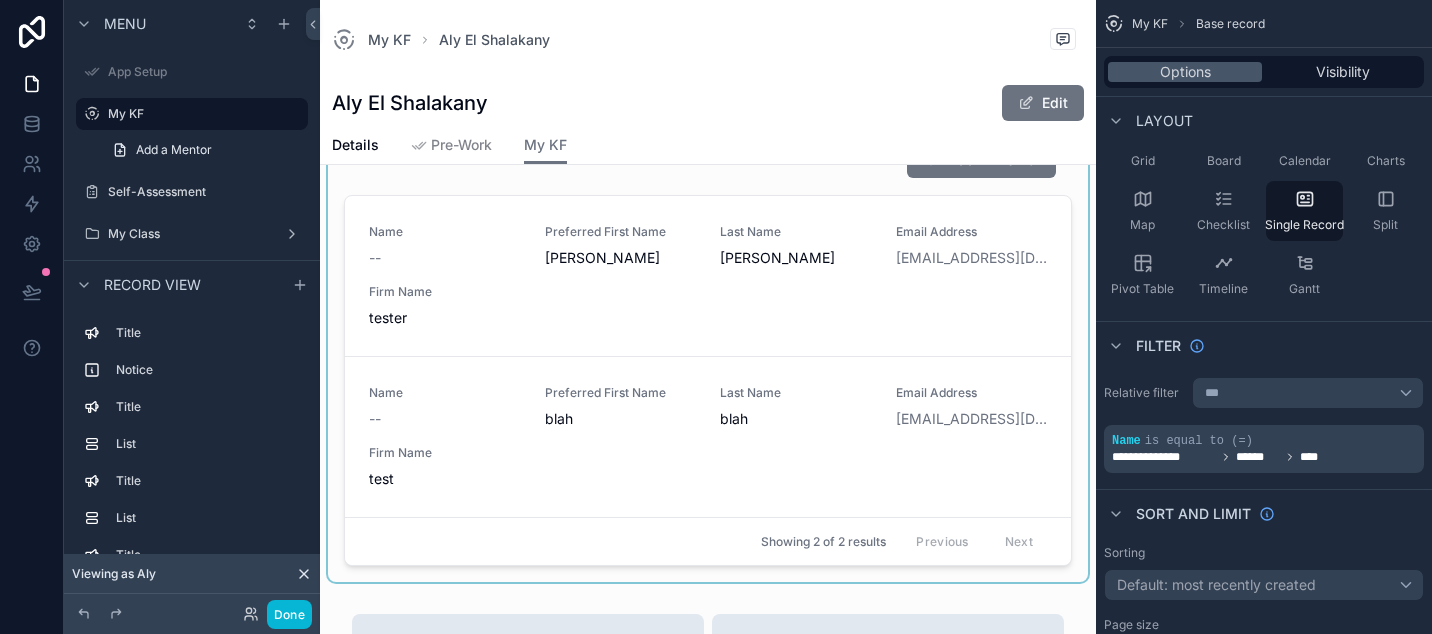 click at bounding box center (708, 357) 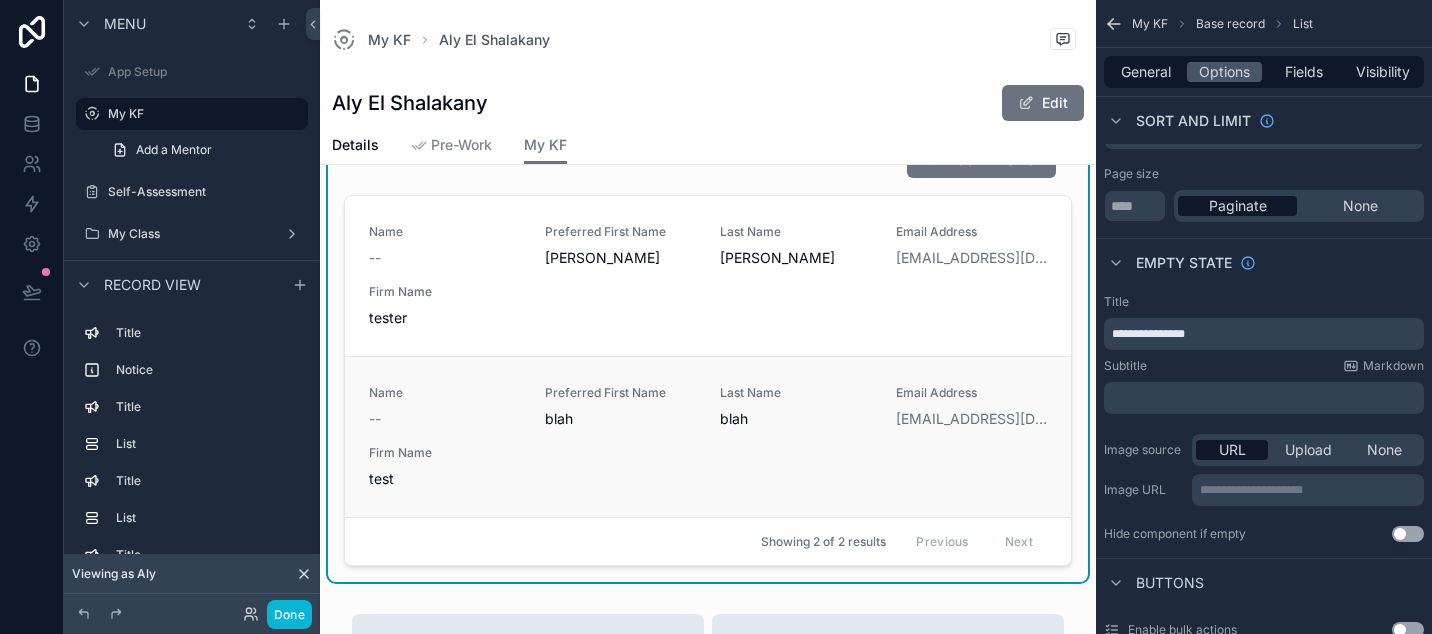 click on "Name -- Preferred First Name blah Last Name blah Email Address [EMAIL_ADDRESS][DOMAIN_NAME] Firm Name test" at bounding box center (708, 437) 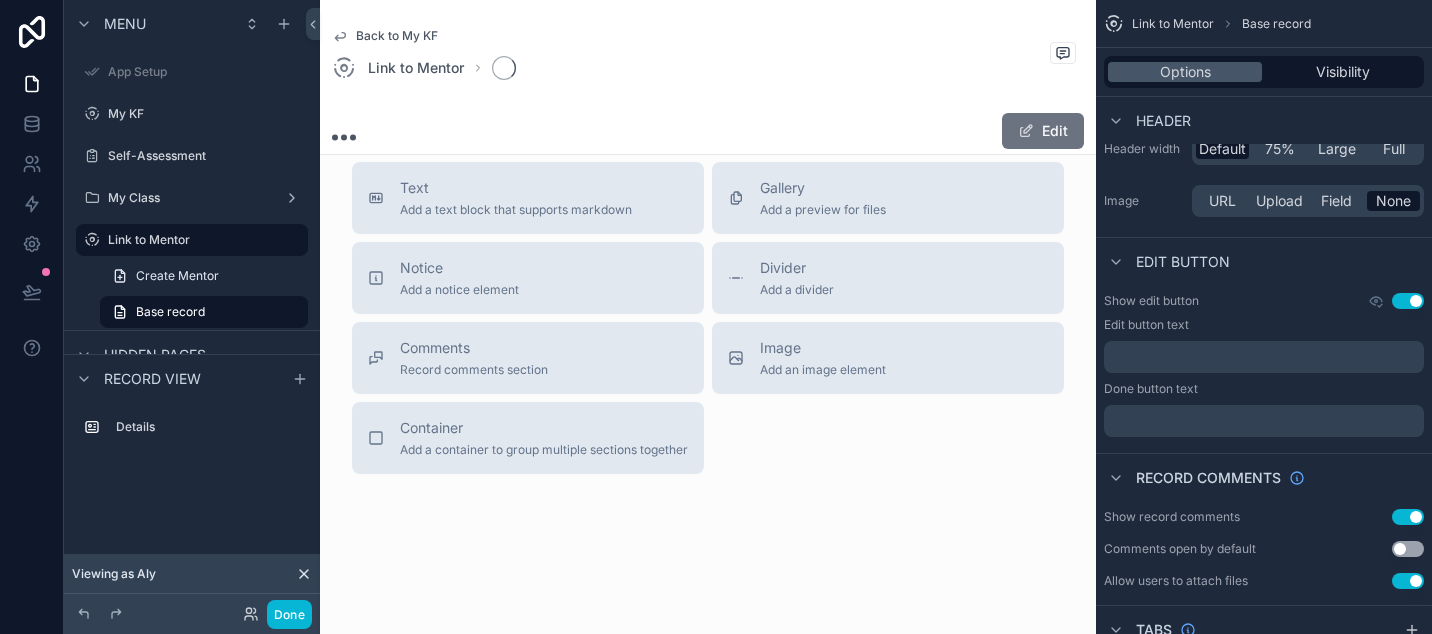 scroll, scrollTop: 765, scrollLeft: 0, axis: vertical 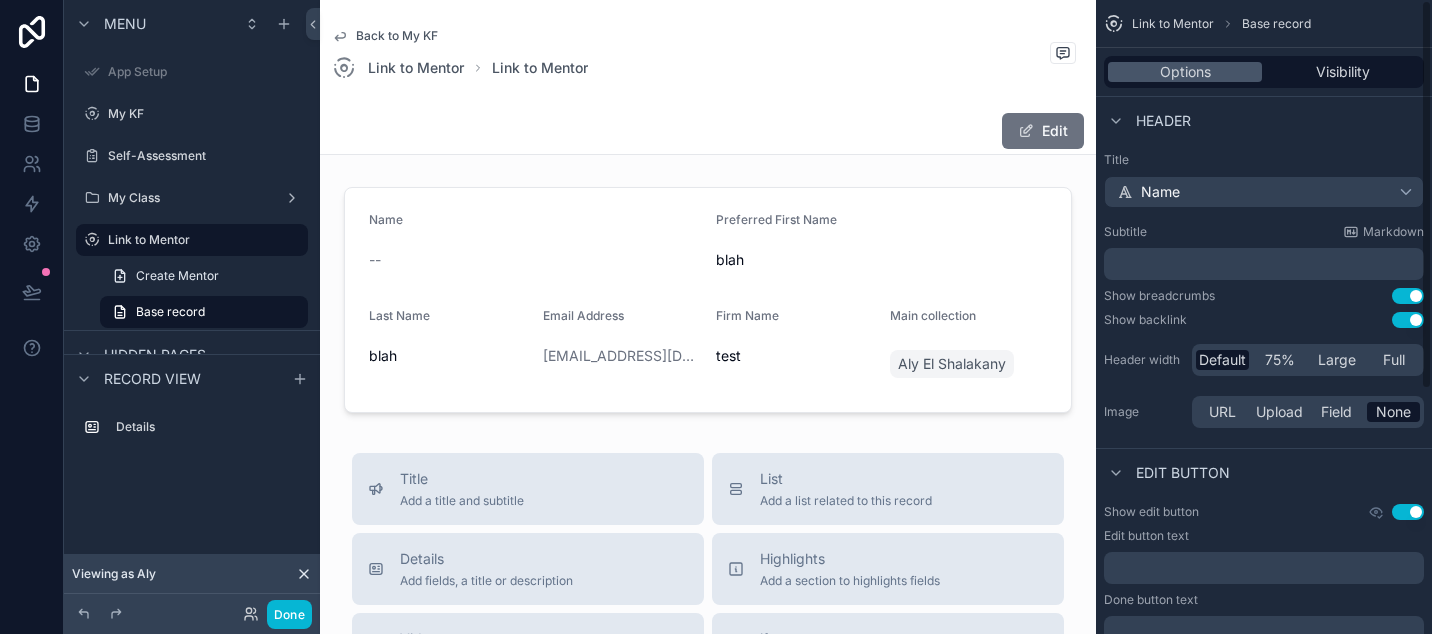 click on "Use setting" at bounding box center [1408, 296] 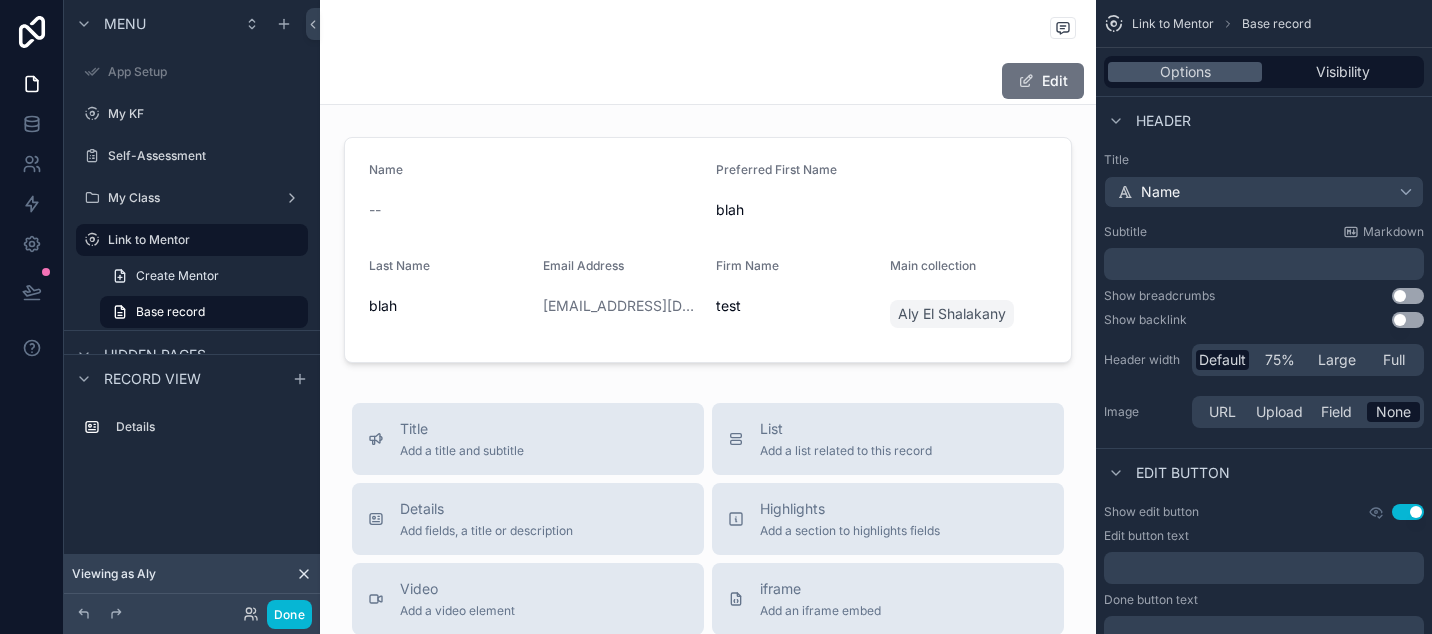 click on "Use setting" at bounding box center [1408, 320] 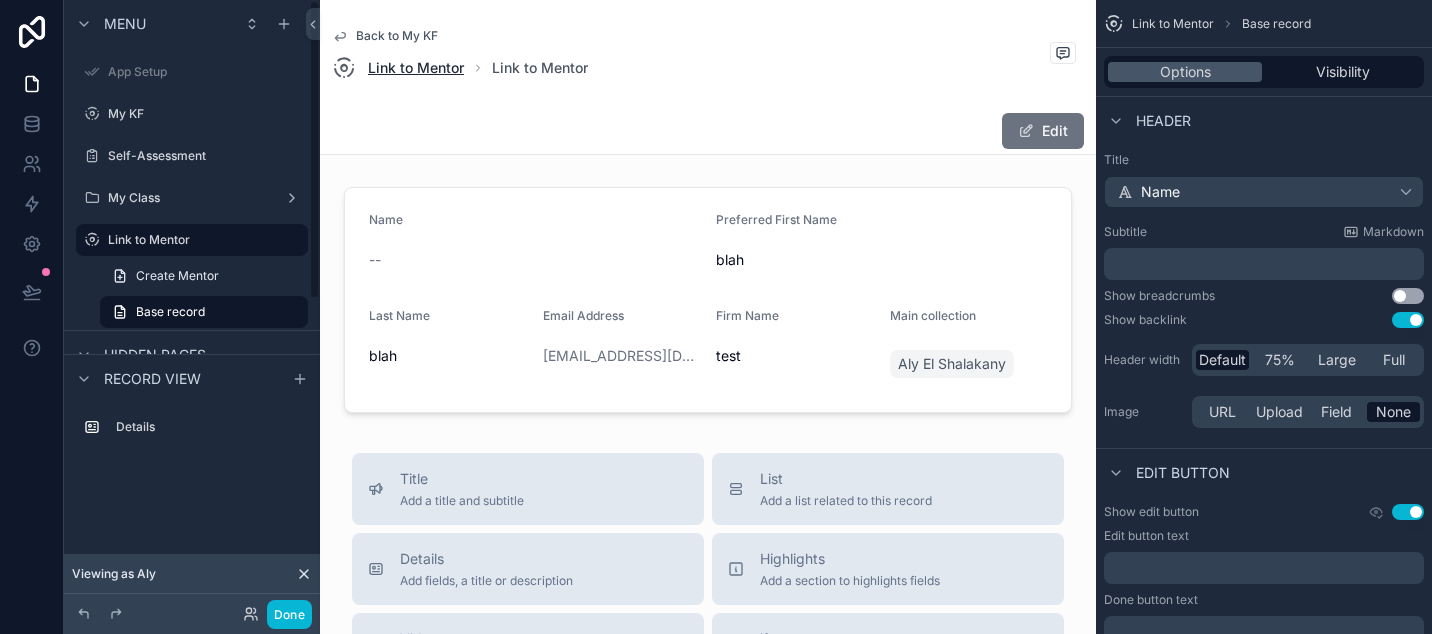 click on "Link to Mentor" at bounding box center [416, 68] 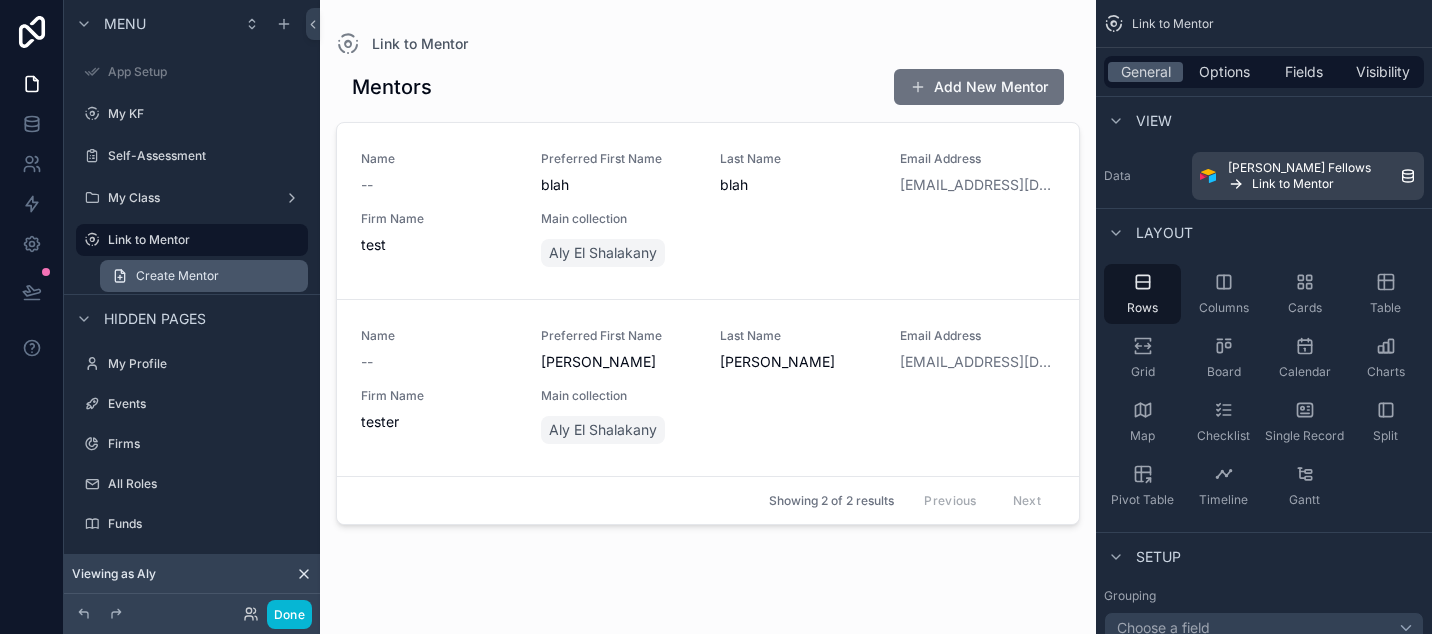 click on "Create Mentor" at bounding box center [177, 276] 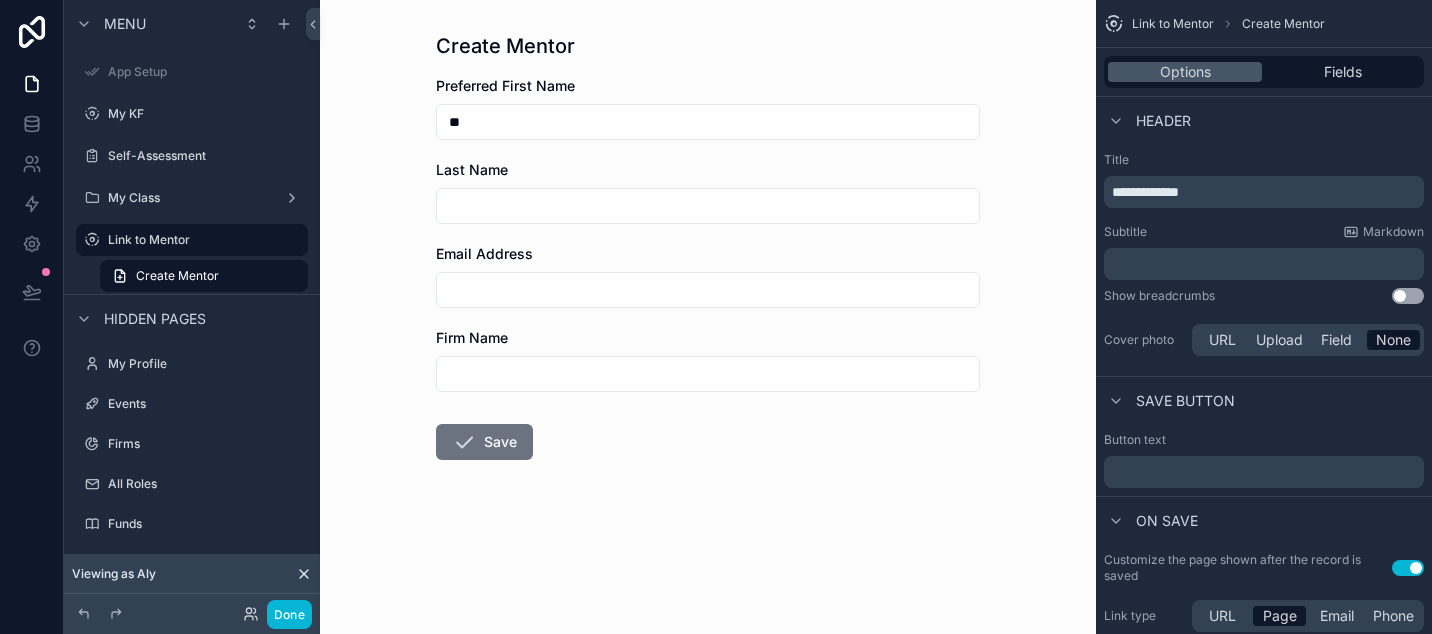 type on "*" 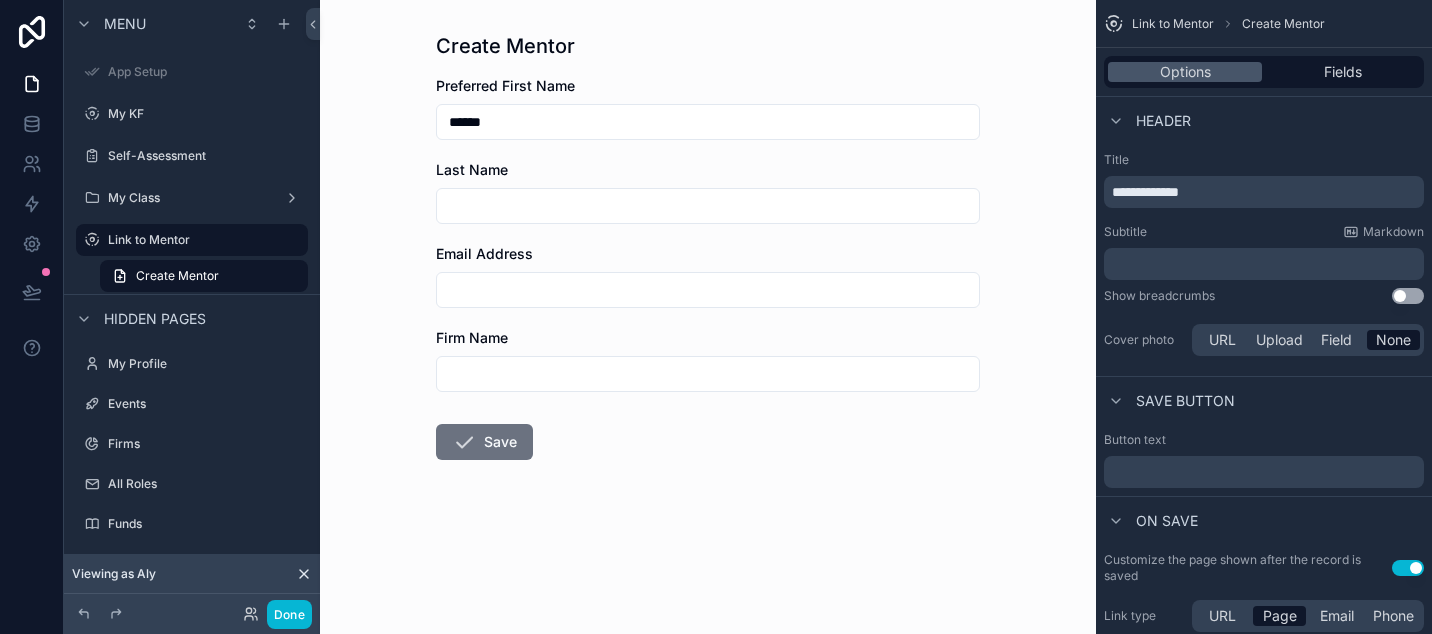 type on "******" 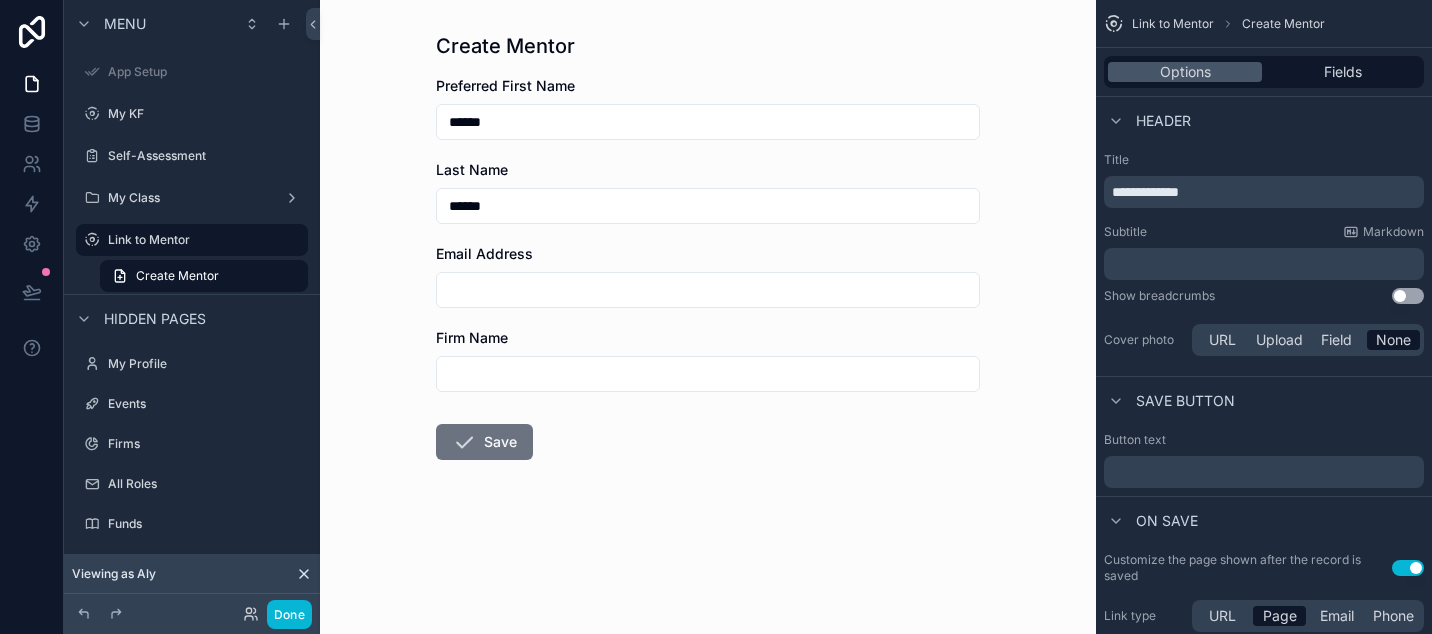 type on "******" 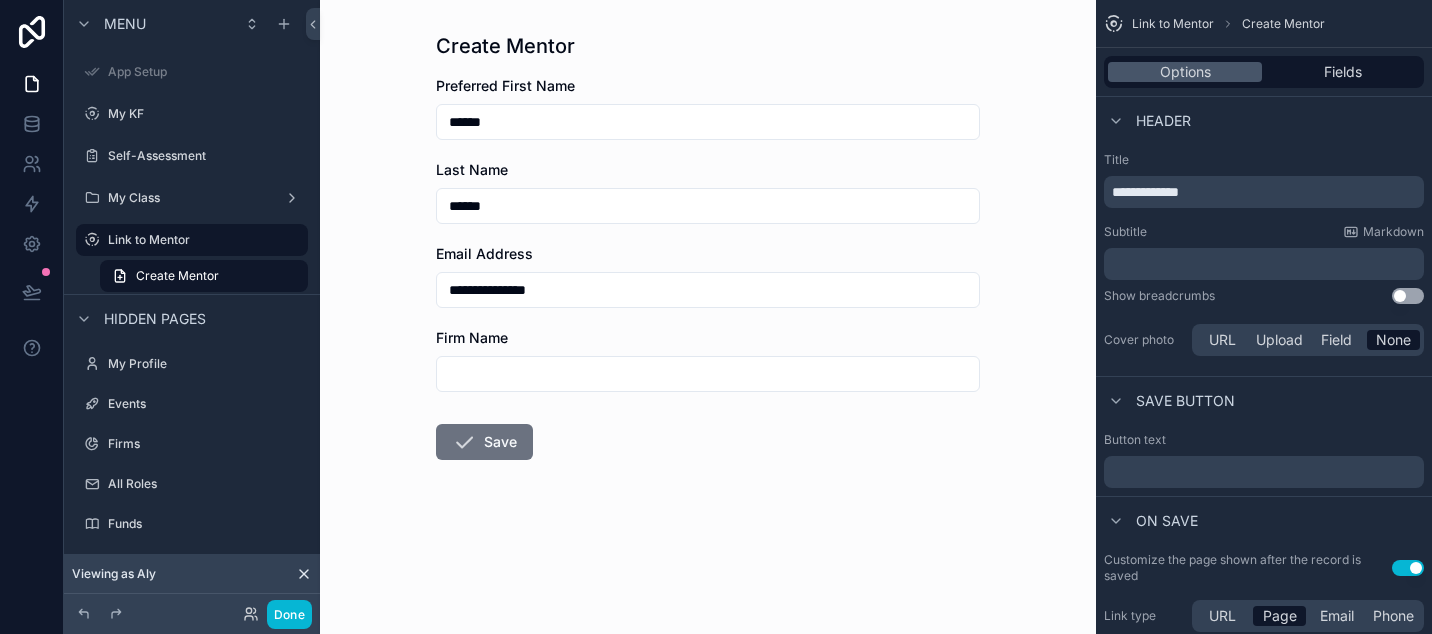 type on "**********" 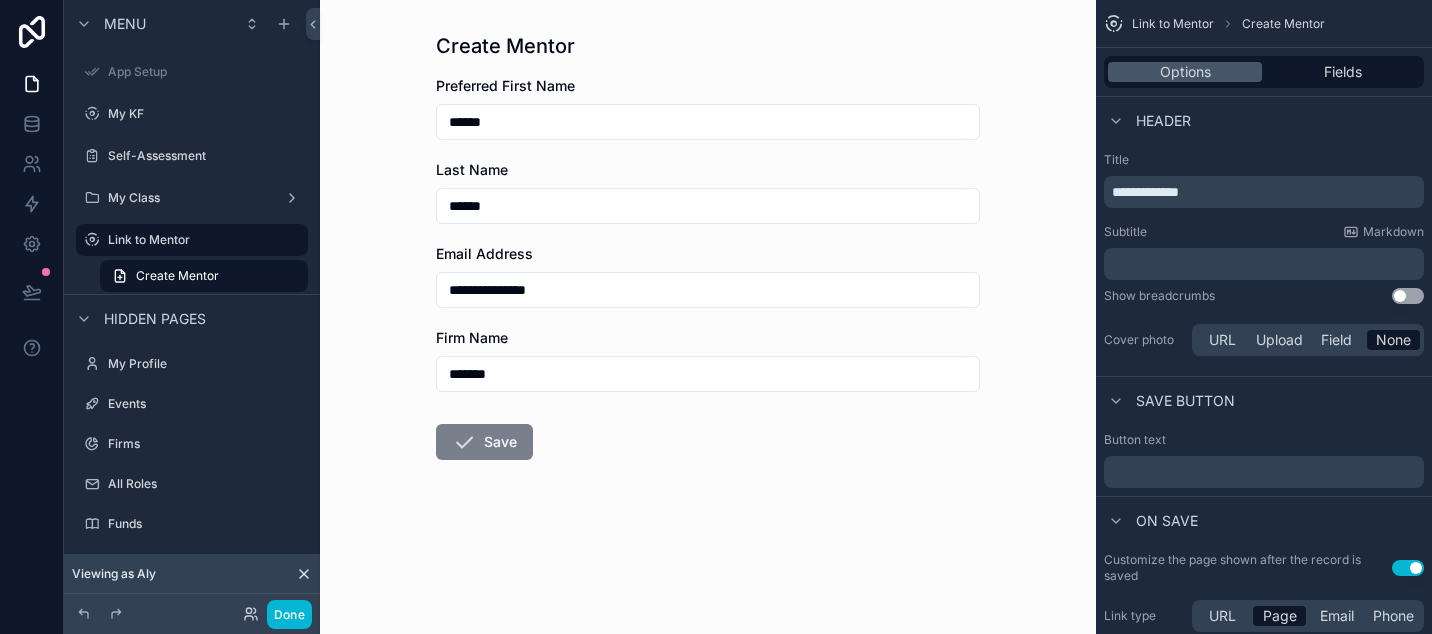 type on "*******" 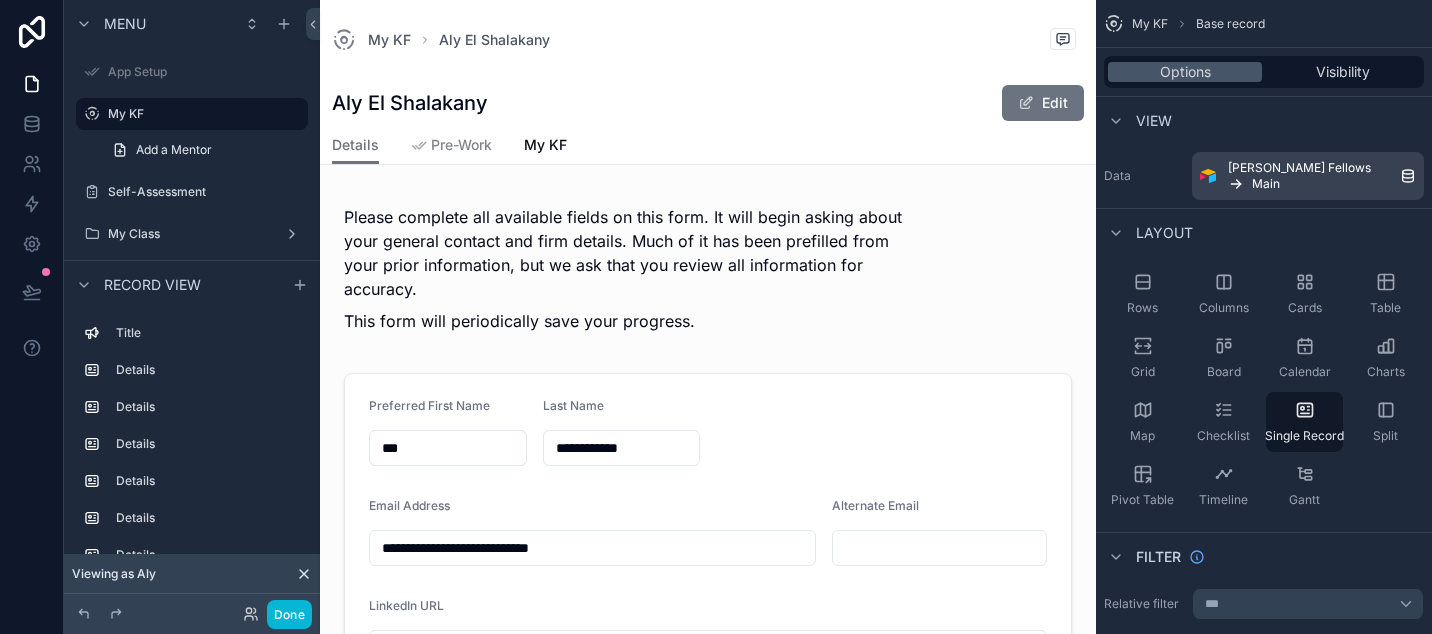 scroll, scrollTop: 0, scrollLeft: 0, axis: both 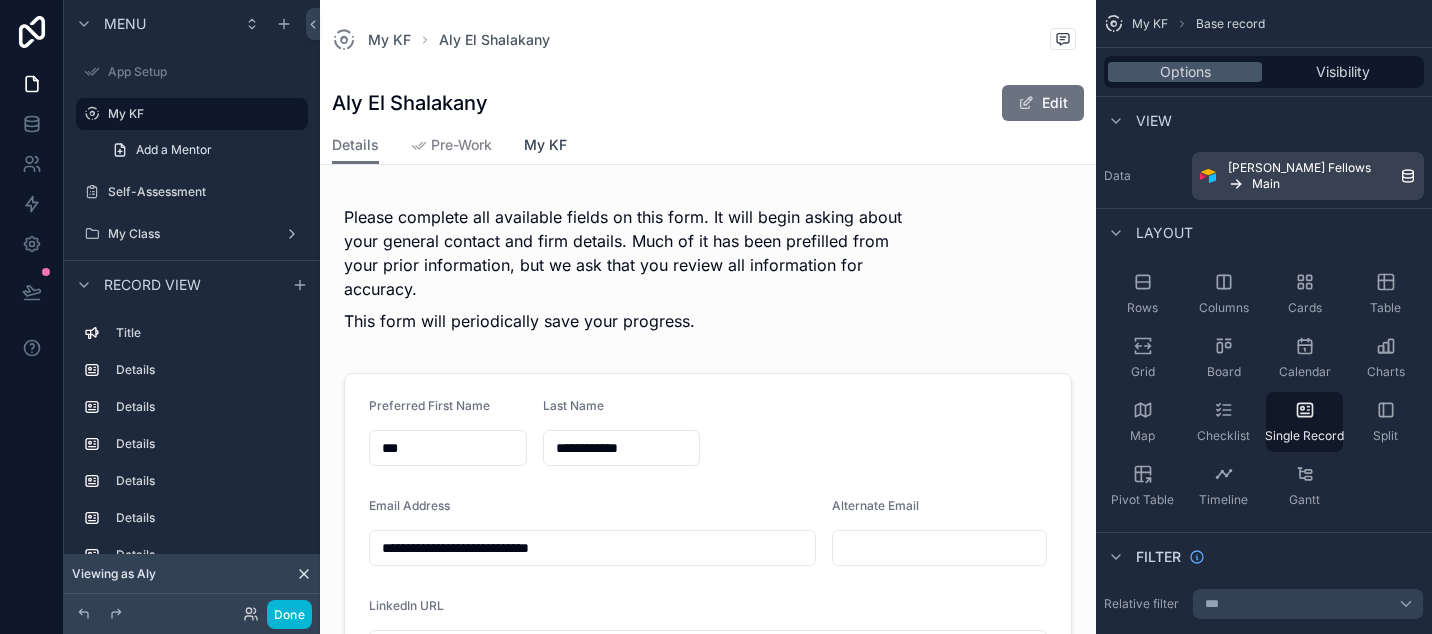 click on "My KF" at bounding box center (545, 145) 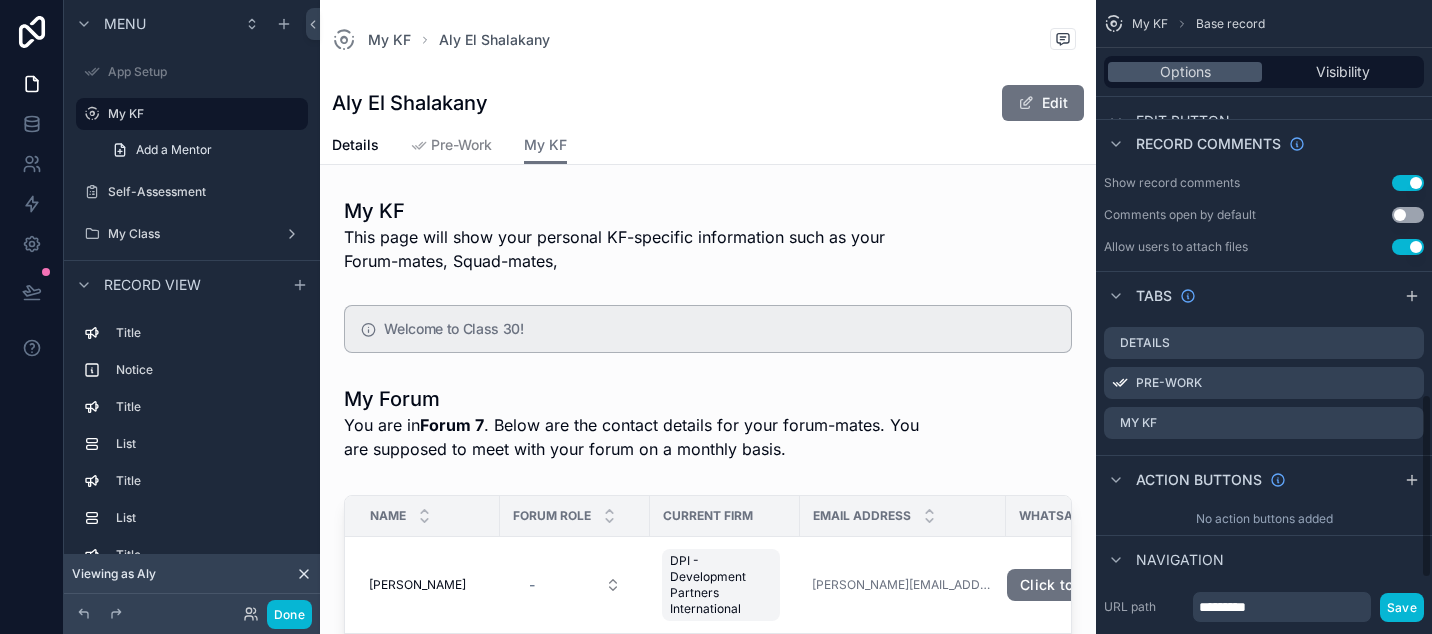 scroll, scrollTop: 1355, scrollLeft: 0, axis: vertical 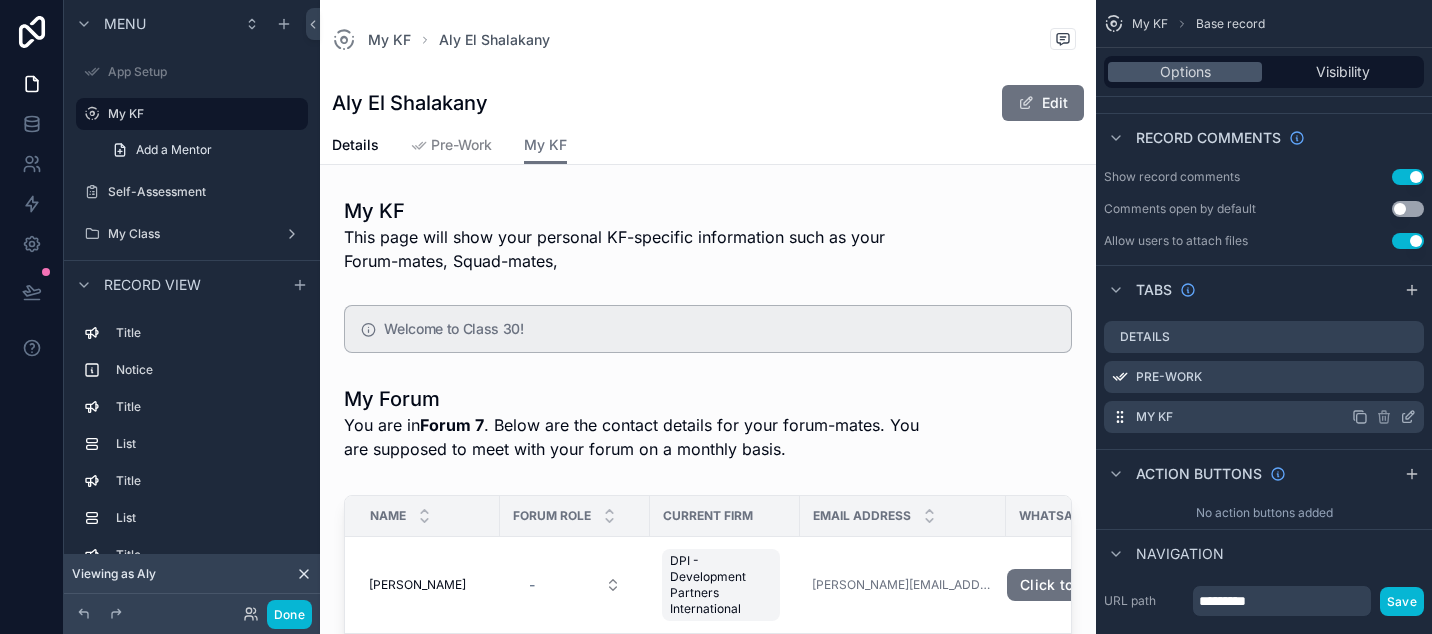 click 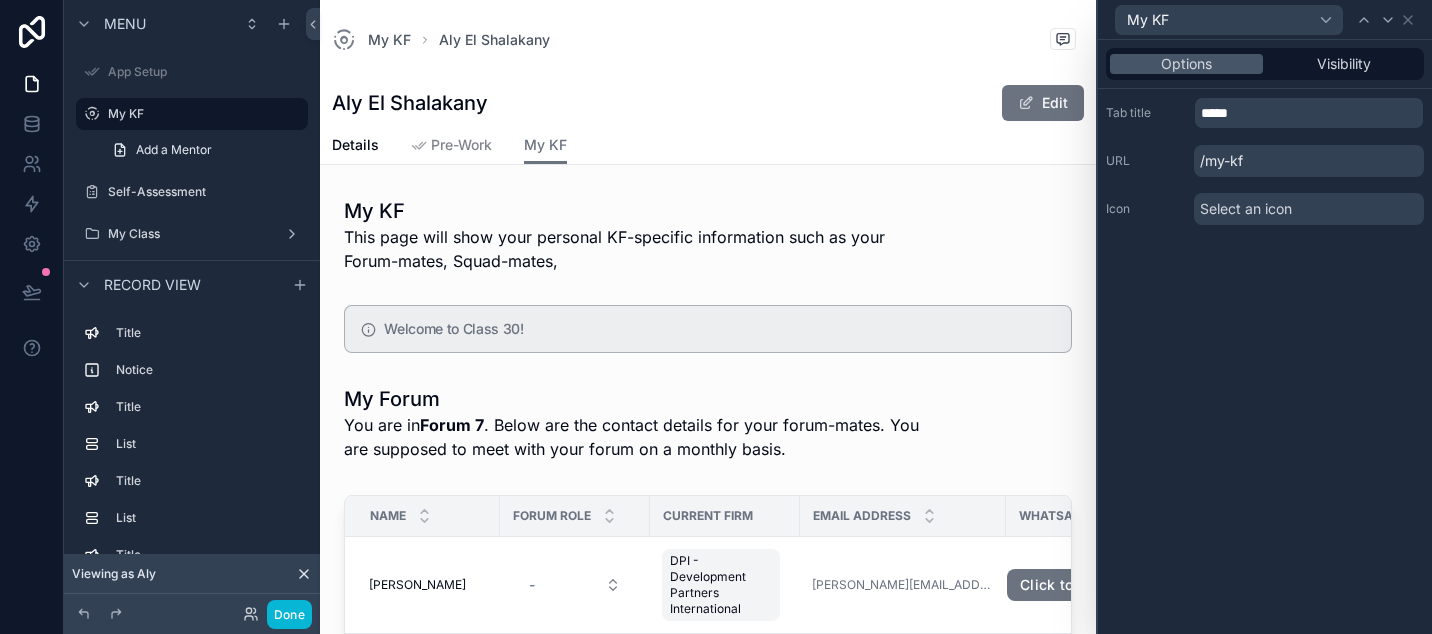 click on "/my-kf" at bounding box center (1309, 161) 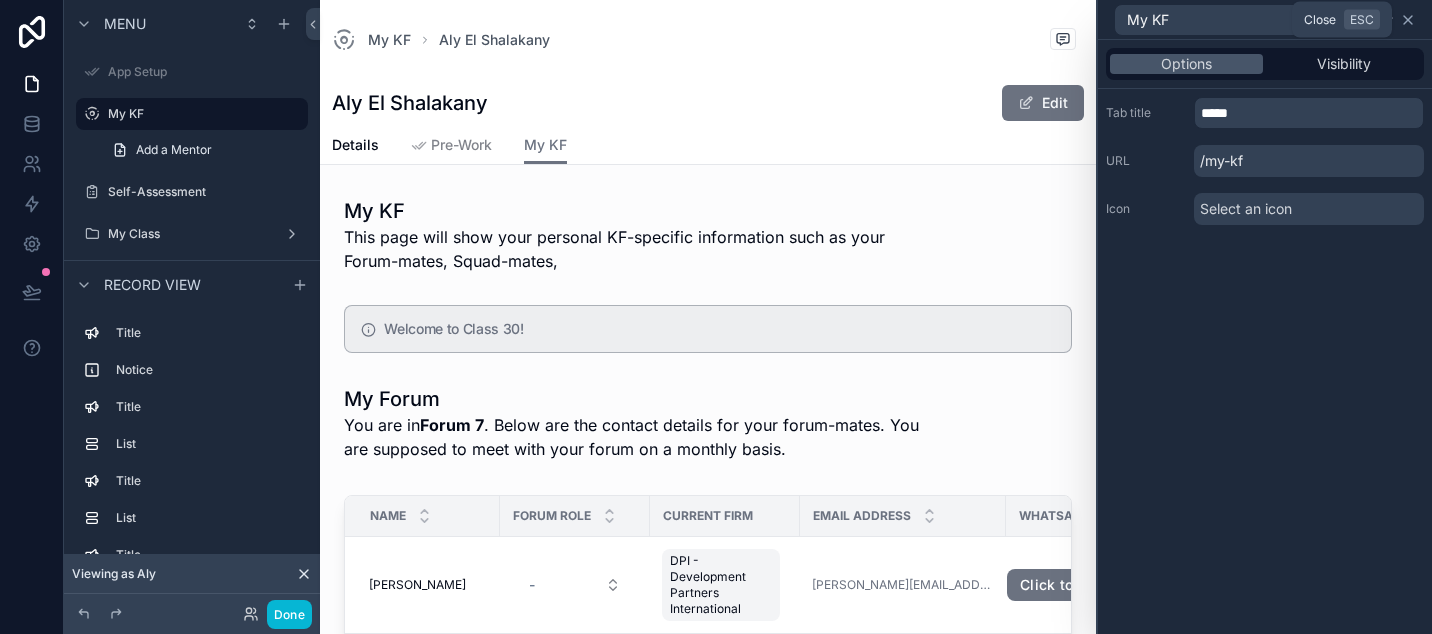 click 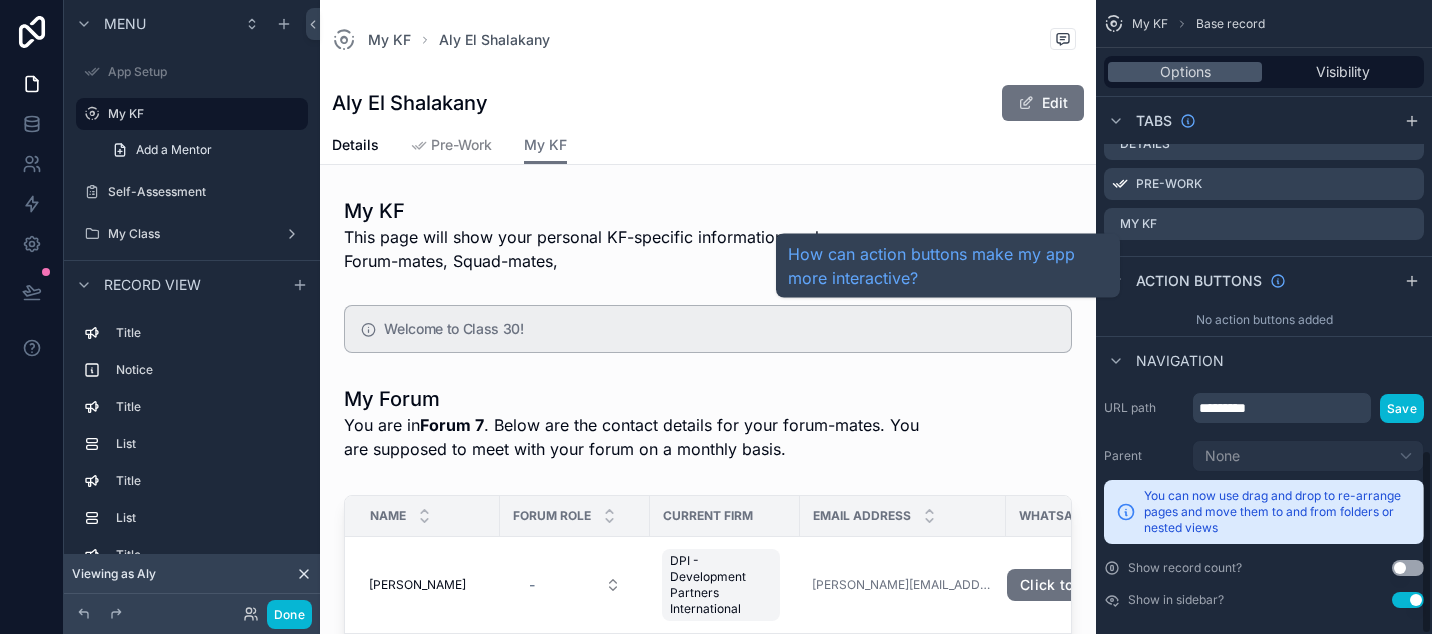 scroll, scrollTop: 1546, scrollLeft: 0, axis: vertical 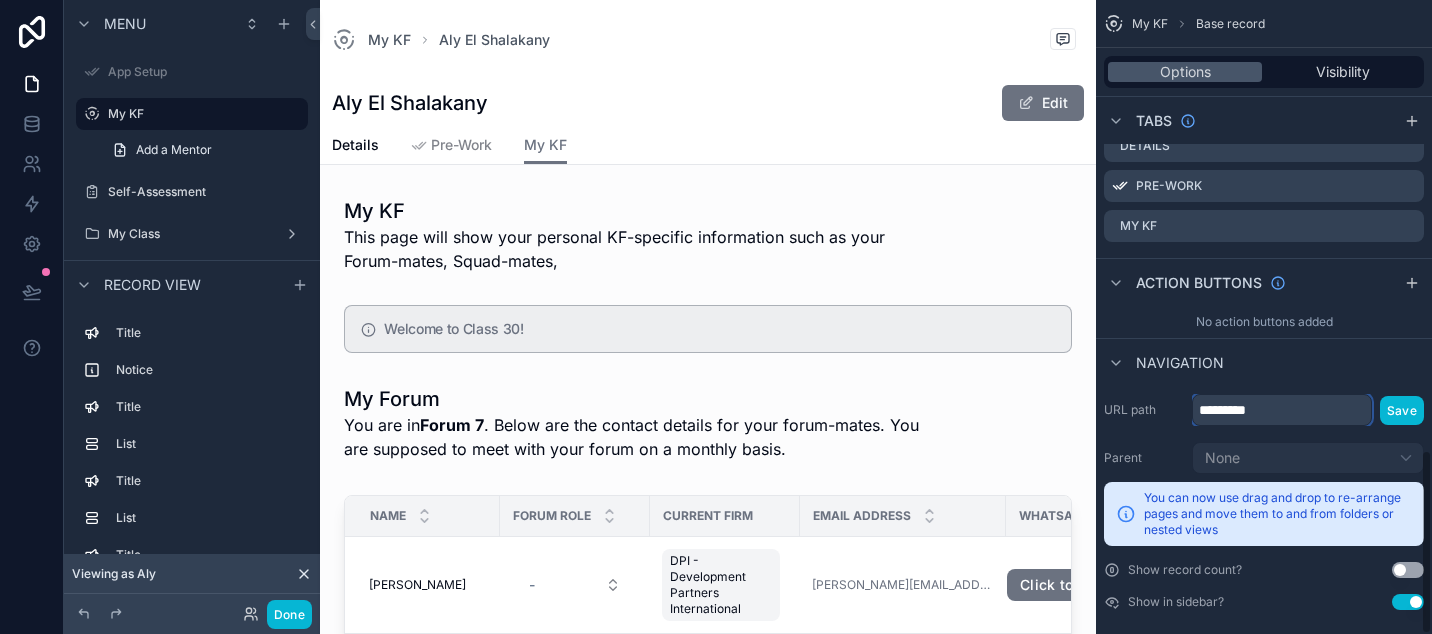 click on "*********" at bounding box center (1282, 410) 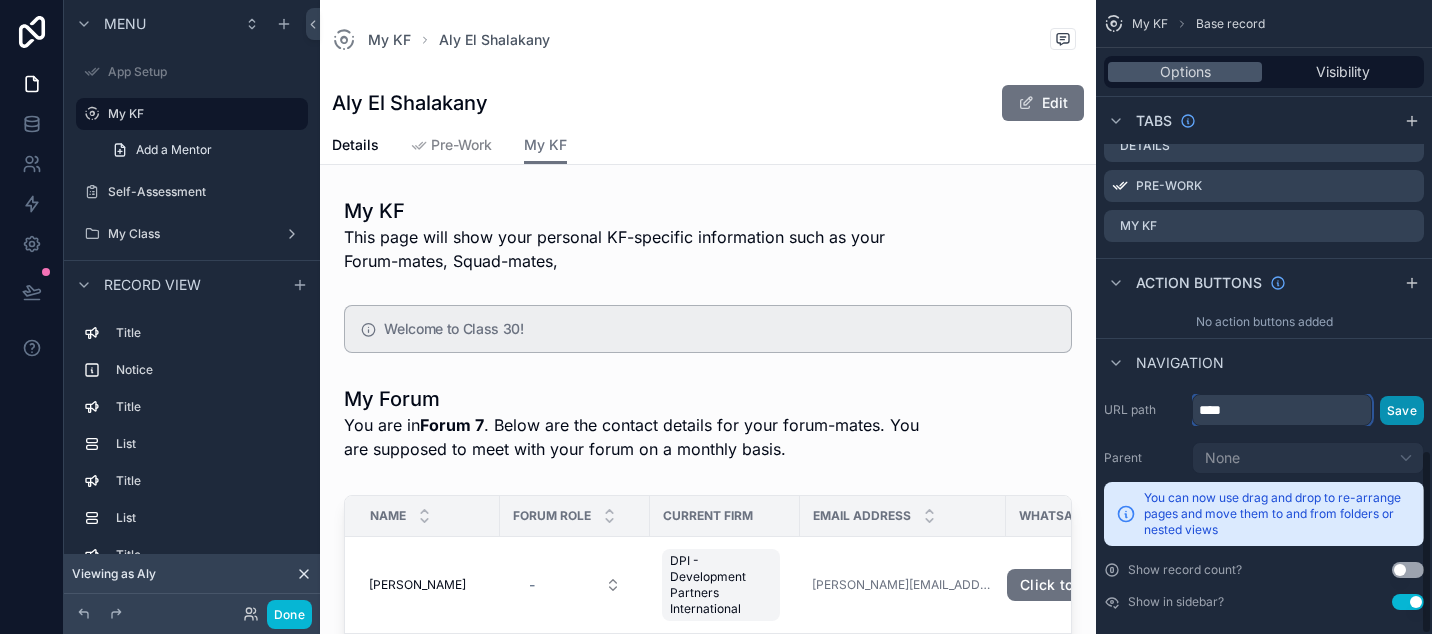 type on "****" 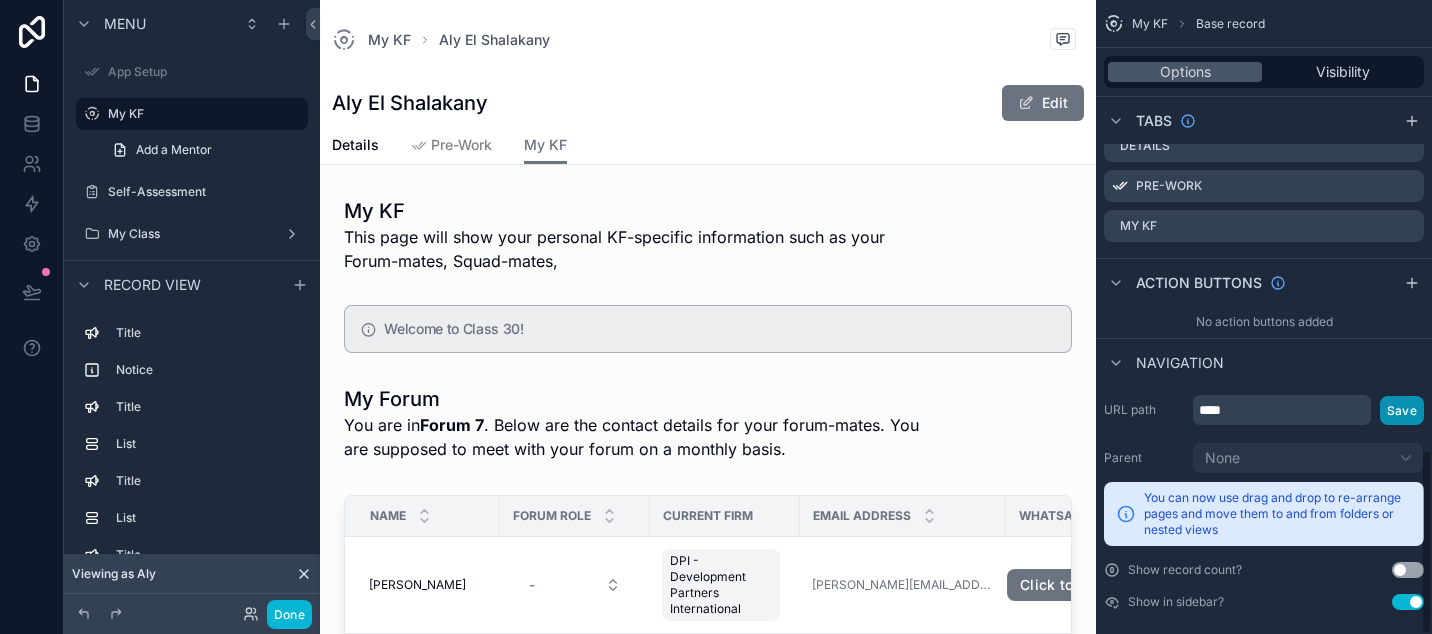 click on "Save" at bounding box center [1402, 410] 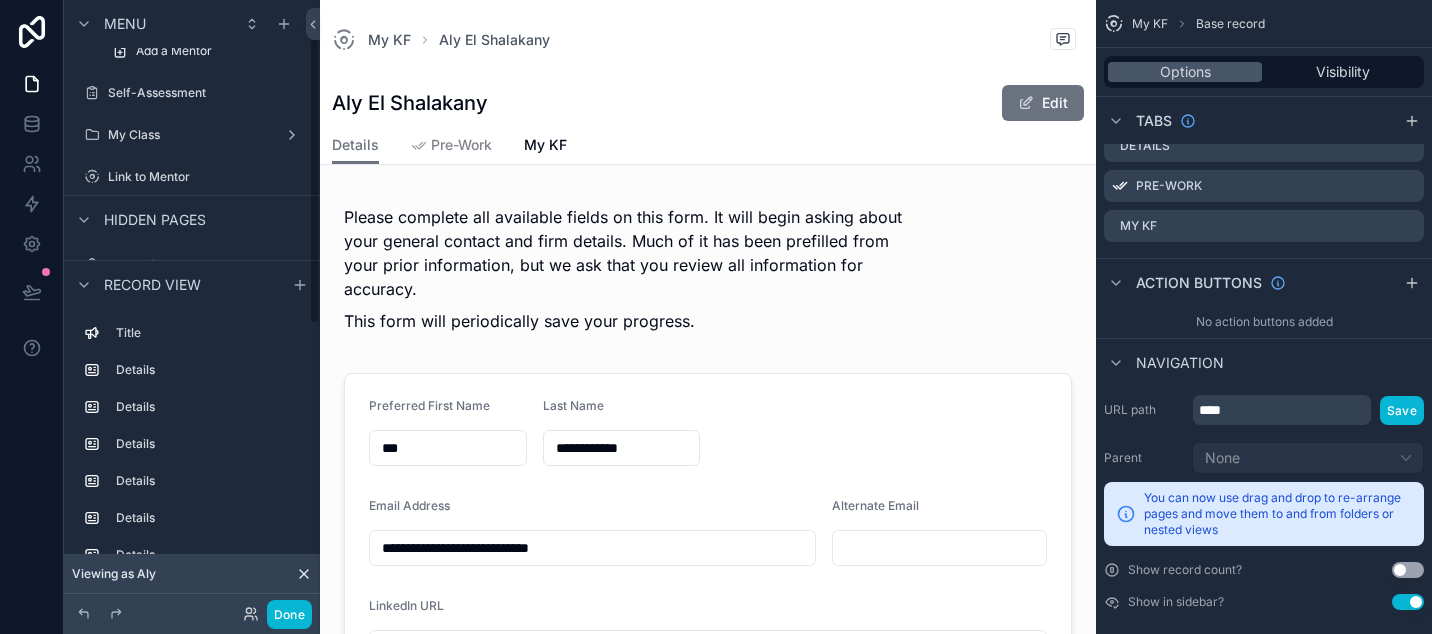 scroll, scrollTop: 75, scrollLeft: 0, axis: vertical 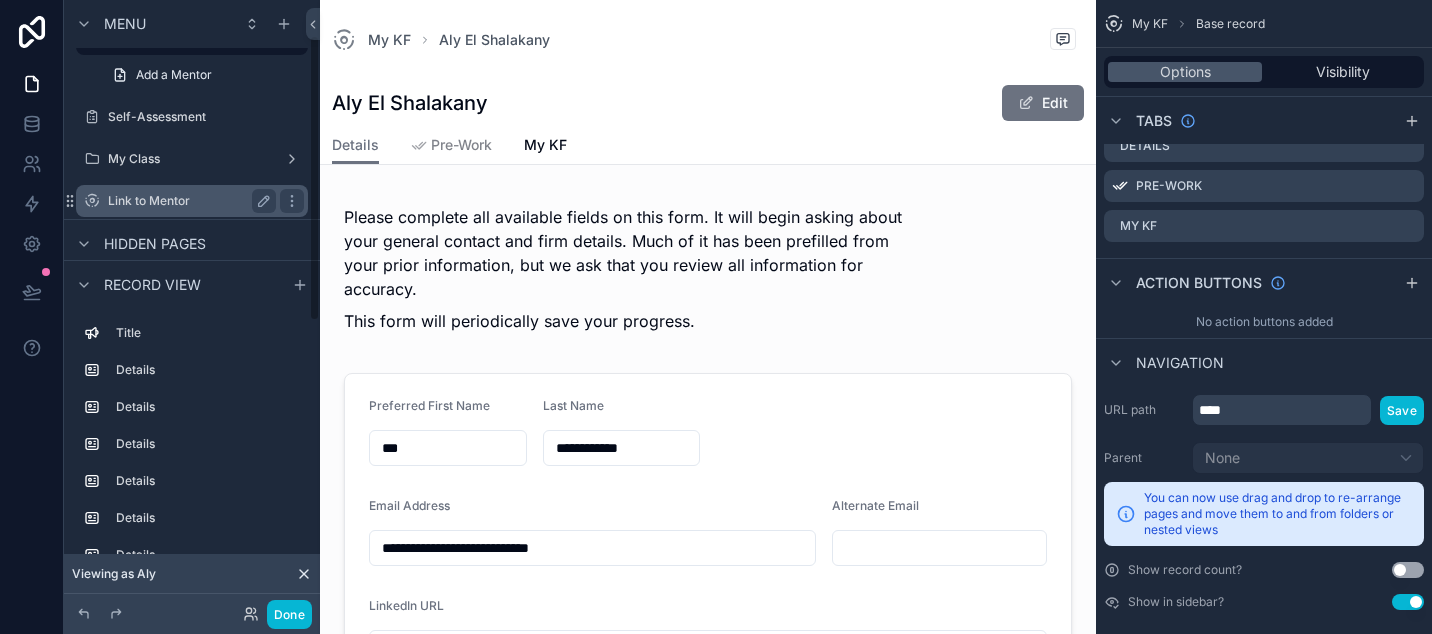 click on "Link to Mentor" at bounding box center (188, 201) 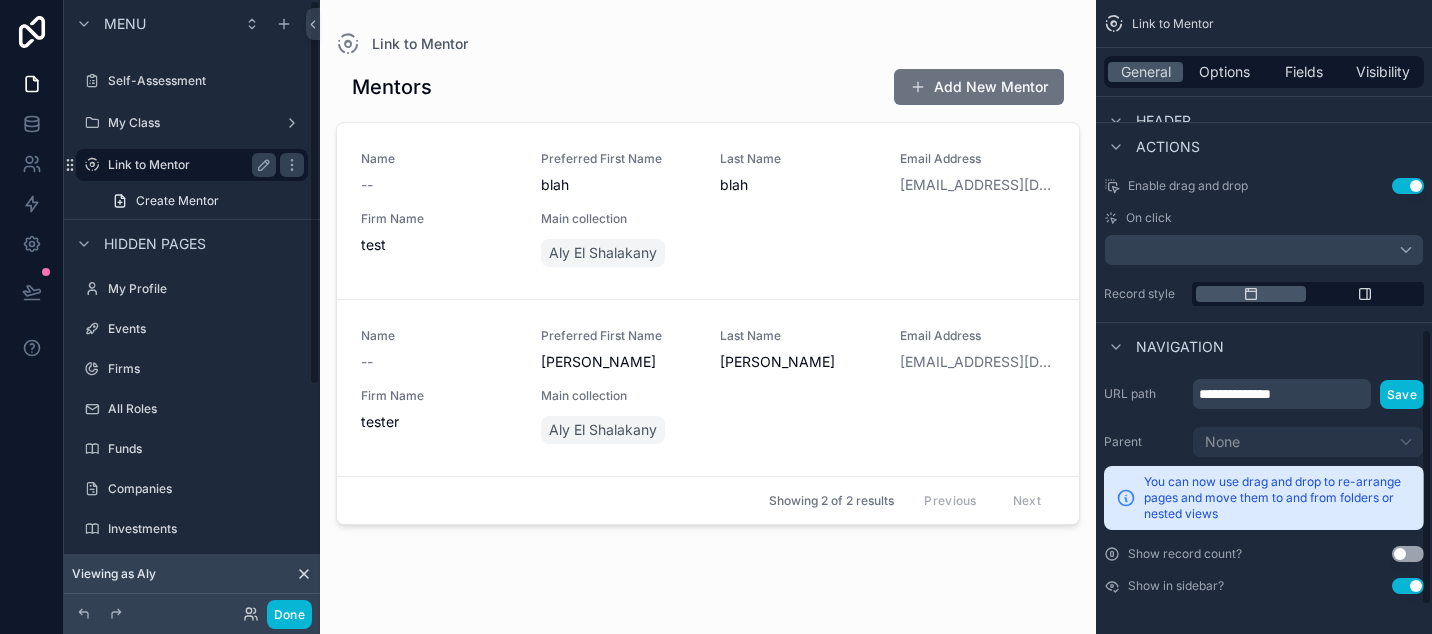 scroll, scrollTop: 754, scrollLeft: 0, axis: vertical 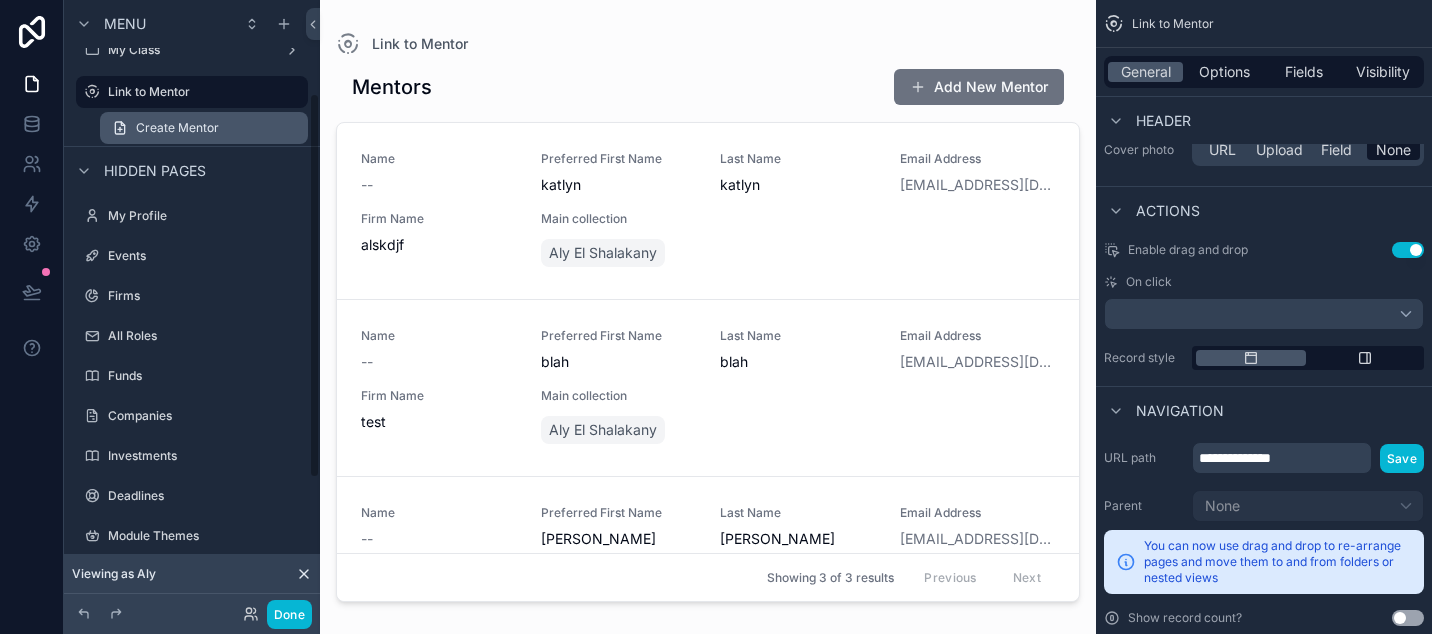 click on "Create Mentor" at bounding box center [177, 128] 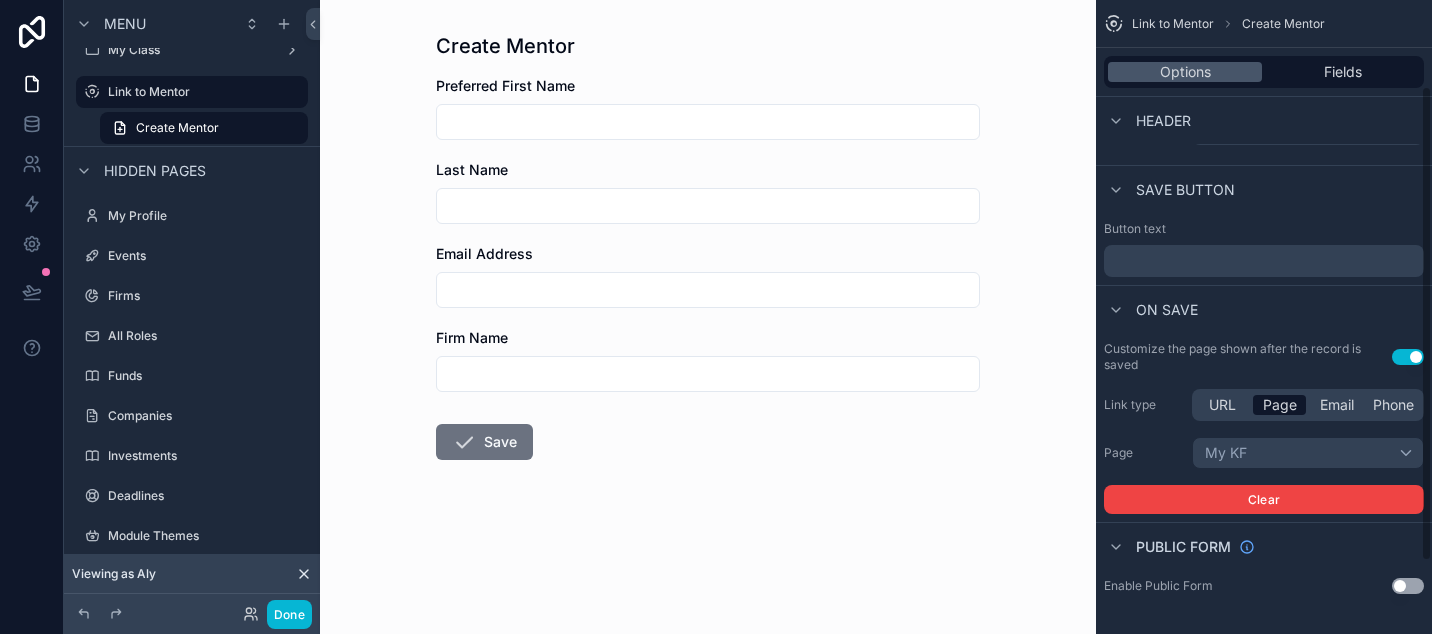 scroll, scrollTop: 115, scrollLeft: 0, axis: vertical 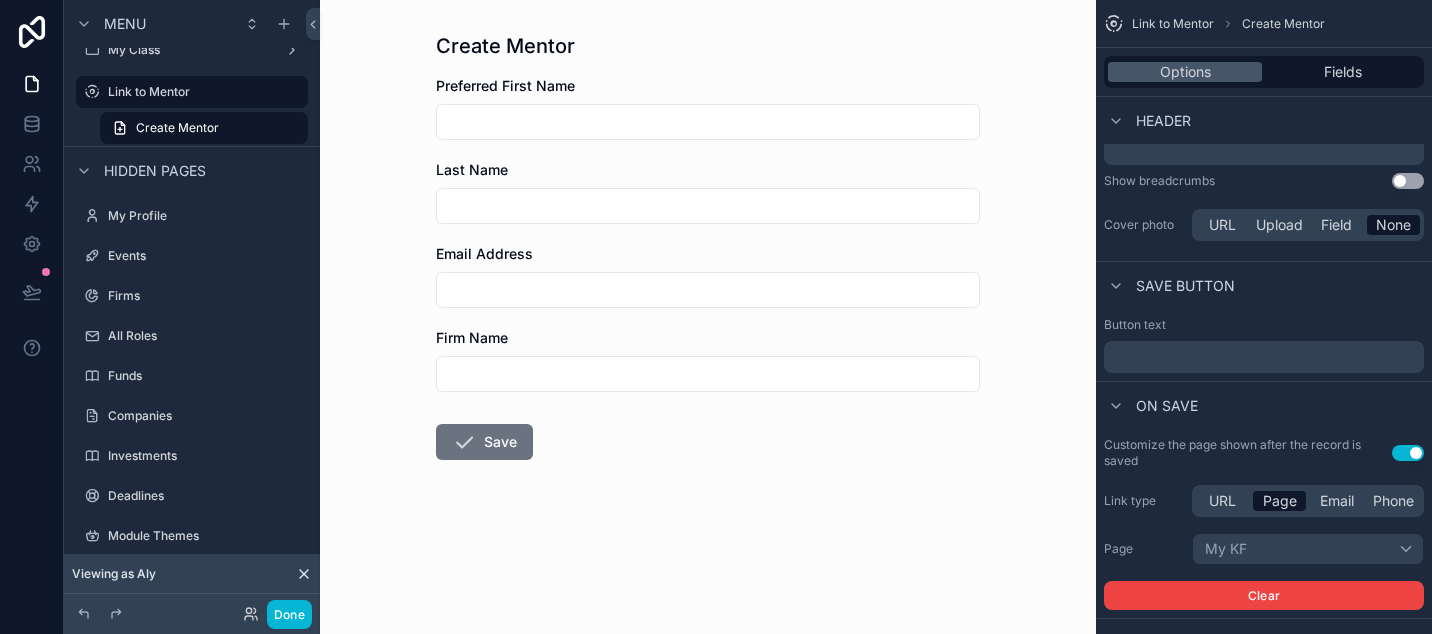 click on "Preferred First Name Last Name Email Address Firm Name Save" at bounding box center [708, 332] 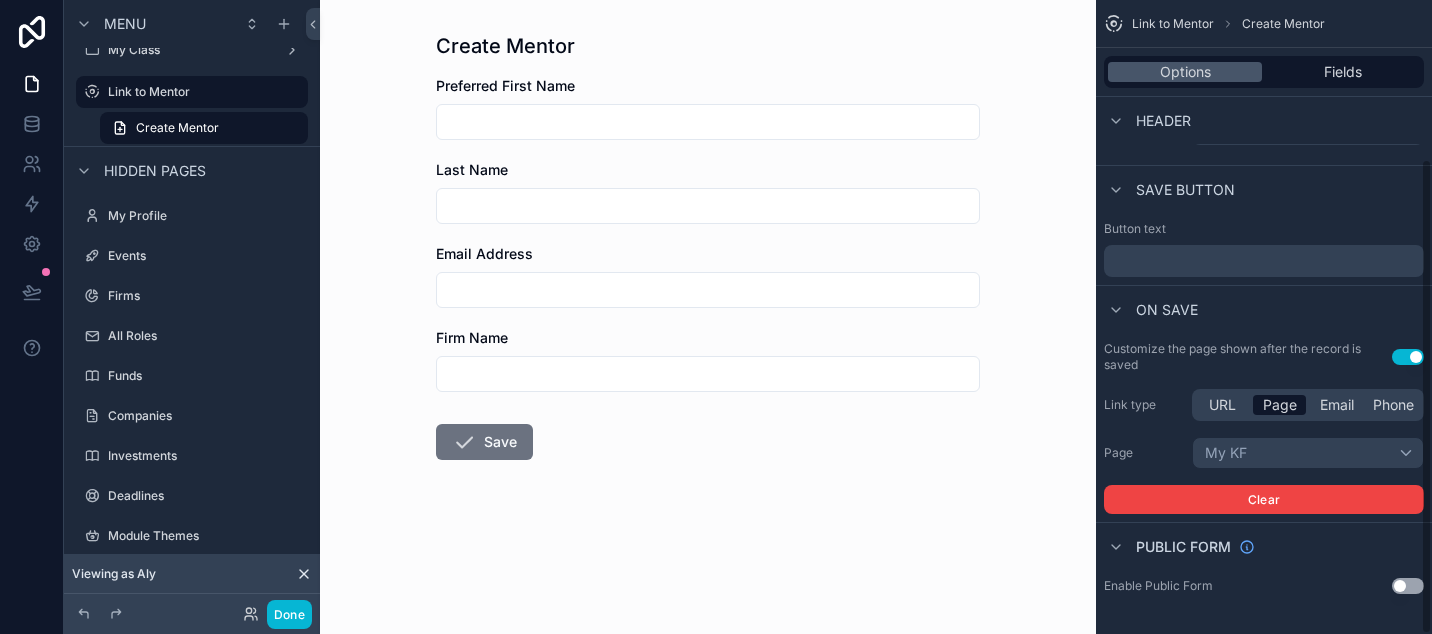 scroll, scrollTop: 211, scrollLeft: 0, axis: vertical 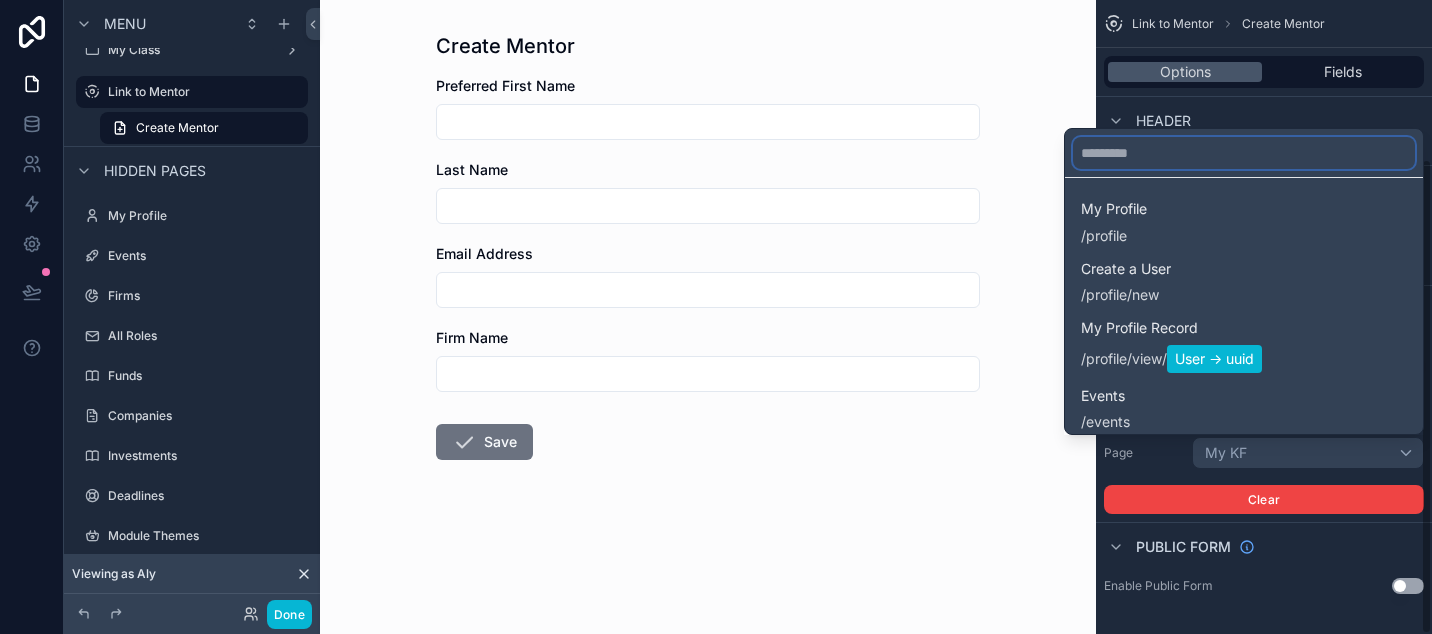 click at bounding box center [1244, 153] 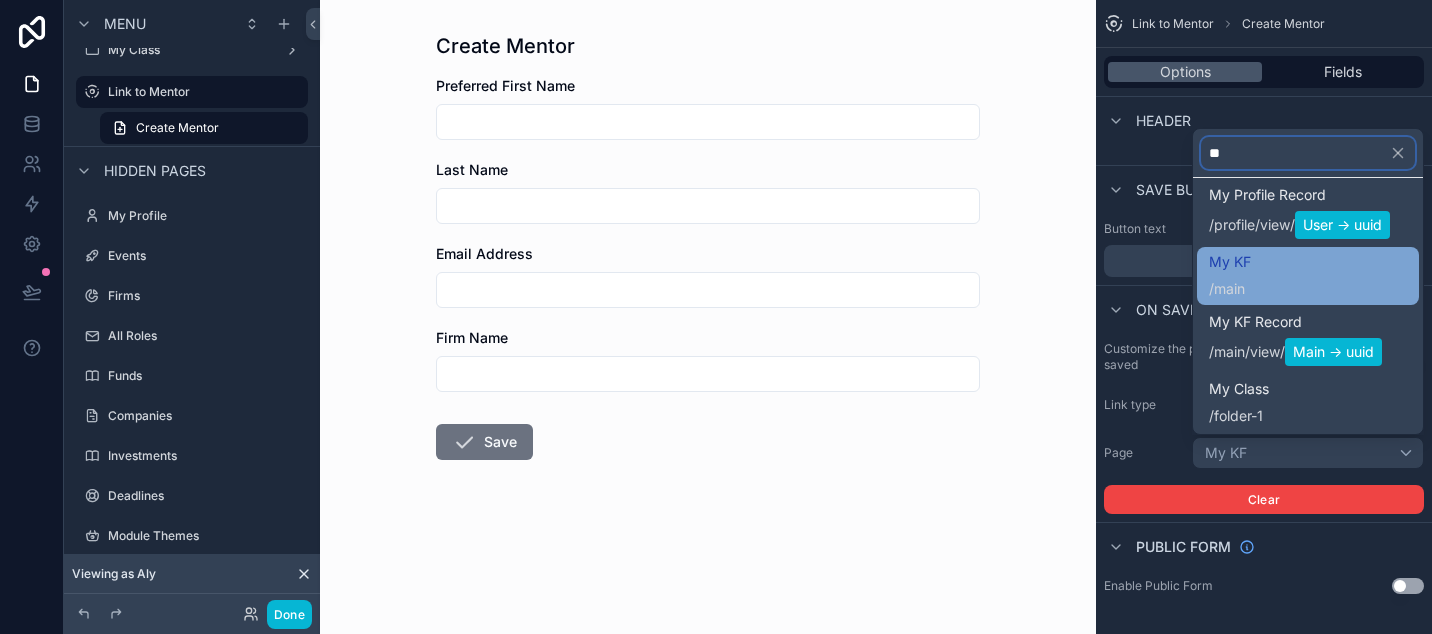 scroll, scrollTop: 73, scrollLeft: 0, axis: vertical 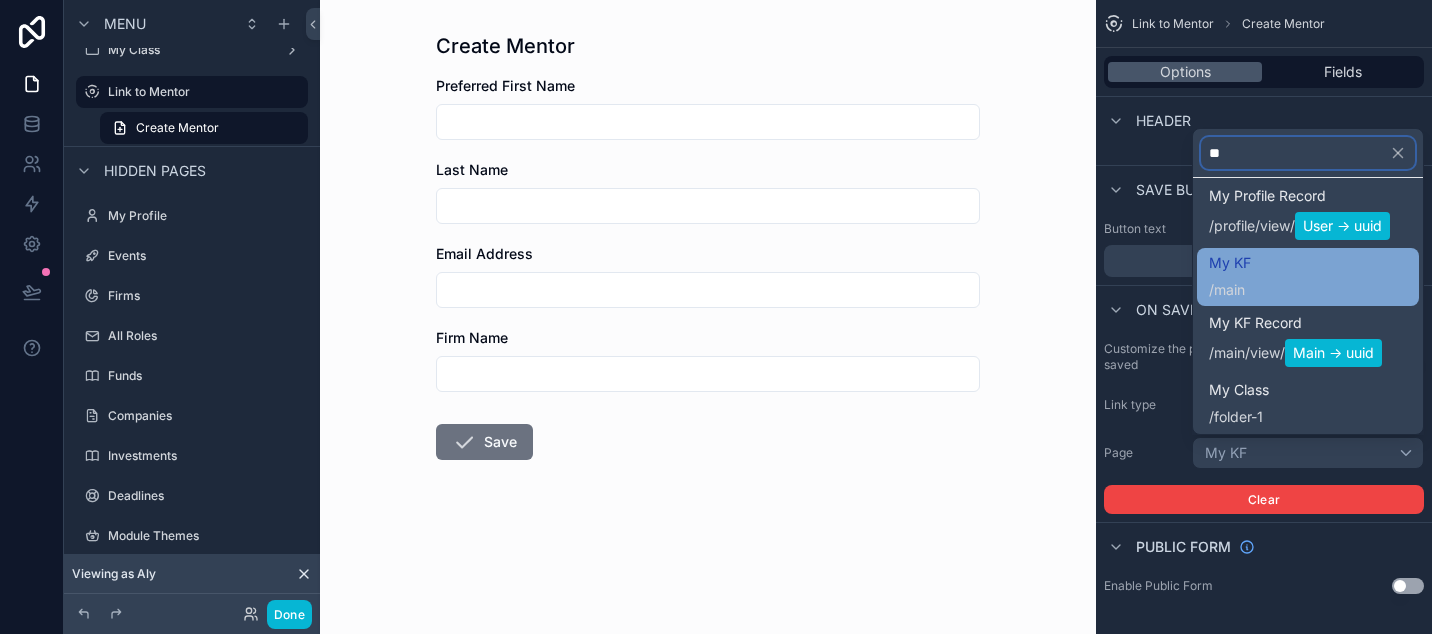 type on "**" 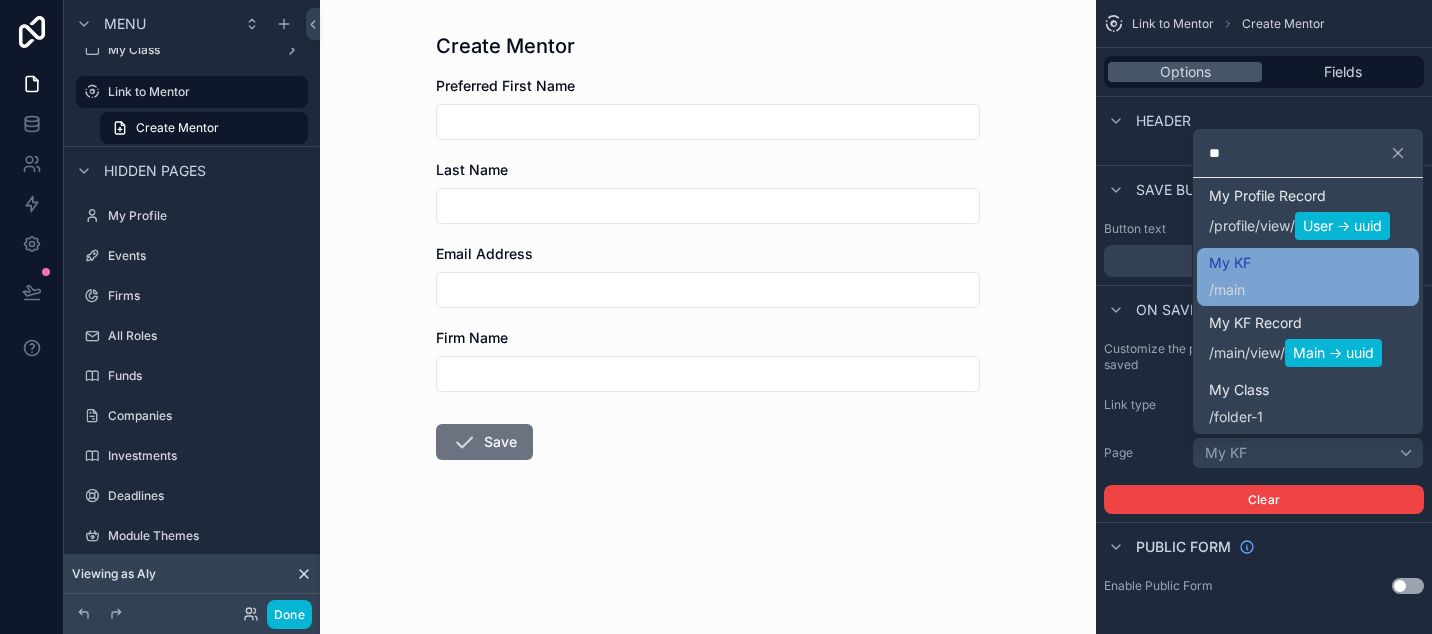 click on "My KF / main" at bounding box center (1308, 277) 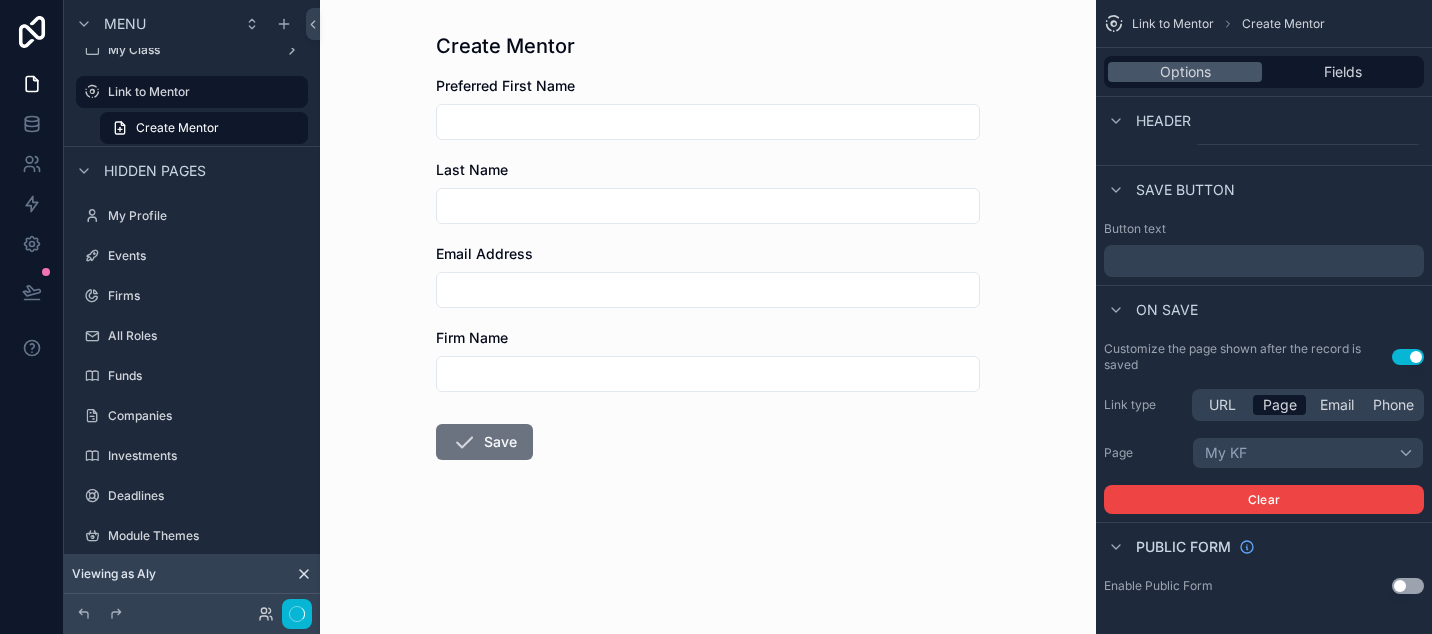 scroll, scrollTop: 0, scrollLeft: 0, axis: both 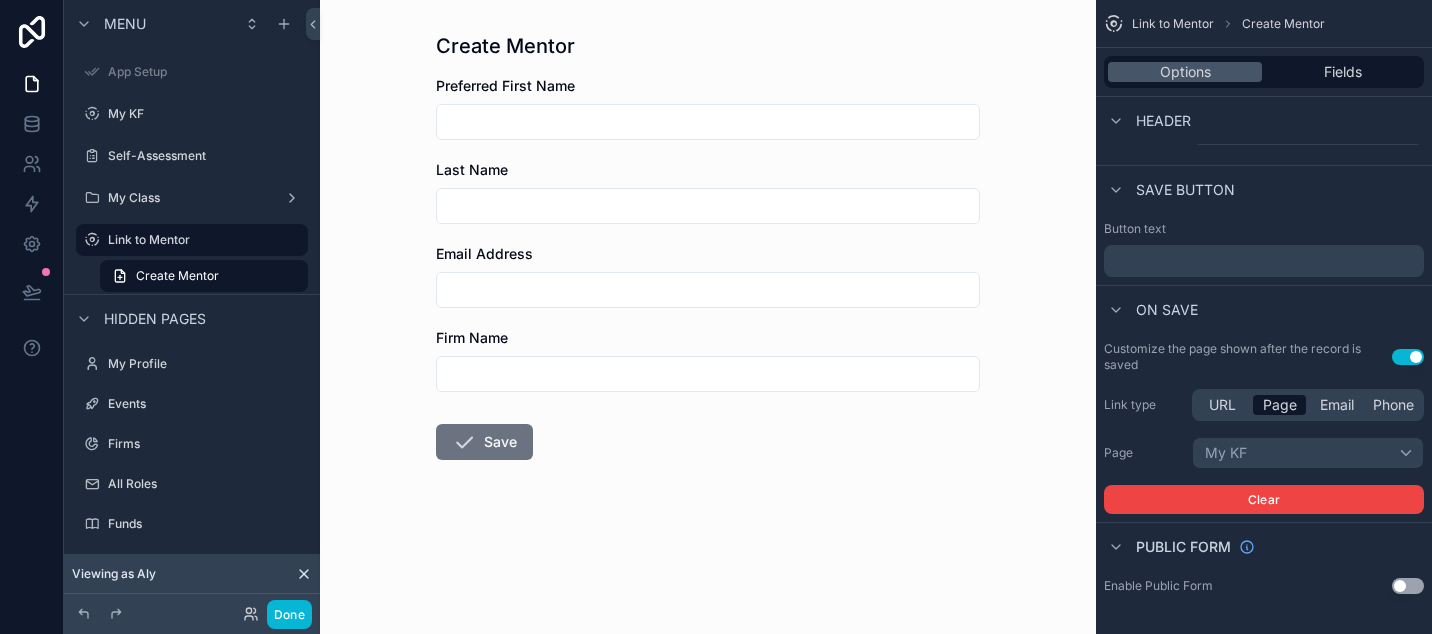 click on "Preferred First Name Last Name Email Address Firm Name Save" at bounding box center [708, 332] 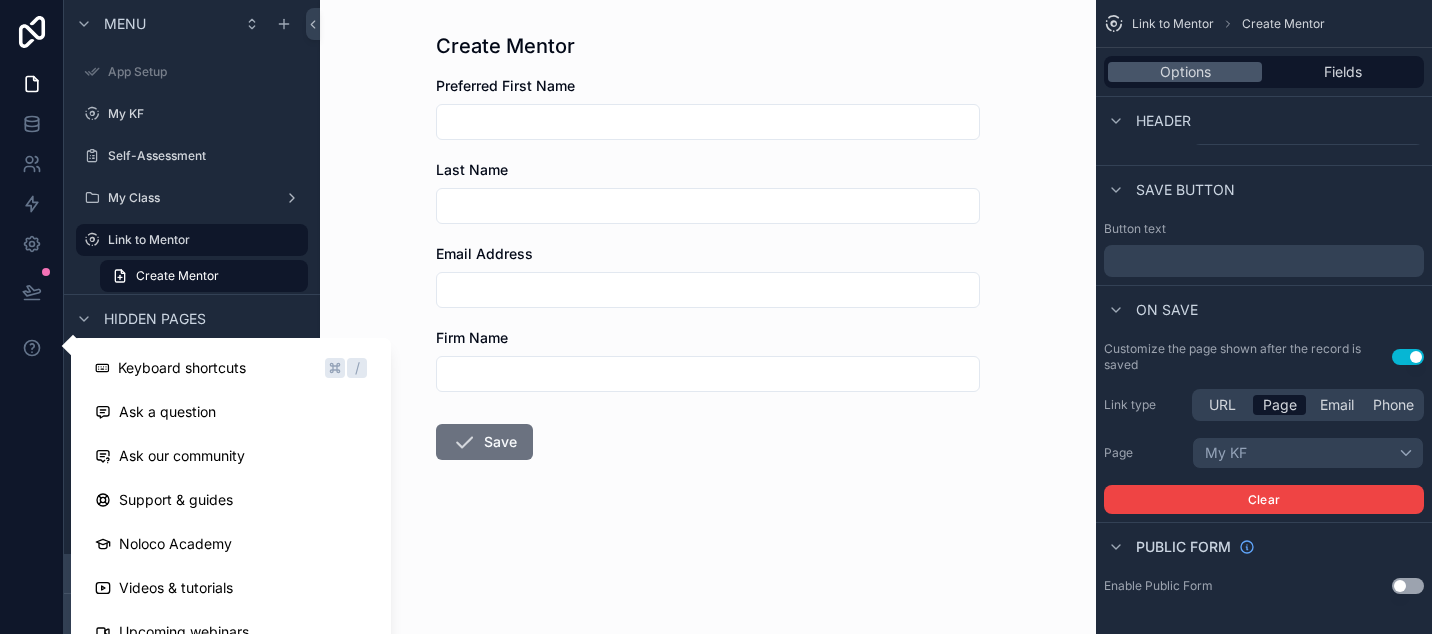 drag, startPoint x: 69, startPoint y: 238, endPoint x: 409, endPoint y: 590, distance: 489.39145 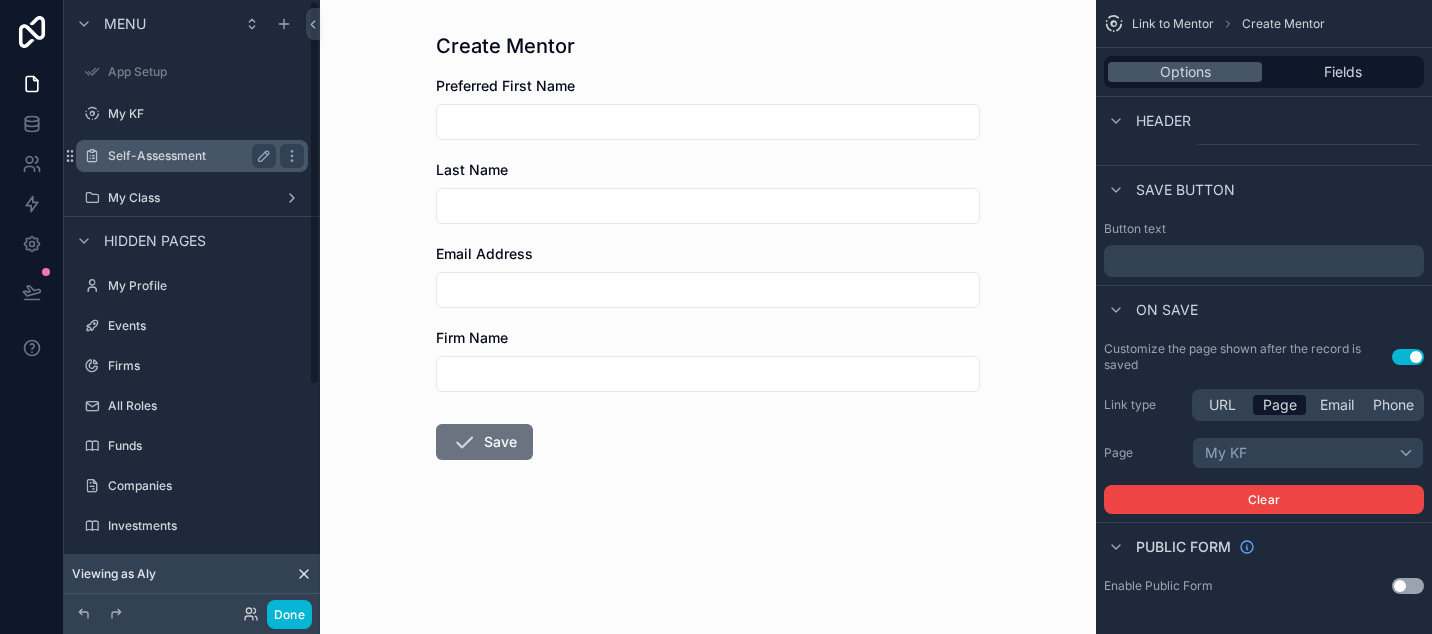 scroll, scrollTop: 0, scrollLeft: 0, axis: both 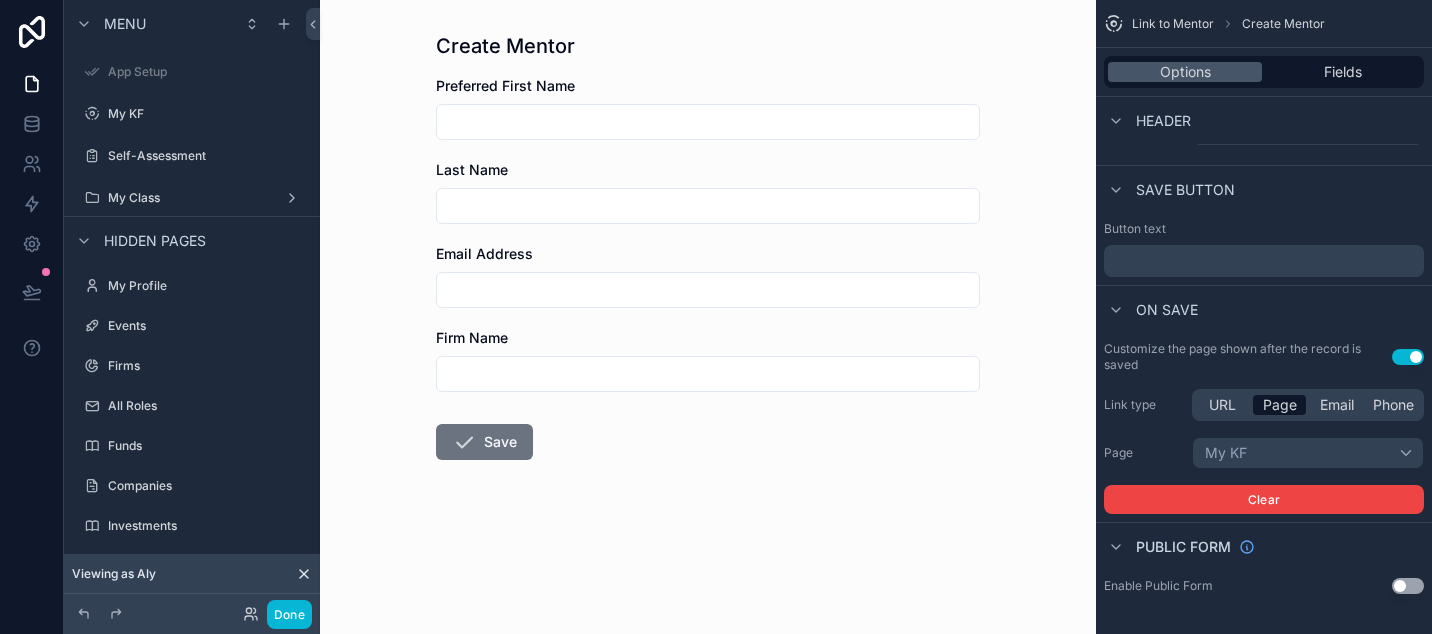 click on "Preferred First Name Last Name Email Address Firm Name Save" at bounding box center [708, 332] 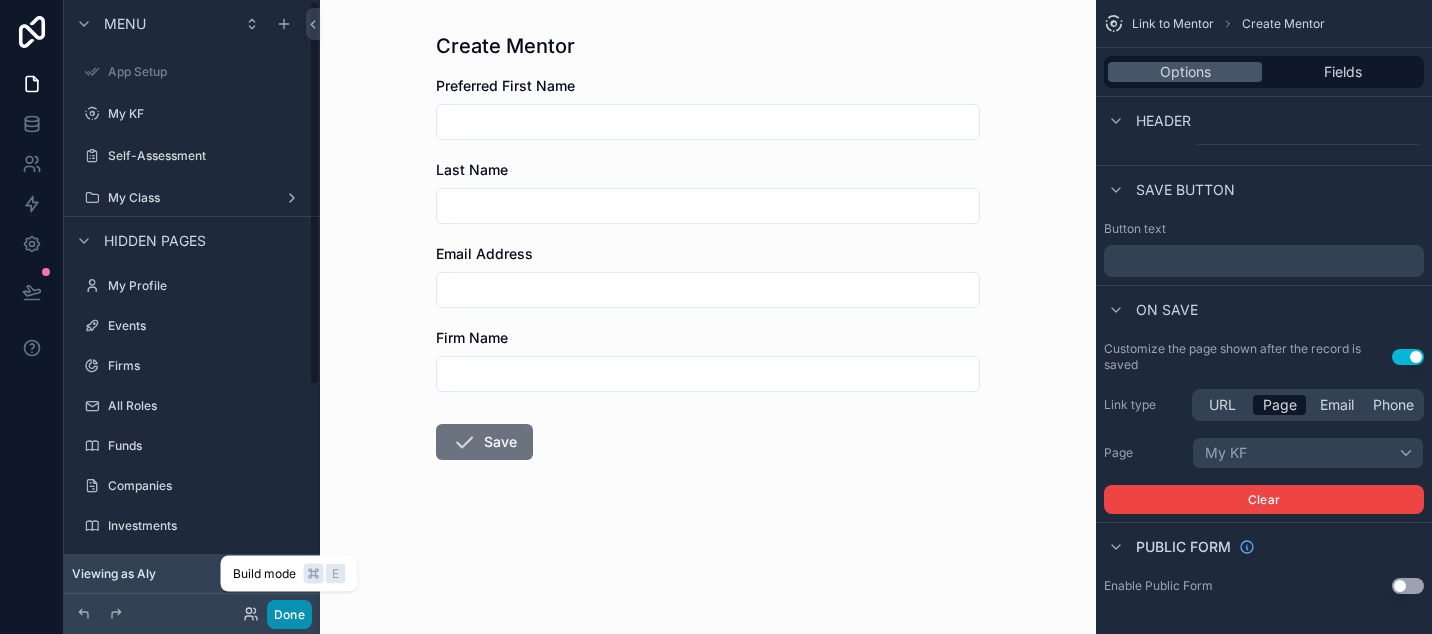 click on "Done" at bounding box center (289, 614) 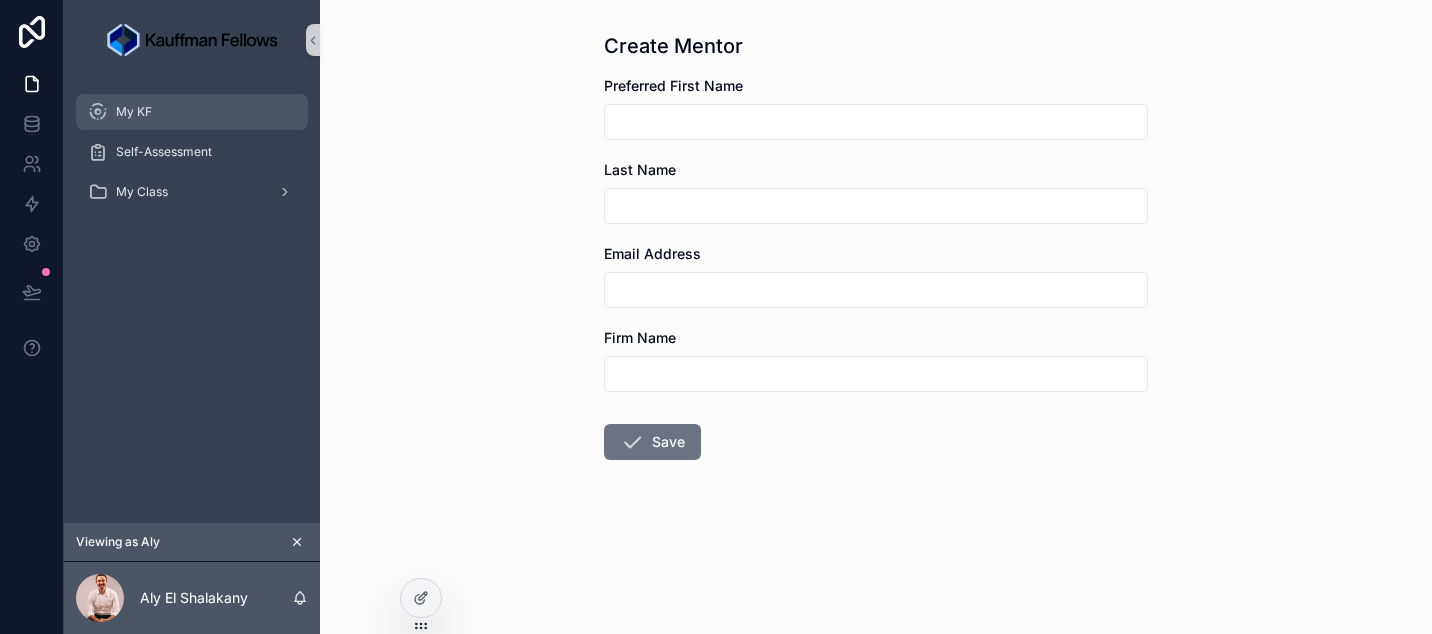 click on "My KF" at bounding box center (134, 112) 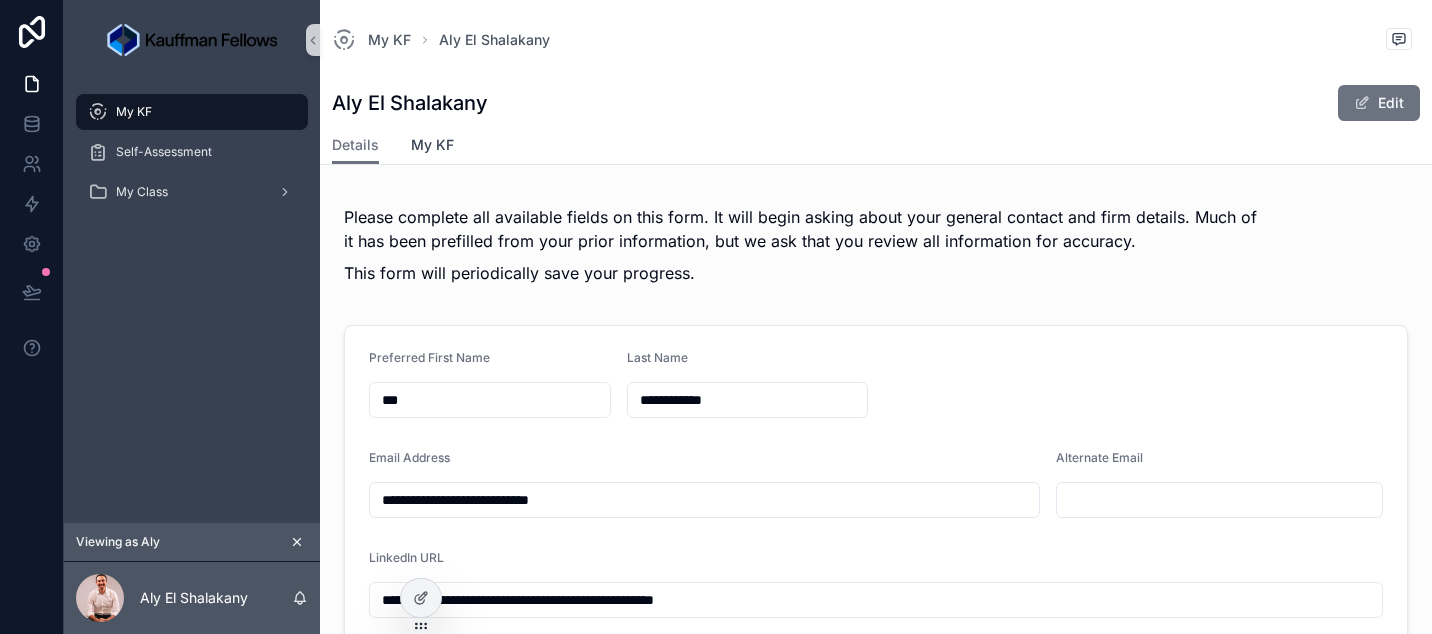 click on "My KF" at bounding box center [432, 145] 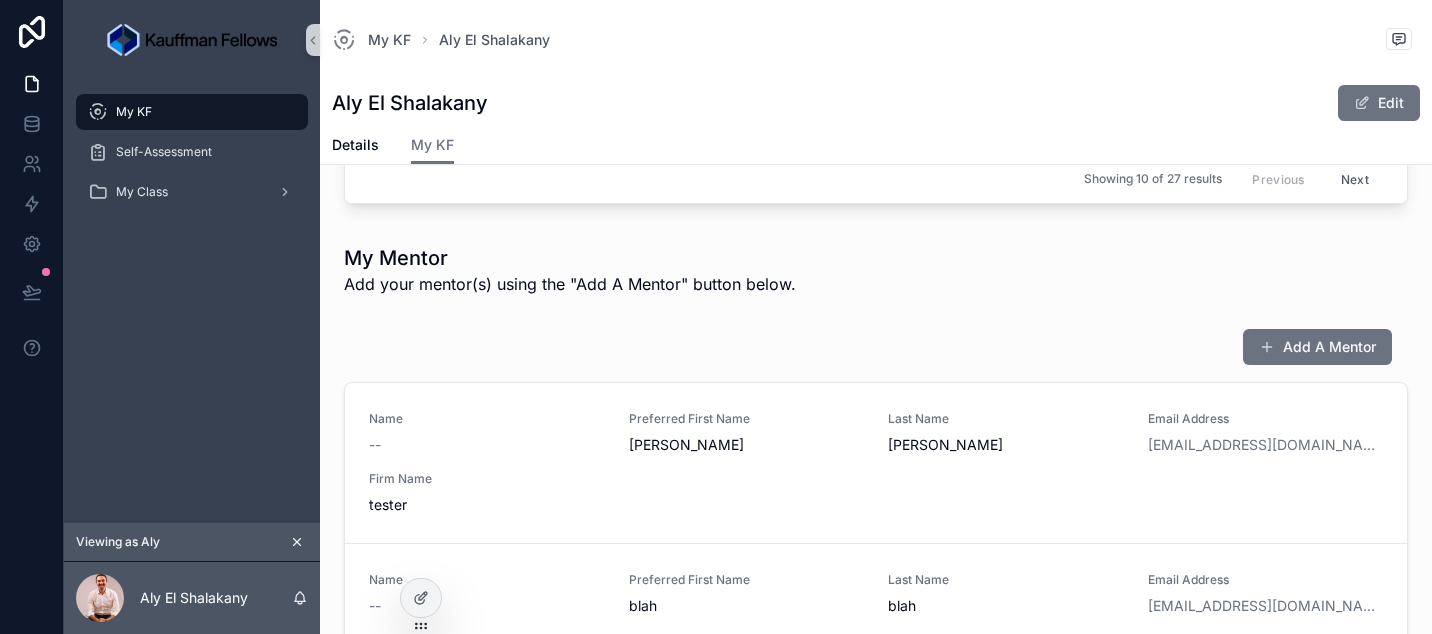 scroll, scrollTop: 1742, scrollLeft: 0, axis: vertical 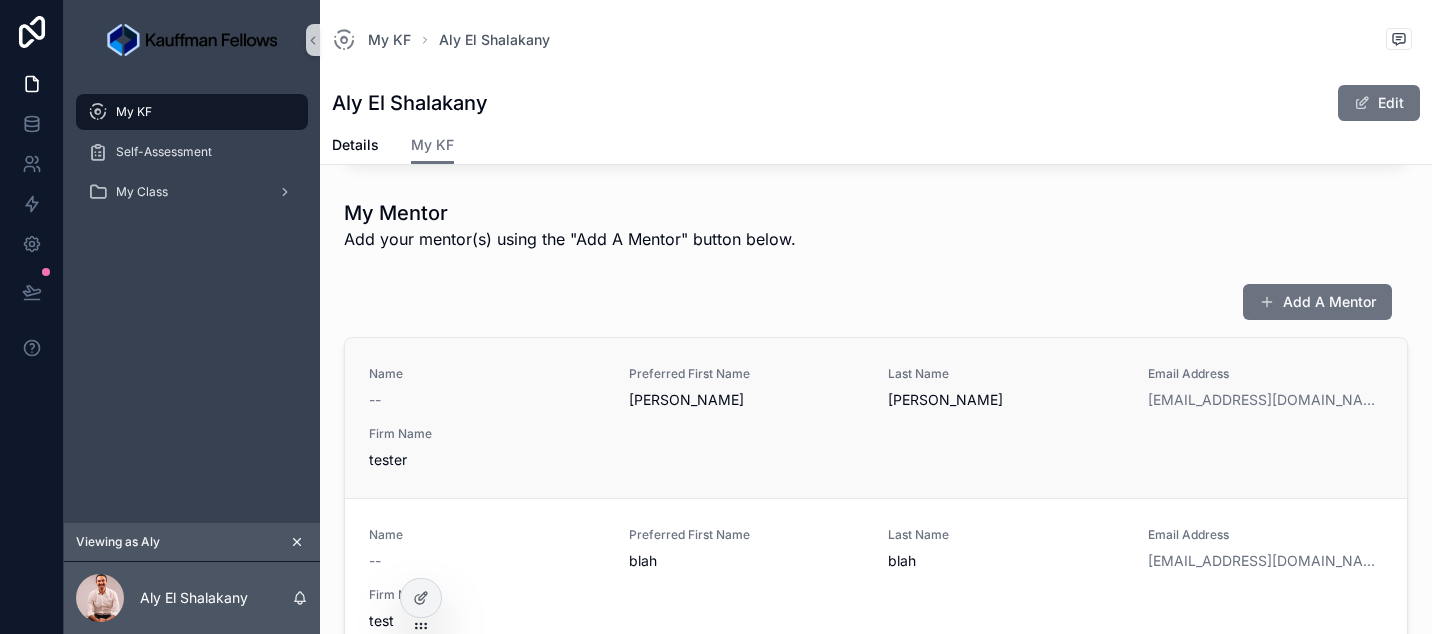 click on "Name -- Preferred First Name [PERSON_NAME] Last Name [PERSON_NAME] Email Address [EMAIL_ADDRESS][DOMAIN_NAME] Firm Name tester" at bounding box center [876, 418] 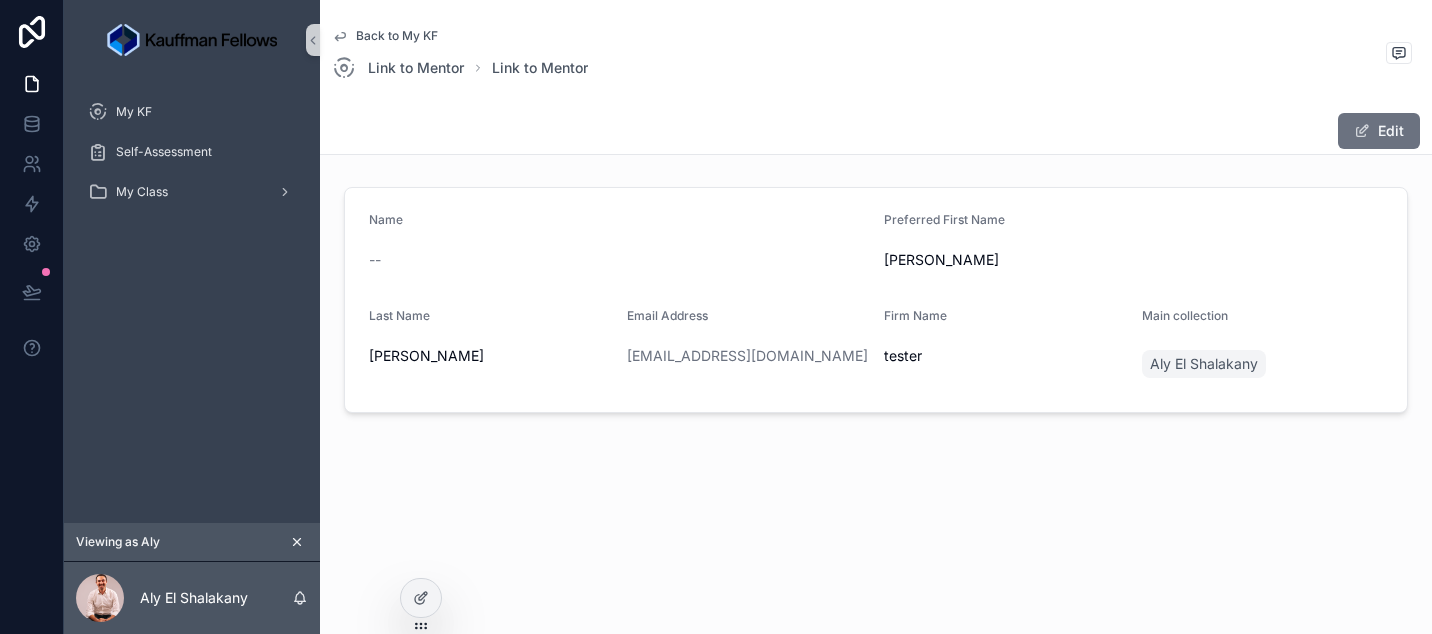 scroll, scrollTop: 0, scrollLeft: 0, axis: both 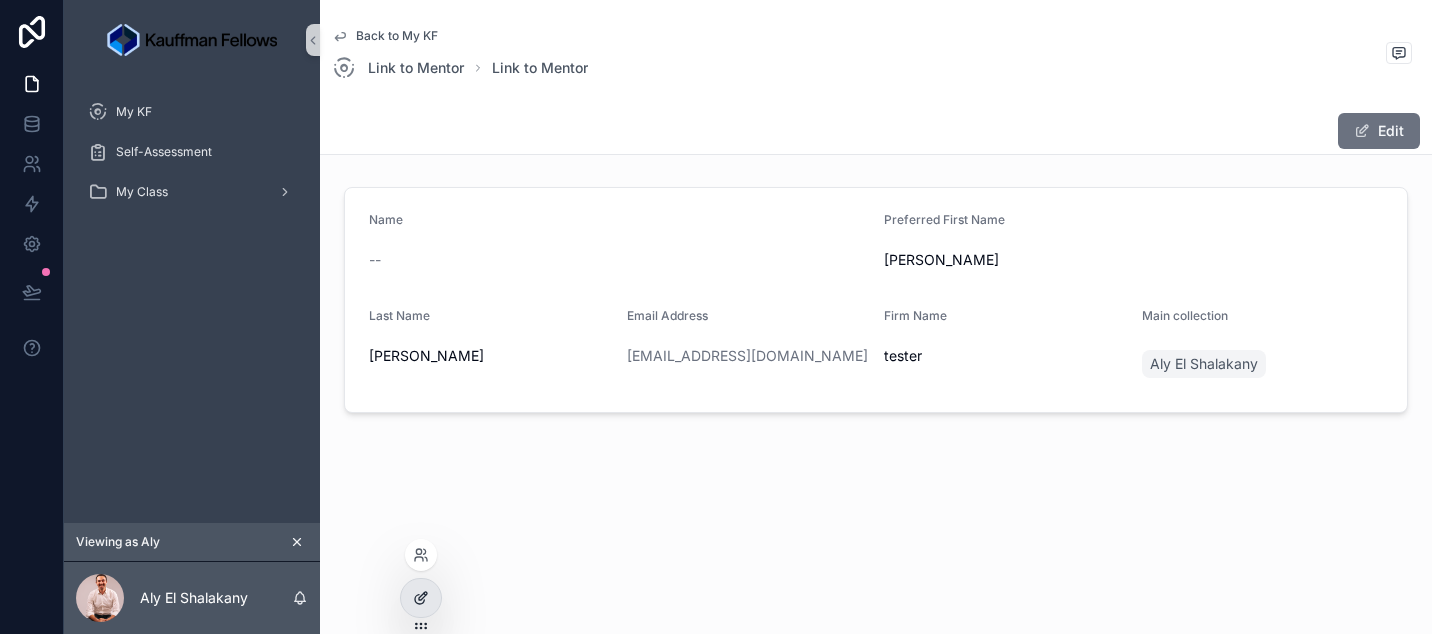 click 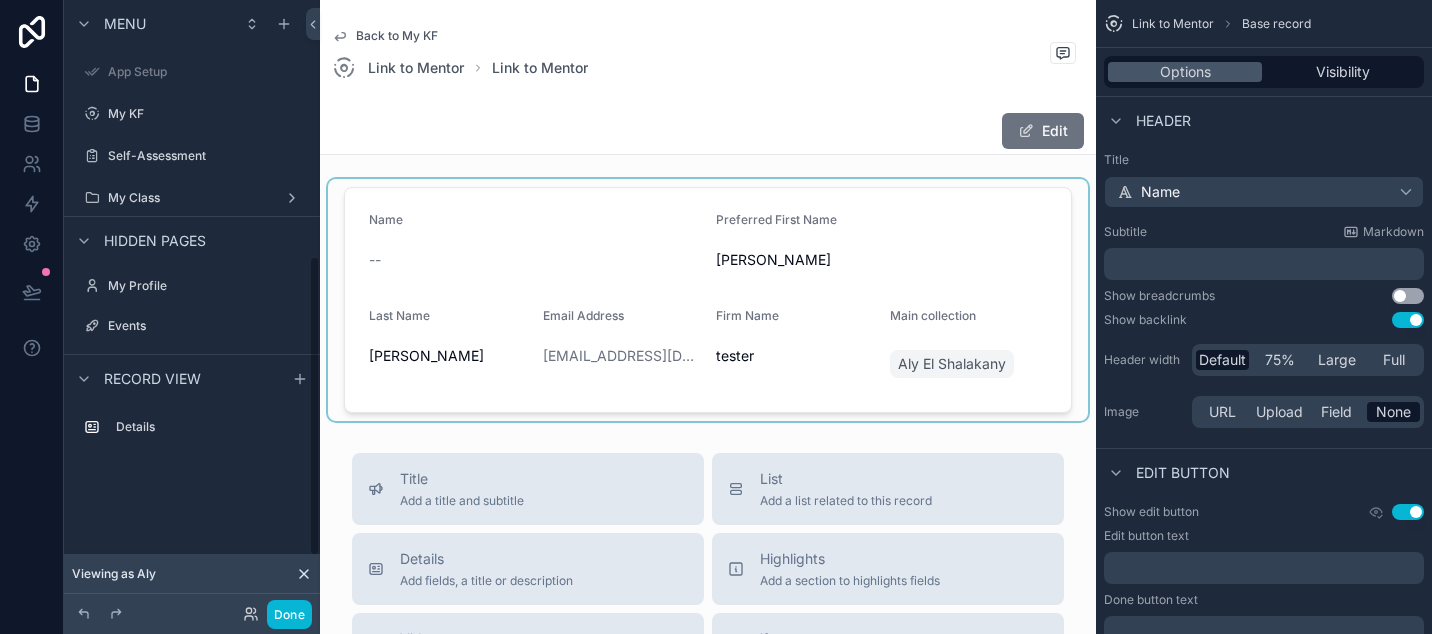 scroll, scrollTop: 521, scrollLeft: 0, axis: vertical 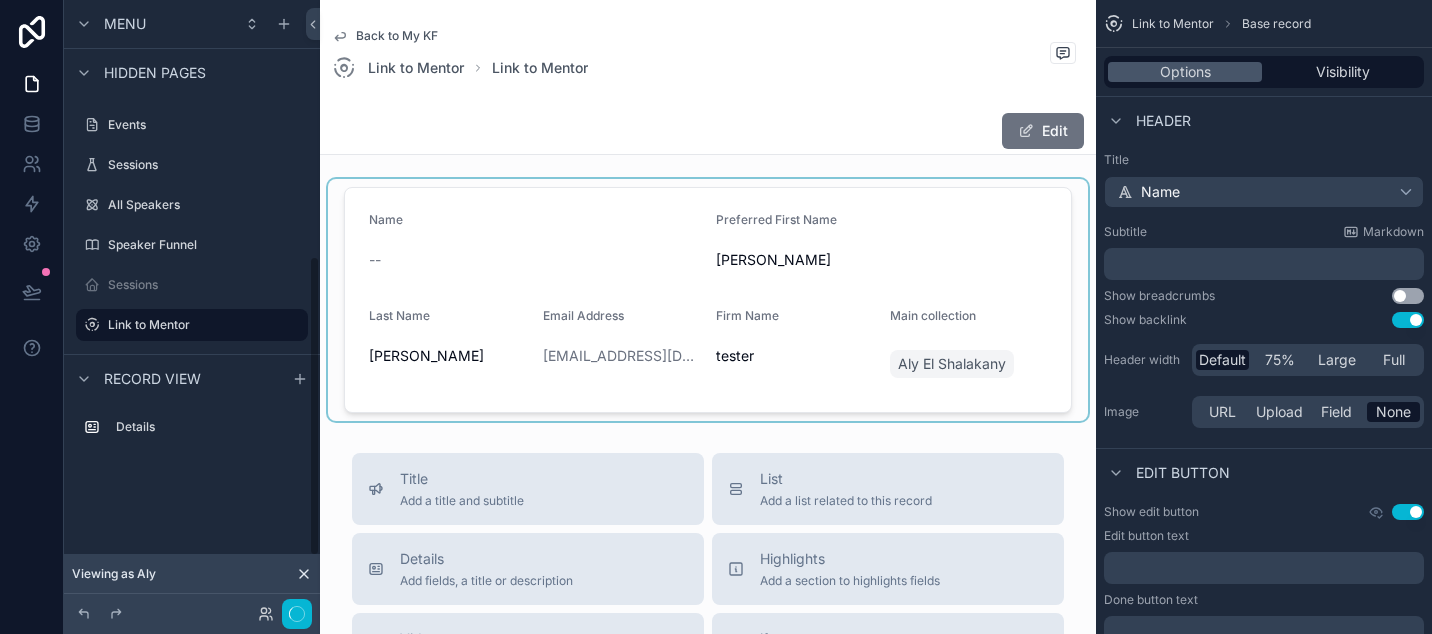 click at bounding box center [708, 300] 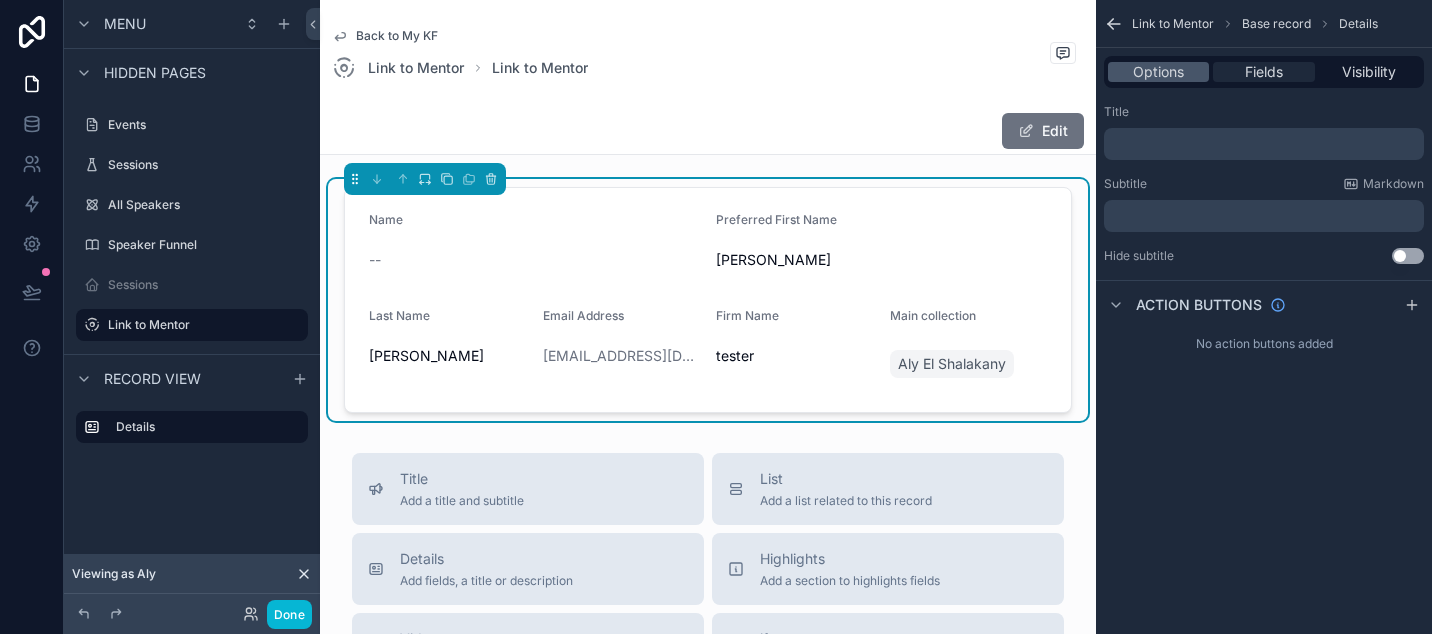 click on "Fields" at bounding box center [1264, 72] 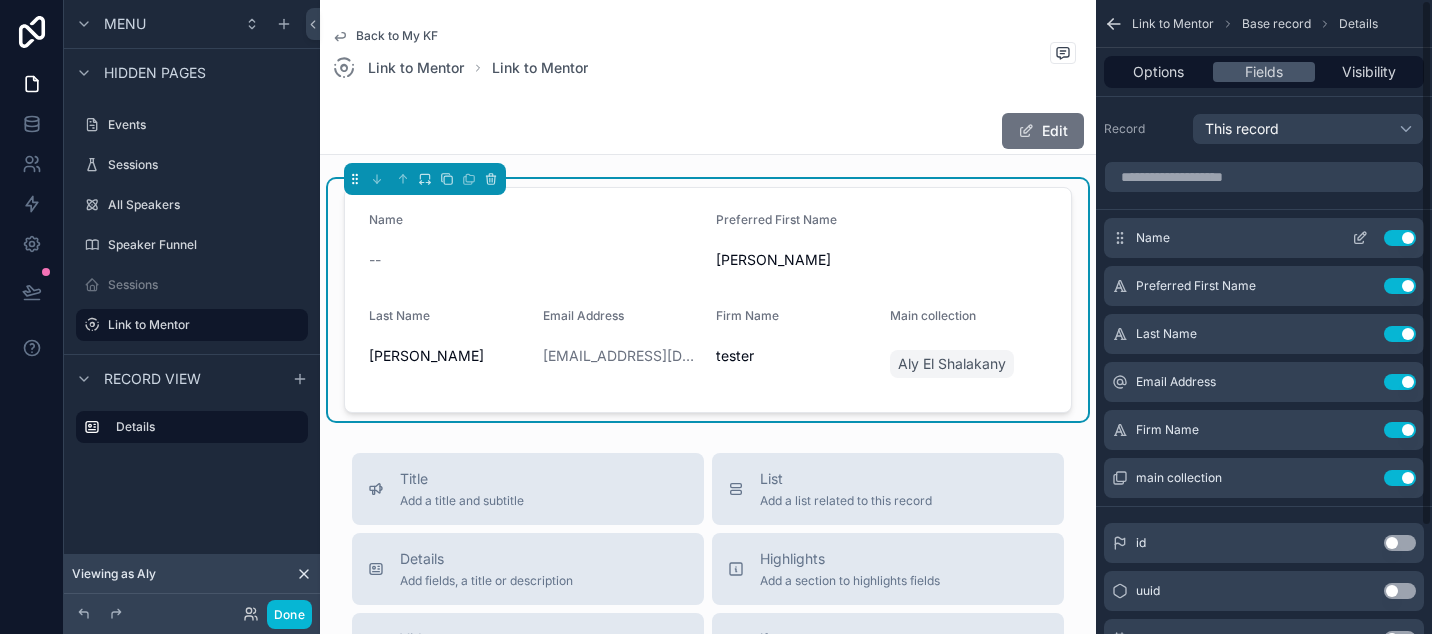 click on "Use setting" at bounding box center [1400, 238] 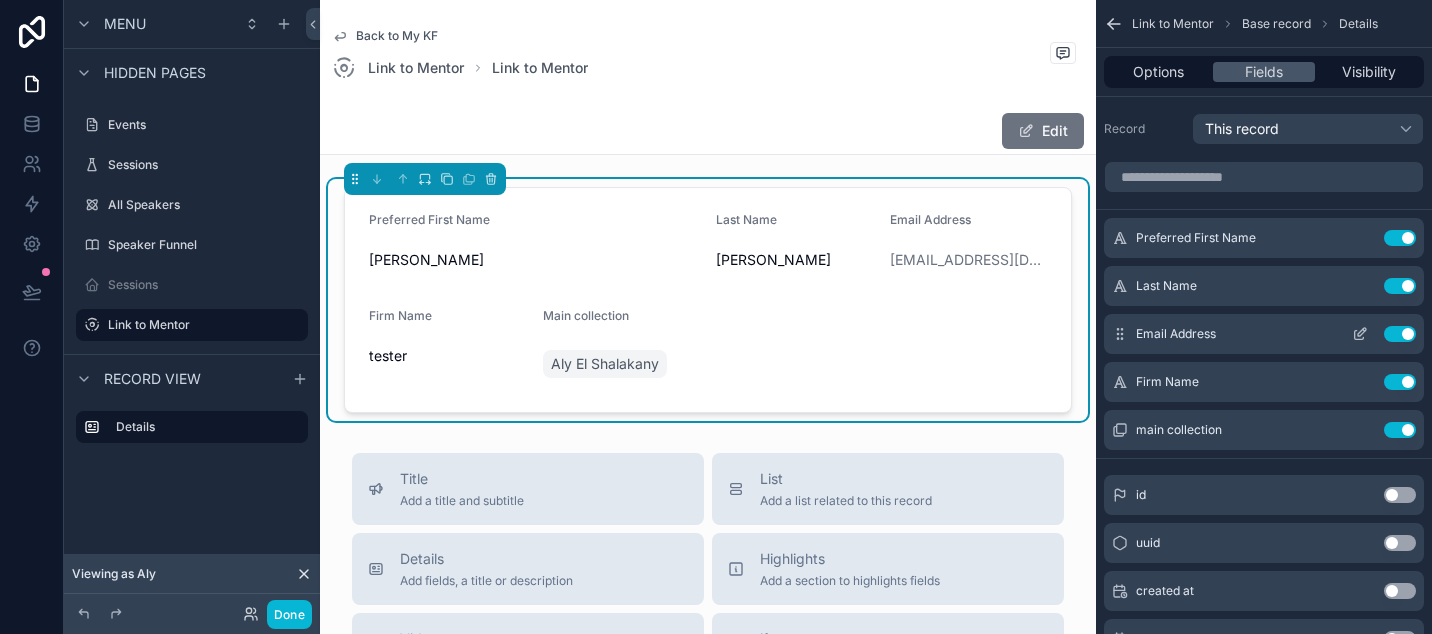 click at bounding box center (1360, 334) 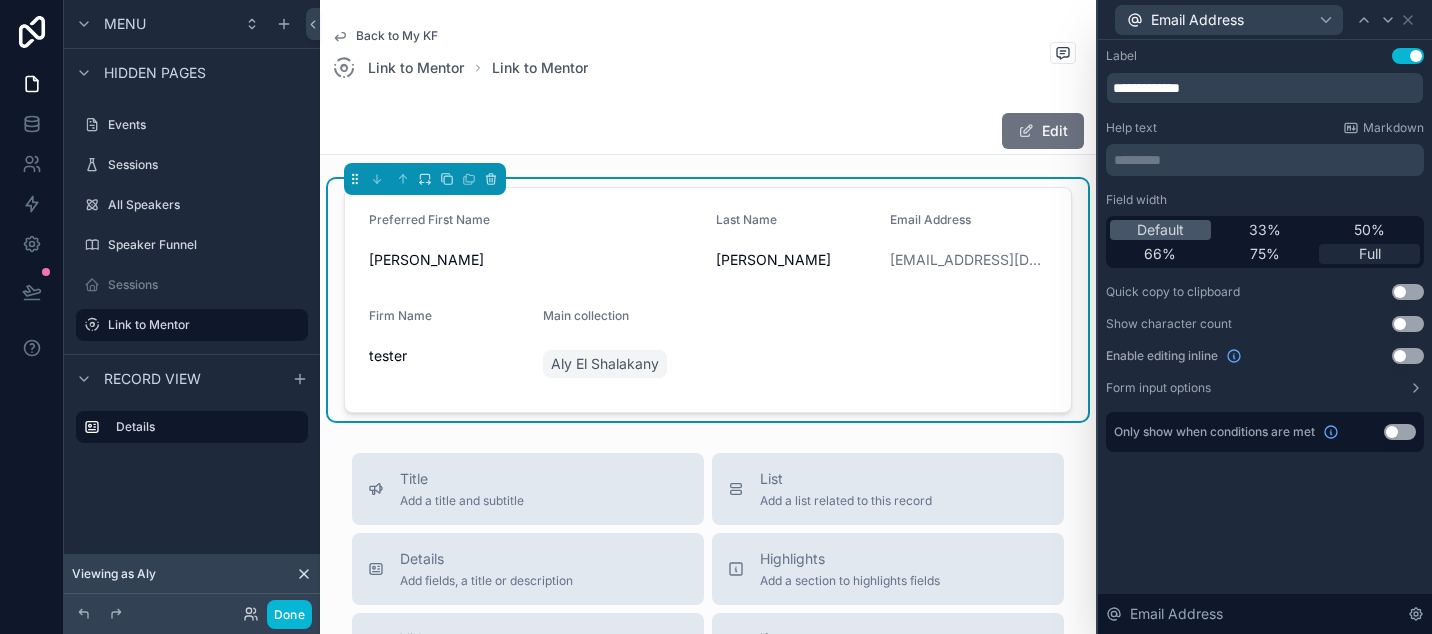 click on "Full" at bounding box center (1369, 254) 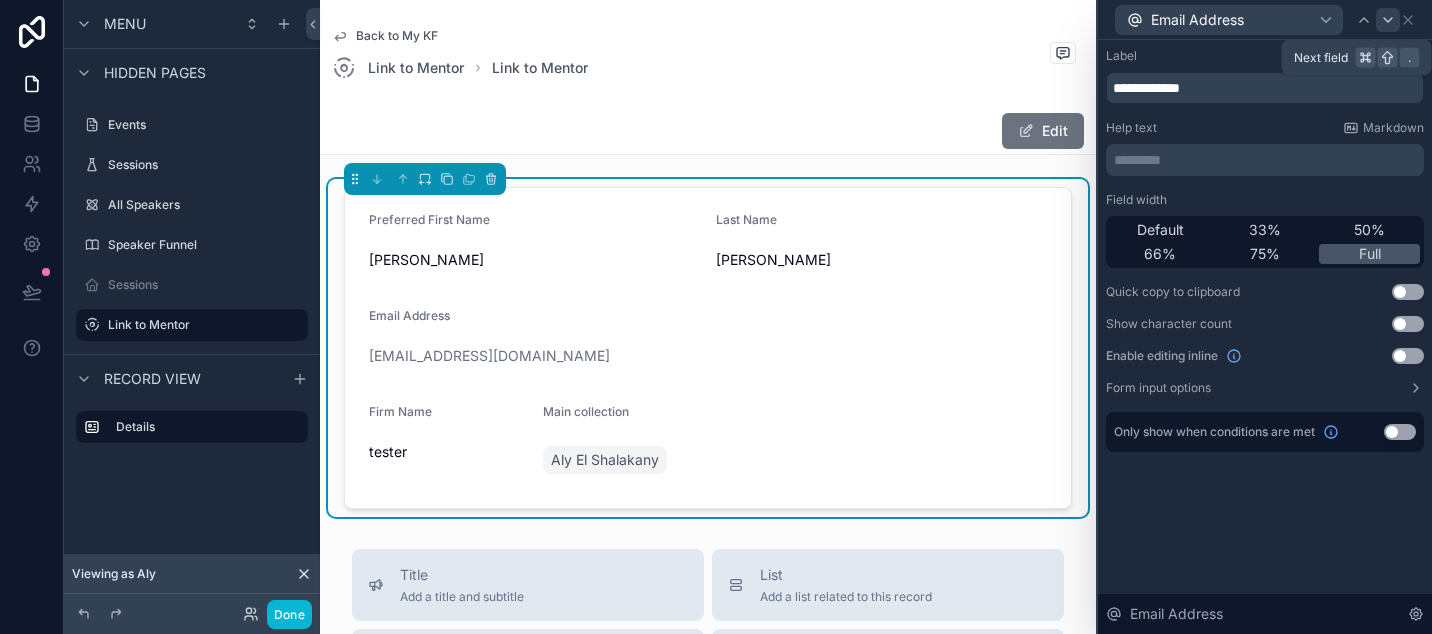 click 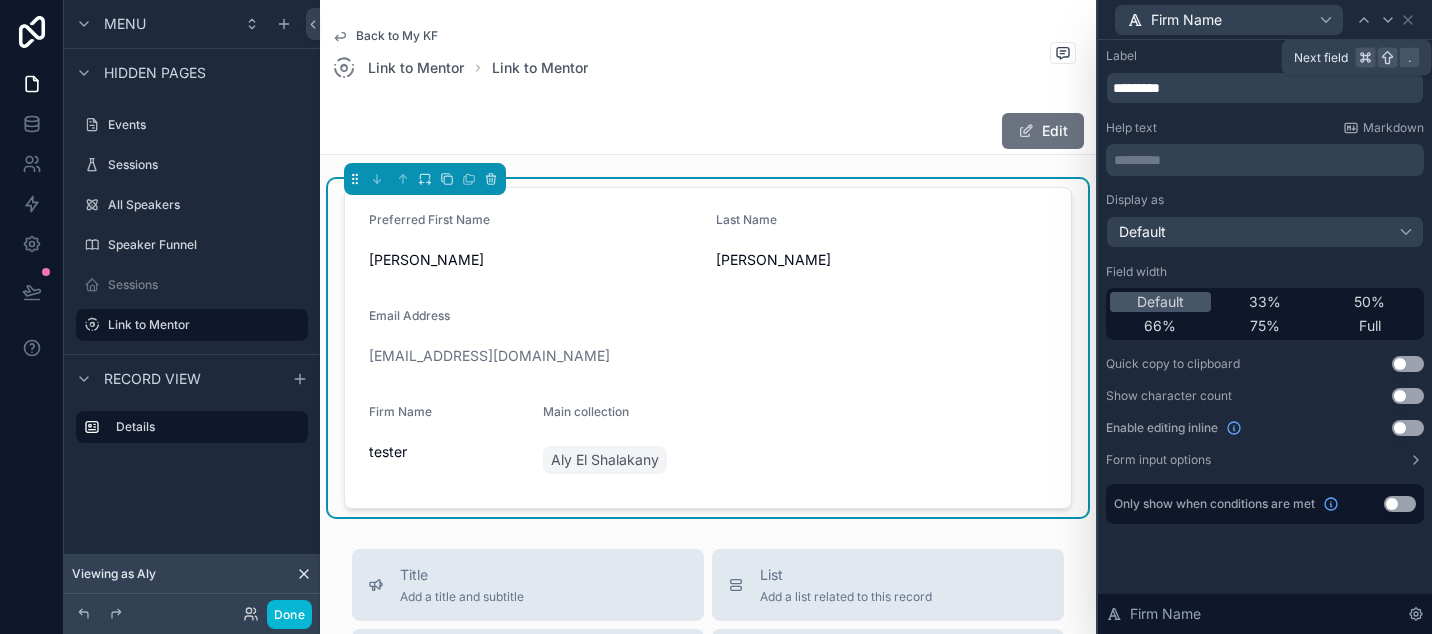 click 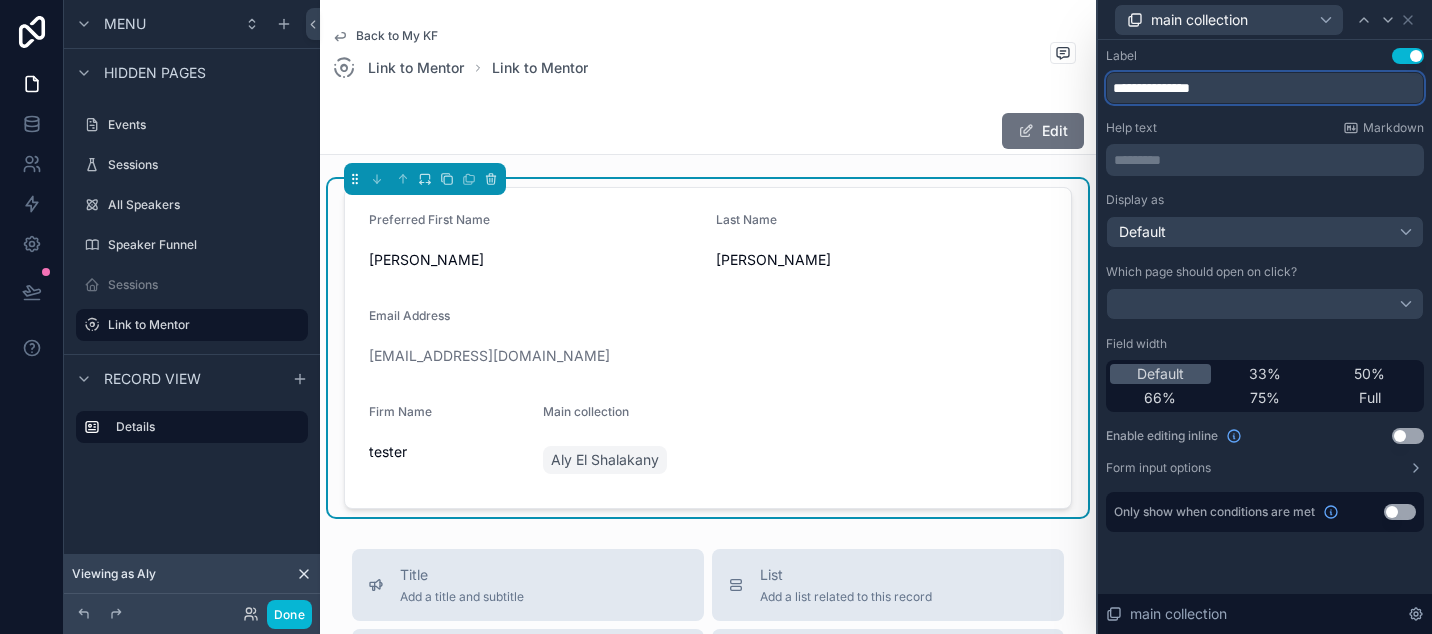 click on "**********" at bounding box center (1265, 88) 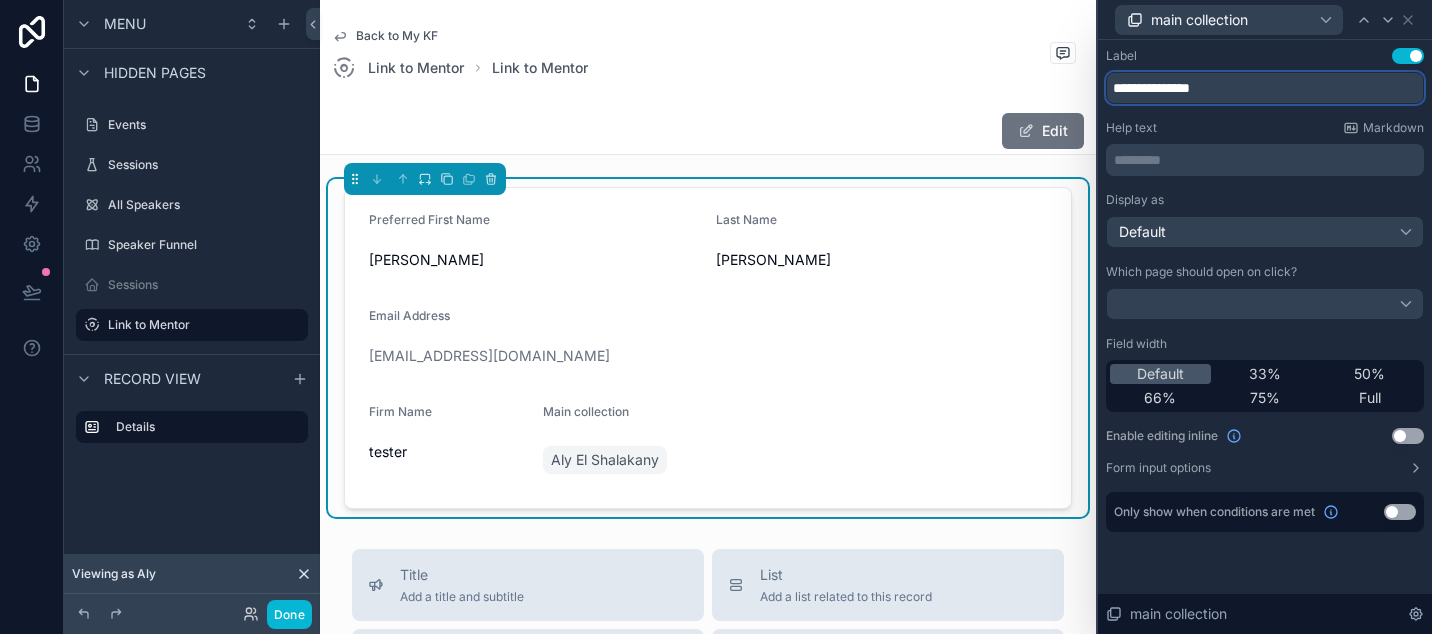 click on "**********" at bounding box center [1265, 88] 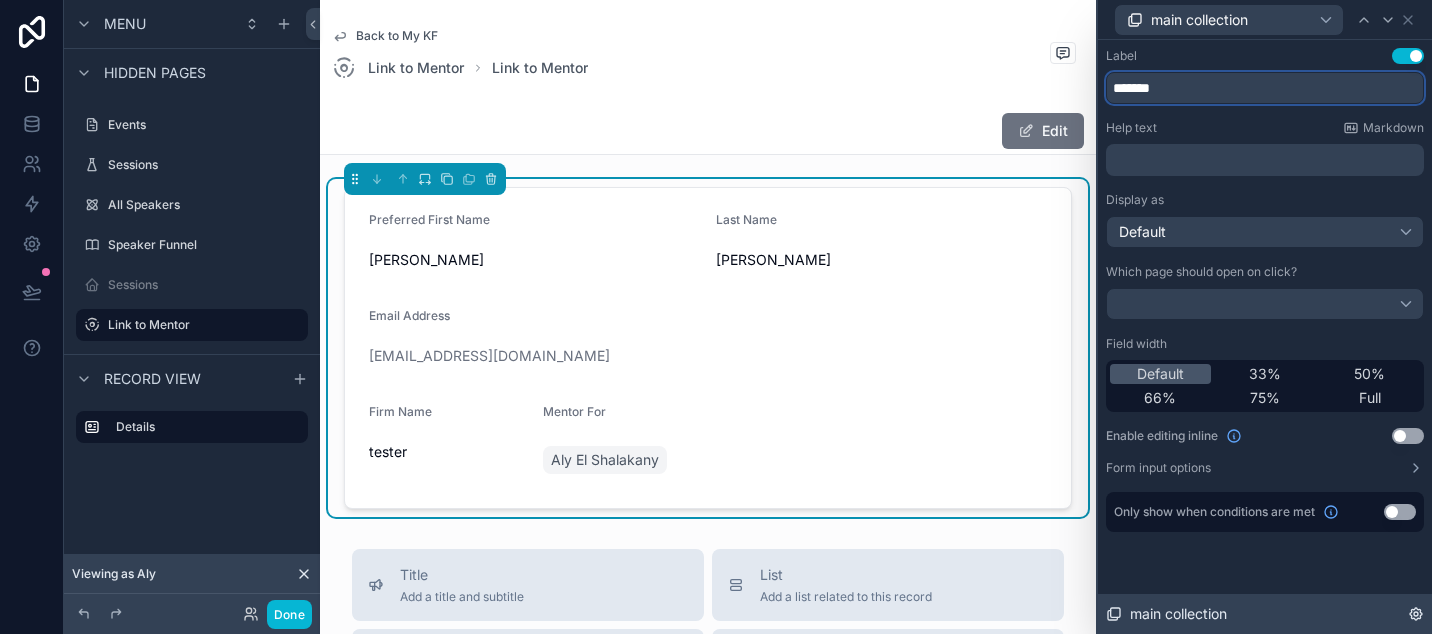 type on "**********" 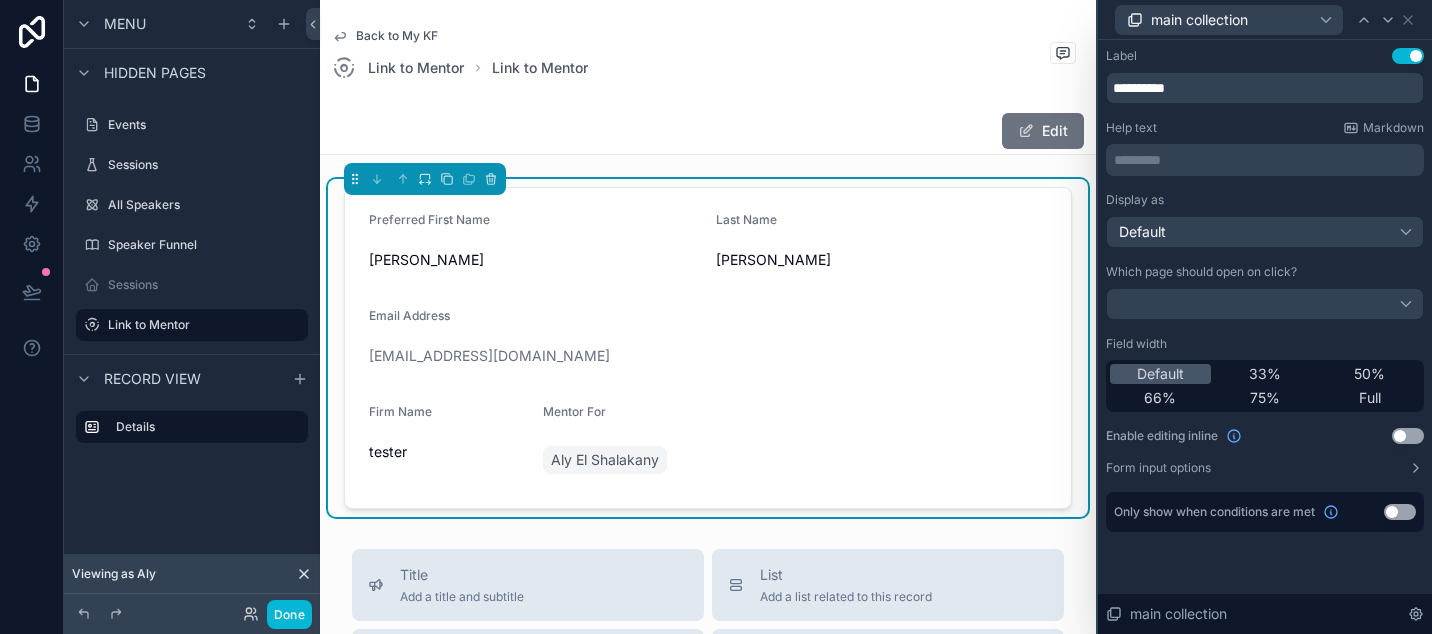 click on "**********" at bounding box center [1265, 310] 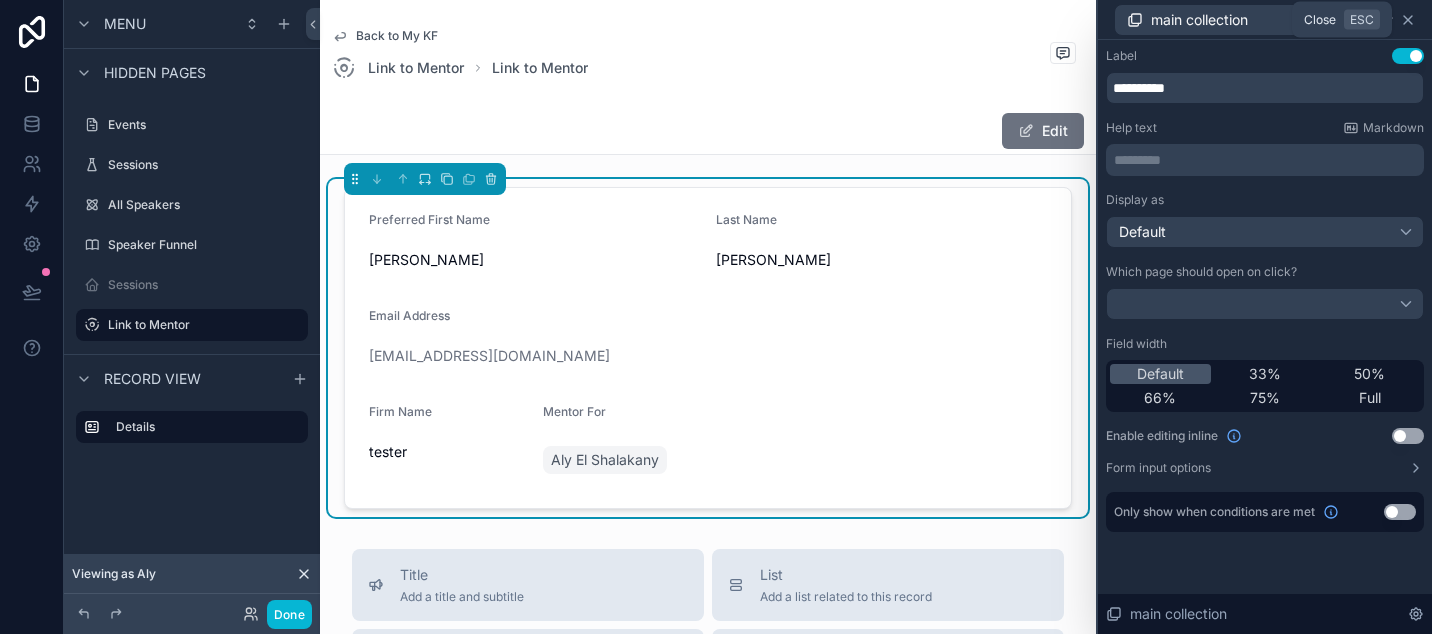 click 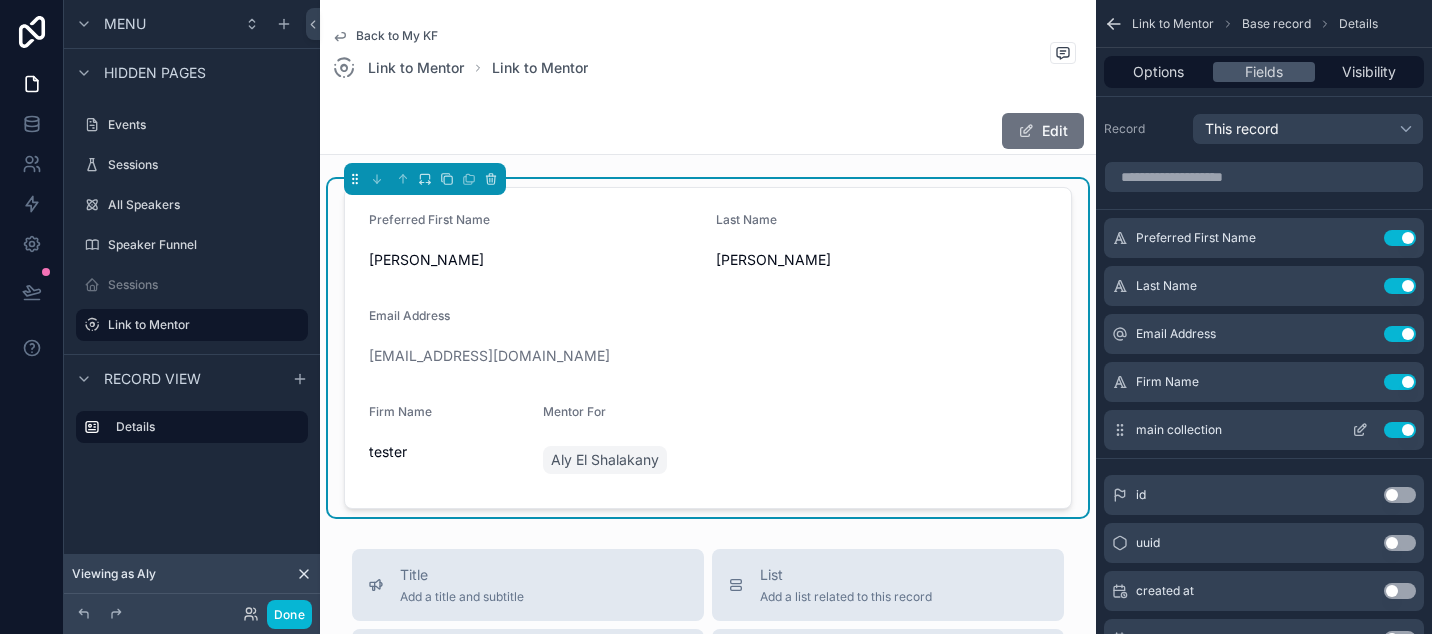 click 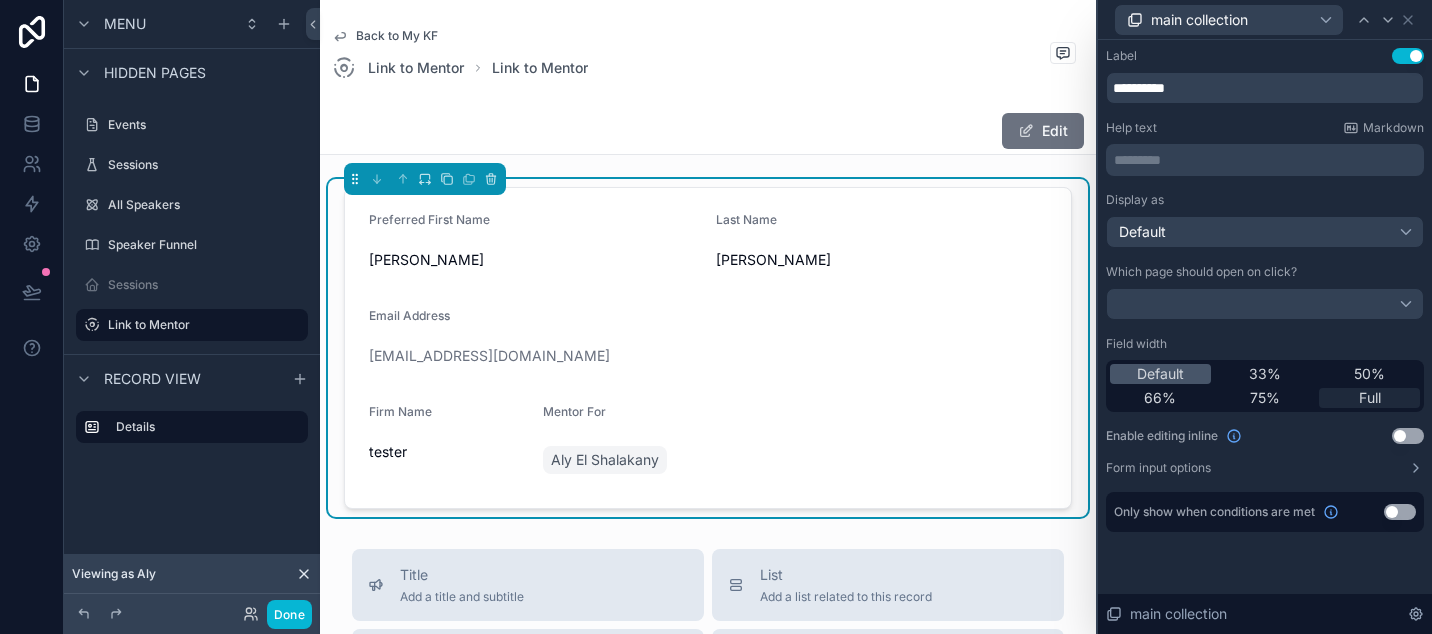 click on "Full" at bounding box center [1370, 398] 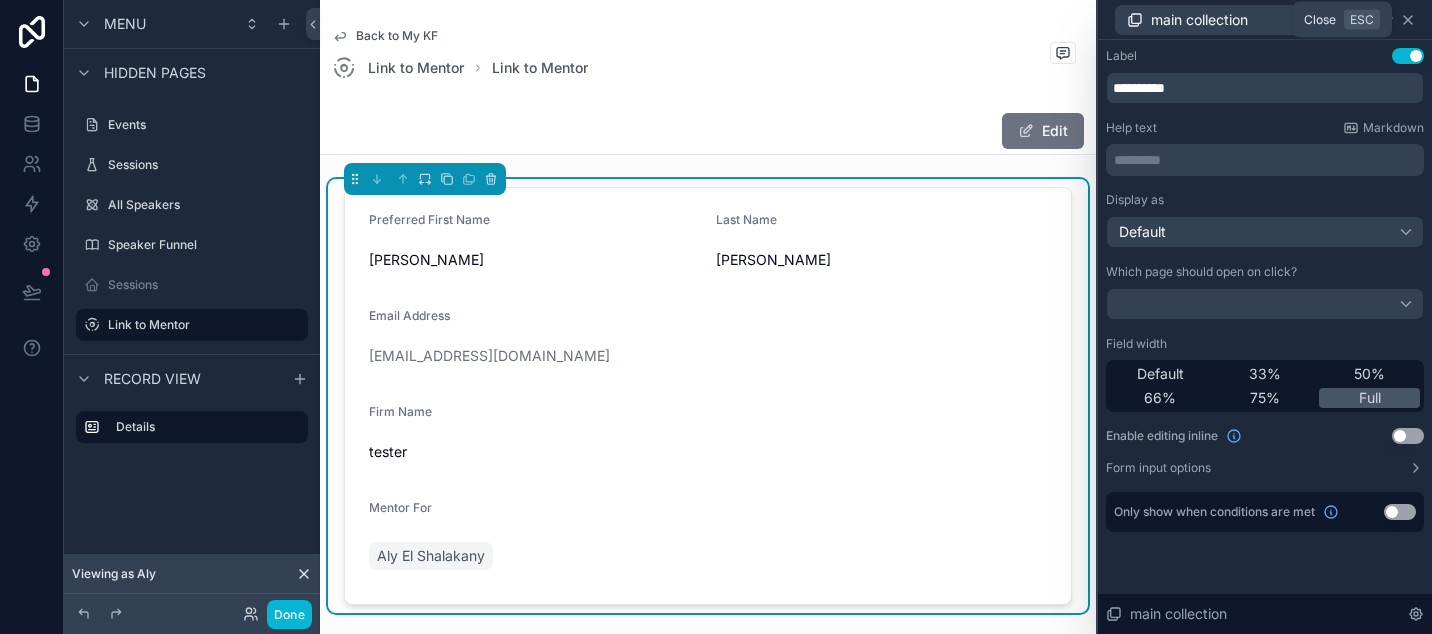 click 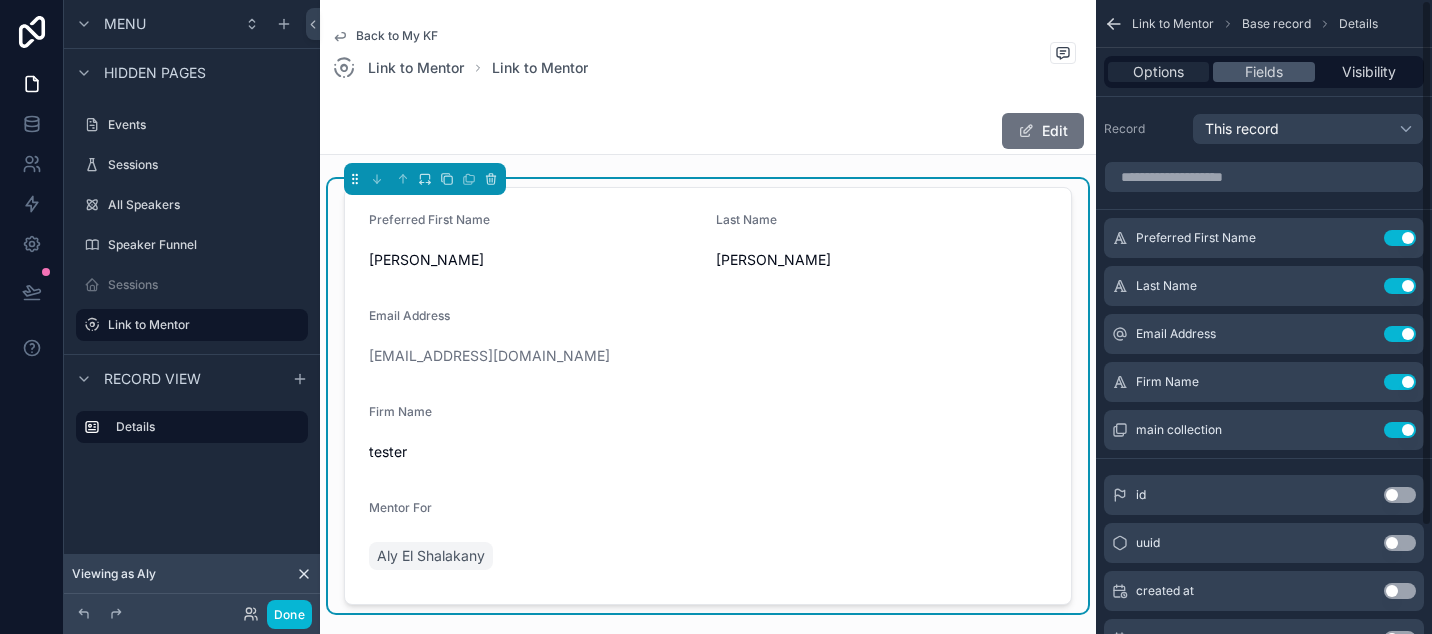 click on "Options" at bounding box center (1158, 72) 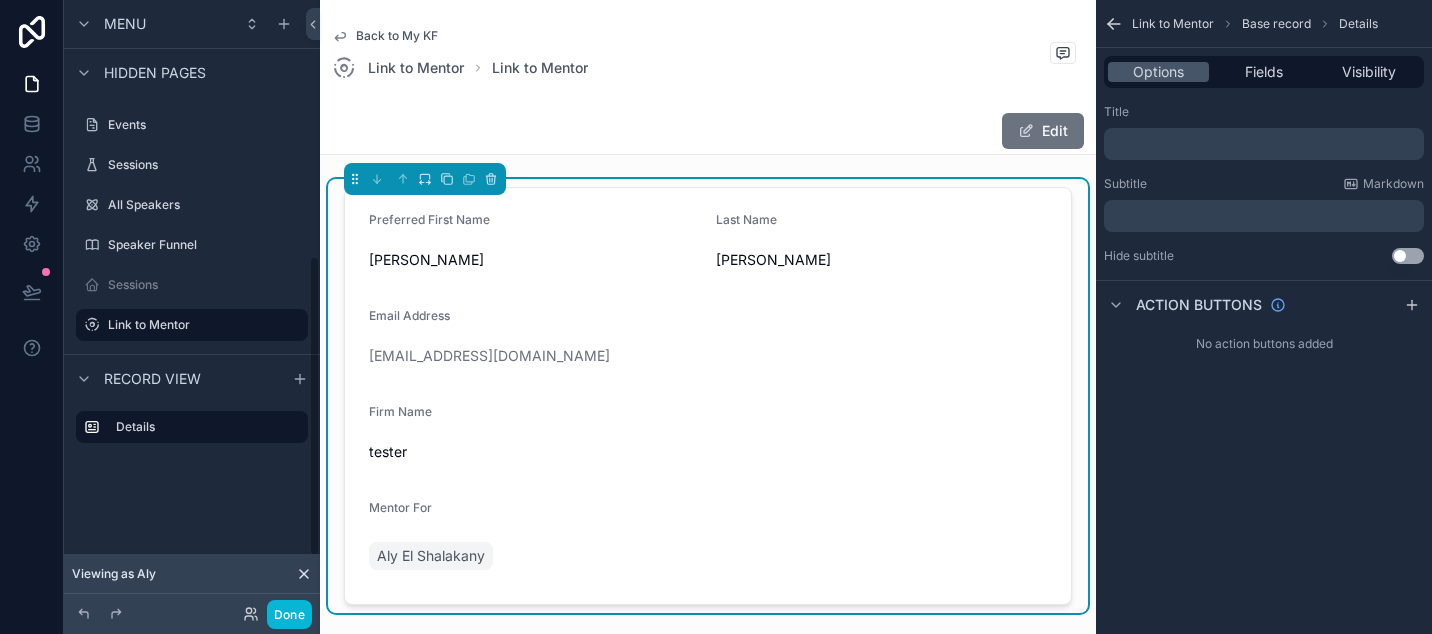 scroll, scrollTop: 0, scrollLeft: 0, axis: both 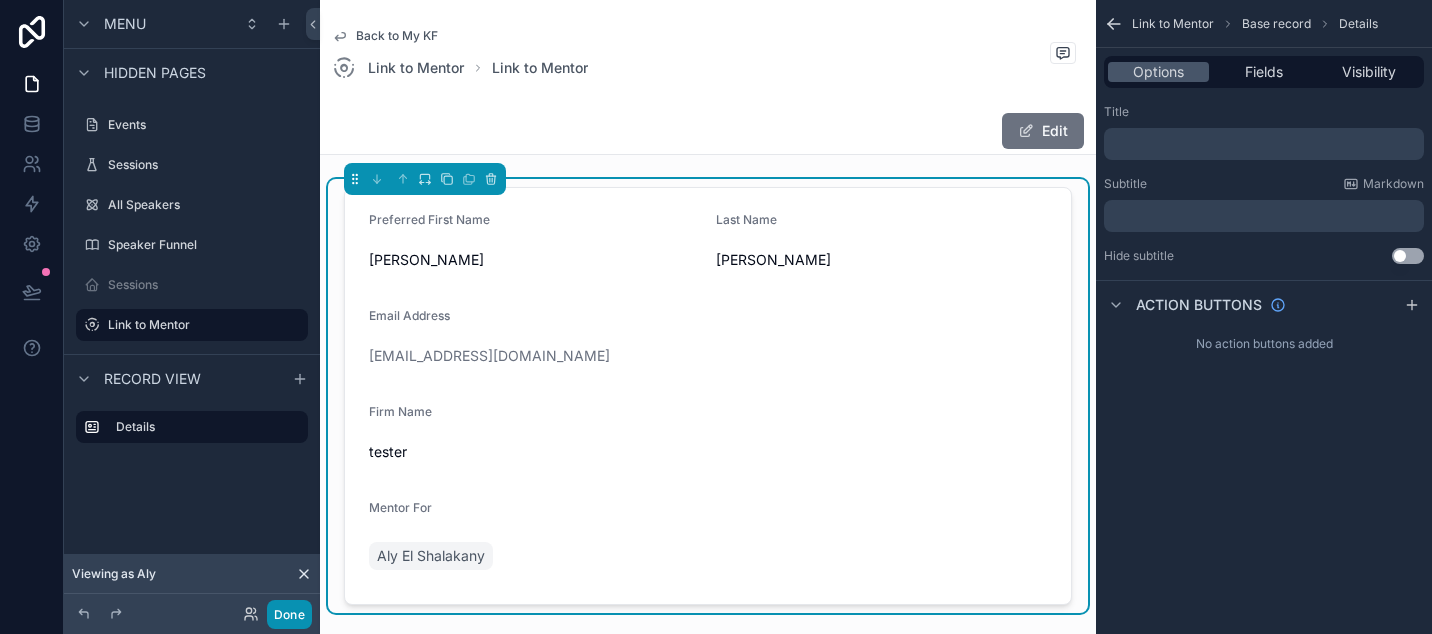 click on "Done" at bounding box center (289, 614) 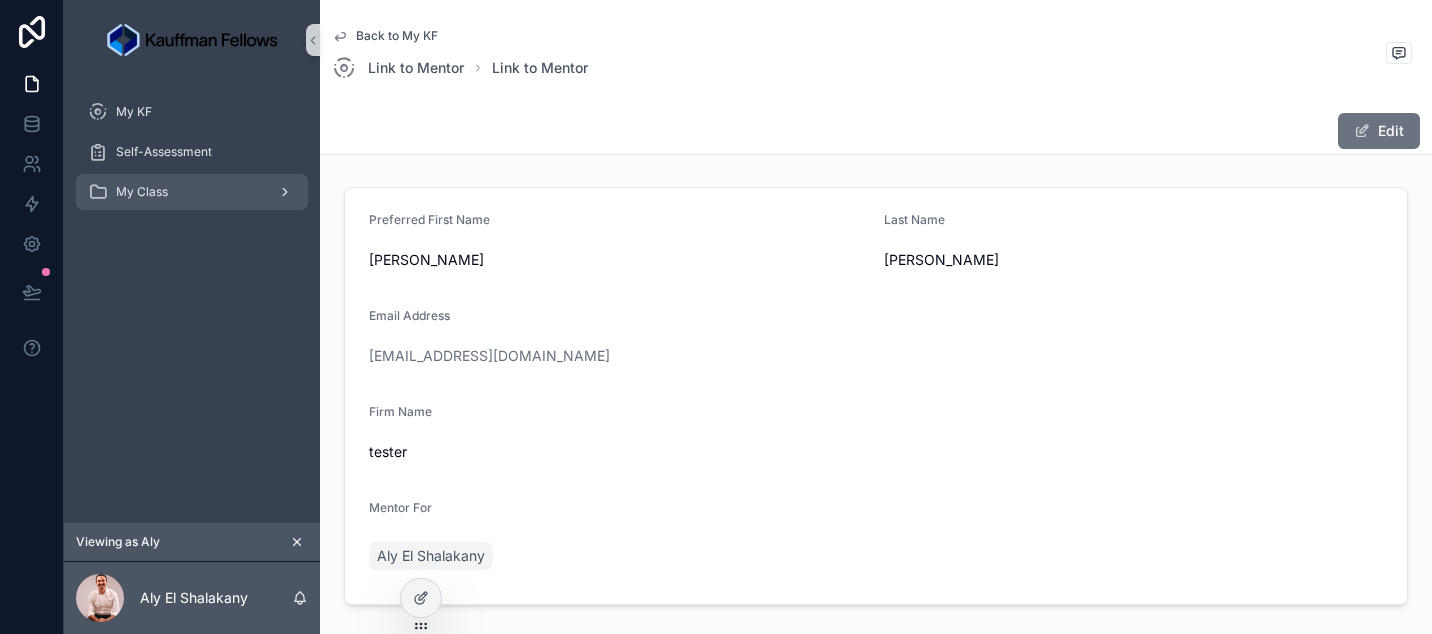 click on "My Class" at bounding box center (192, 192) 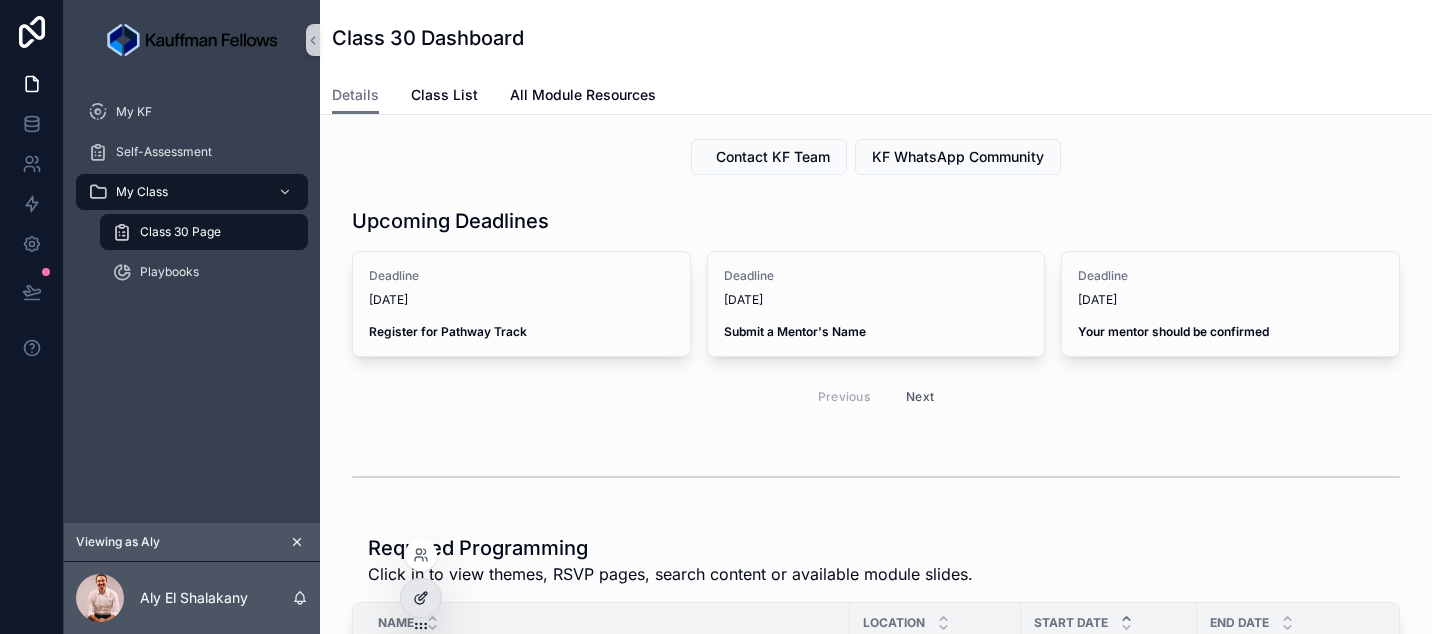 click at bounding box center (421, 598) 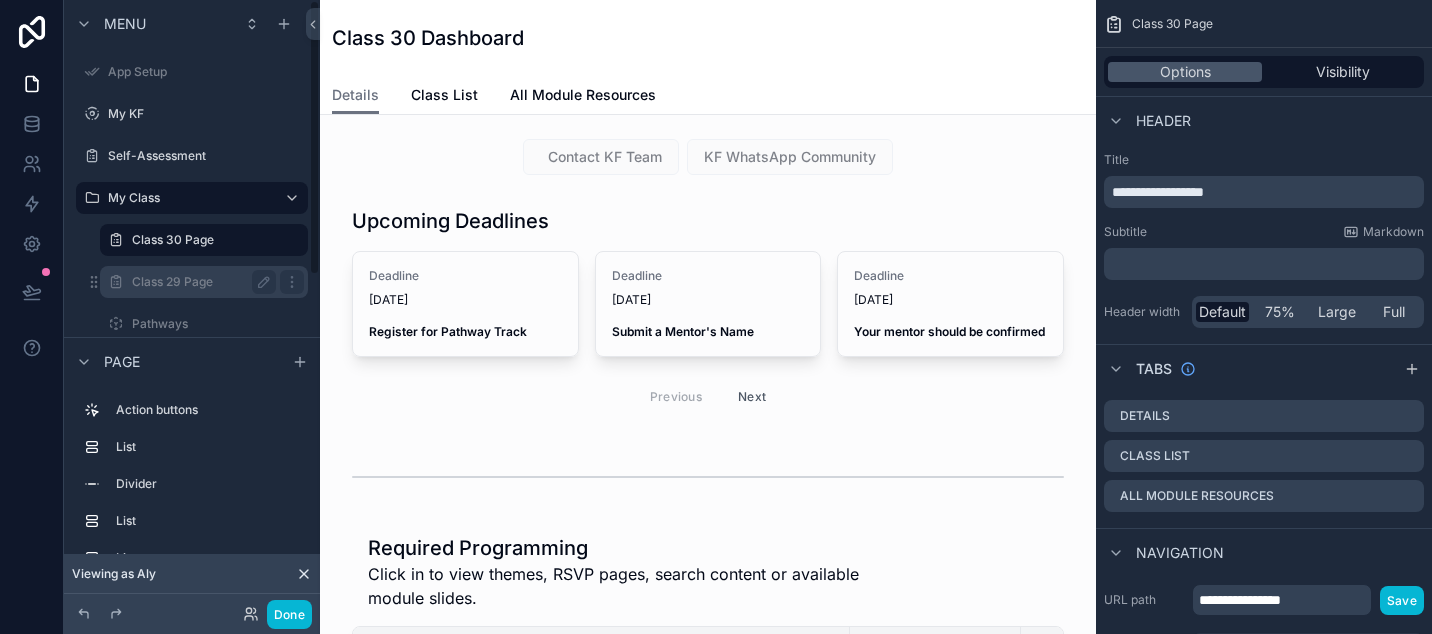 click on "Class 29 Page" at bounding box center [200, 282] 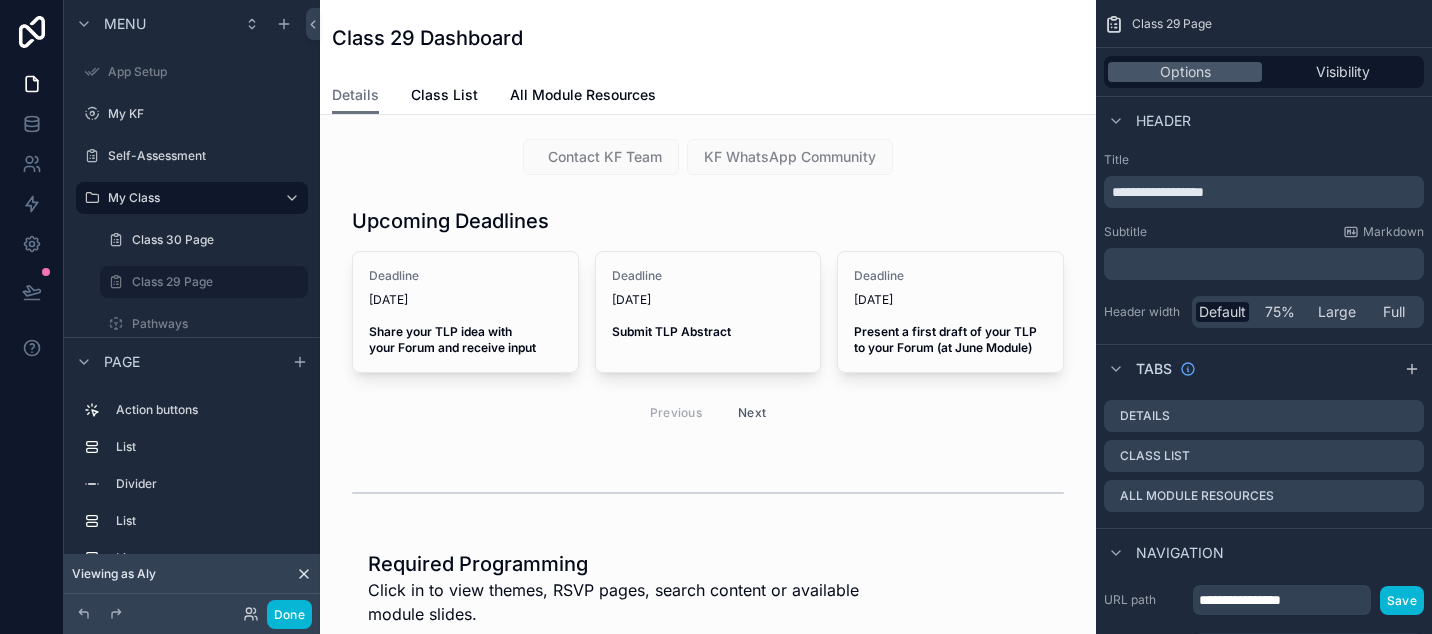 scroll, scrollTop: 0, scrollLeft: 0, axis: both 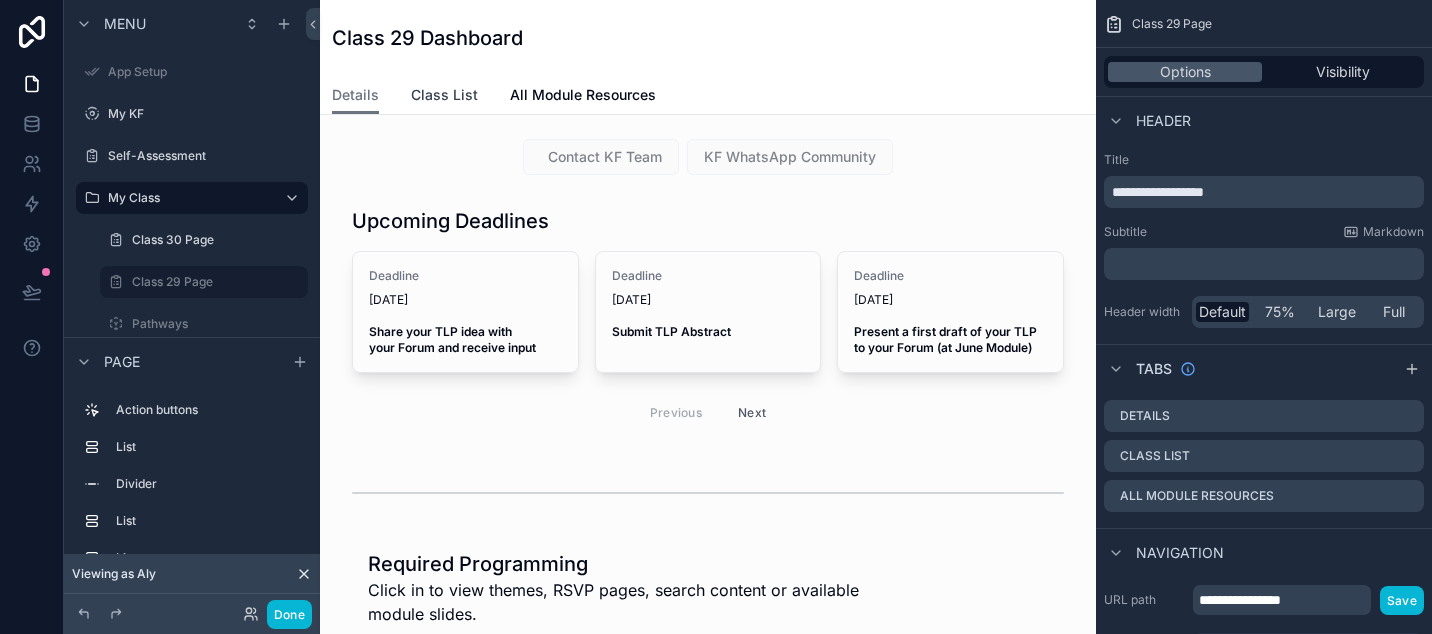 click on "Class List" at bounding box center (444, 97) 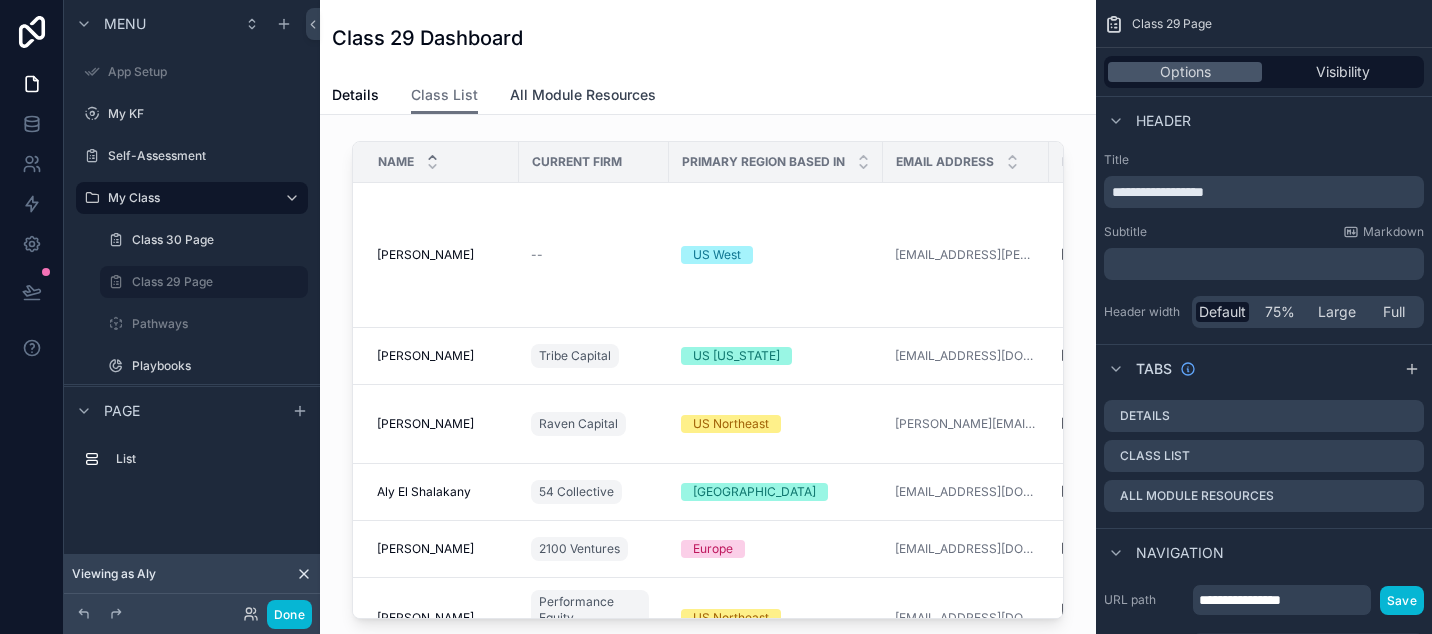 click on "All Module Resources" at bounding box center [583, 95] 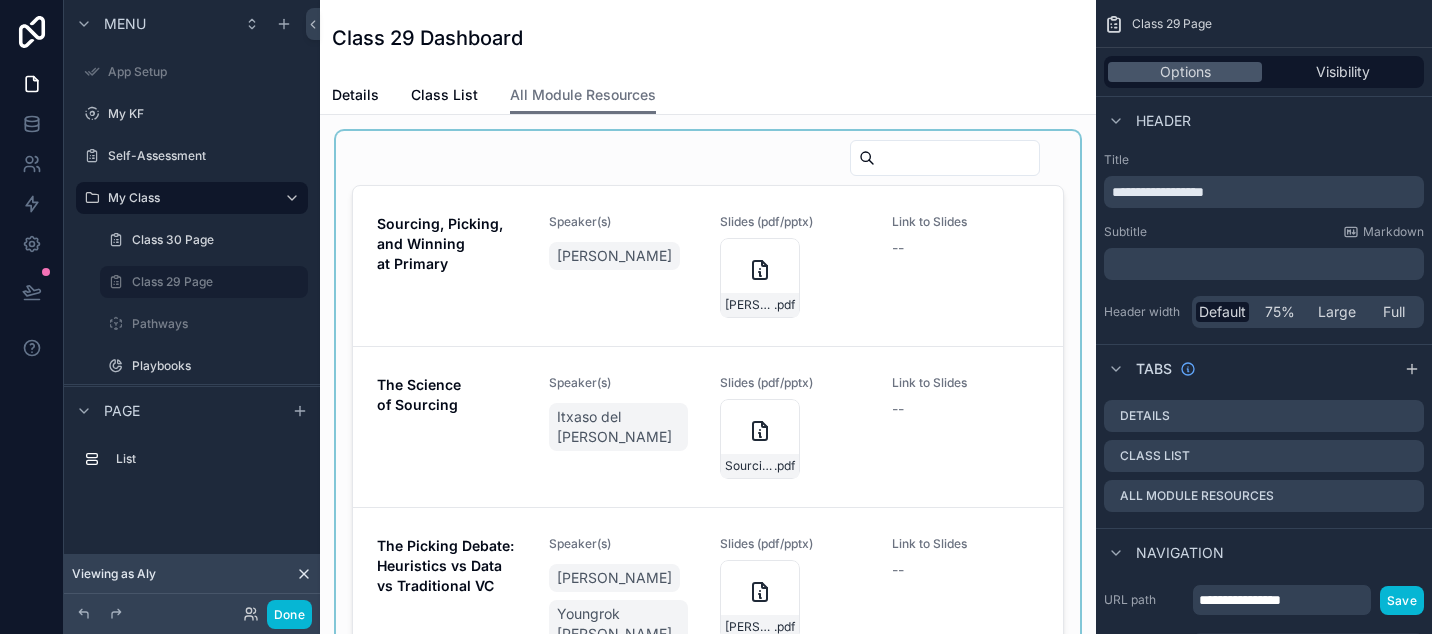 scroll, scrollTop: 0, scrollLeft: 0, axis: both 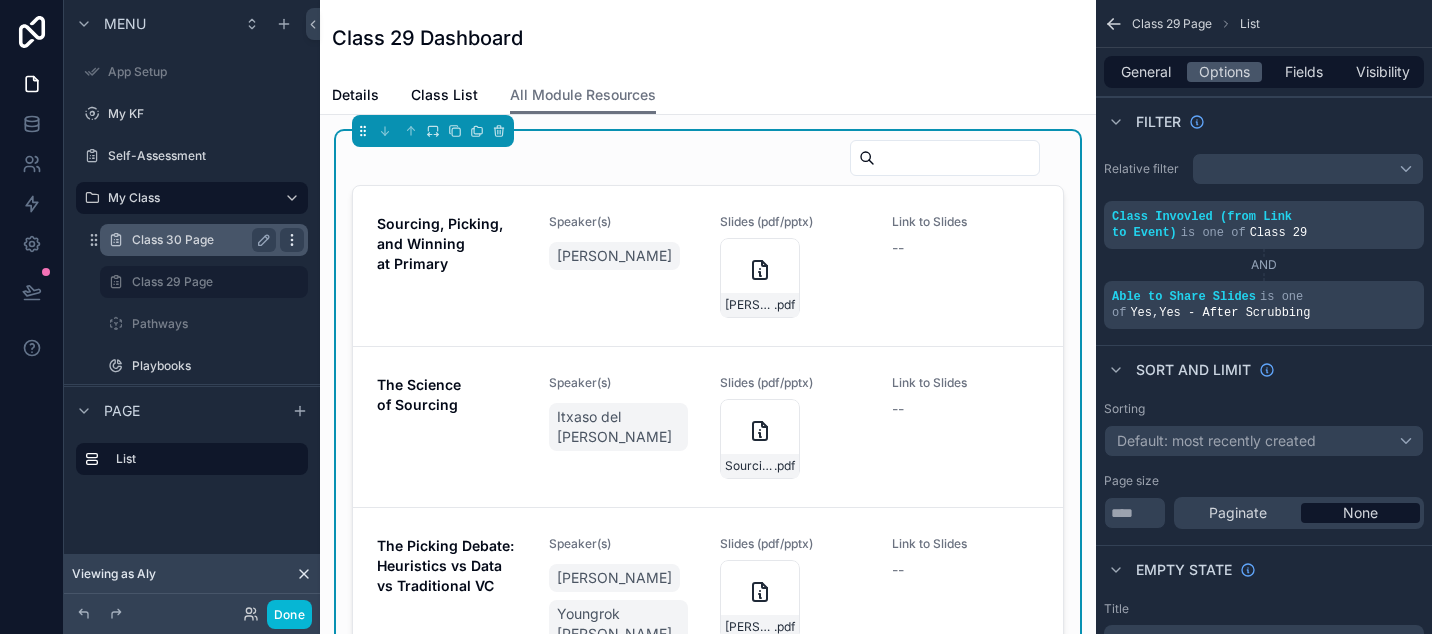 click 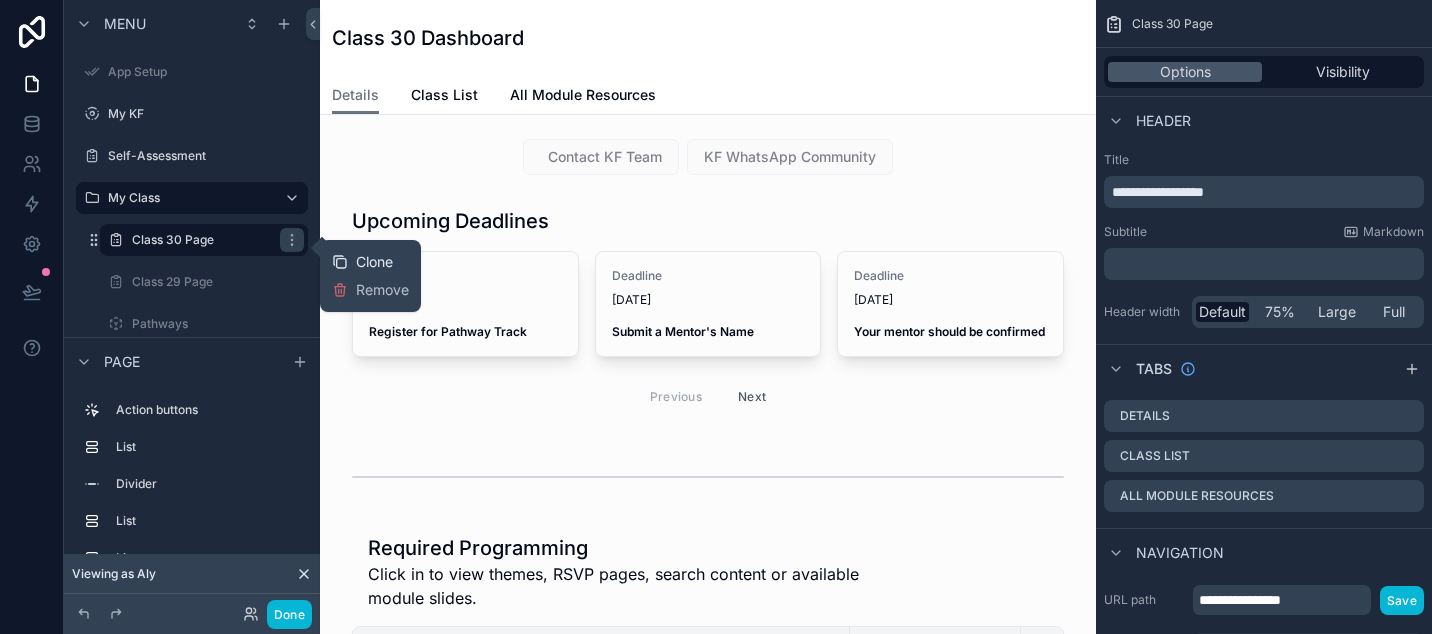 click on "Clone" at bounding box center (362, 262) 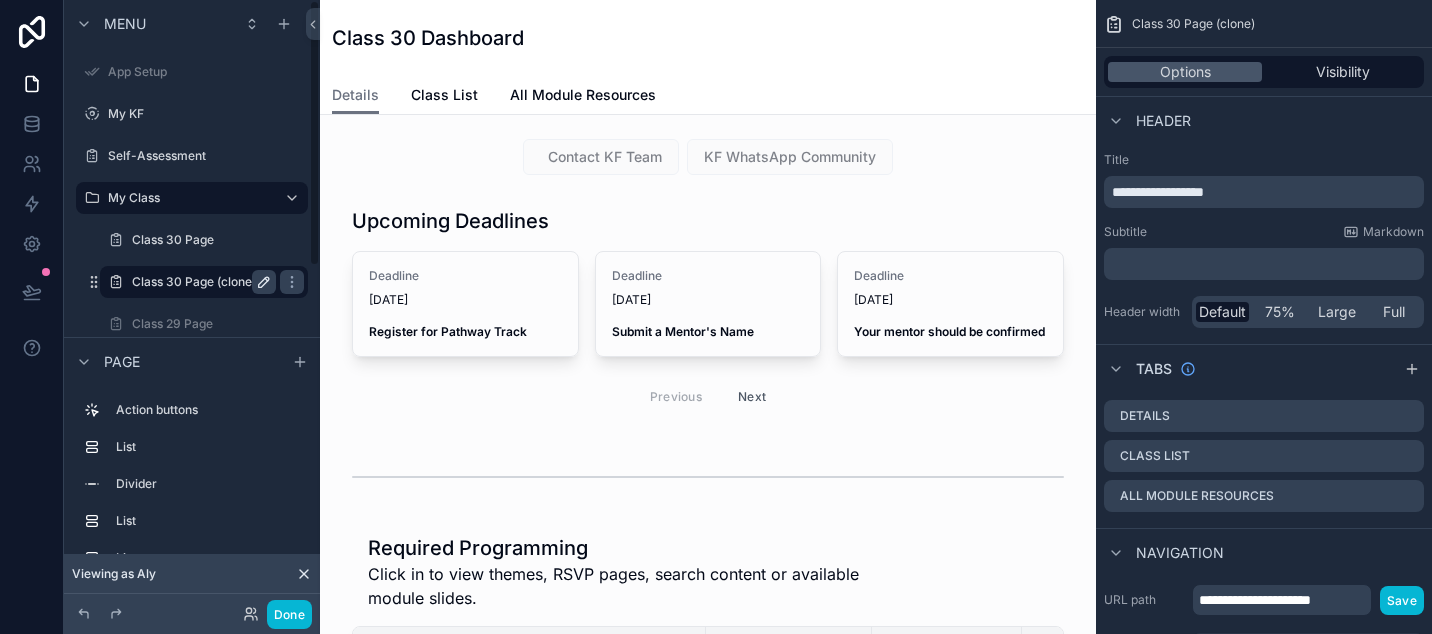 click 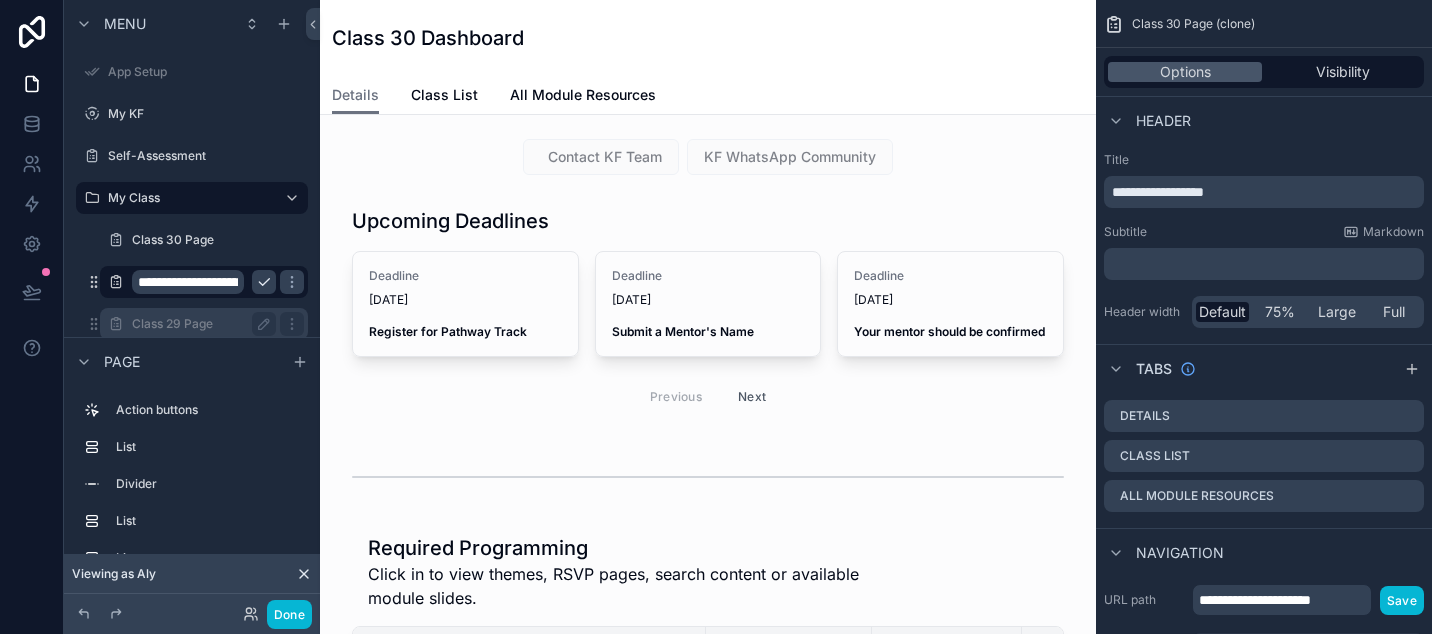 click on "Class 29 Page" at bounding box center (200, 324) 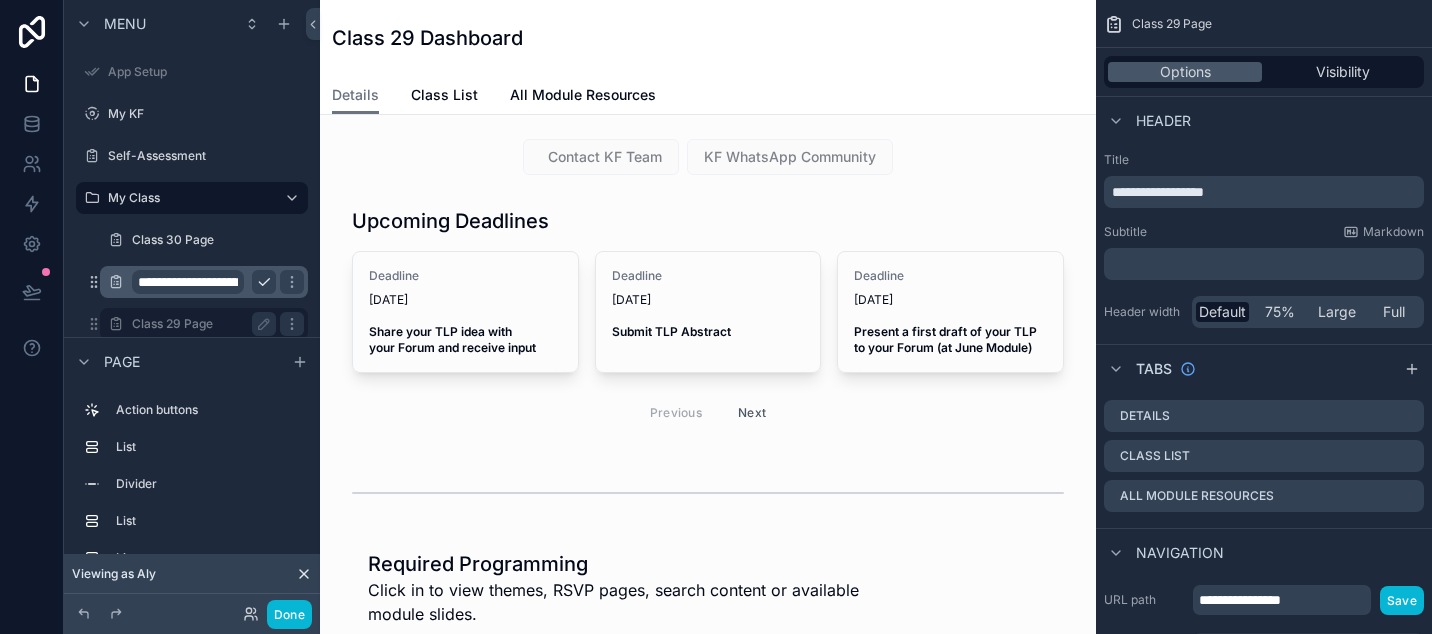 click 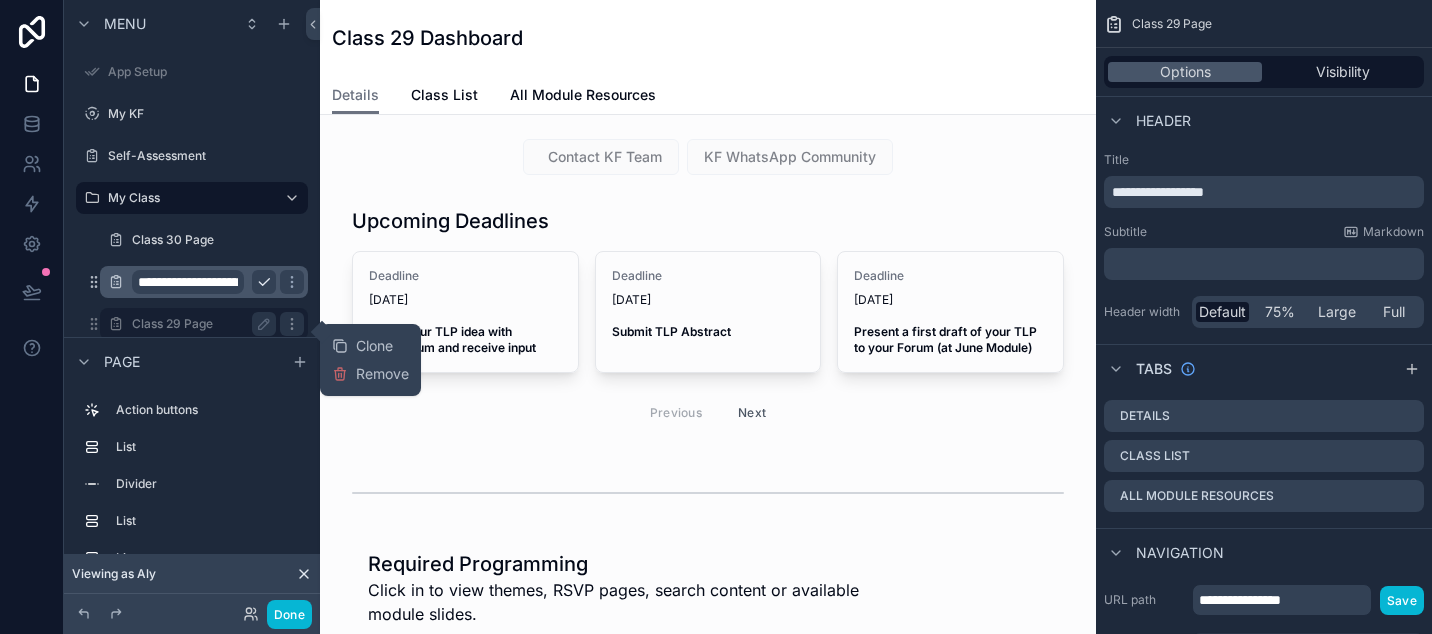 click 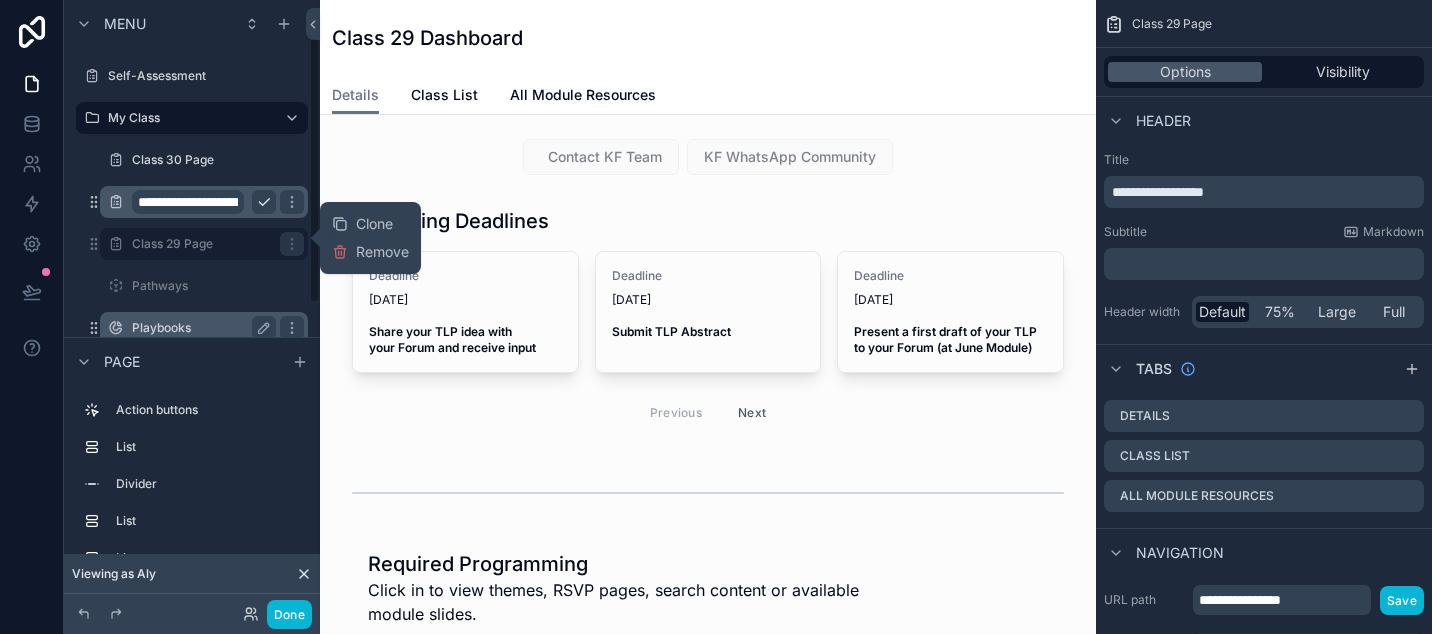 scroll, scrollTop: 88, scrollLeft: 0, axis: vertical 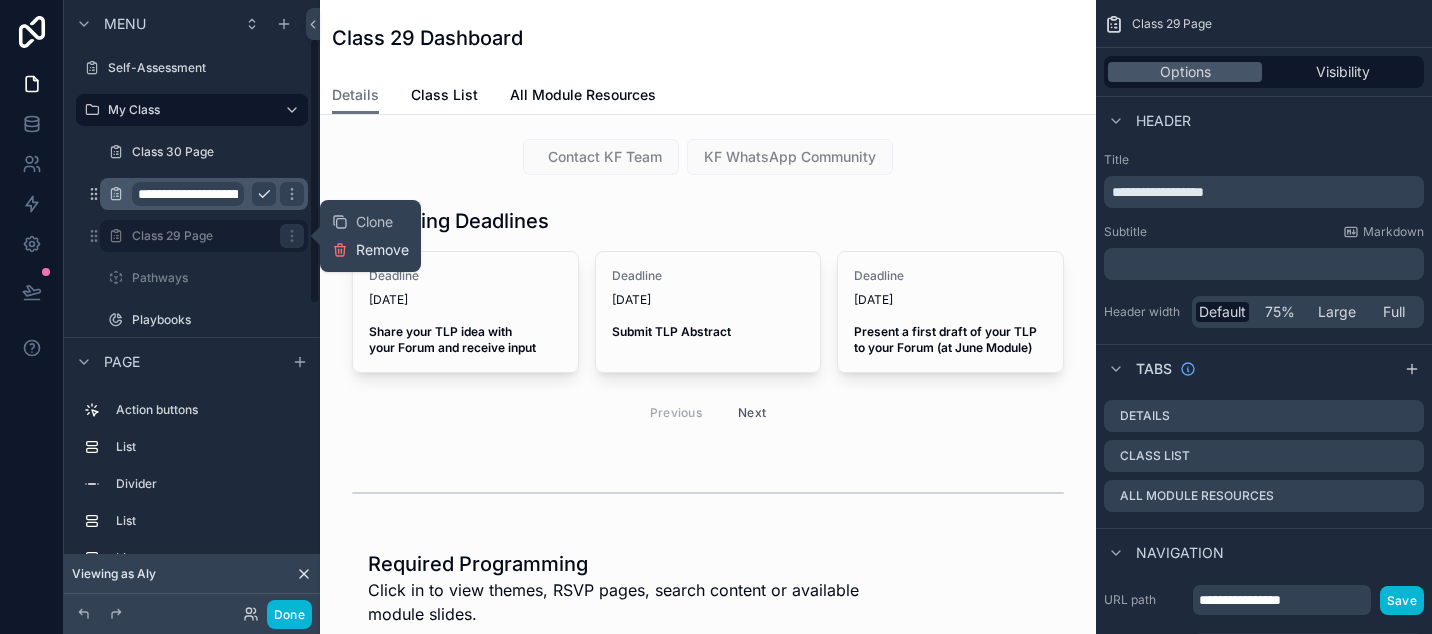click on "Remove" at bounding box center [382, 250] 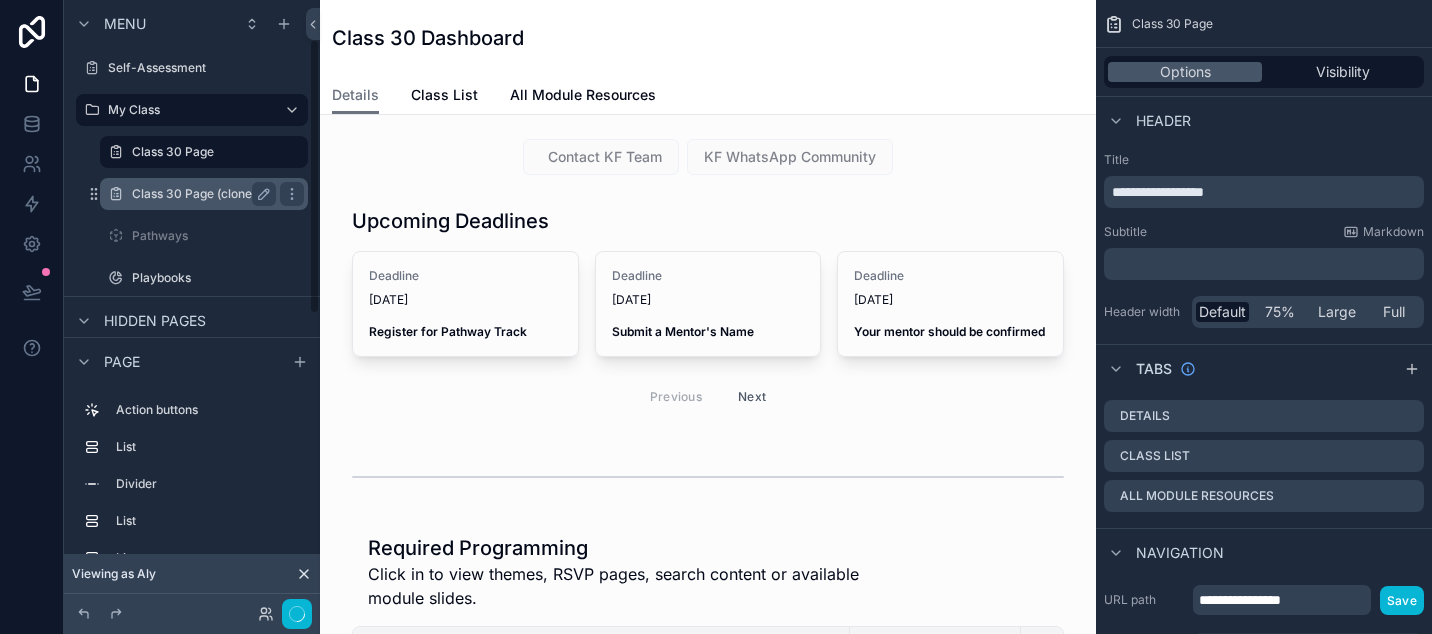 click on "Class 30 Page (clone)" at bounding box center [200, 194] 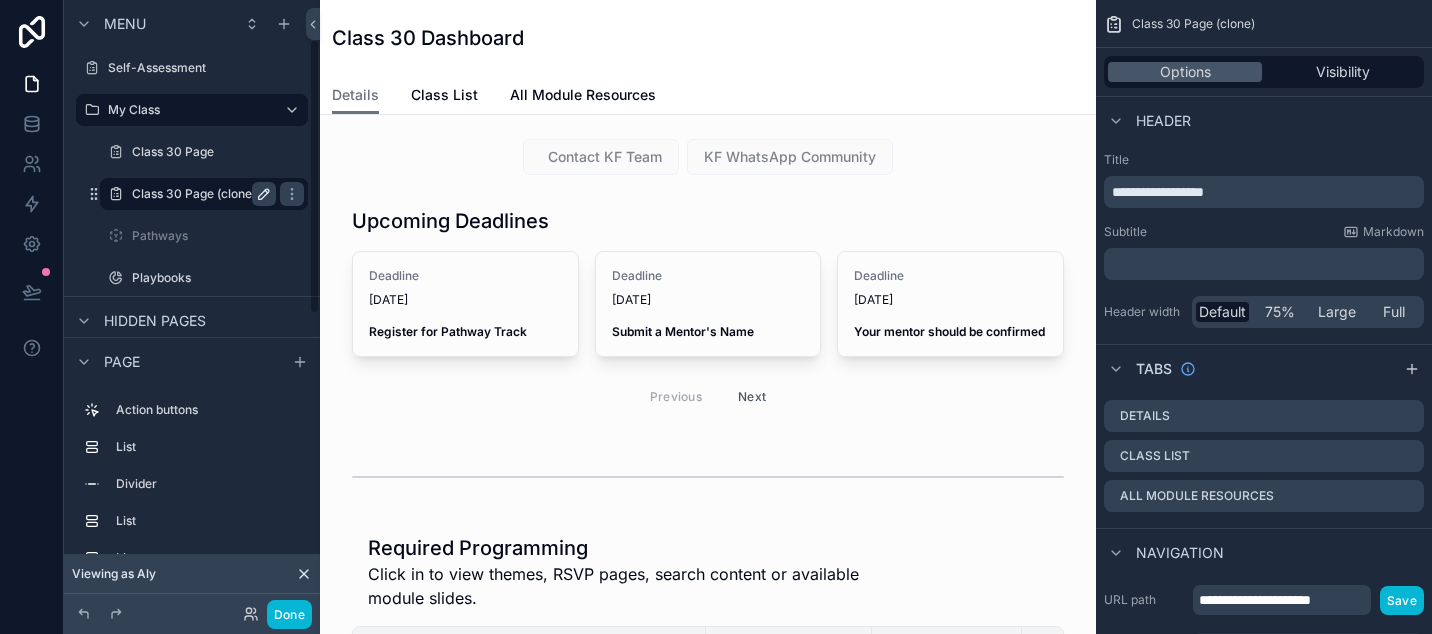click 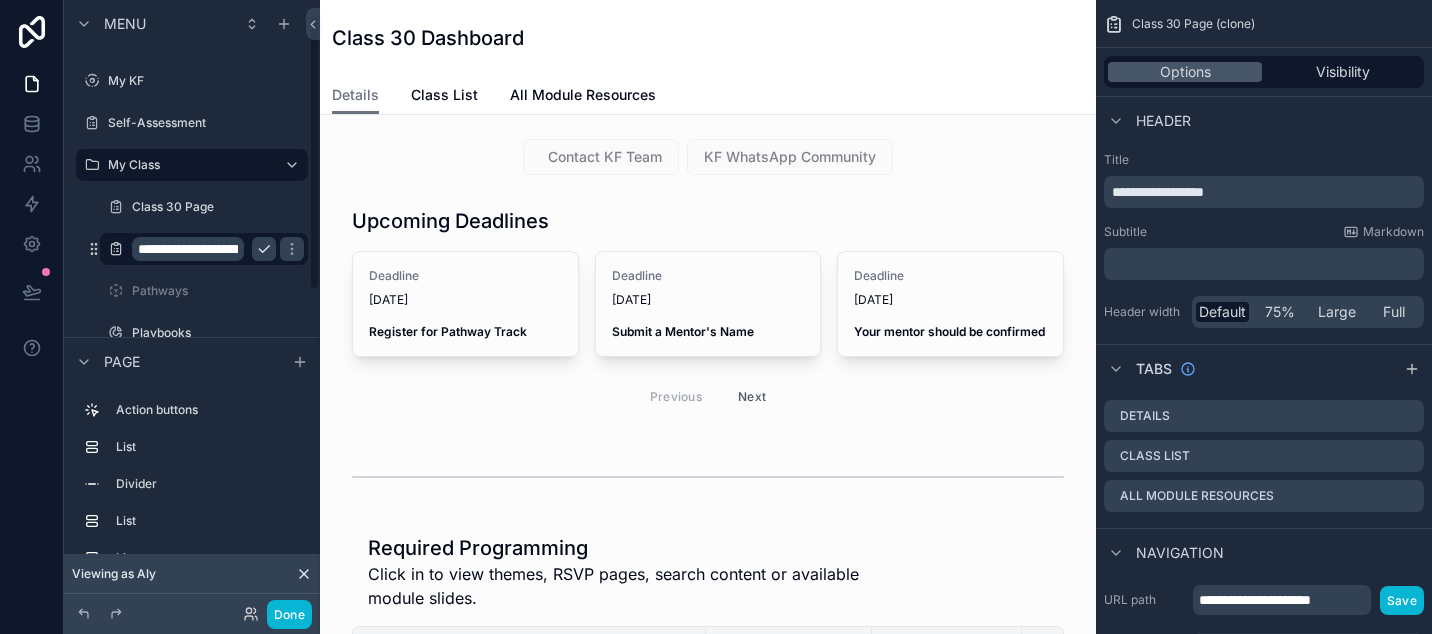 scroll, scrollTop: 36, scrollLeft: 0, axis: vertical 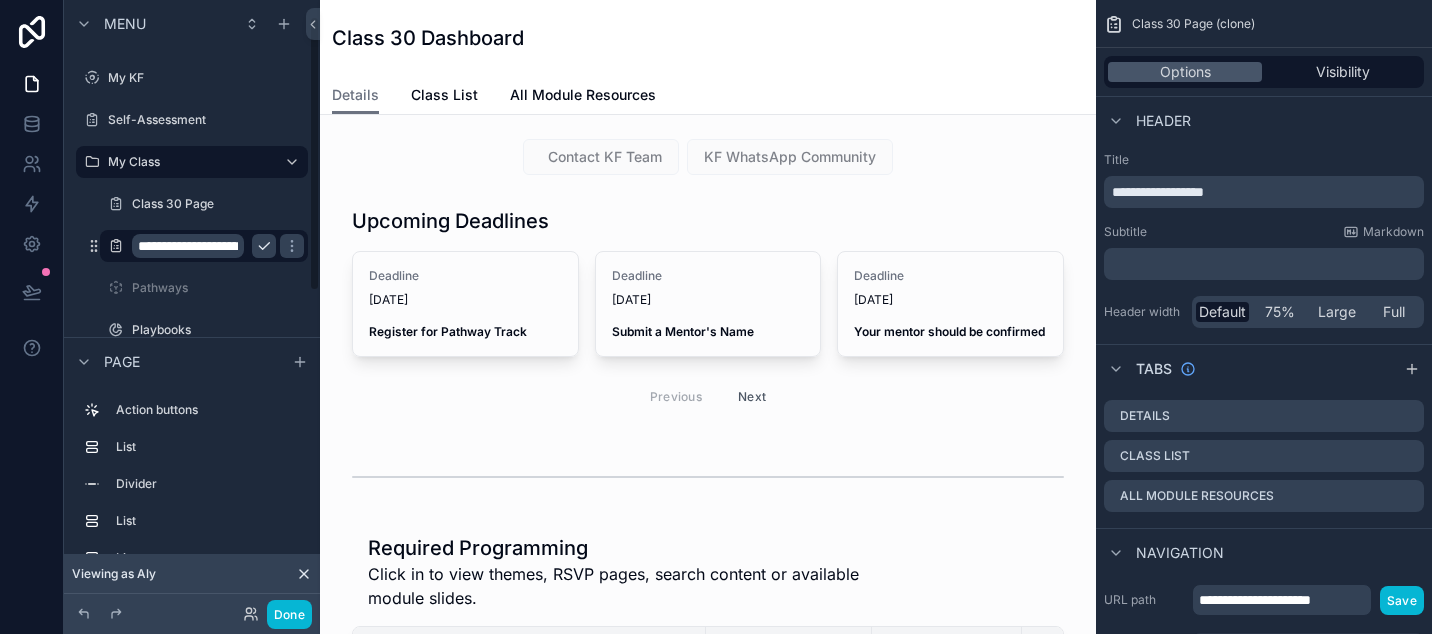 click on "**********" at bounding box center [188, 246] 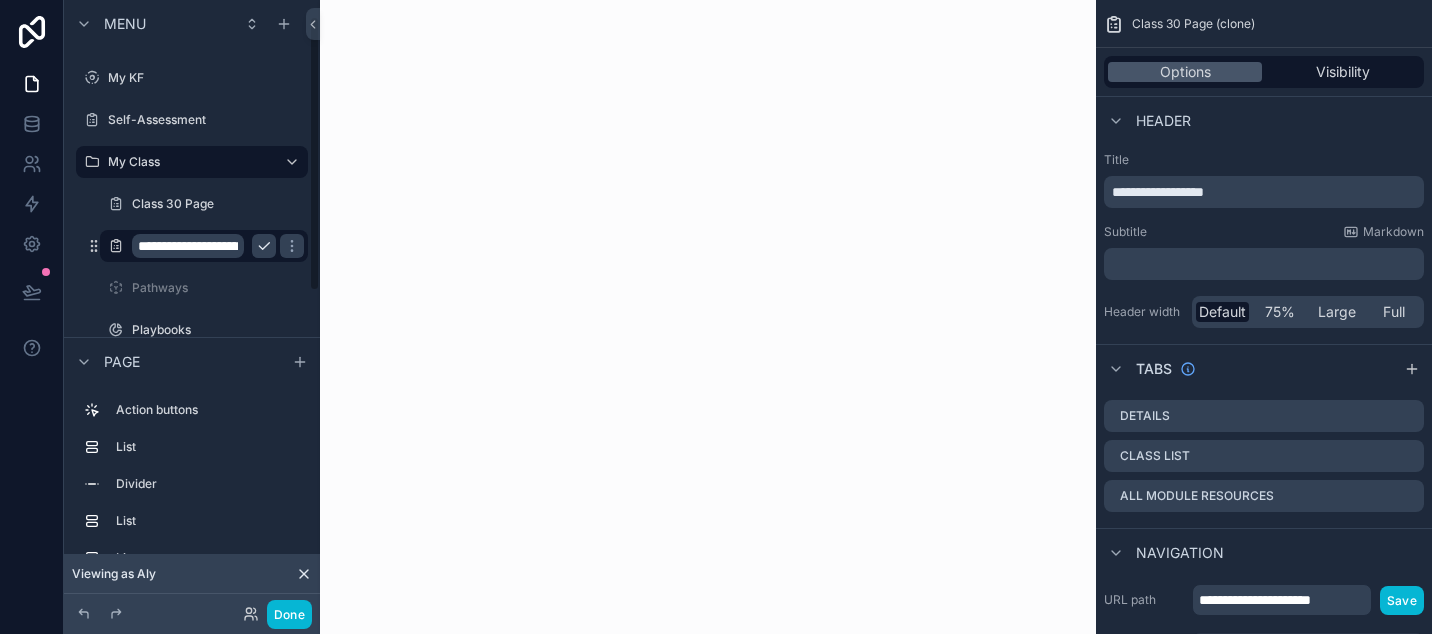 click on "**********" at bounding box center (188, 246) 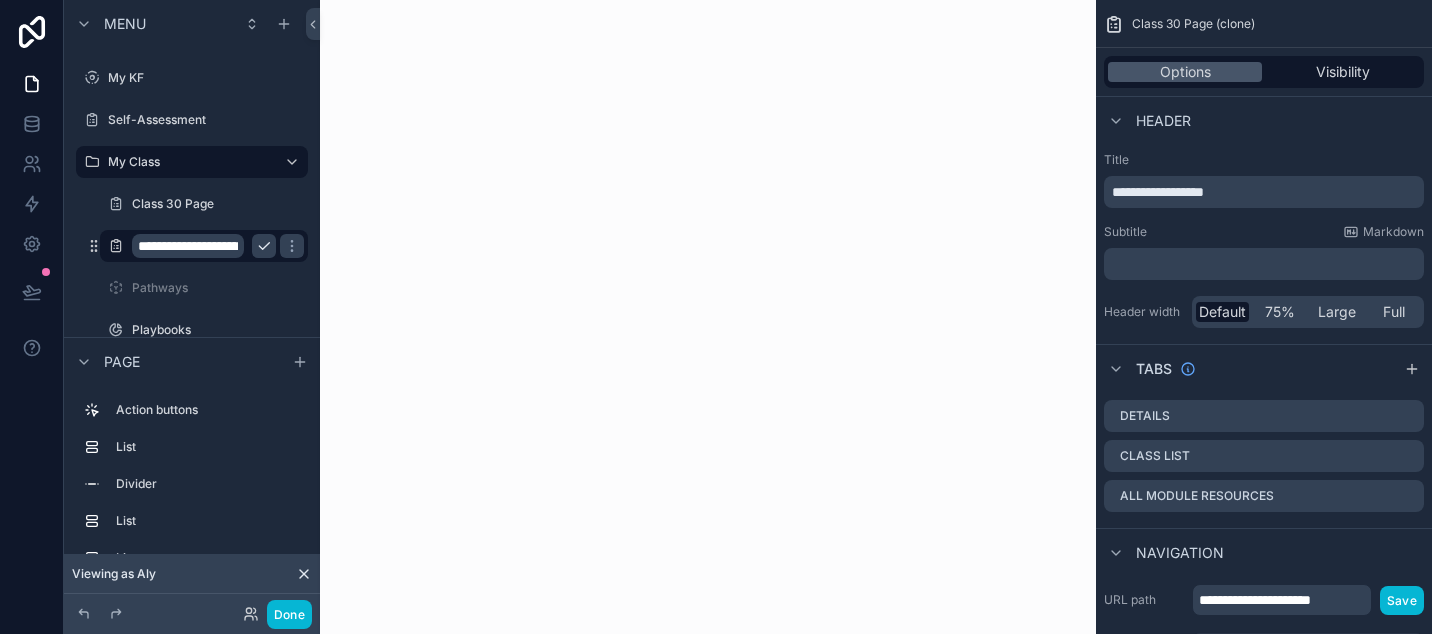 click on "**********" at bounding box center [188, 246] 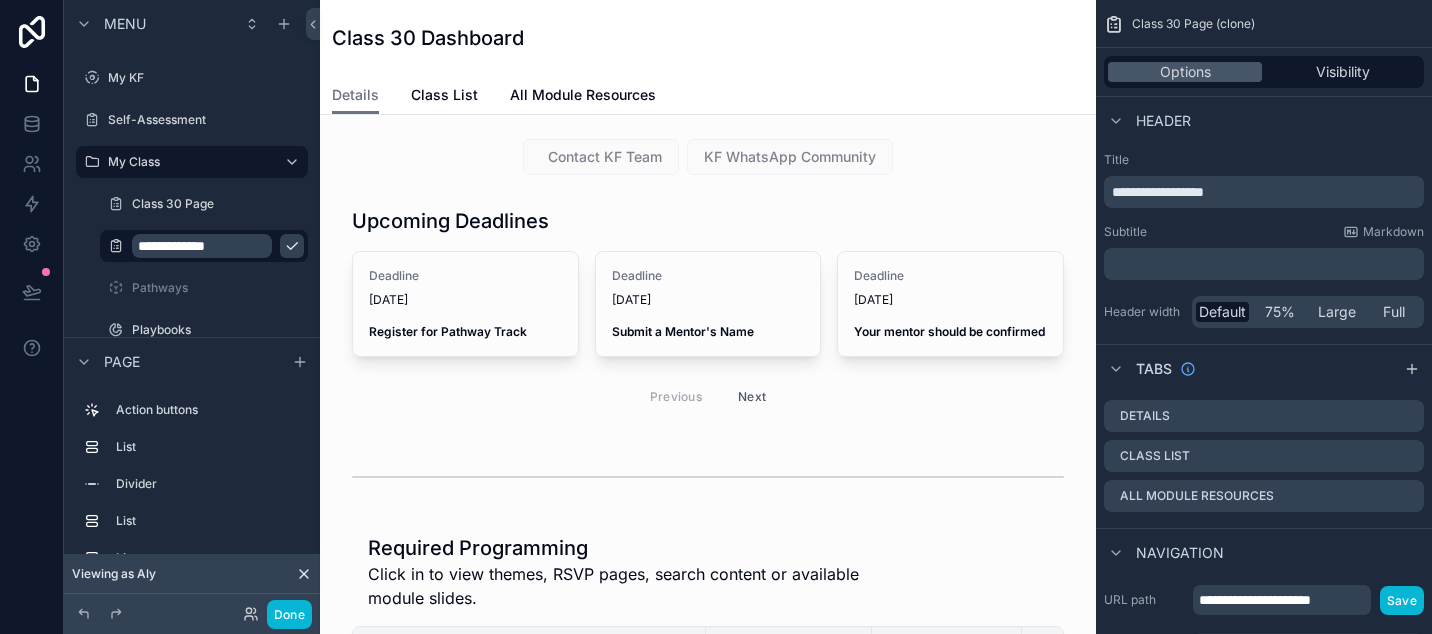 type on "**********" 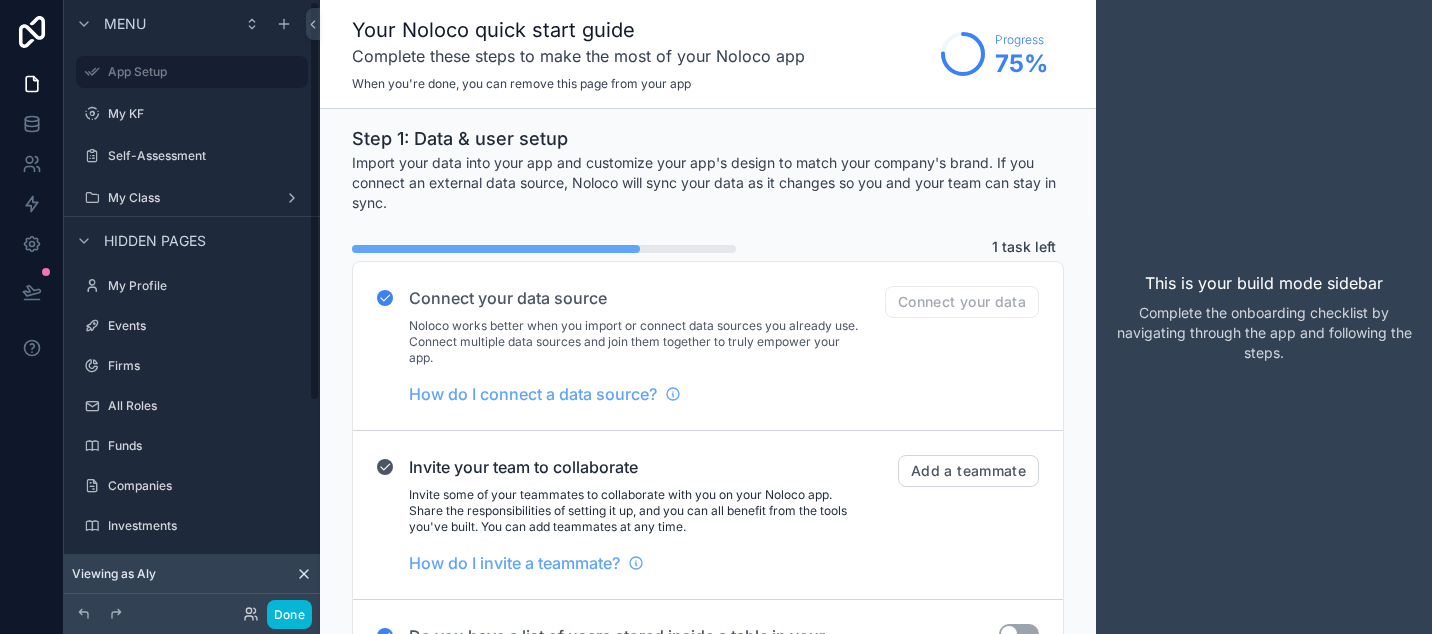 scroll, scrollTop: 14, scrollLeft: 0, axis: vertical 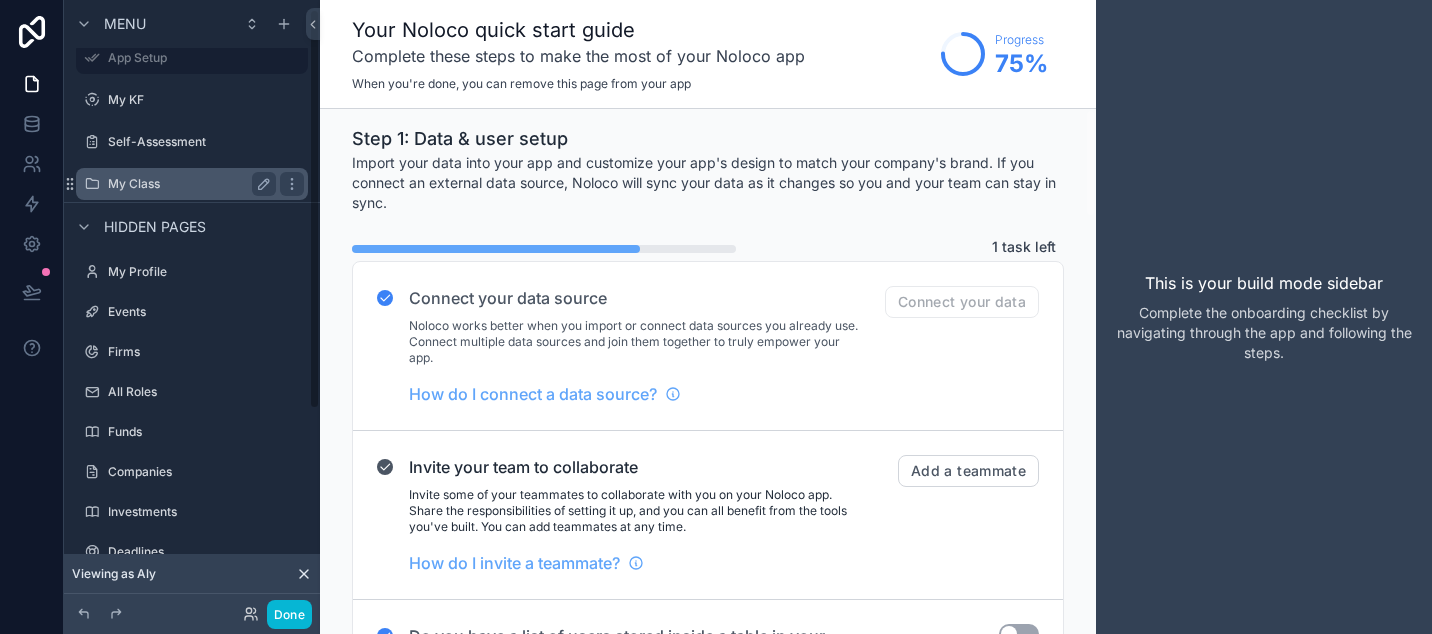 click on "My Class" at bounding box center [188, 184] 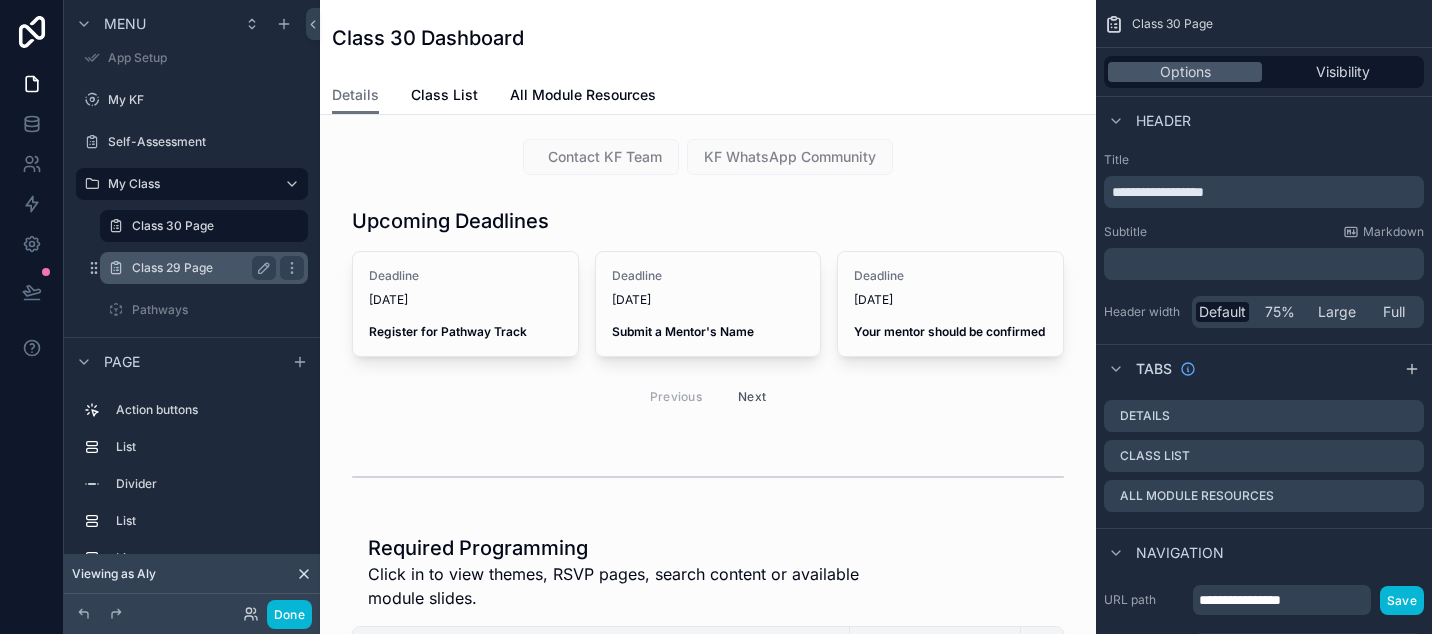 click on "Class 29 Page" at bounding box center (204, 268) 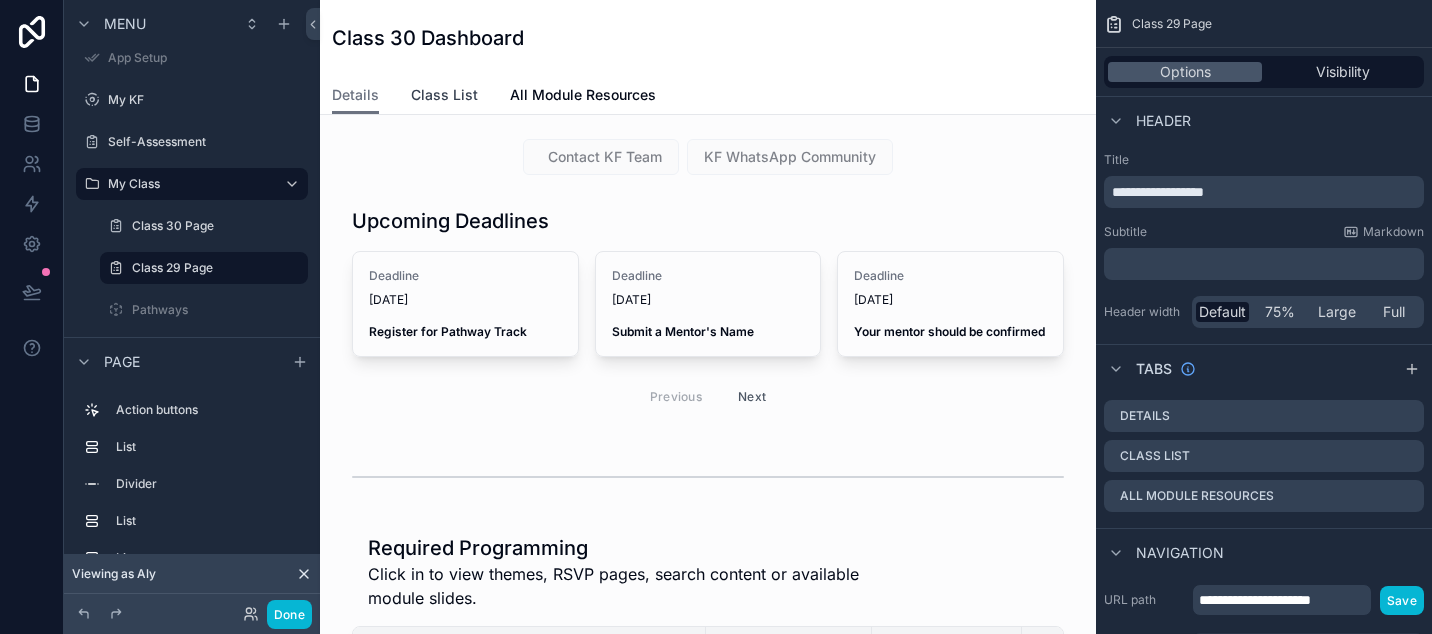 click on "Class List" at bounding box center [444, 95] 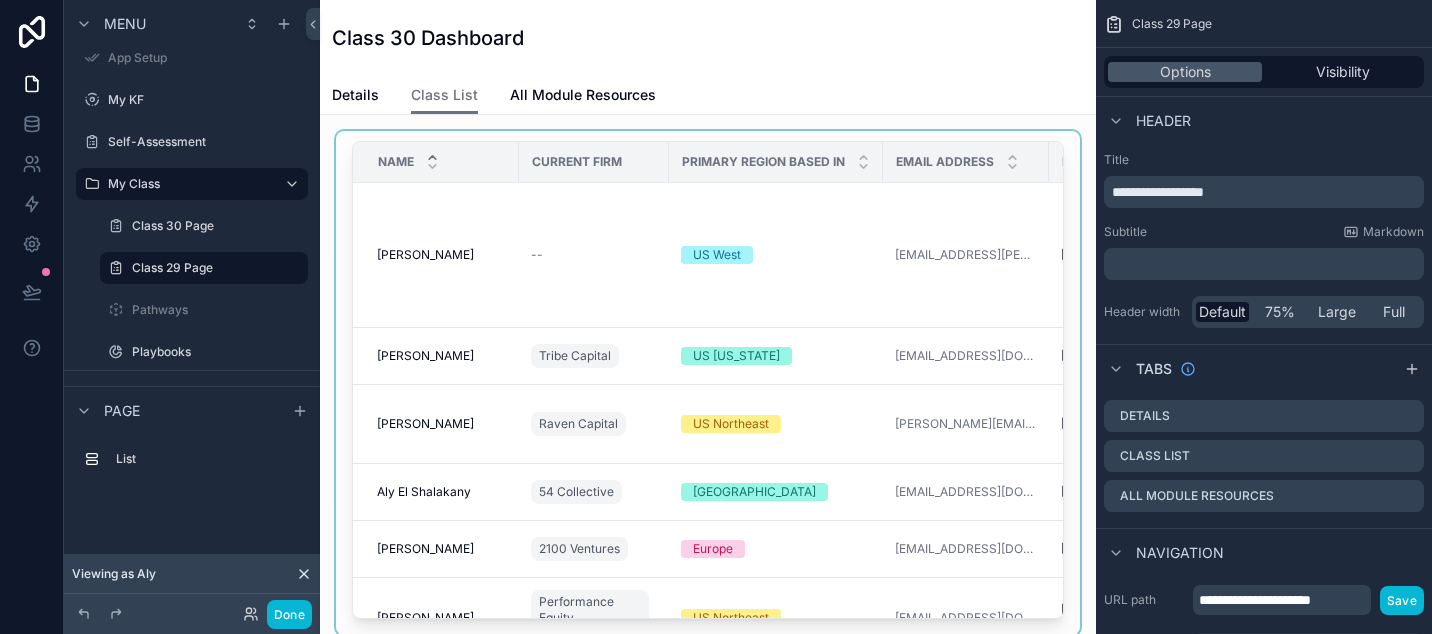 click at bounding box center [708, 383] 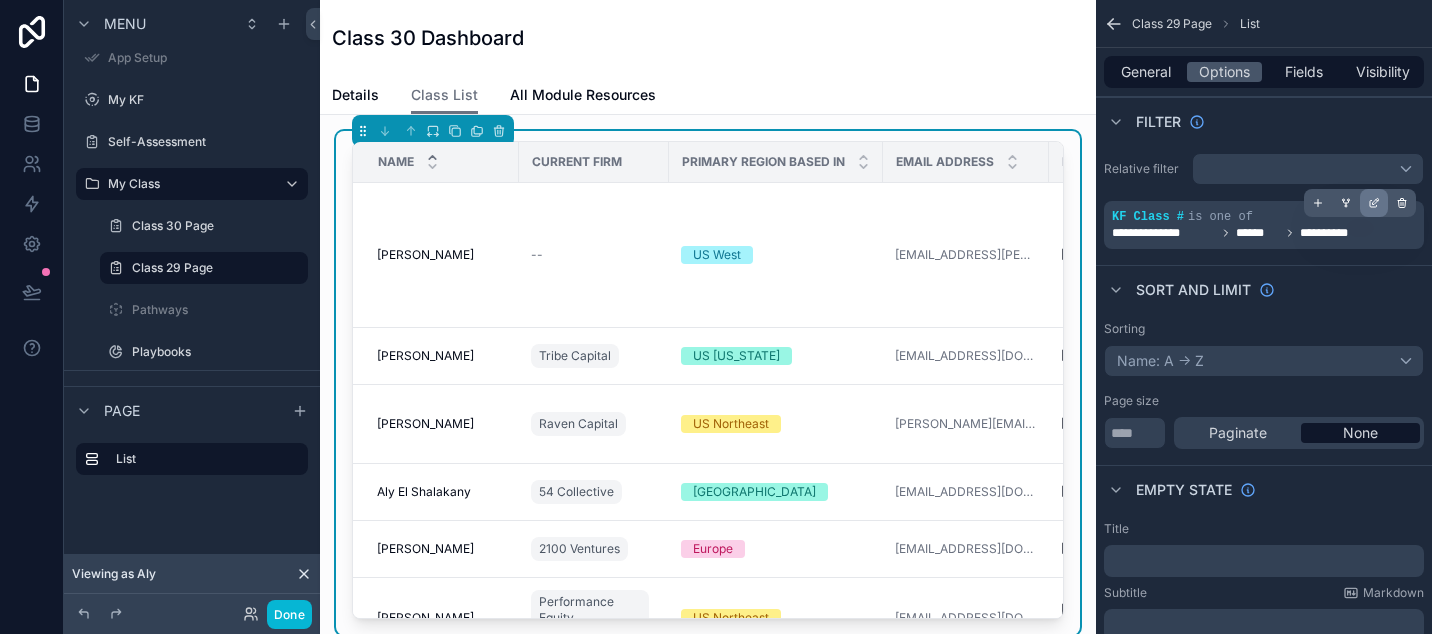 click 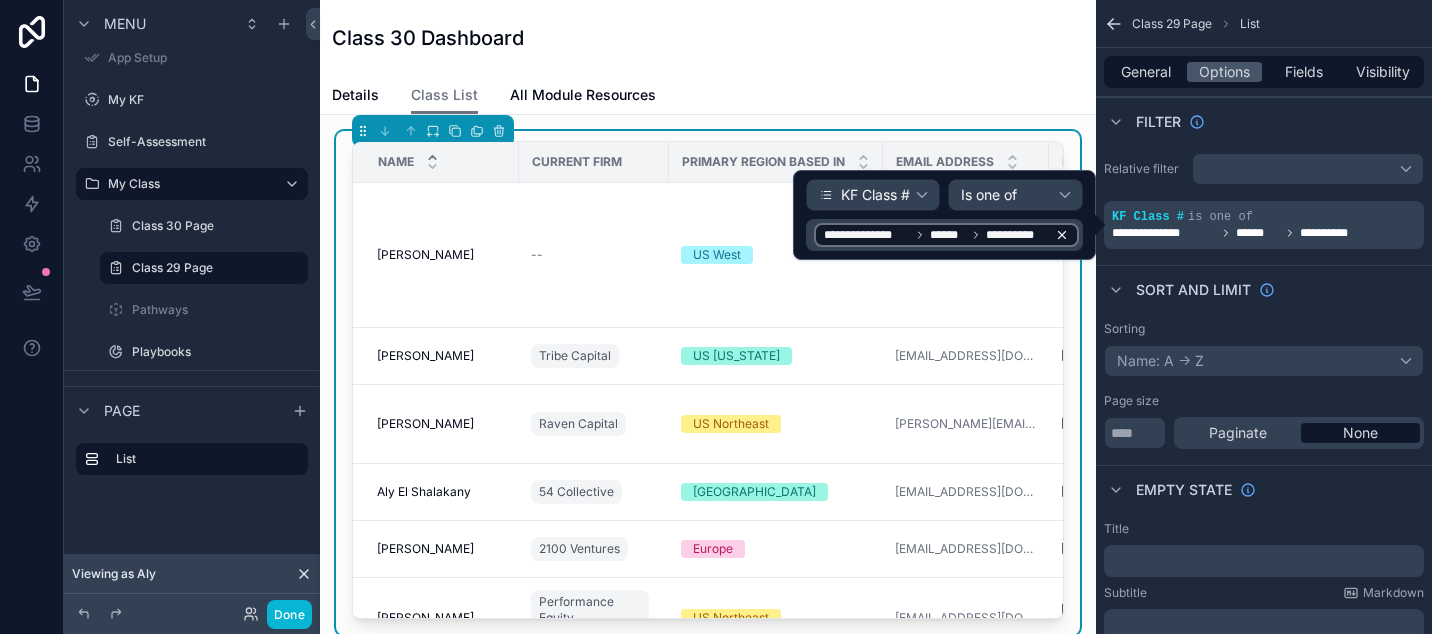 click on "**********" at bounding box center (935, 235) 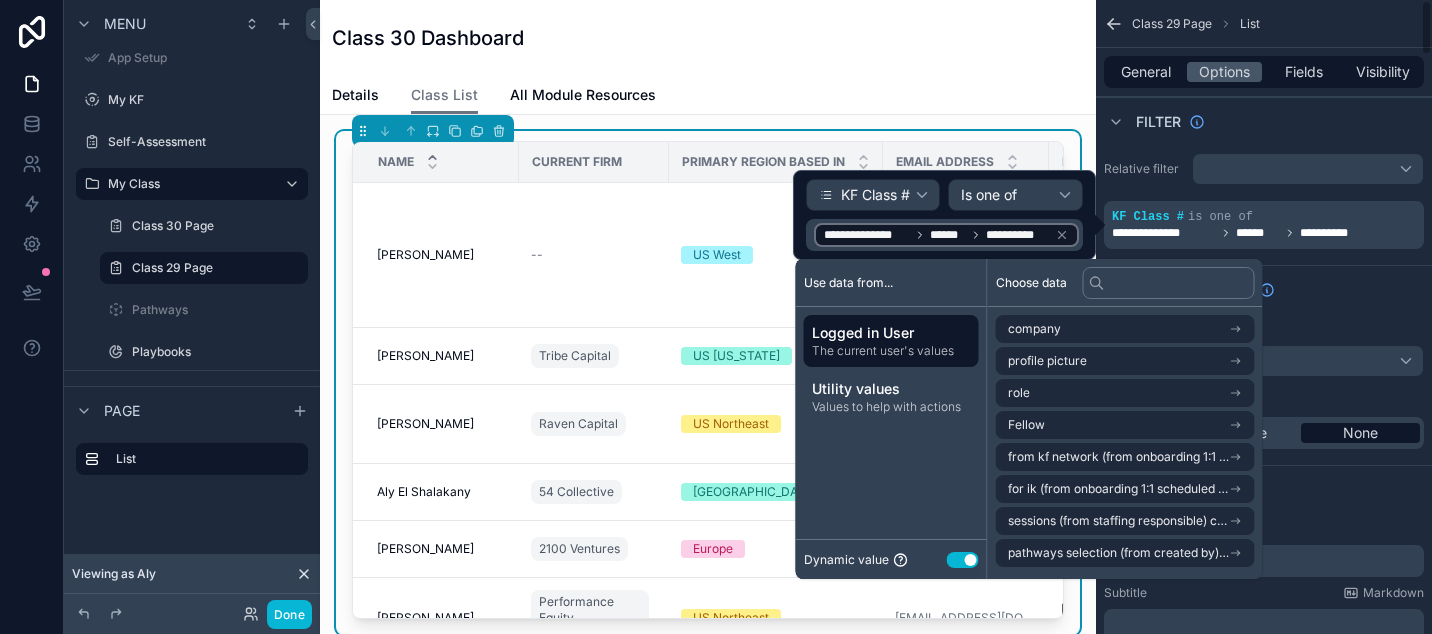 click on "Sort And Limit" at bounding box center [1264, 289] 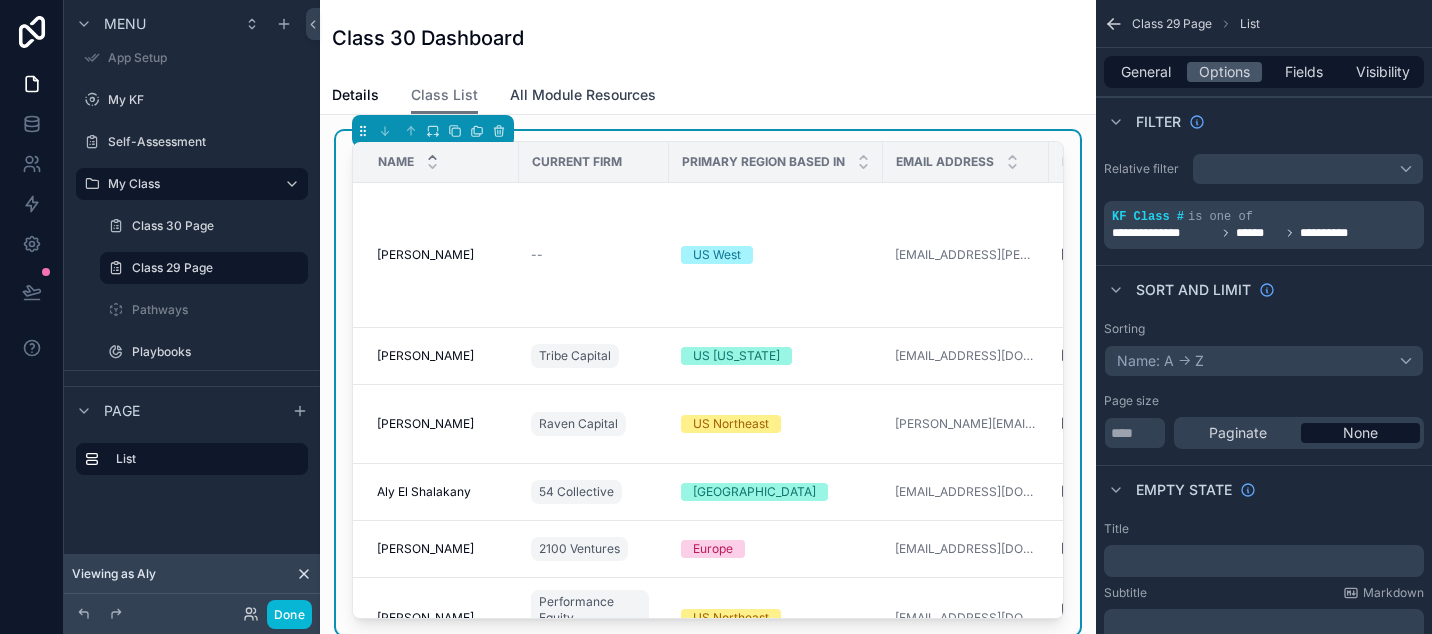 click on "All Module Resources" at bounding box center [583, 95] 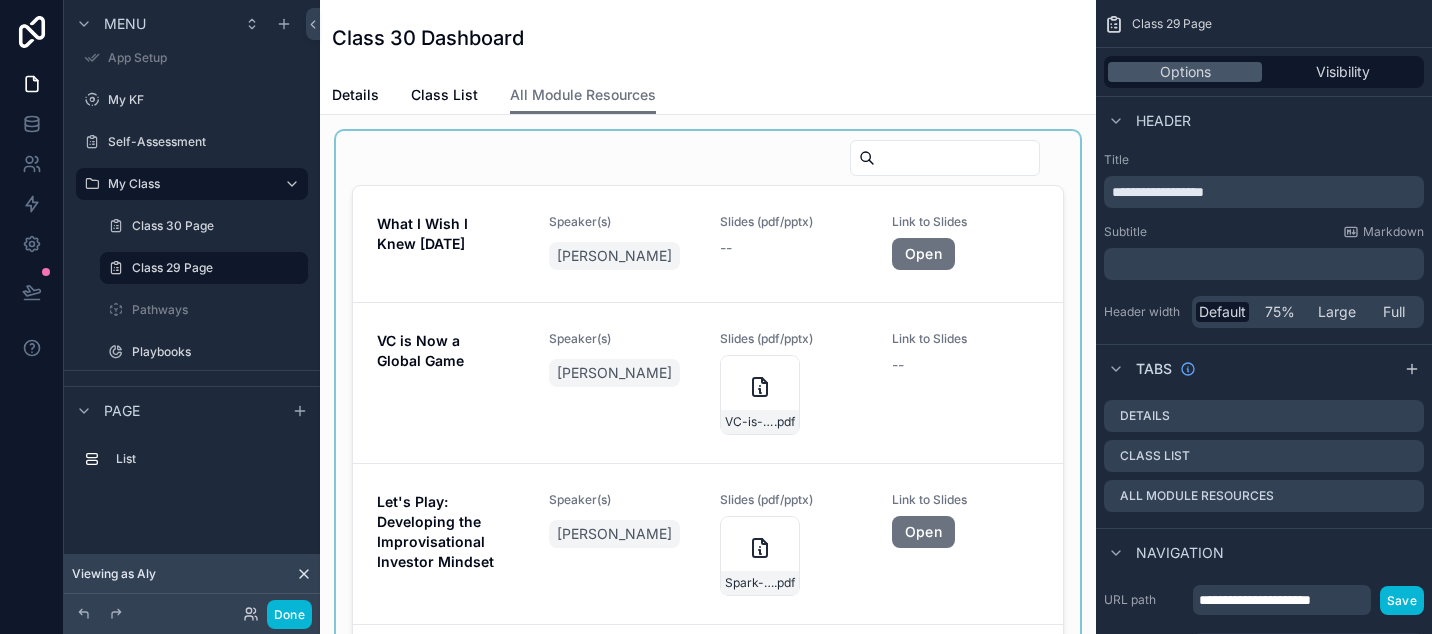 click at bounding box center [708, 404] 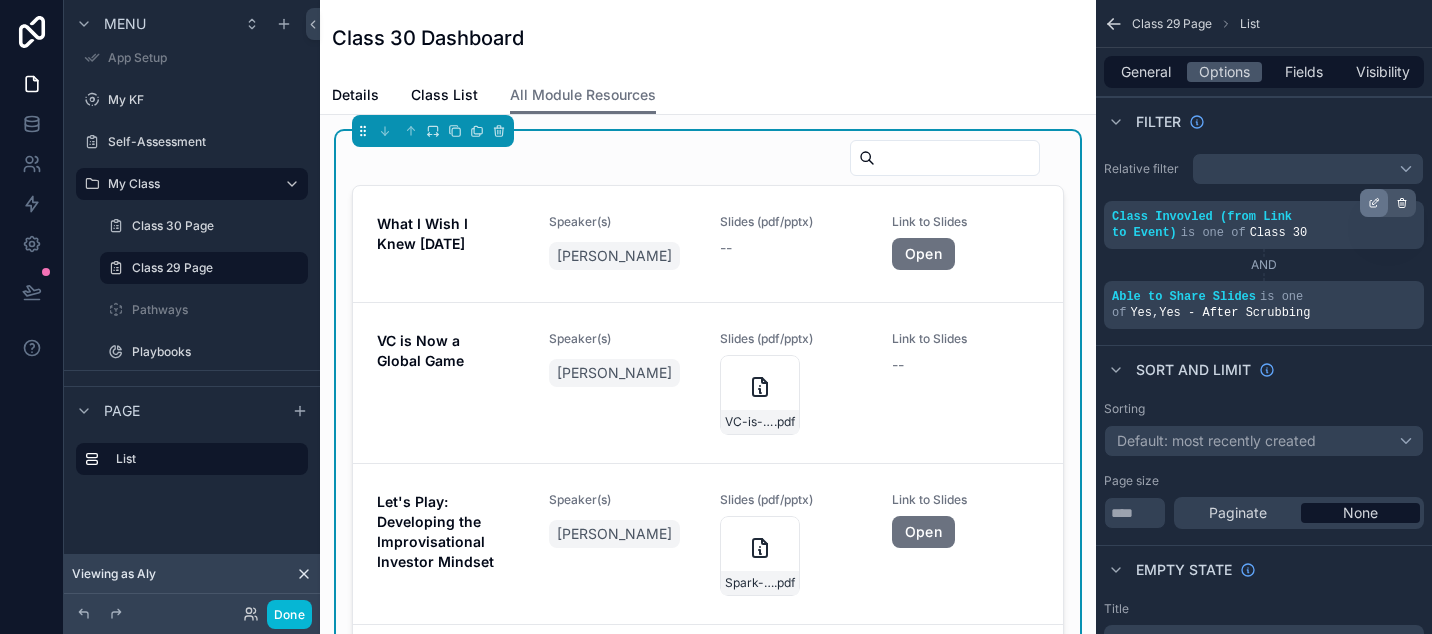 click 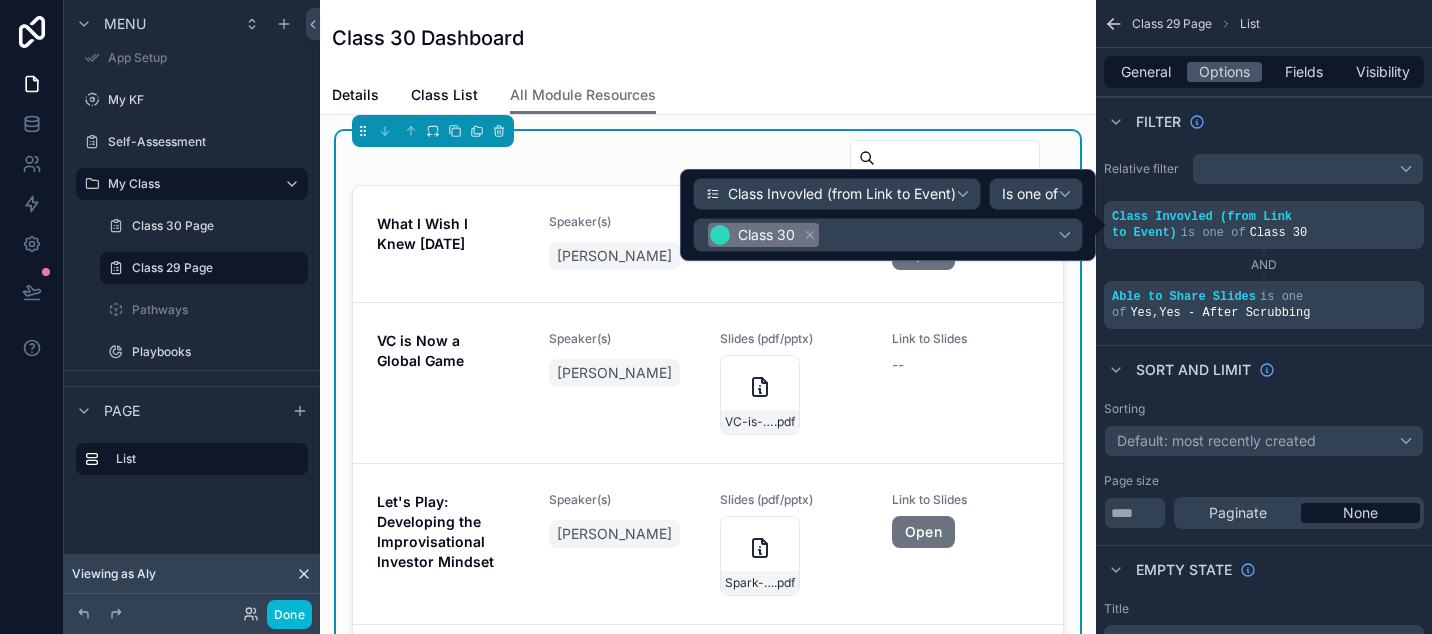 click 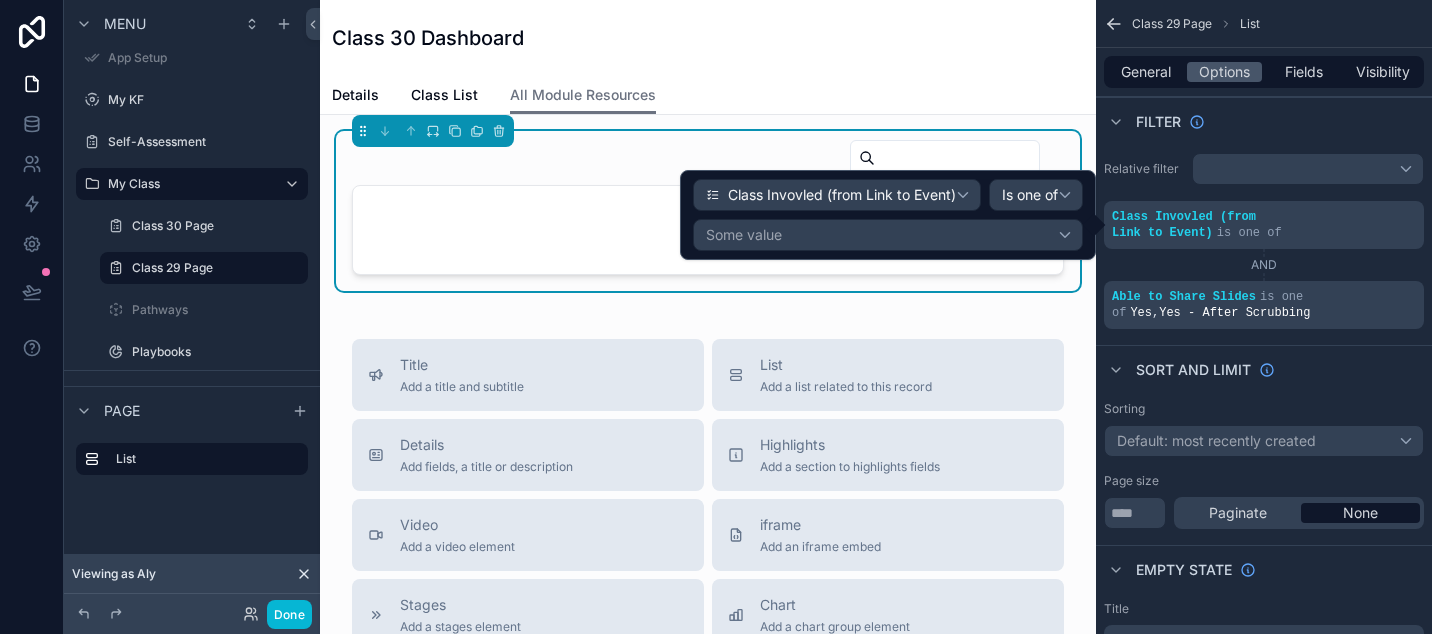 click on "Some value" at bounding box center (888, 235) 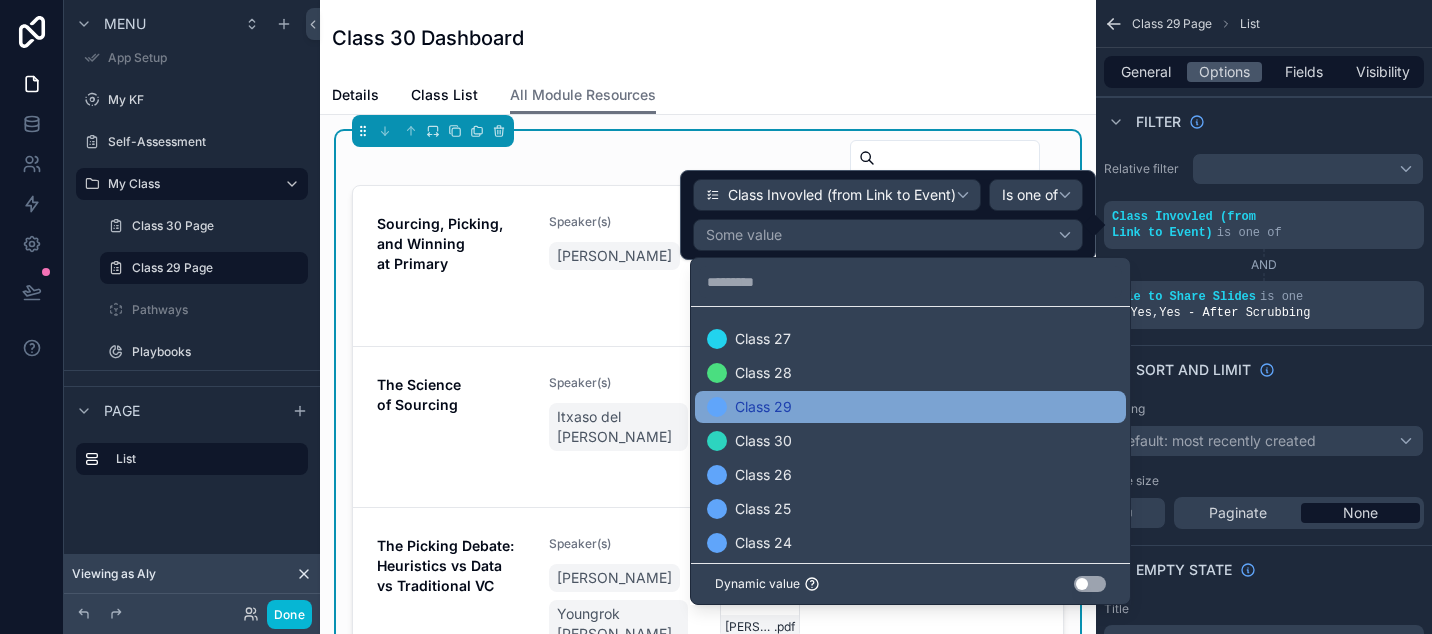 click on "Class 29" at bounding box center (763, 407) 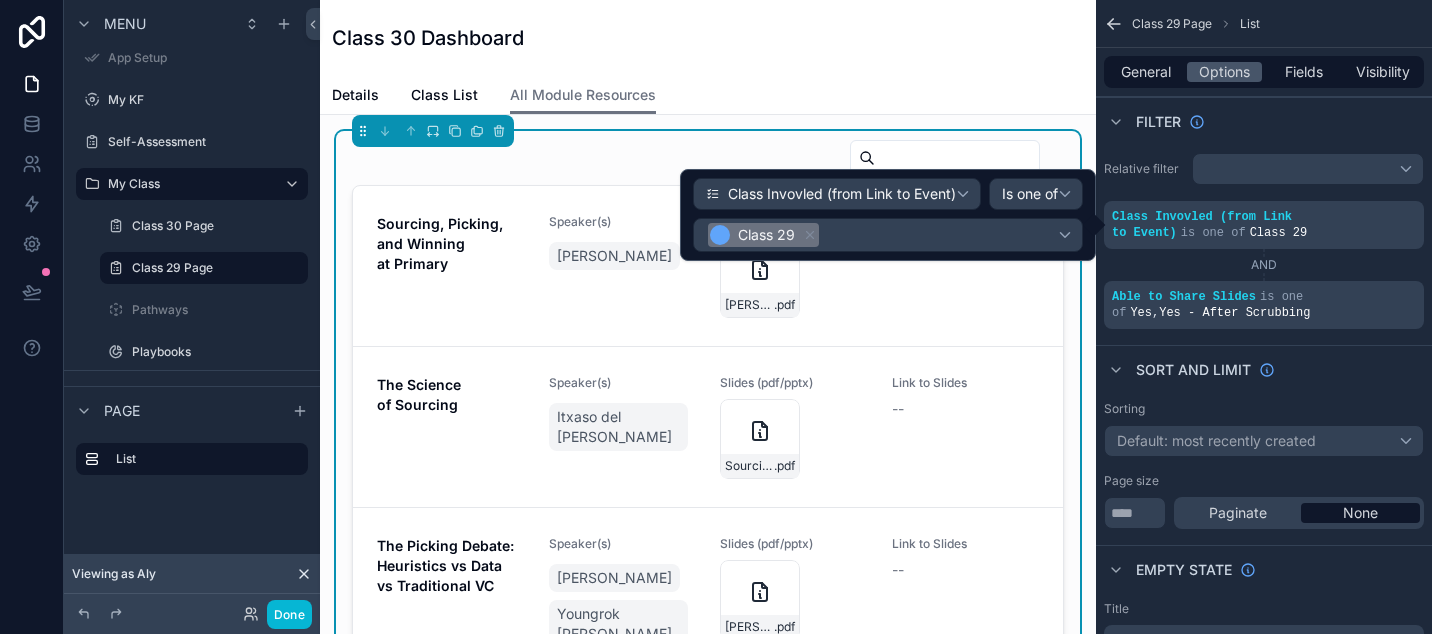 click at bounding box center [708, 162] 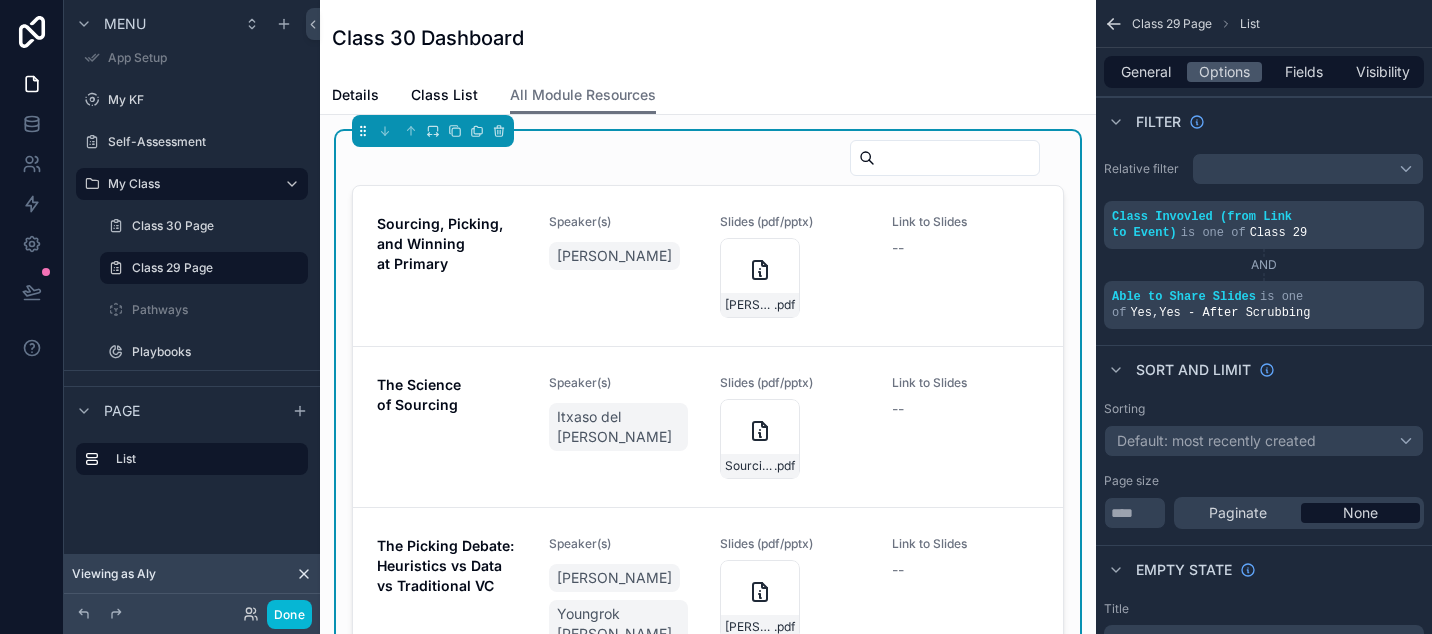 click at bounding box center (708, 162) 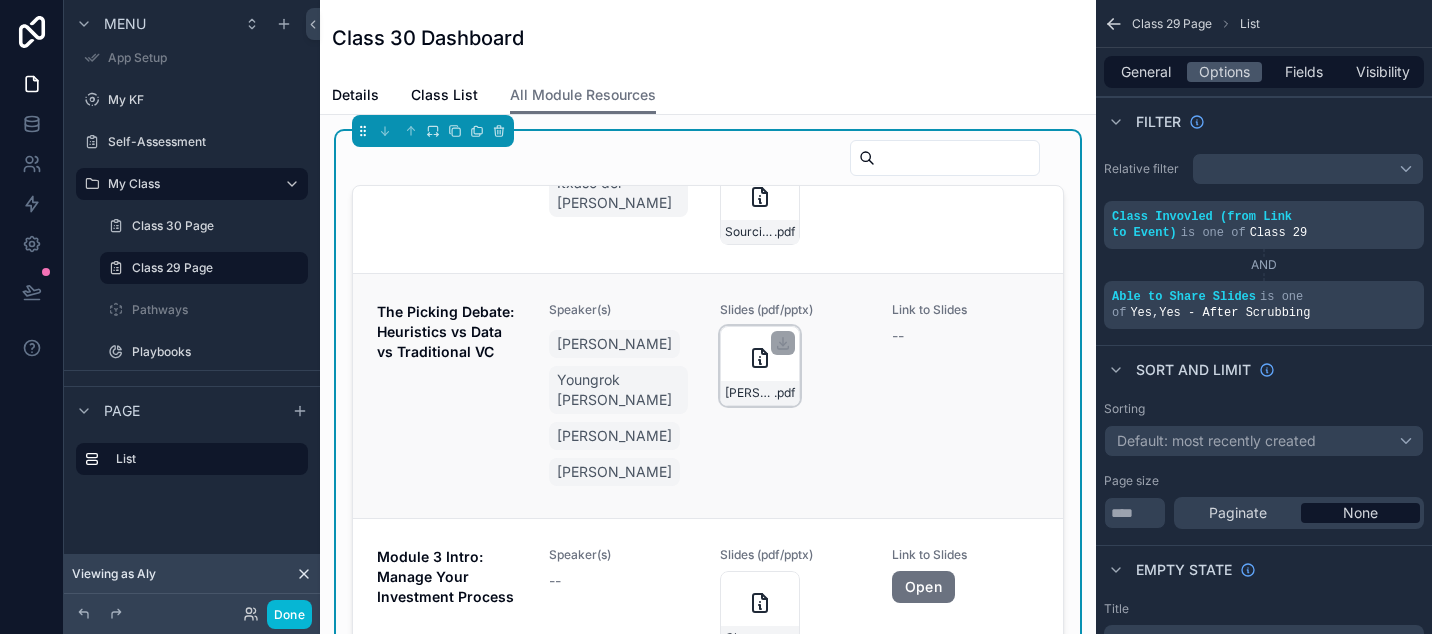scroll, scrollTop: 233, scrollLeft: 0, axis: vertical 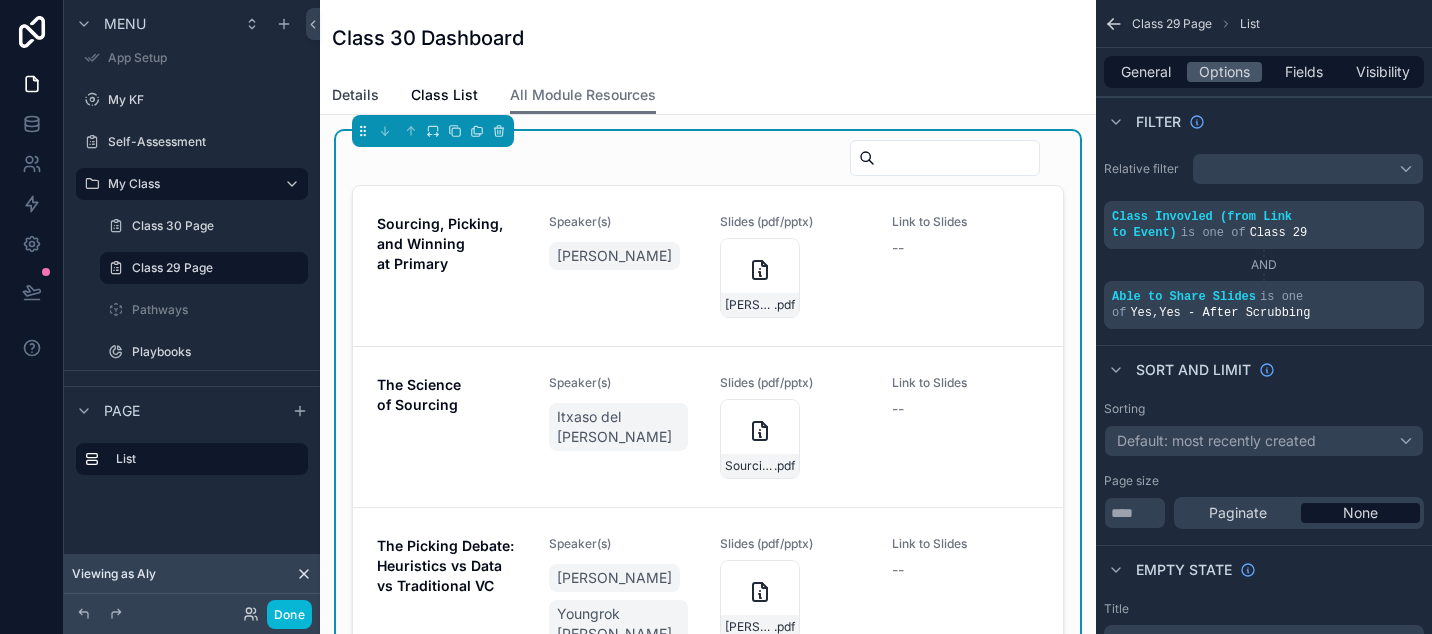 click on "Details" at bounding box center [355, 95] 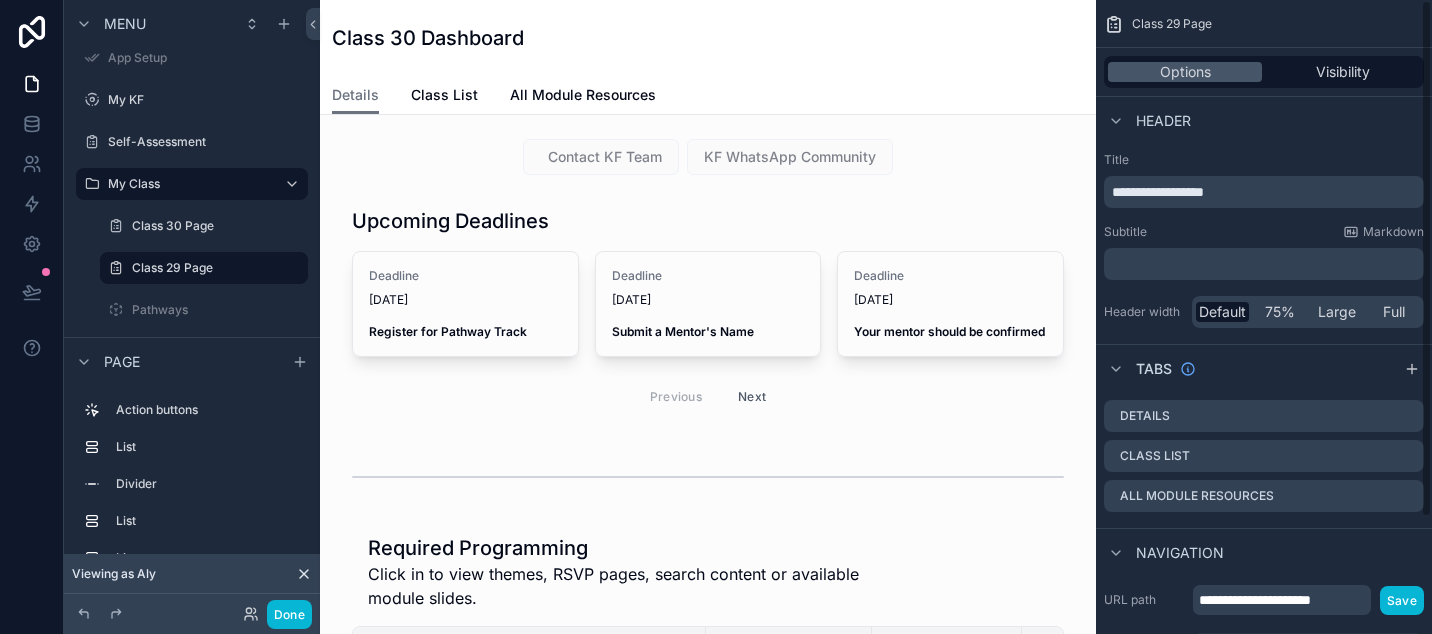 click on "**********" at bounding box center (1158, 192) 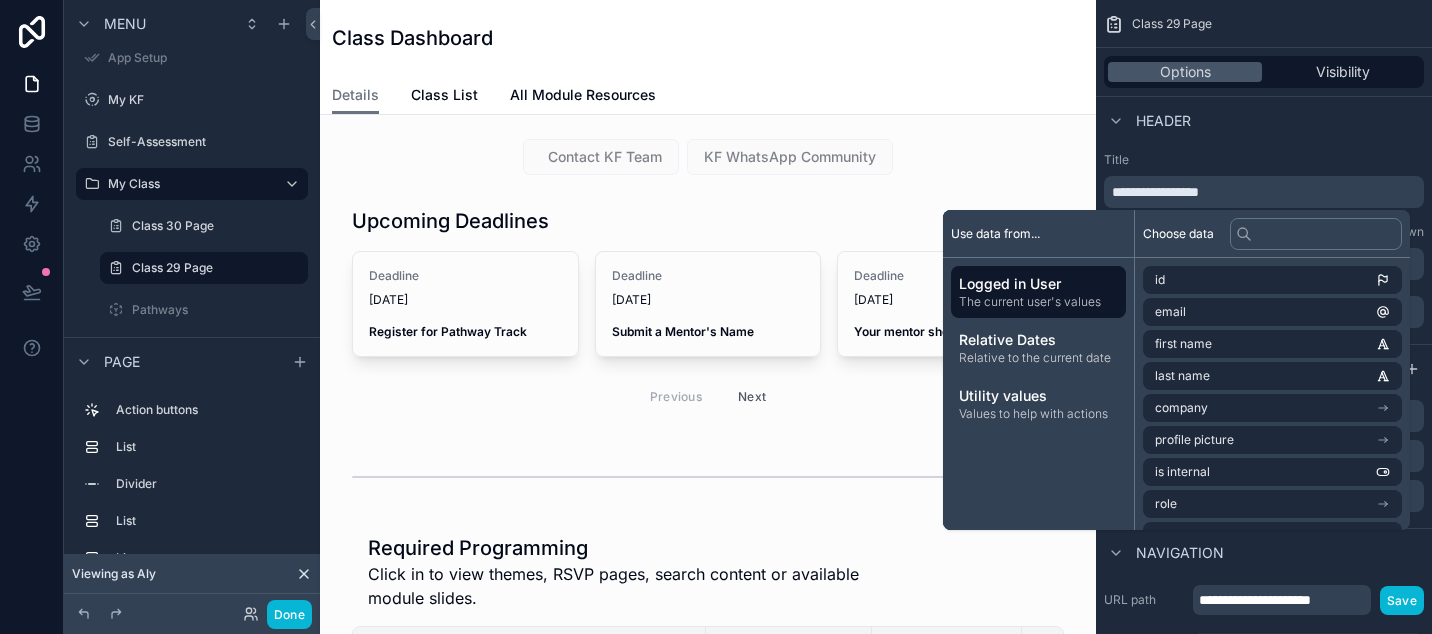 type 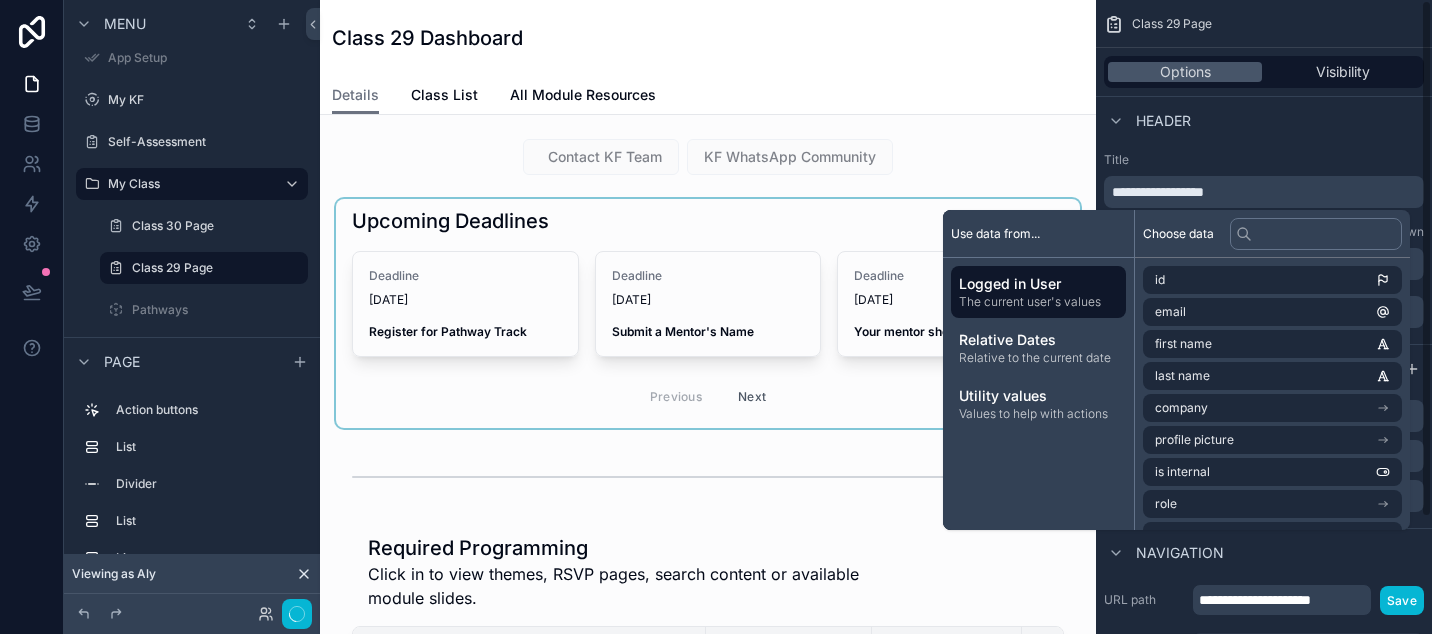 click at bounding box center [708, 313] 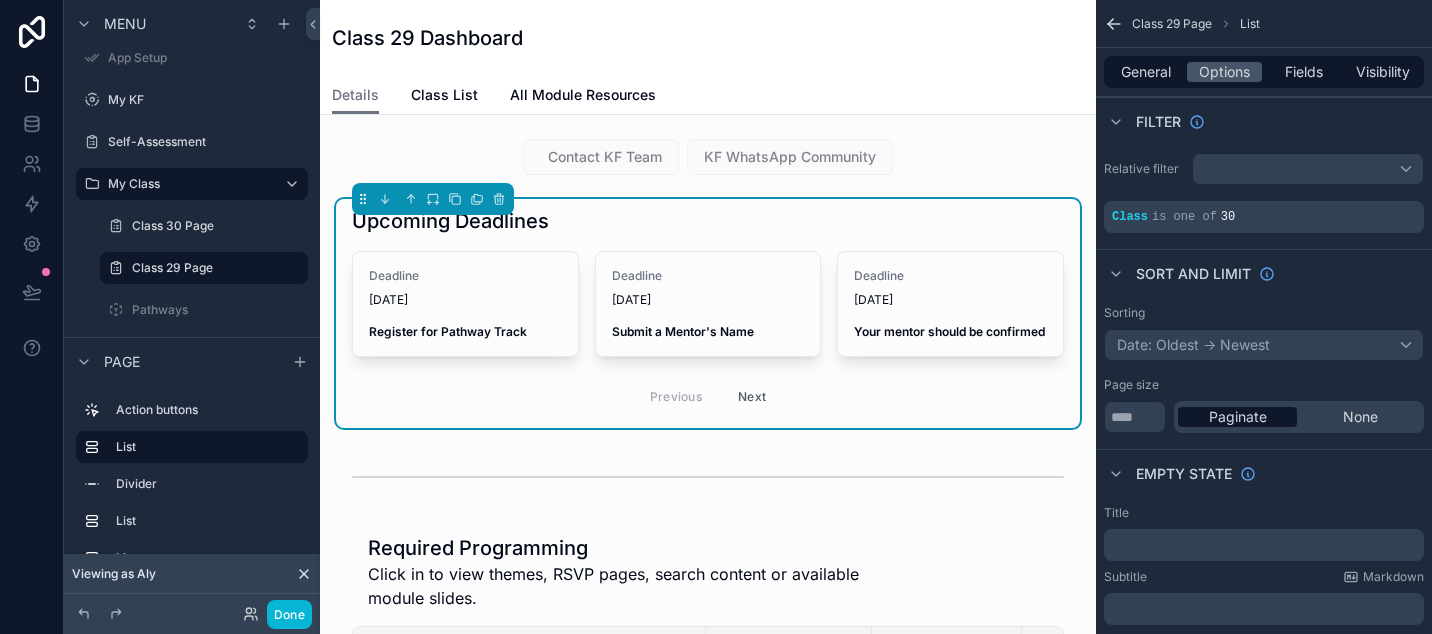 click on "Previous Next" at bounding box center (708, 396) 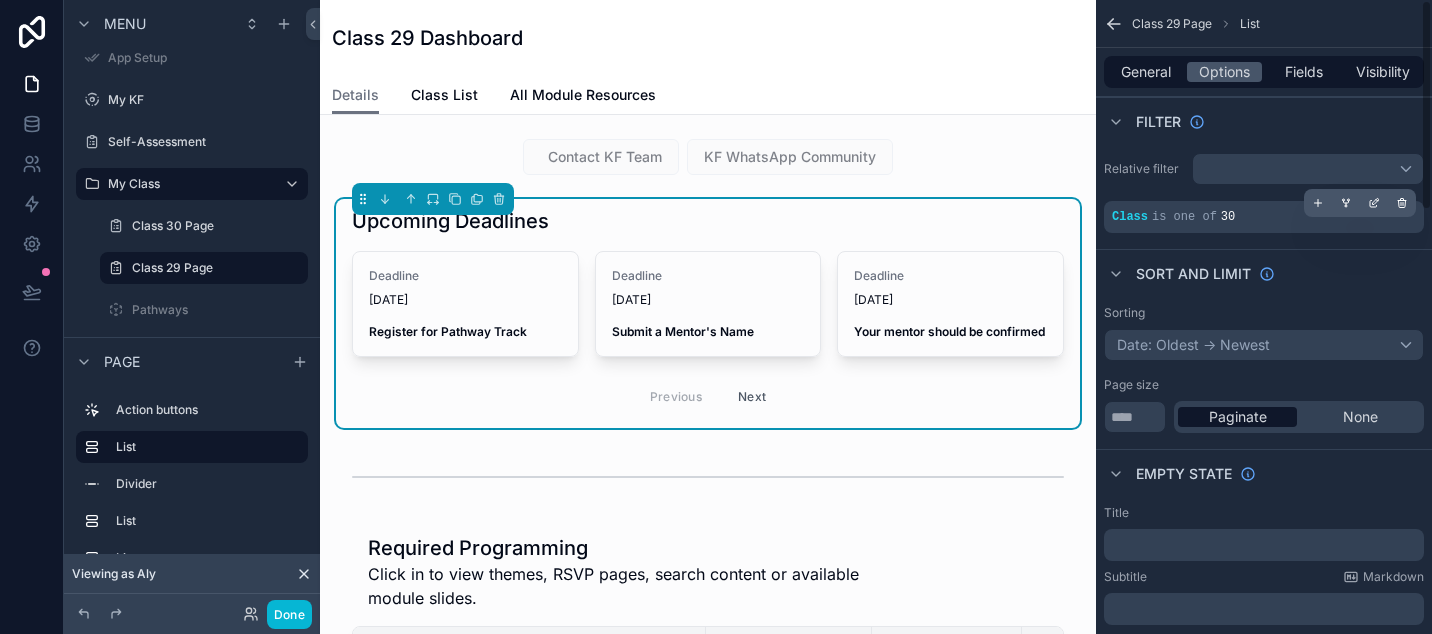 click on "Class is one of 30" at bounding box center [1264, 217] 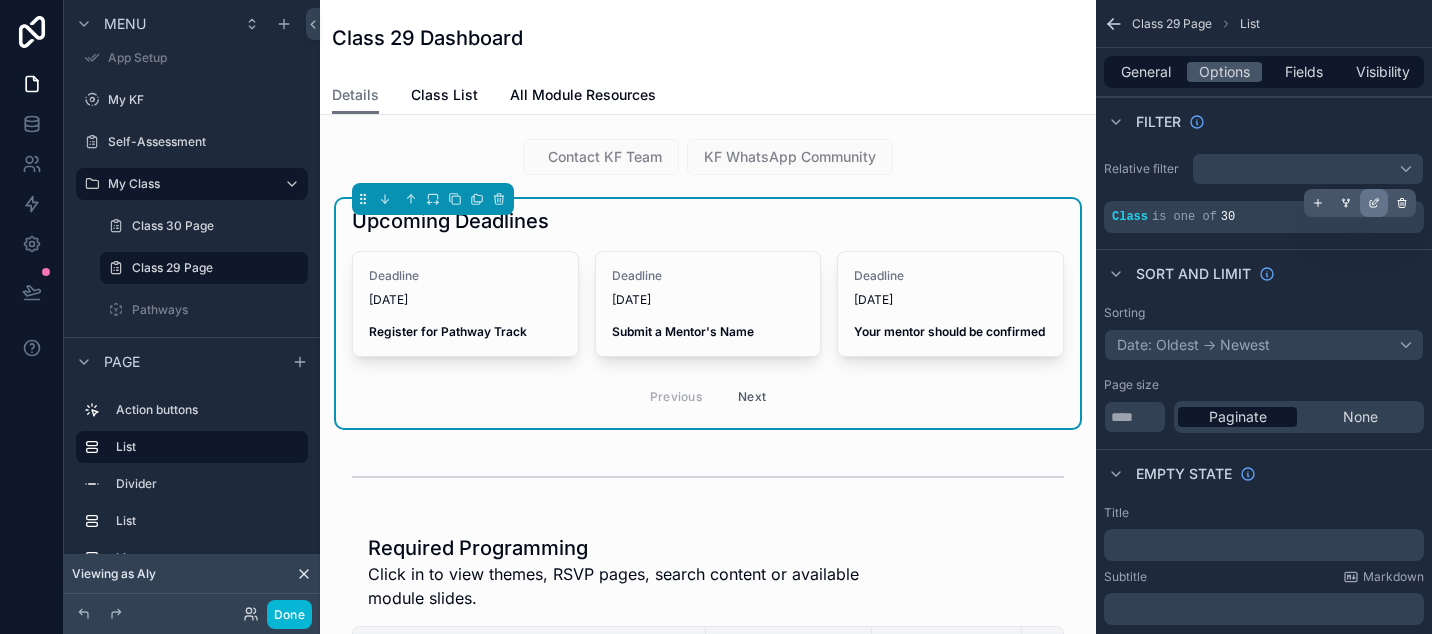 click at bounding box center [1374, 203] 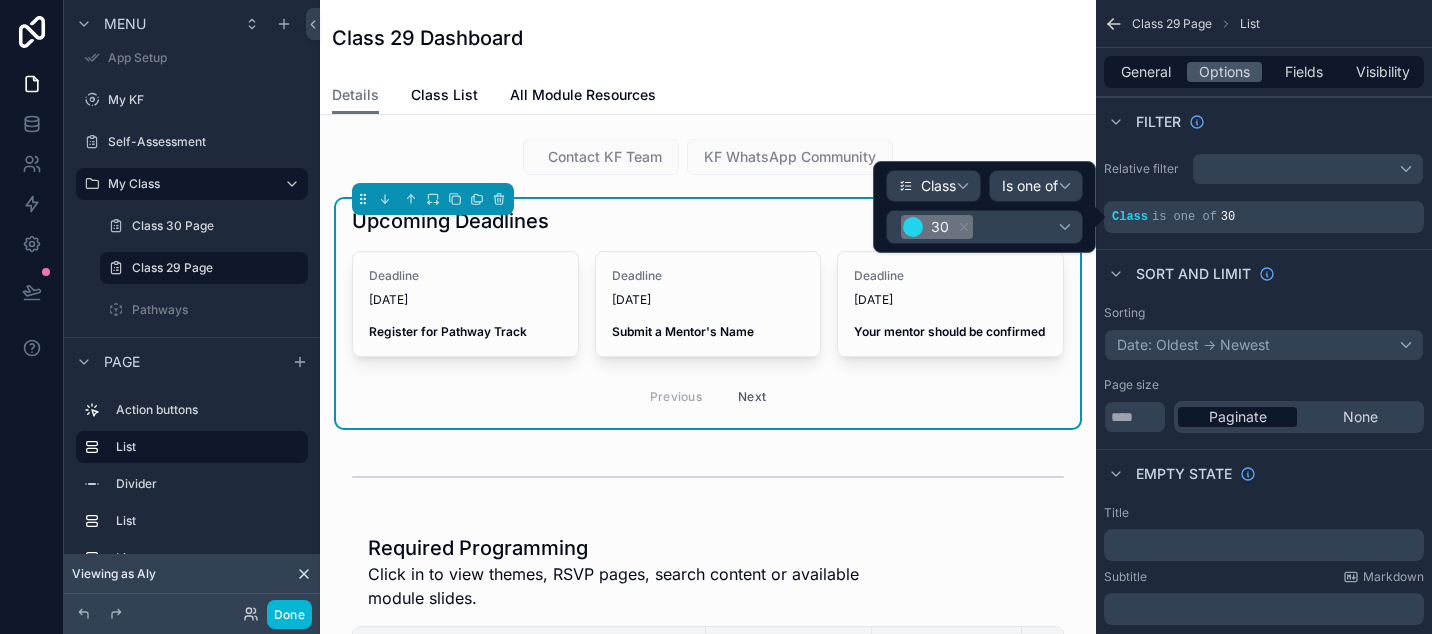 click on "30" at bounding box center [984, 227] 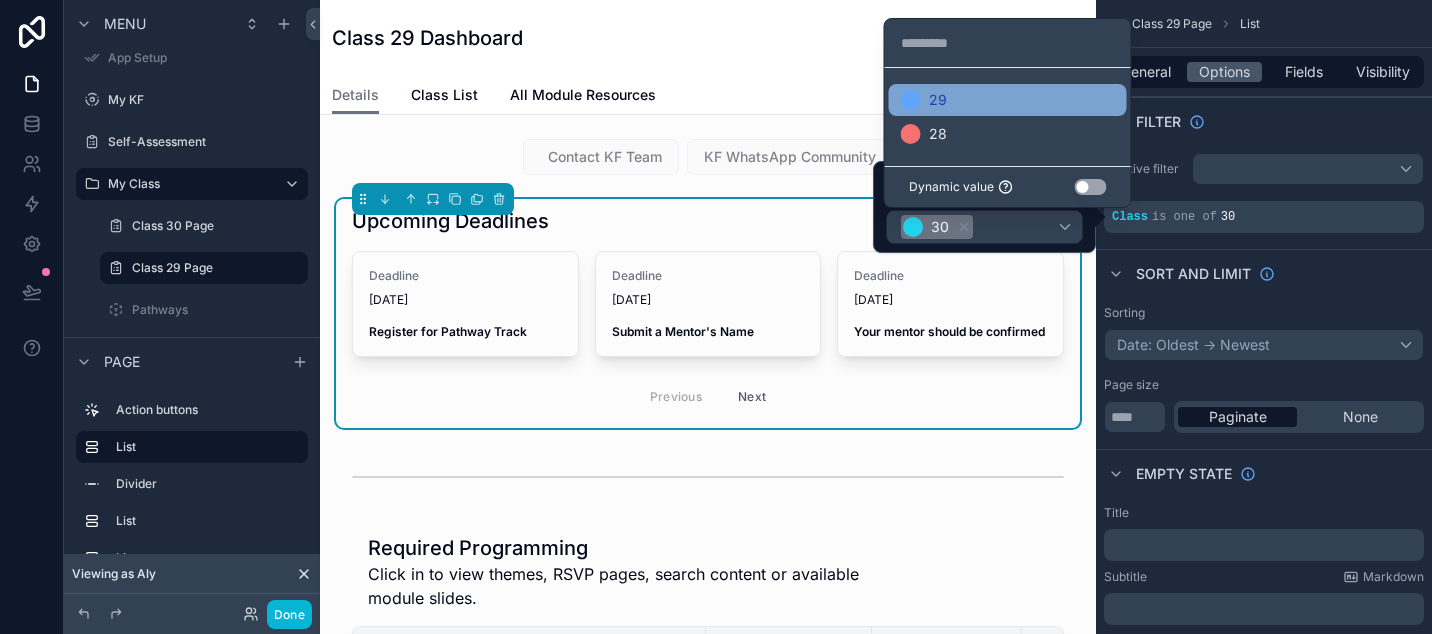 click on "29" at bounding box center (924, 100) 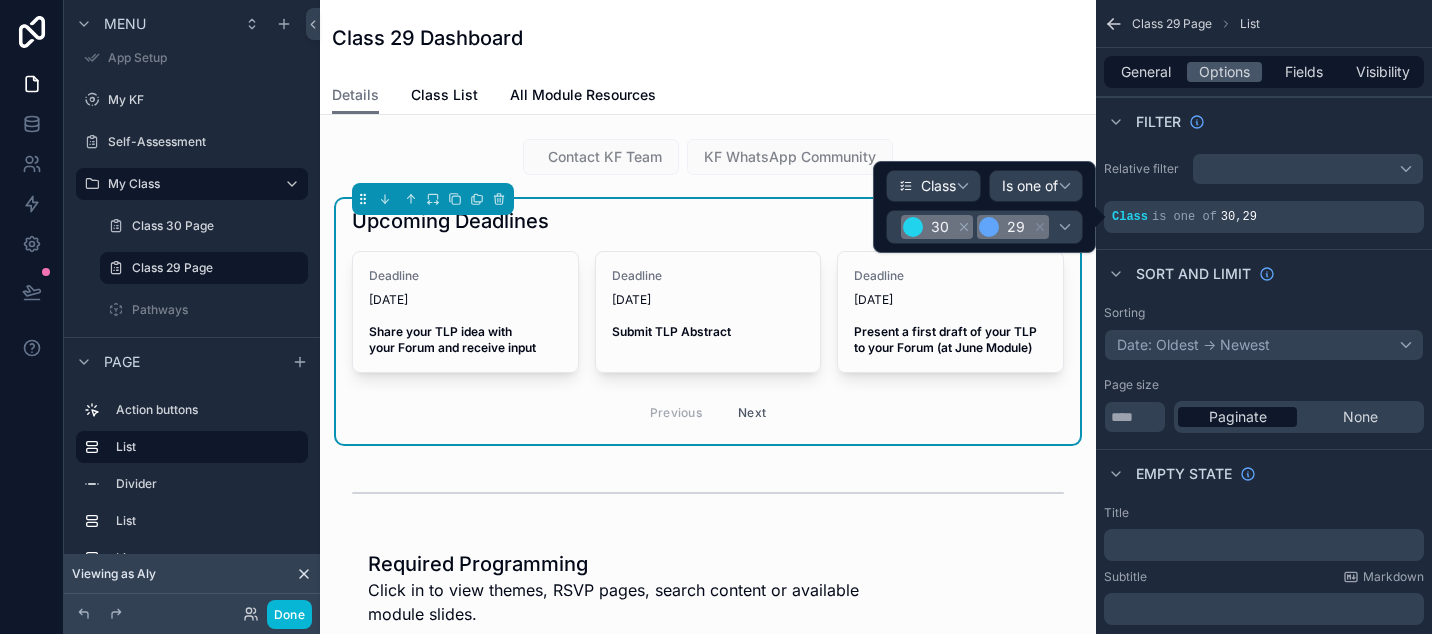 click 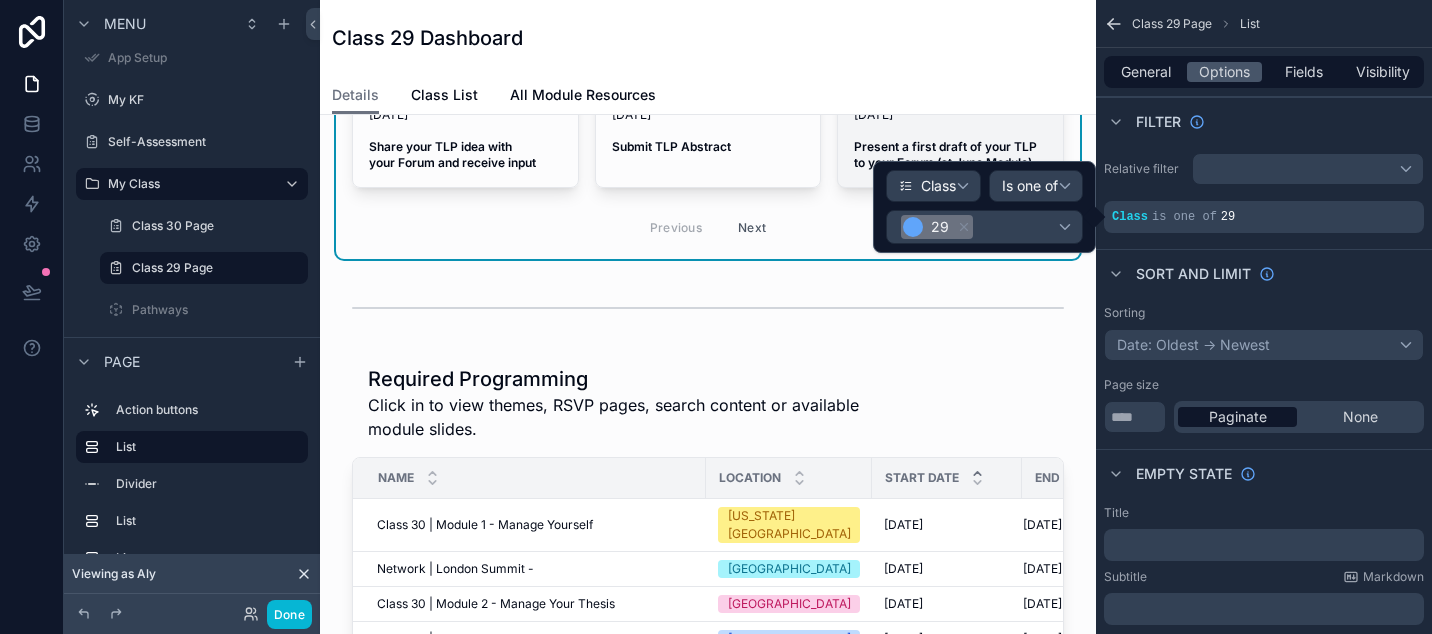 scroll, scrollTop: 191, scrollLeft: 0, axis: vertical 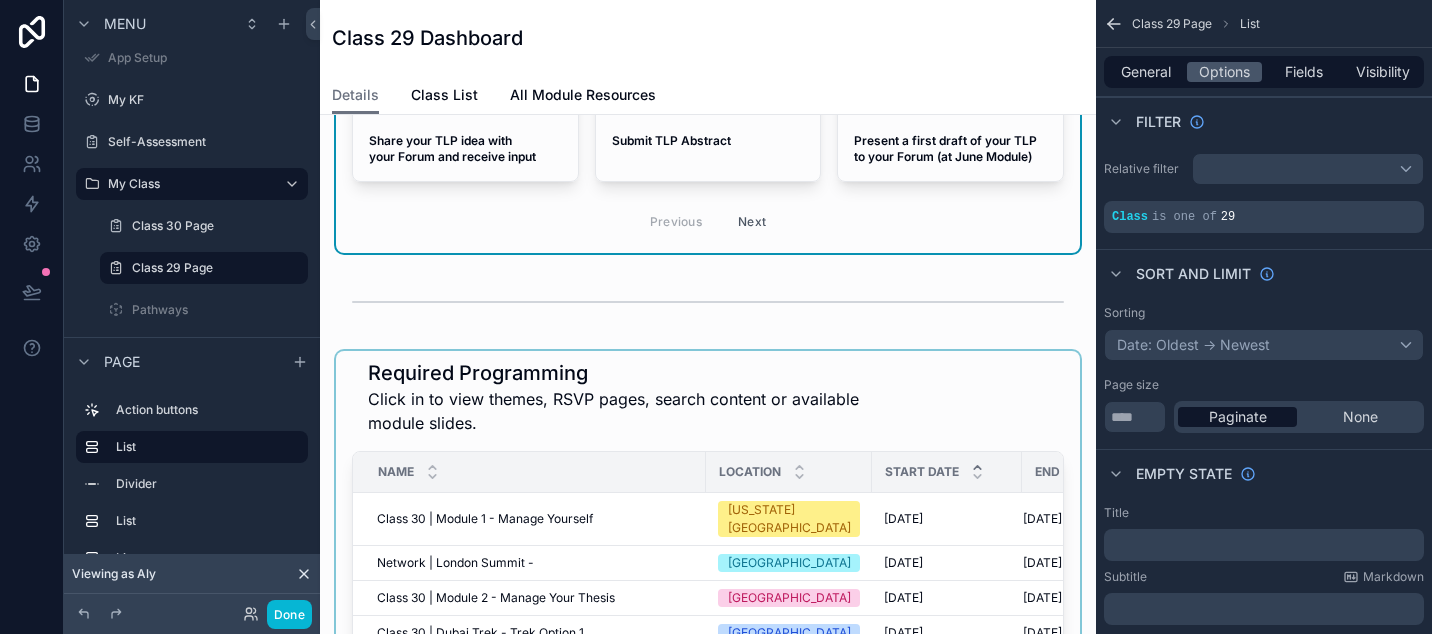 click at bounding box center [708, 648] 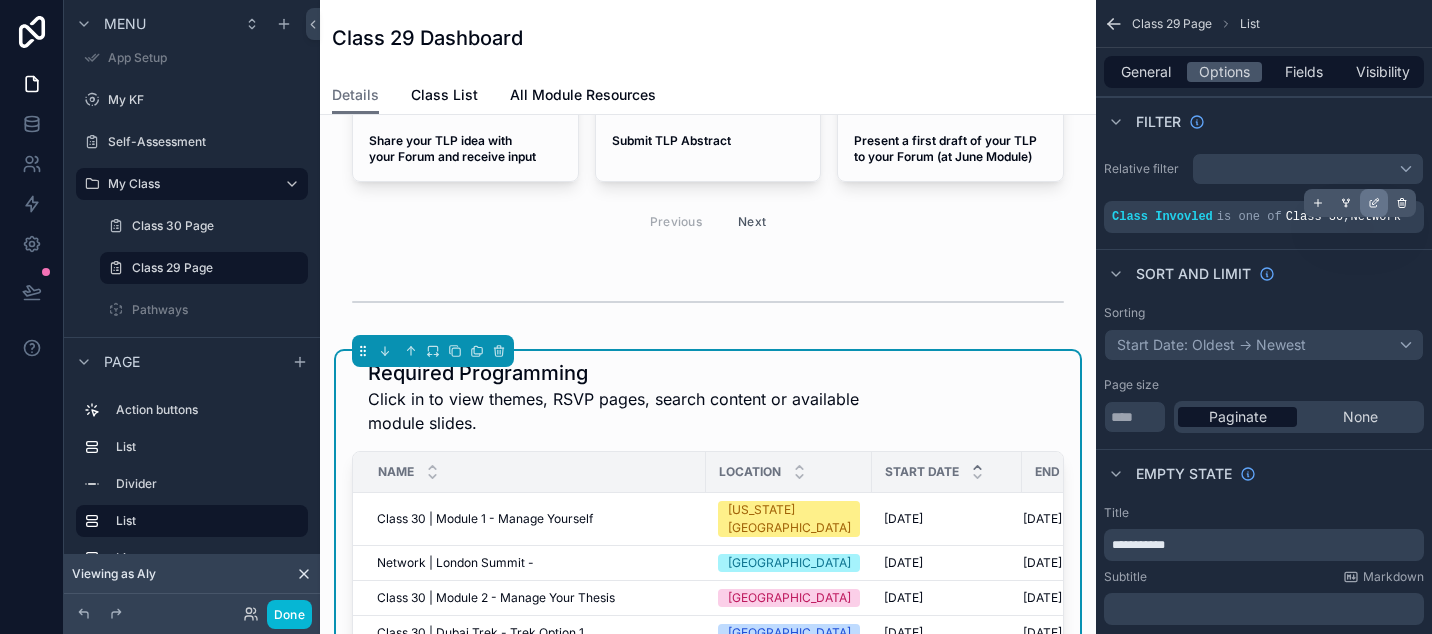 click 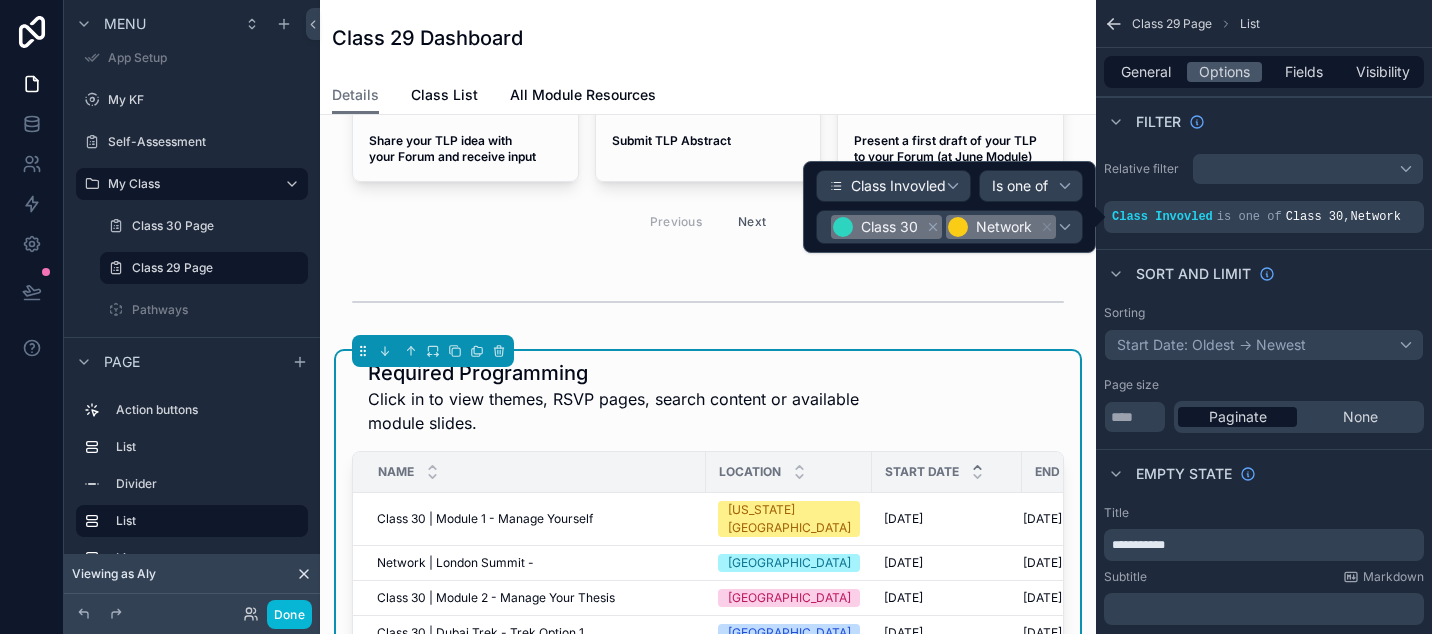 click 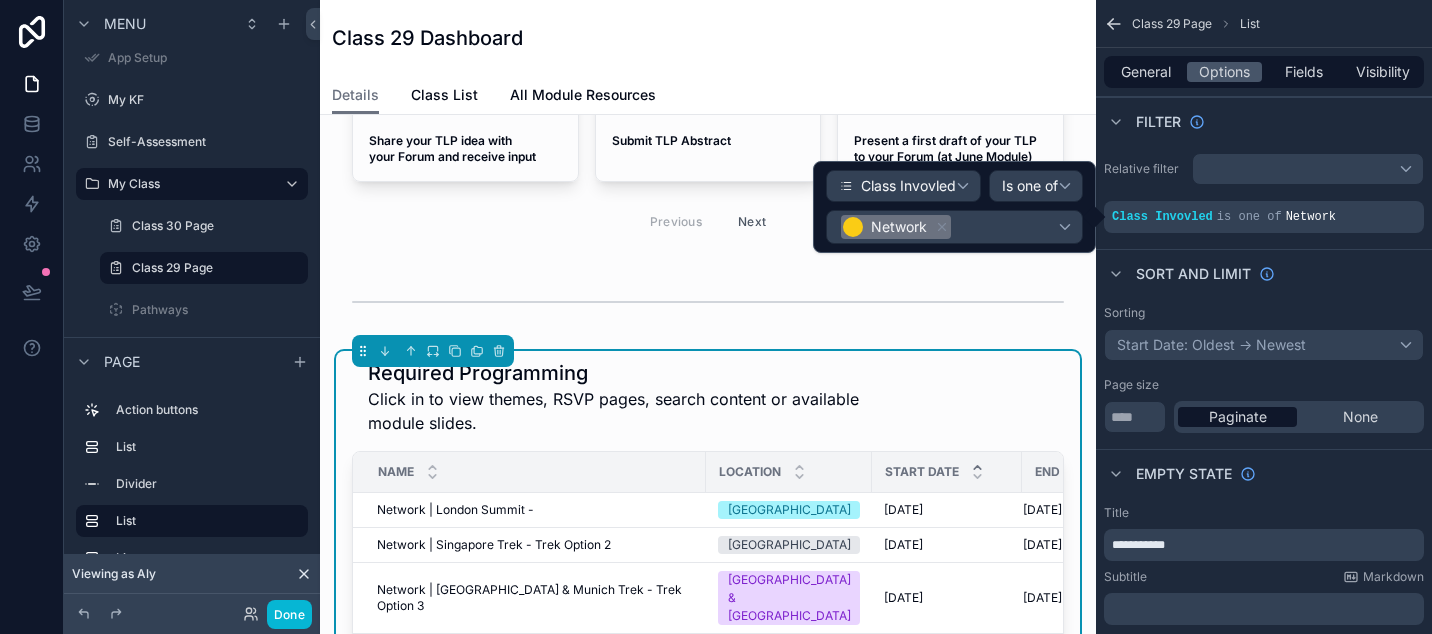 click on "Network" at bounding box center [954, 227] 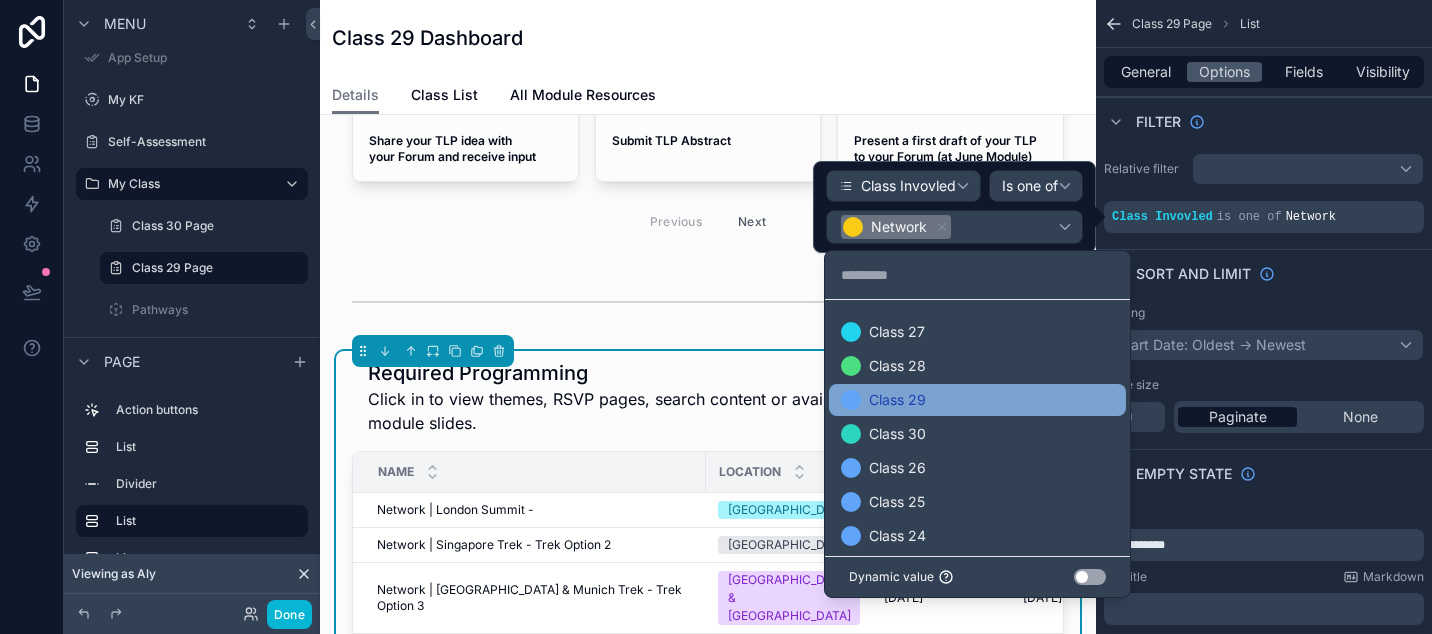 click on "Class 29" at bounding box center (977, 400) 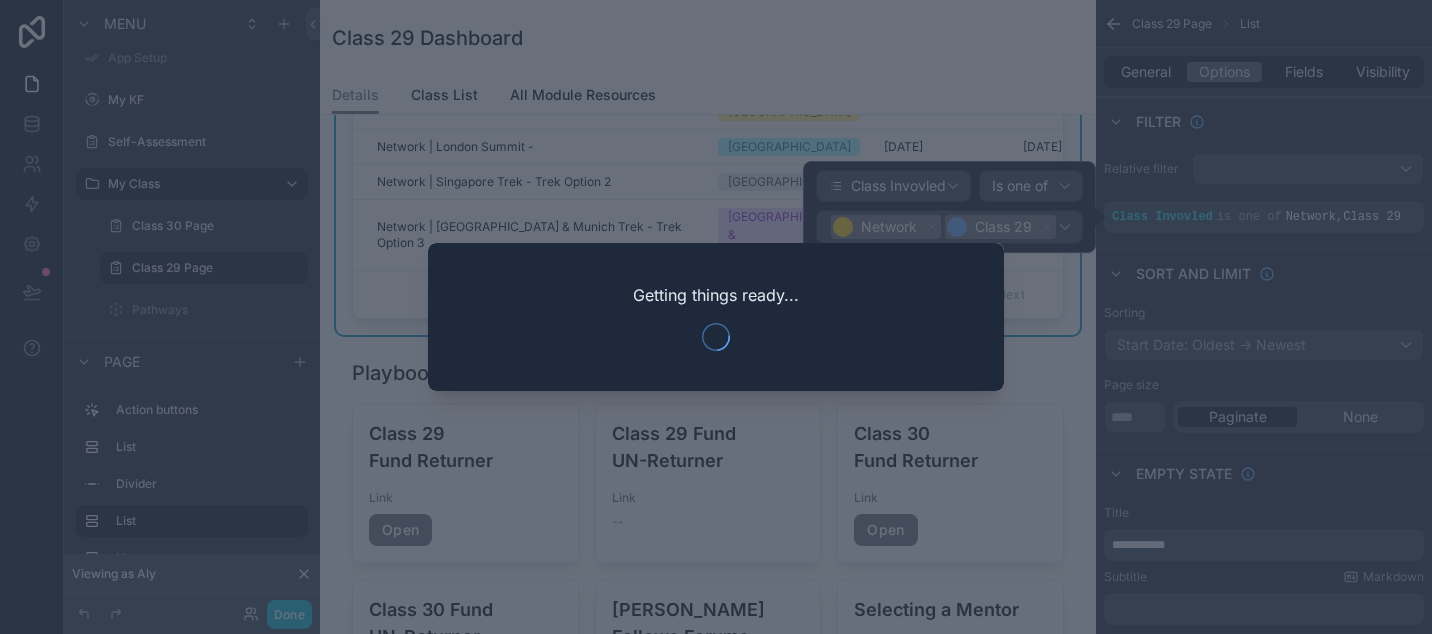 scroll, scrollTop: 705, scrollLeft: 0, axis: vertical 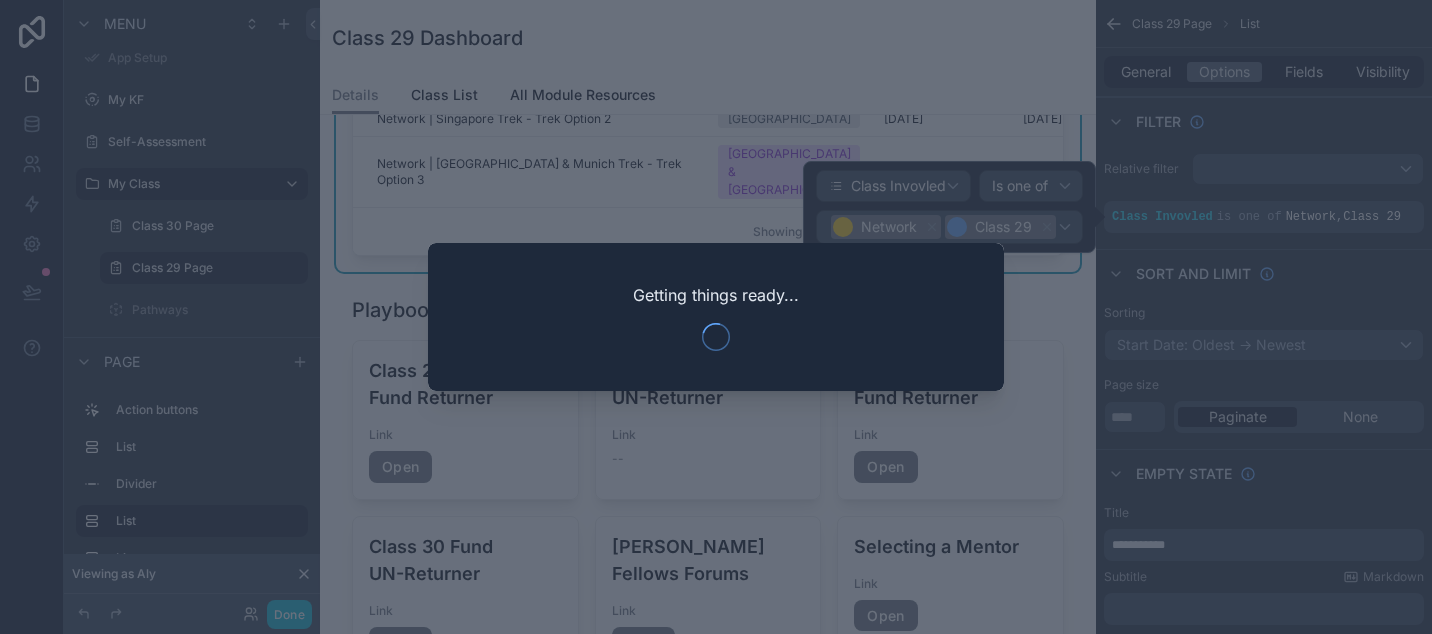 click at bounding box center (716, 317) 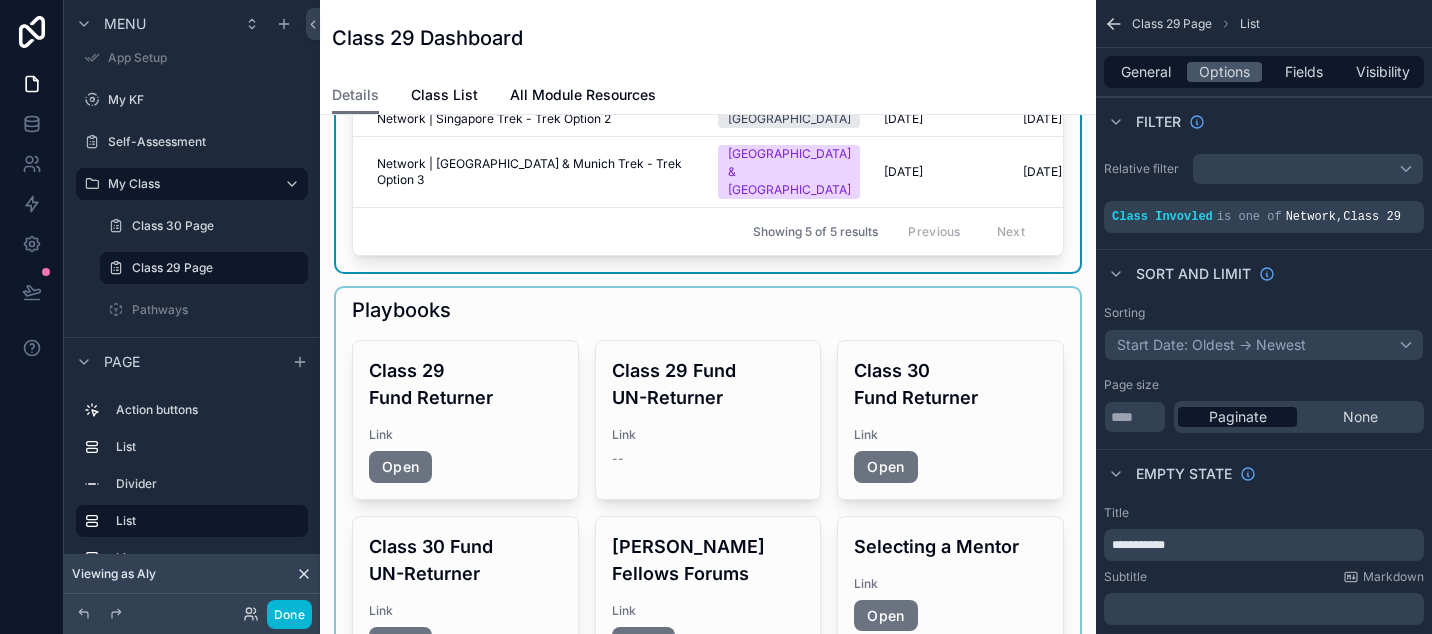 click at bounding box center (708, 665) 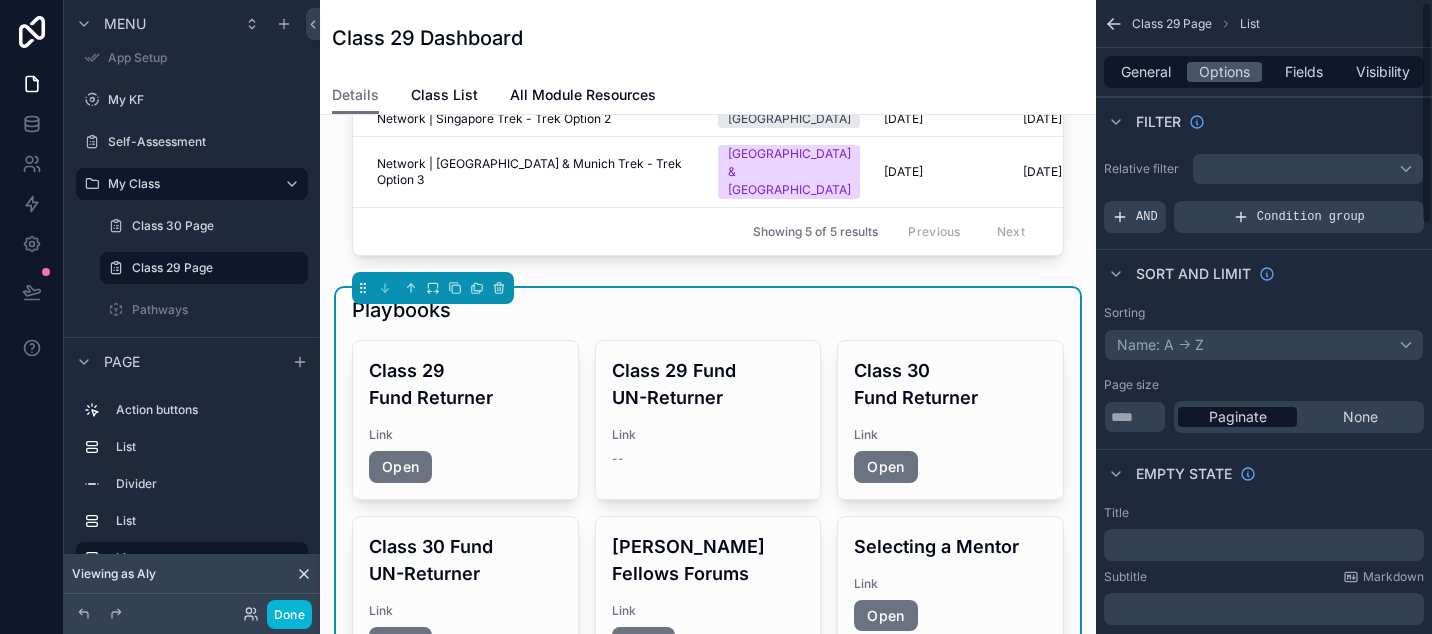 scroll, scrollTop: 9, scrollLeft: 0, axis: vertical 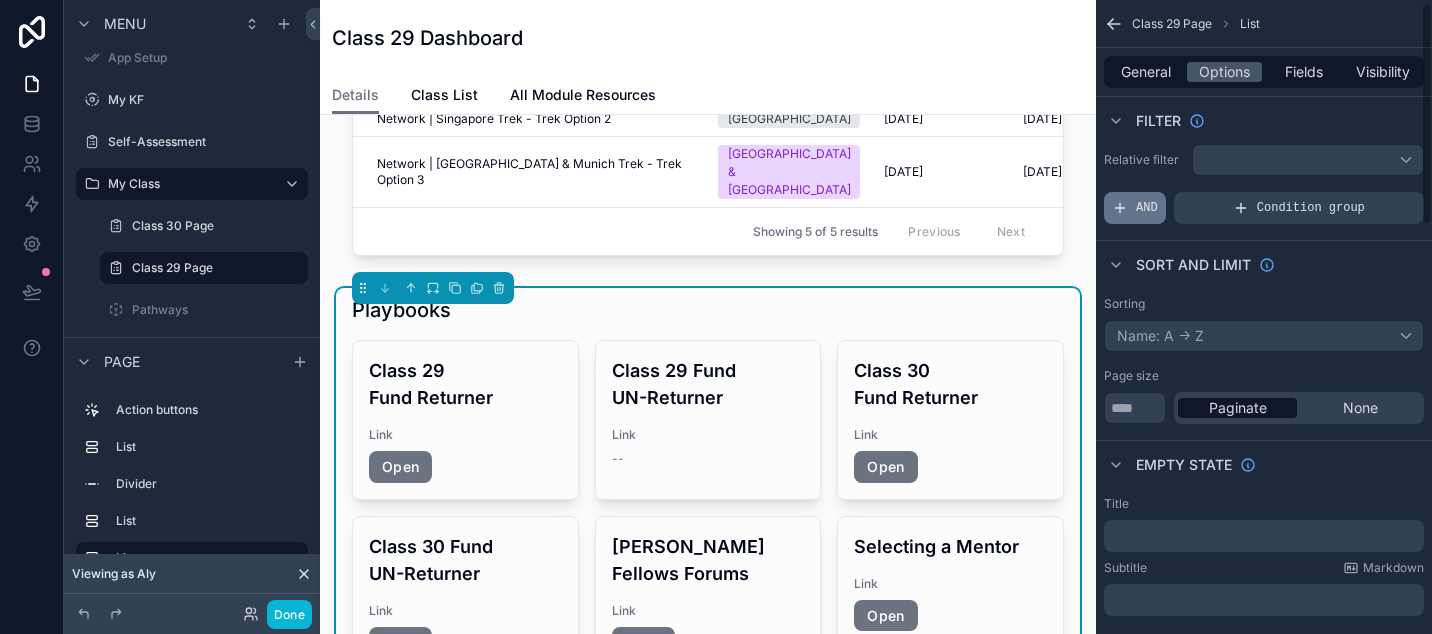 click on "AND" at bounding box center (1147, 208) 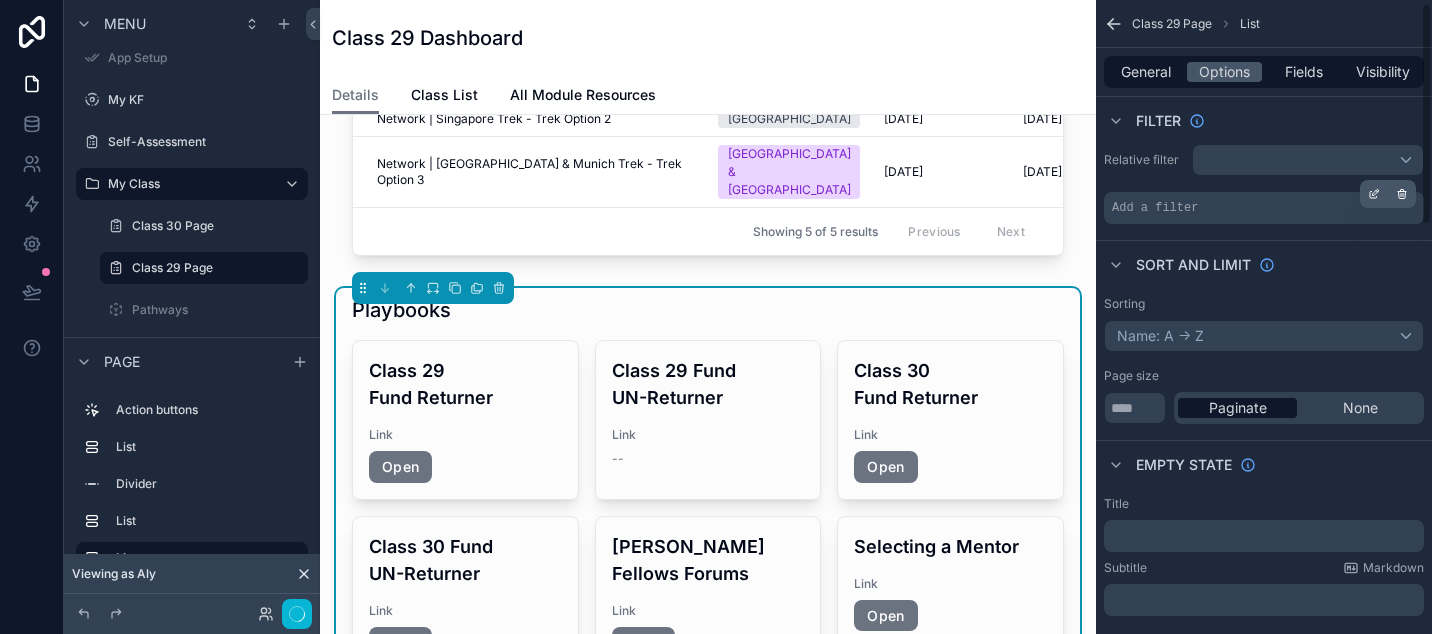 click on "Add a filter" at bounding box center [1155, 208] 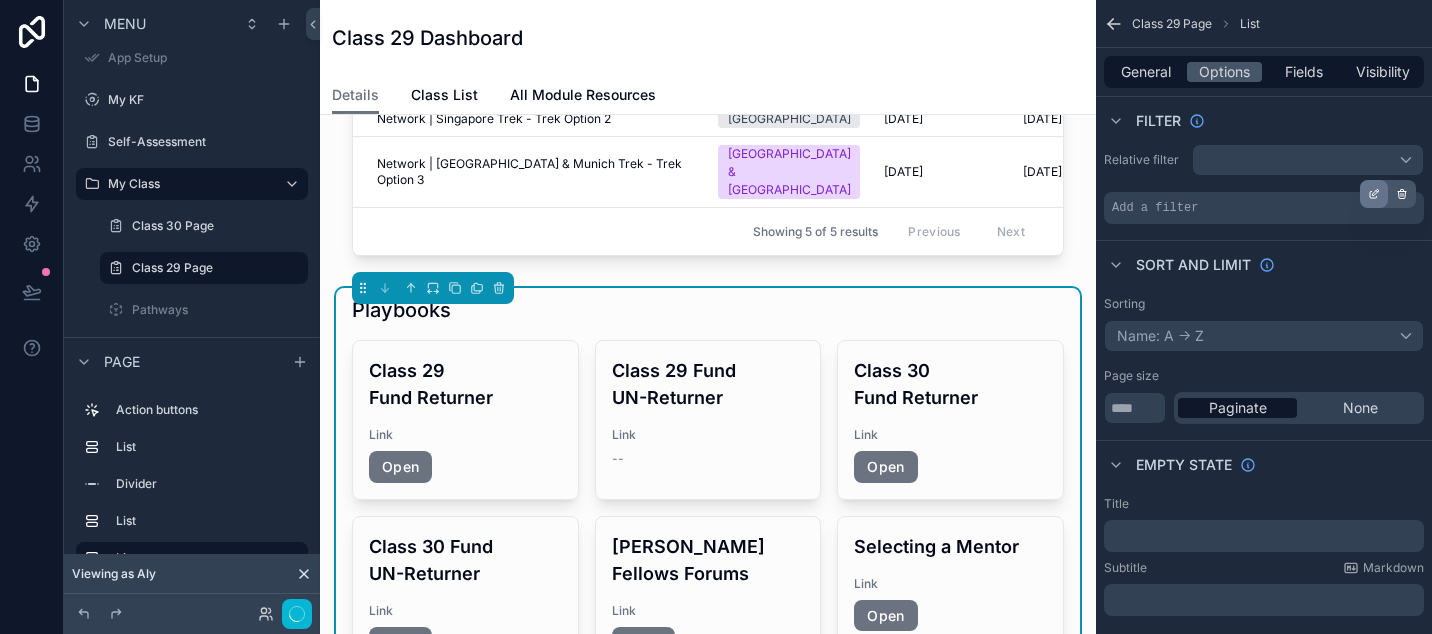 click at bounding box center (1374, 194) 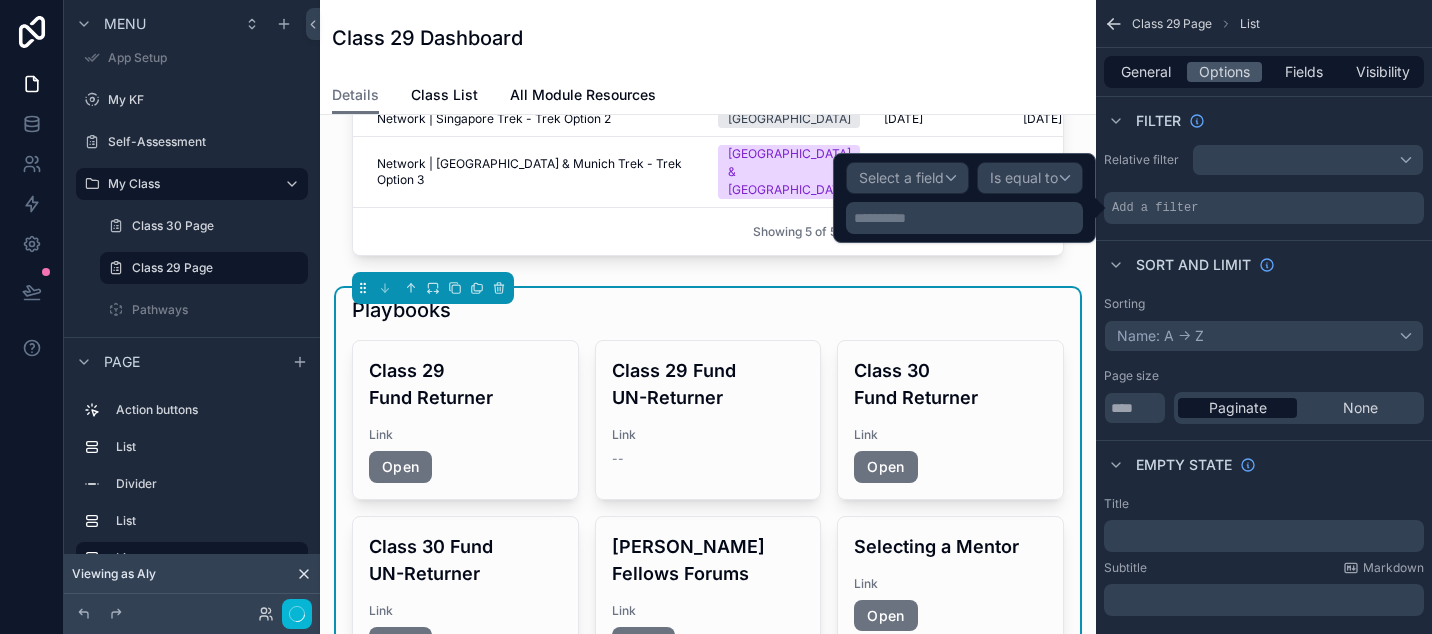 click on "Select a field" at bounding box center (907, 178) 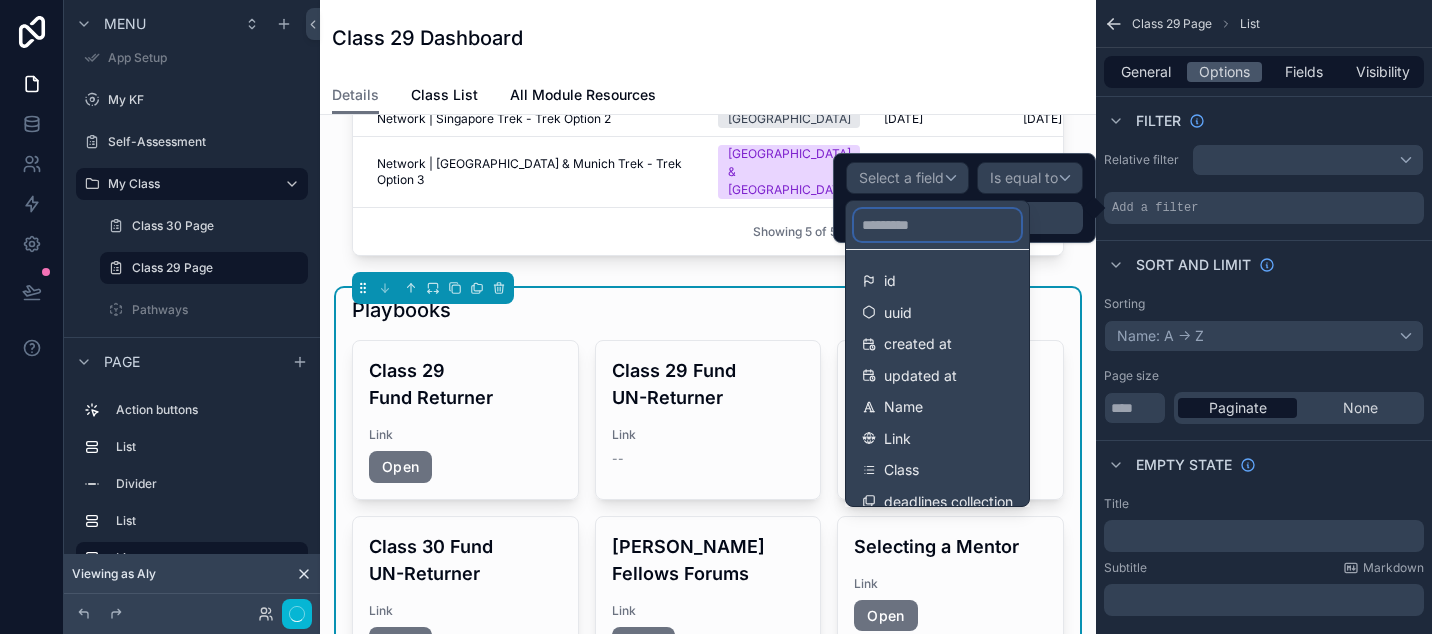 click at bounding box center [937, 225] 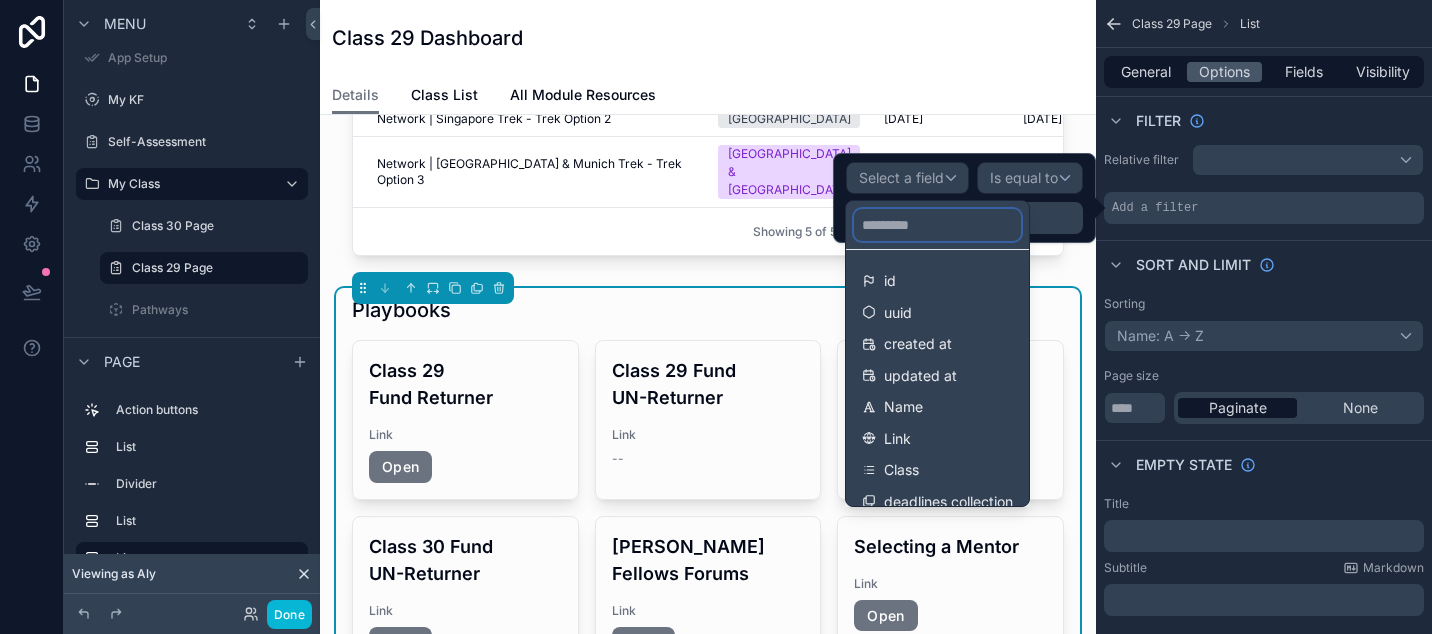 click at bounding box center [937, 225] 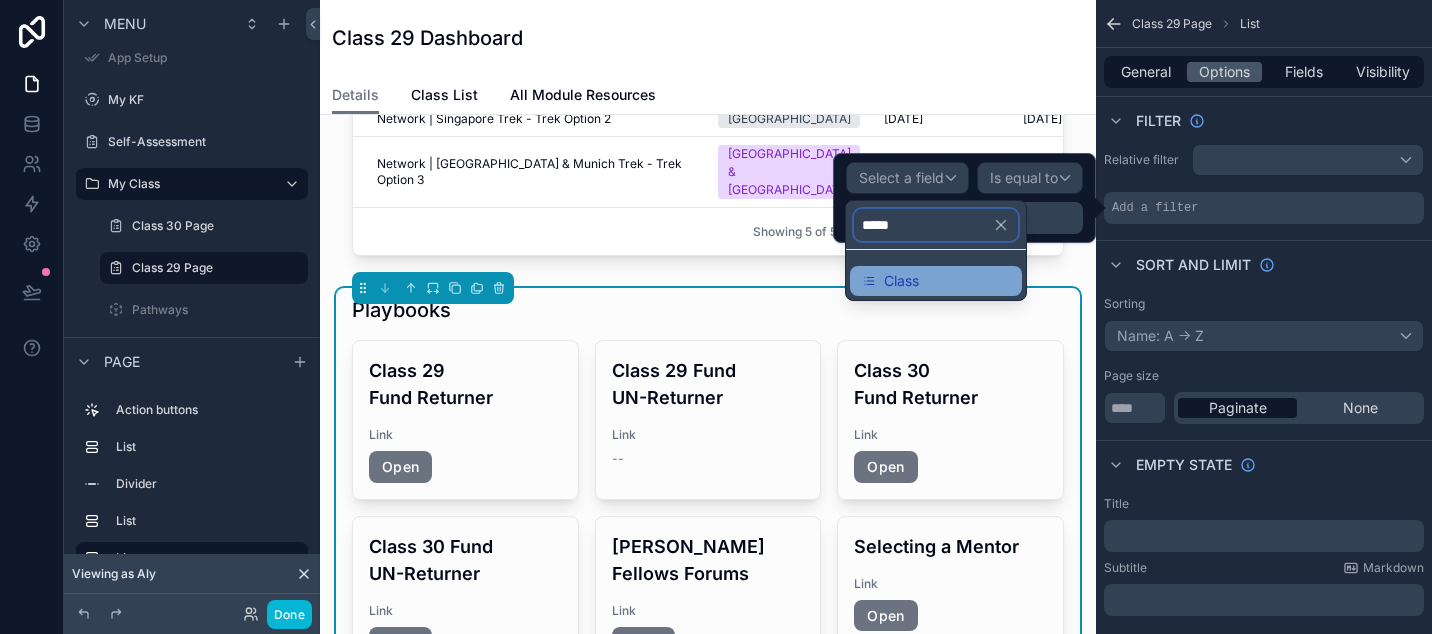 type on "*****" 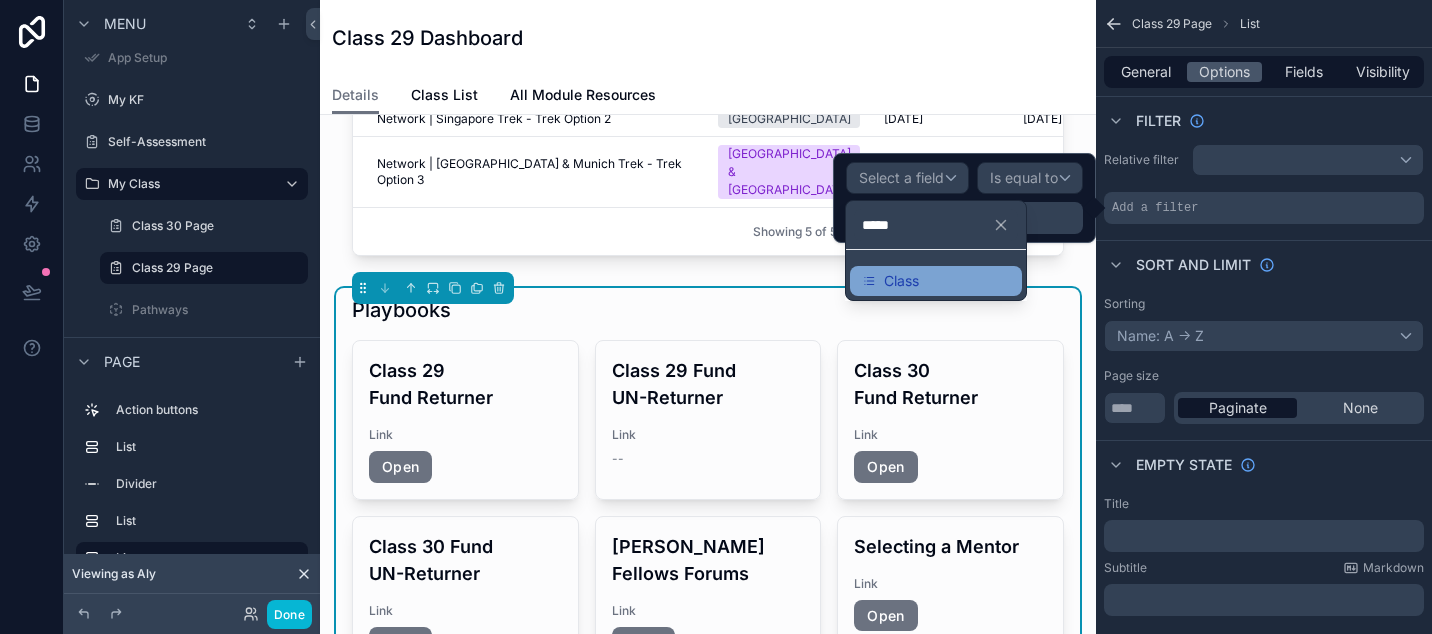 click on "Class" at bounding box center (901, 281) 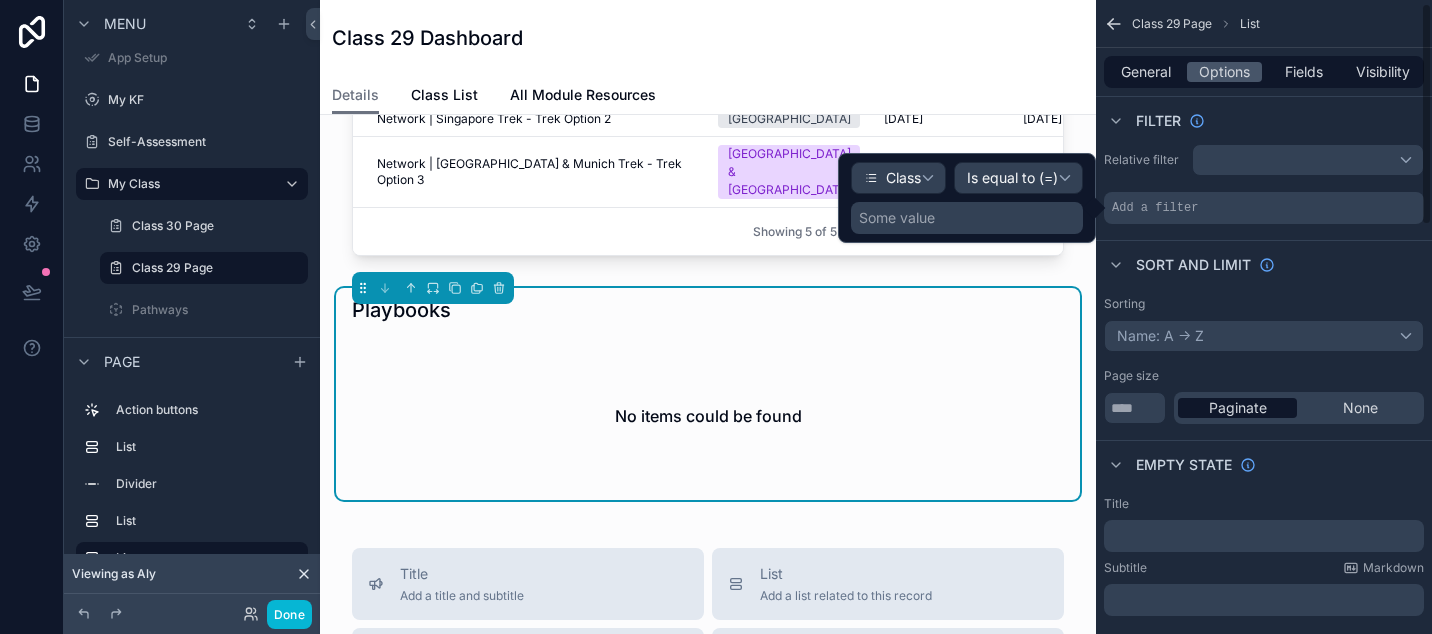 click on "Some value" at bounding box center (967, 218) 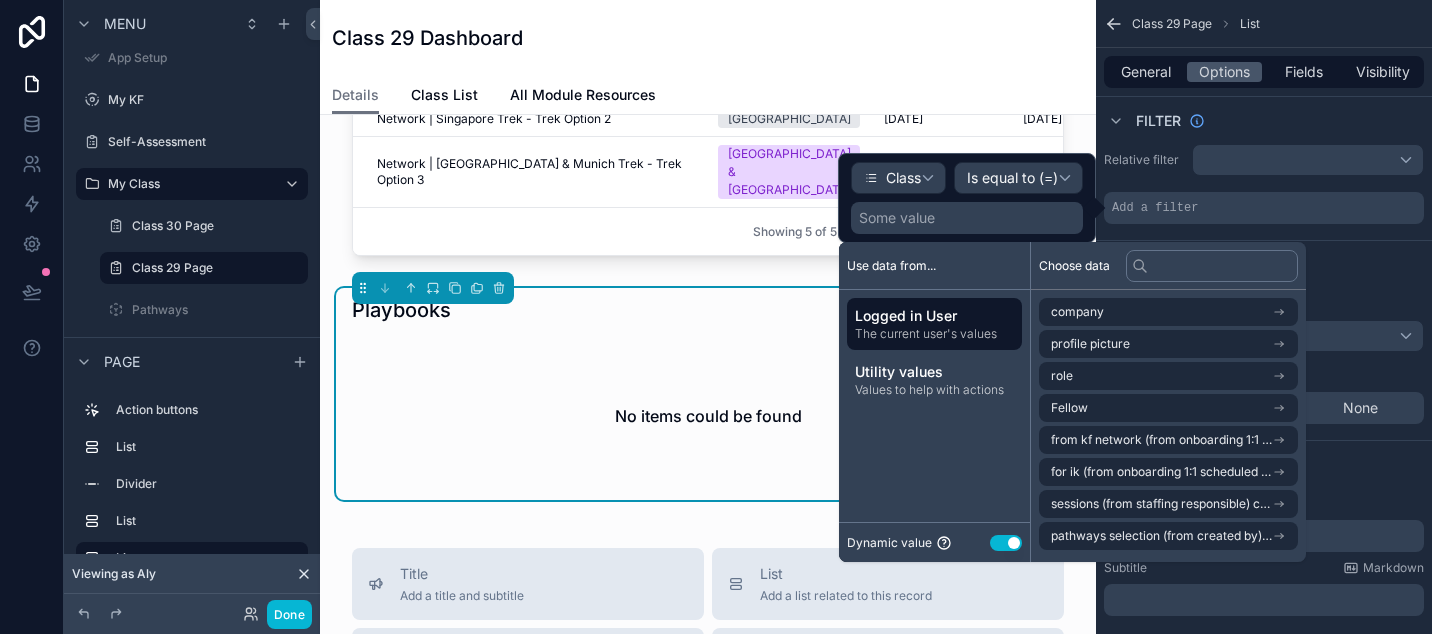 click on "The current user's values" at bounding box center [934, 334] 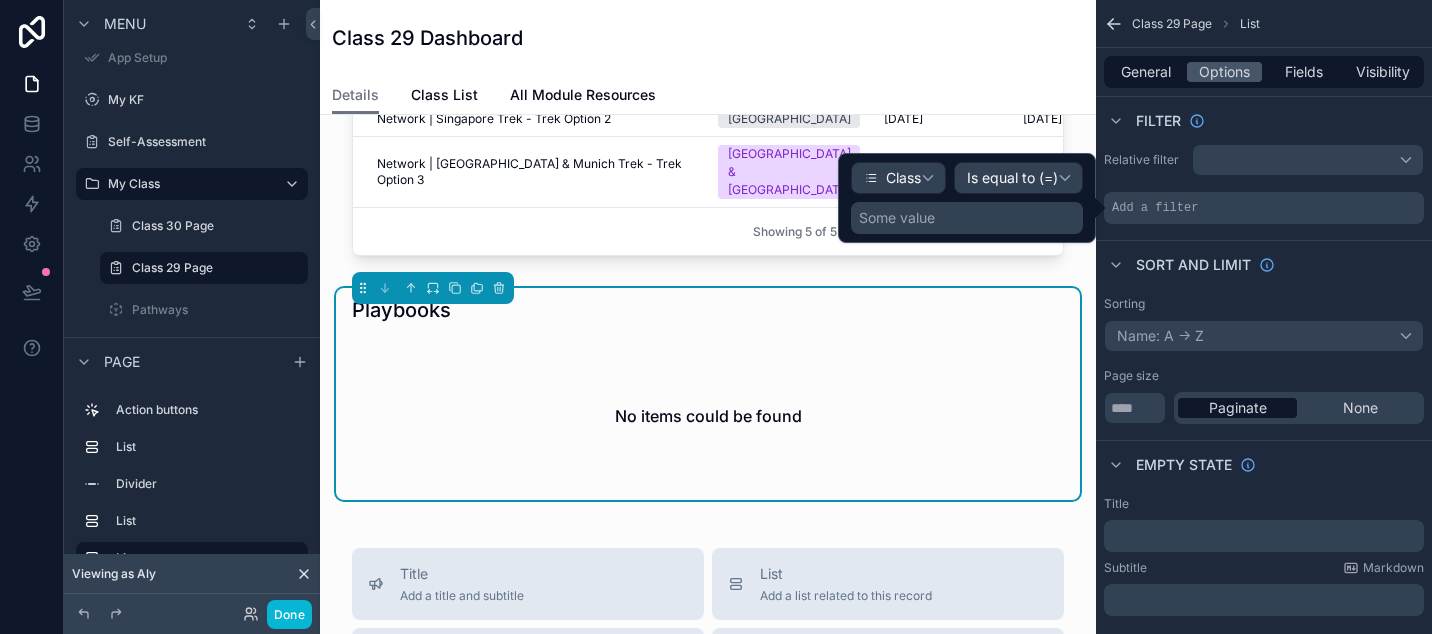click on "Is equal to (=)" at bounding box center (1018, 178) 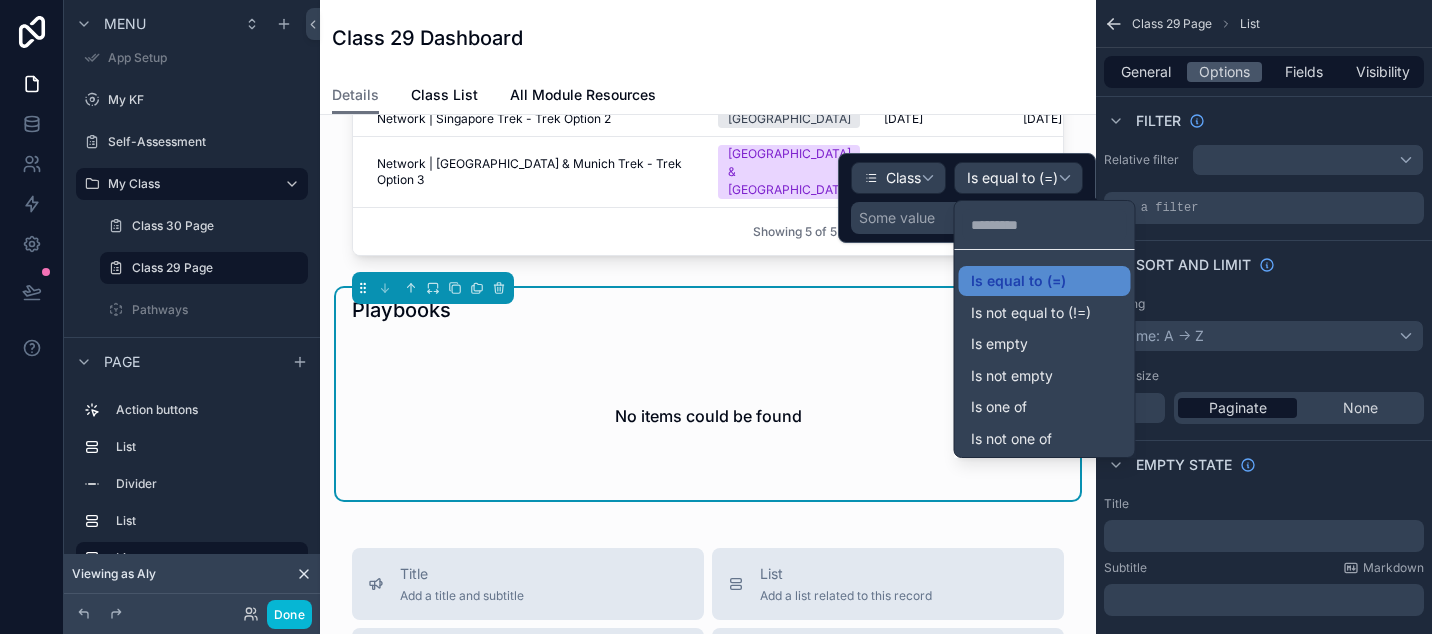click at bounding box center [967, 198] 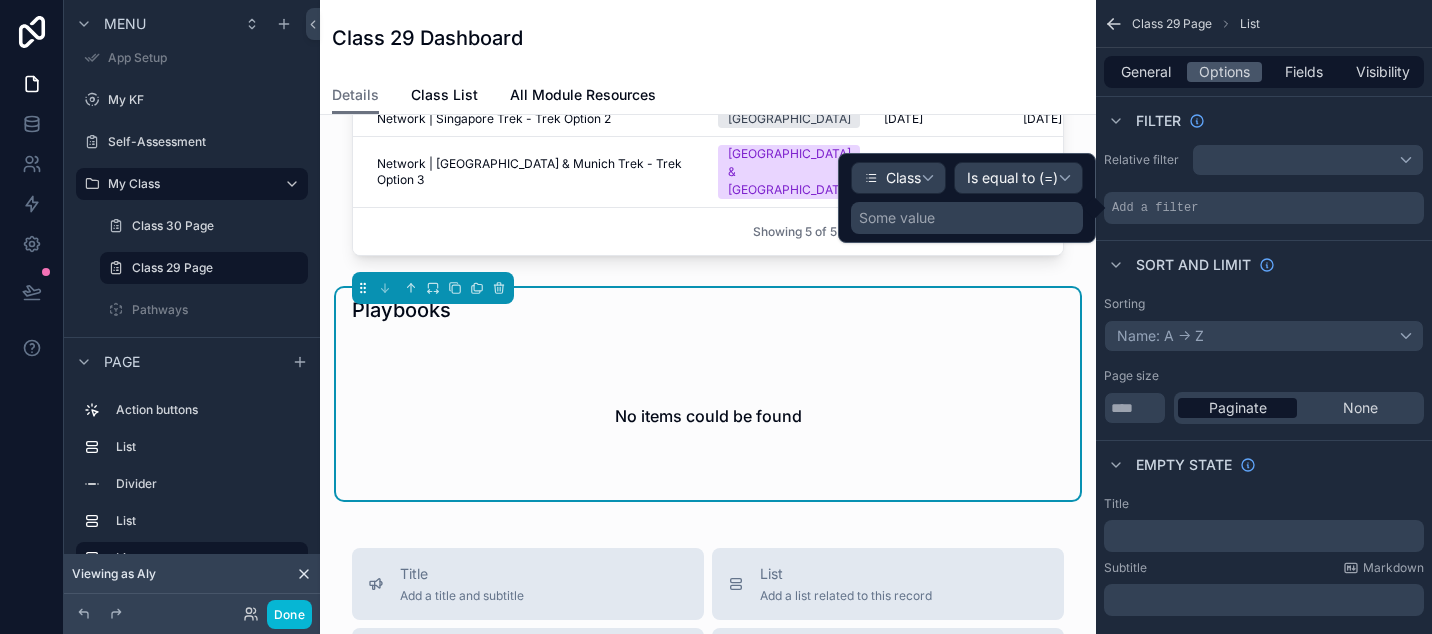 click on "Some value" at bounding box center (897, 218) 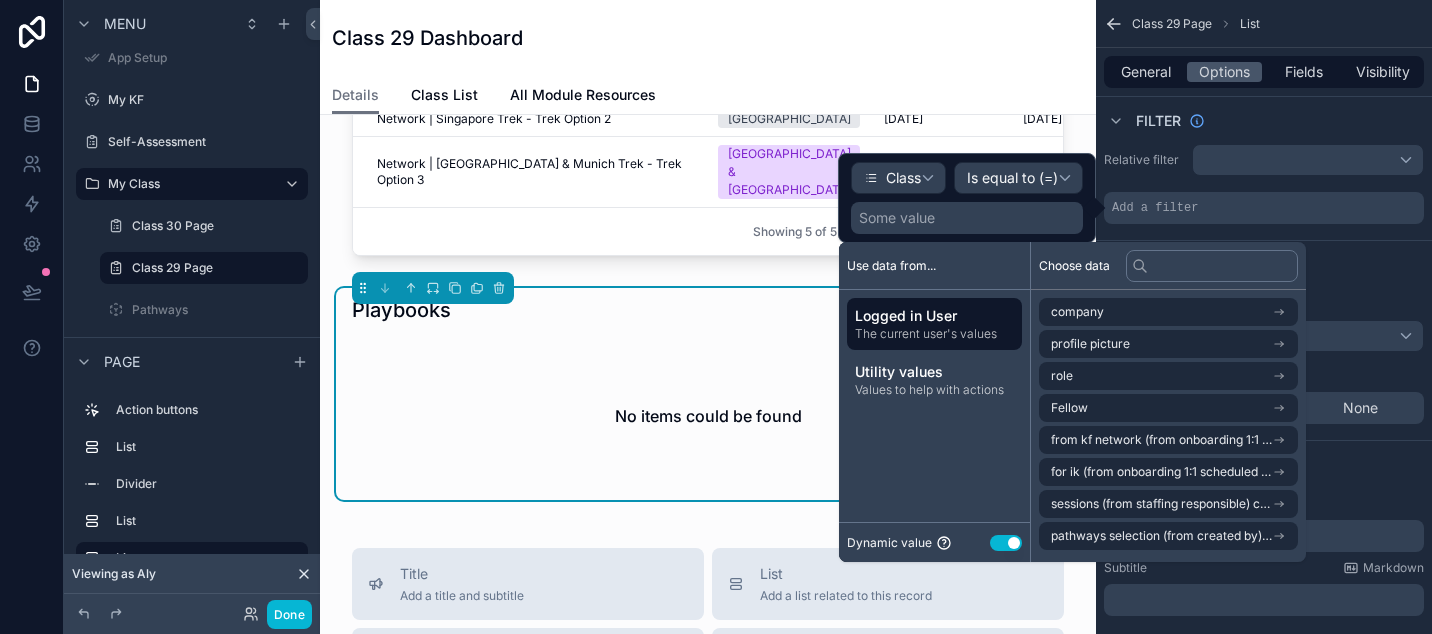click on "Use setting" at bounding box center [1006, 543] 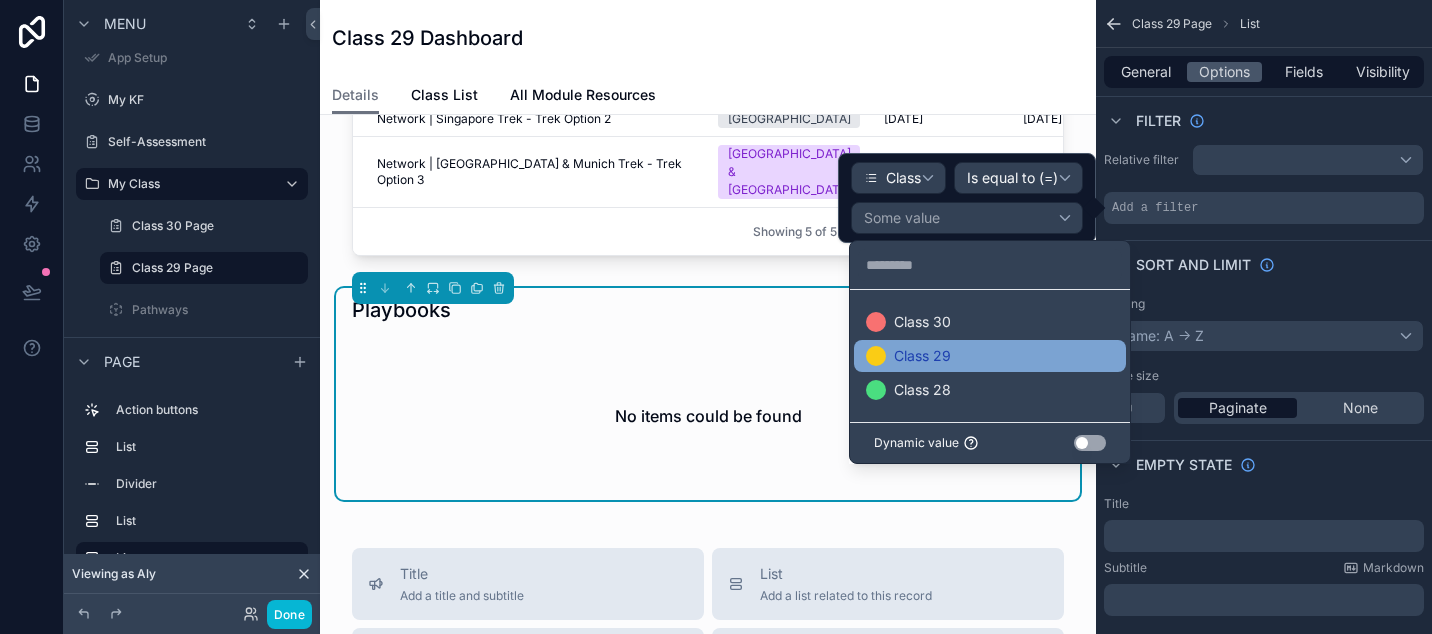 click on "Class 29" at bounding box center [990, 356] 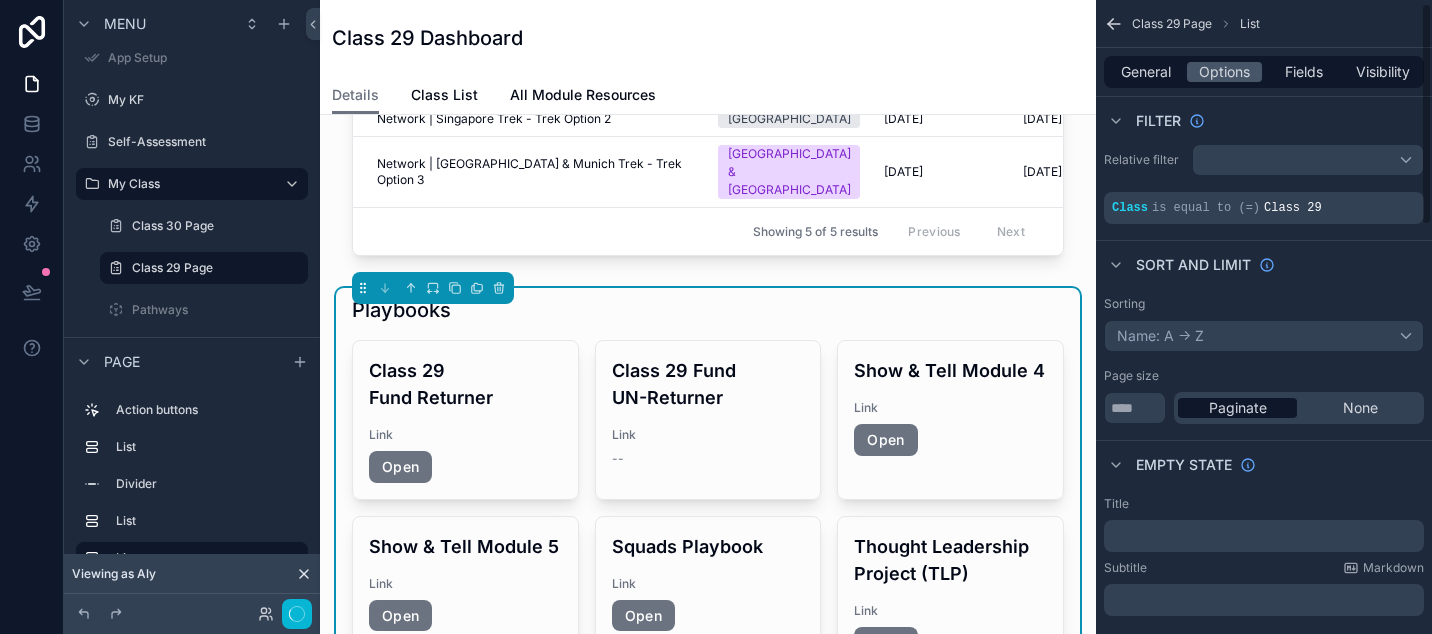 click on "Playbooks" at bounding box center [708, 310] 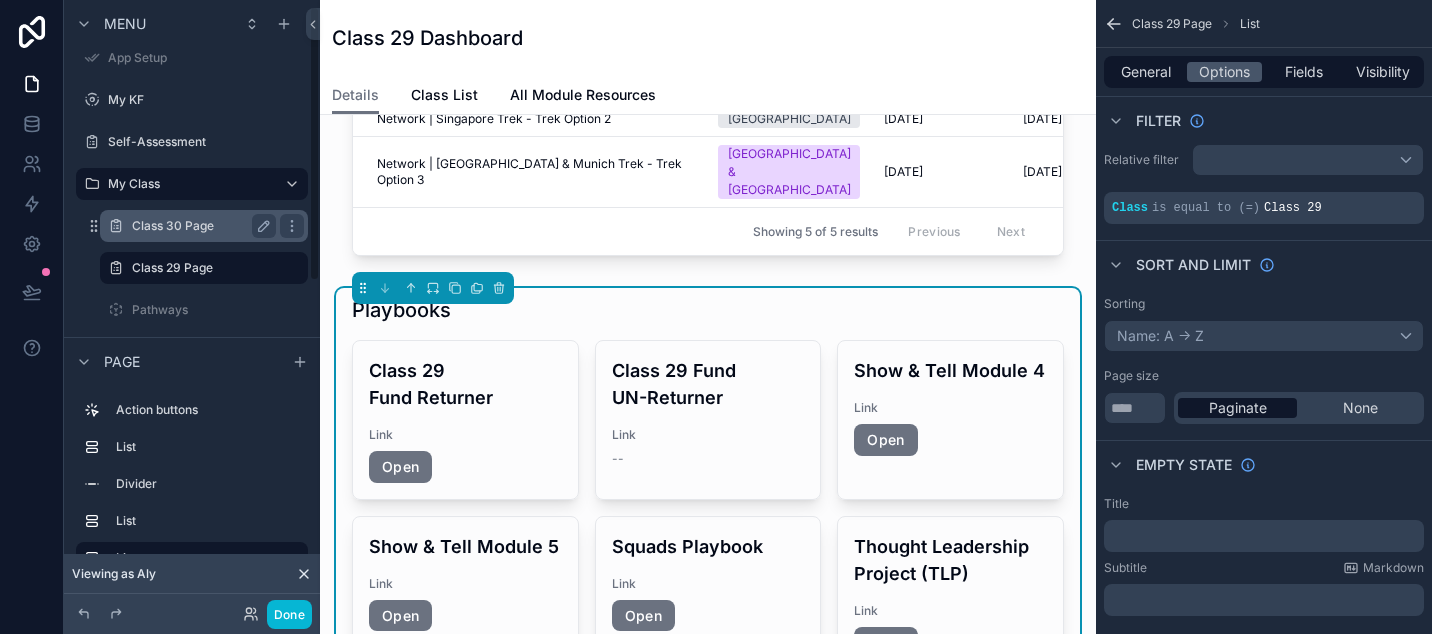 click on "Class 30 Page" at bounding box center [200, 226] 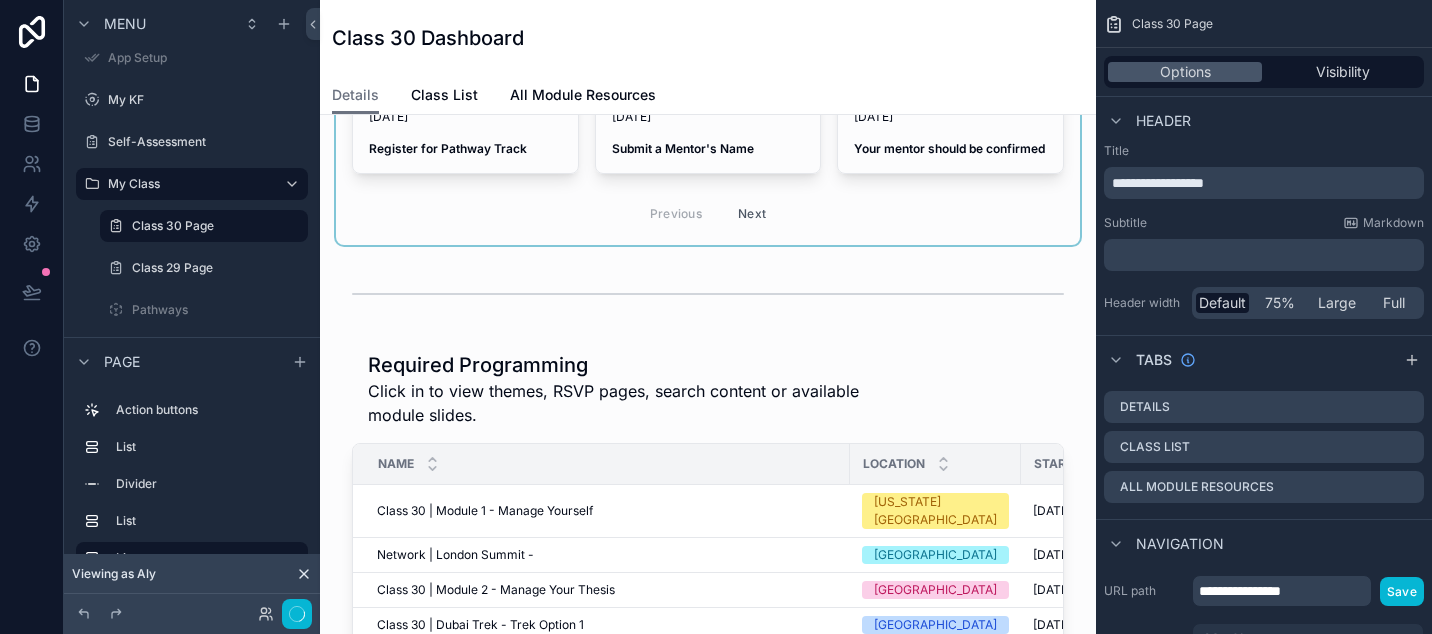 scroll, scrollTop: 665, scrollLeft: 0, axis: vertical 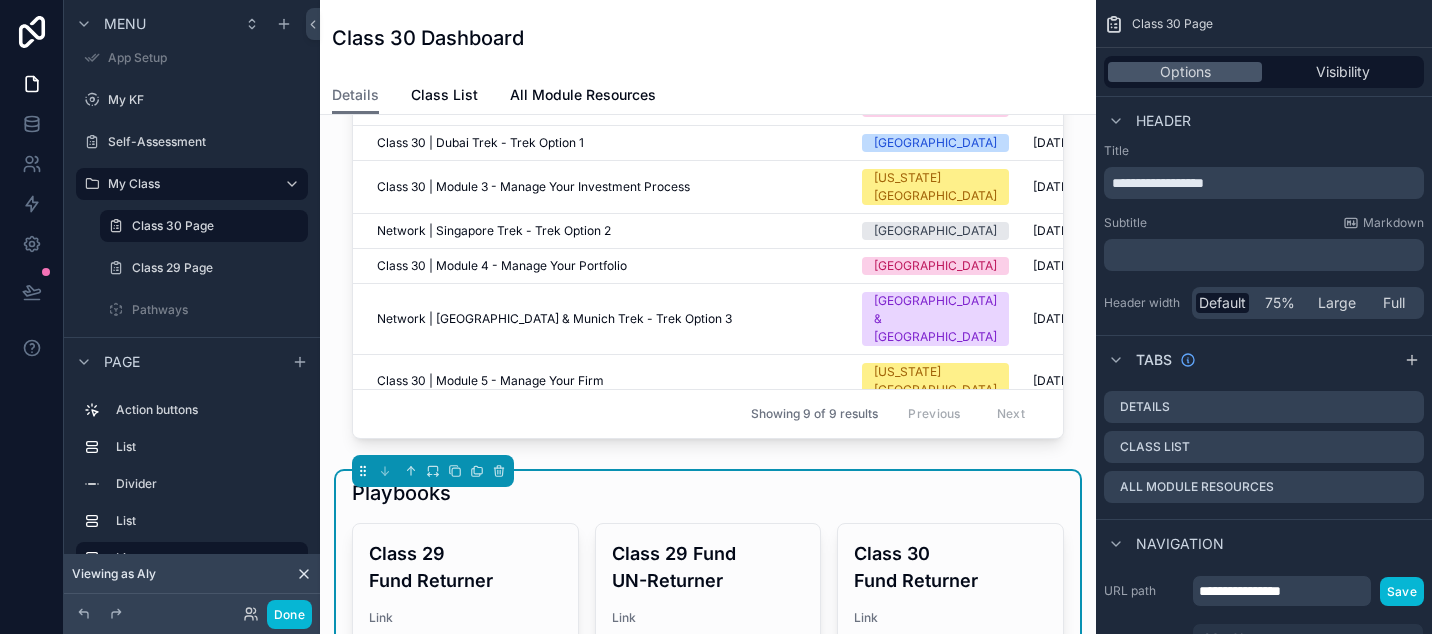 click on "Playbooks" at bounding box center [708, 493] 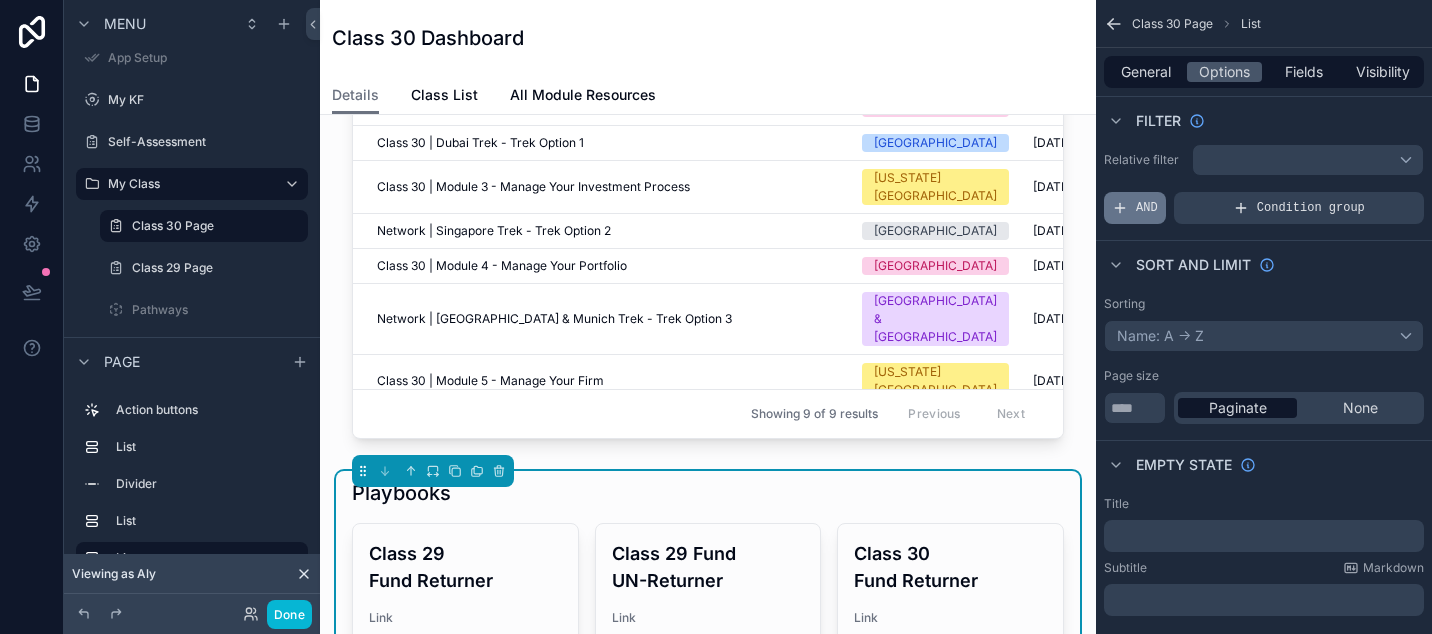 click on "AND" at bounding box center (1135, 208) 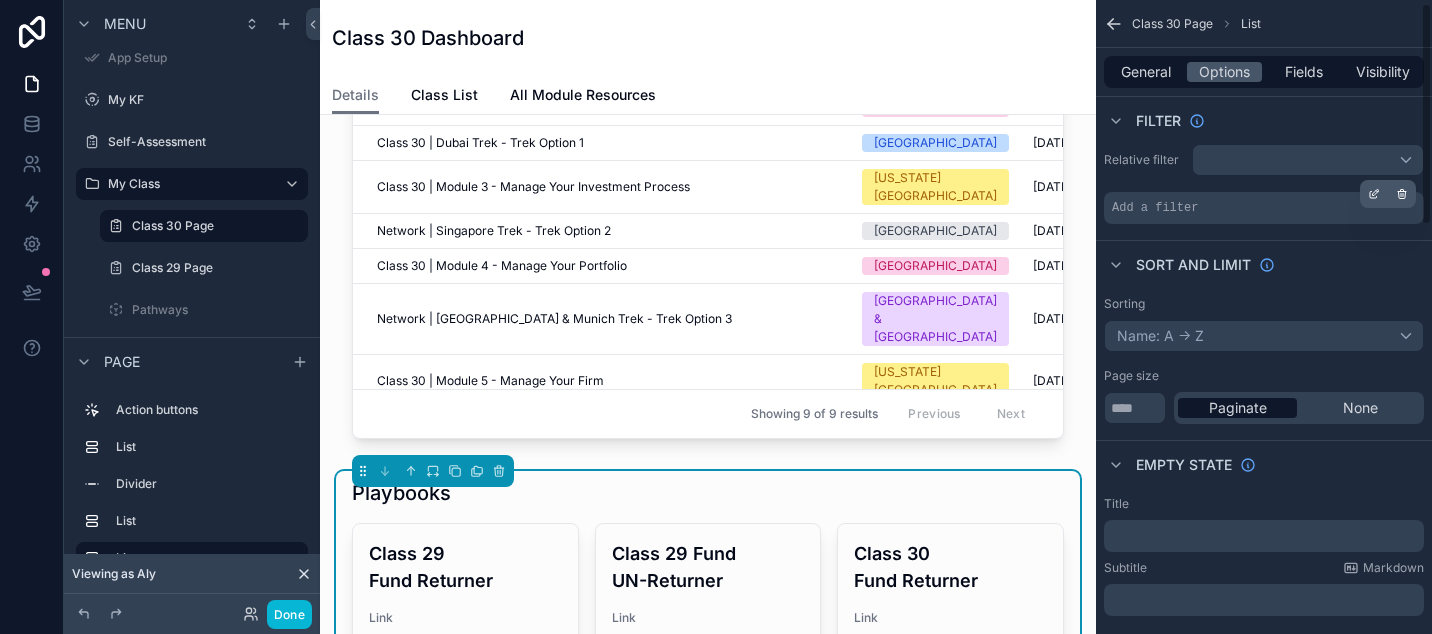 click on "Add a filter" at bounding box center (1264, 208) 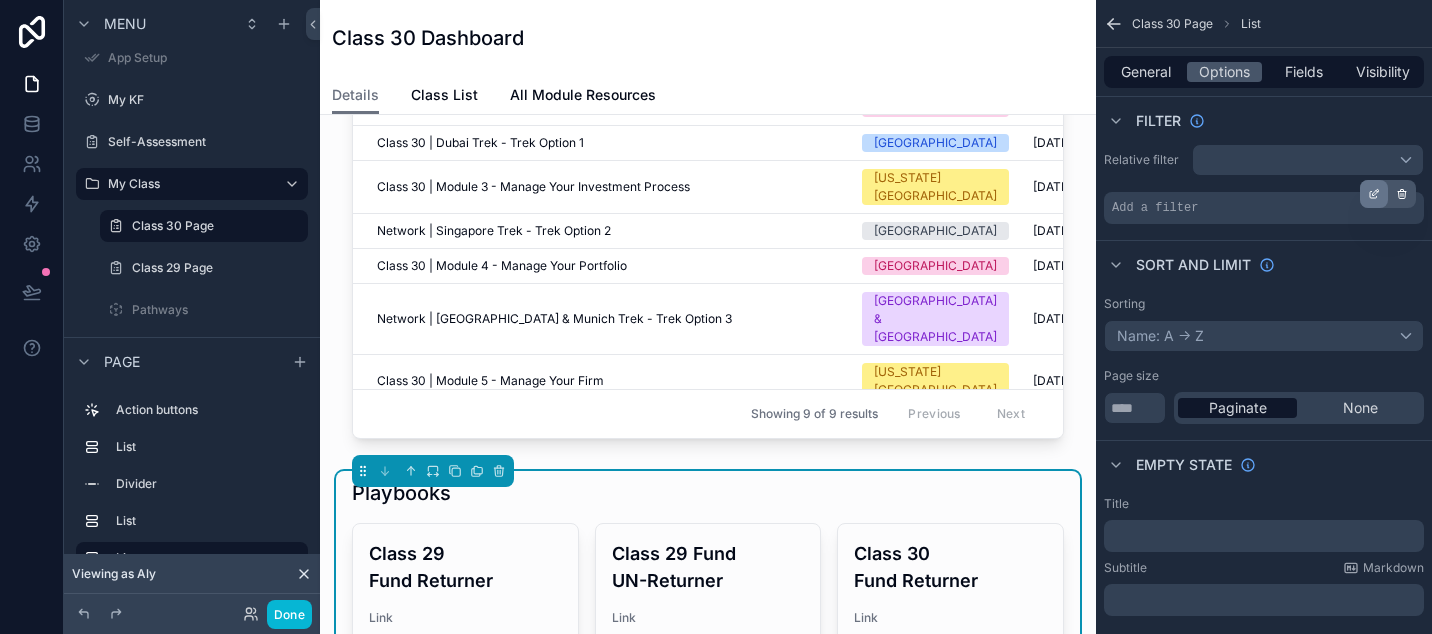click 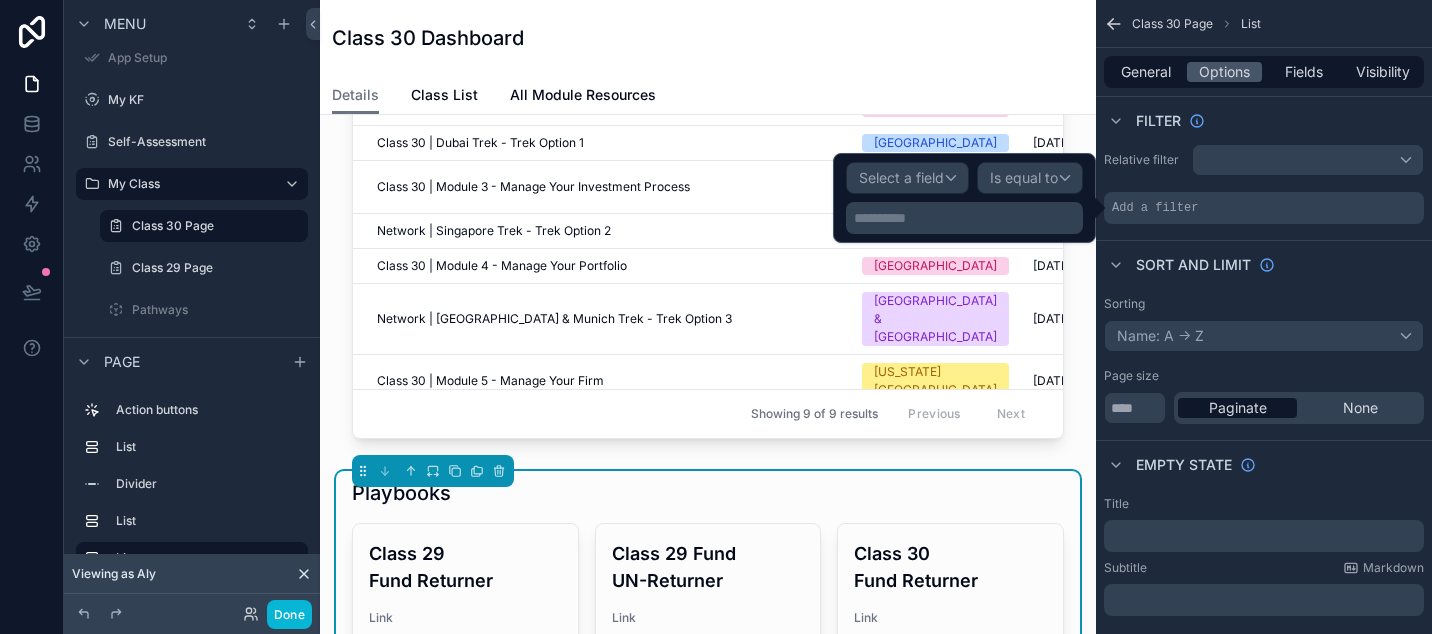 click on "Select a field" at bounding box center (901, 177) 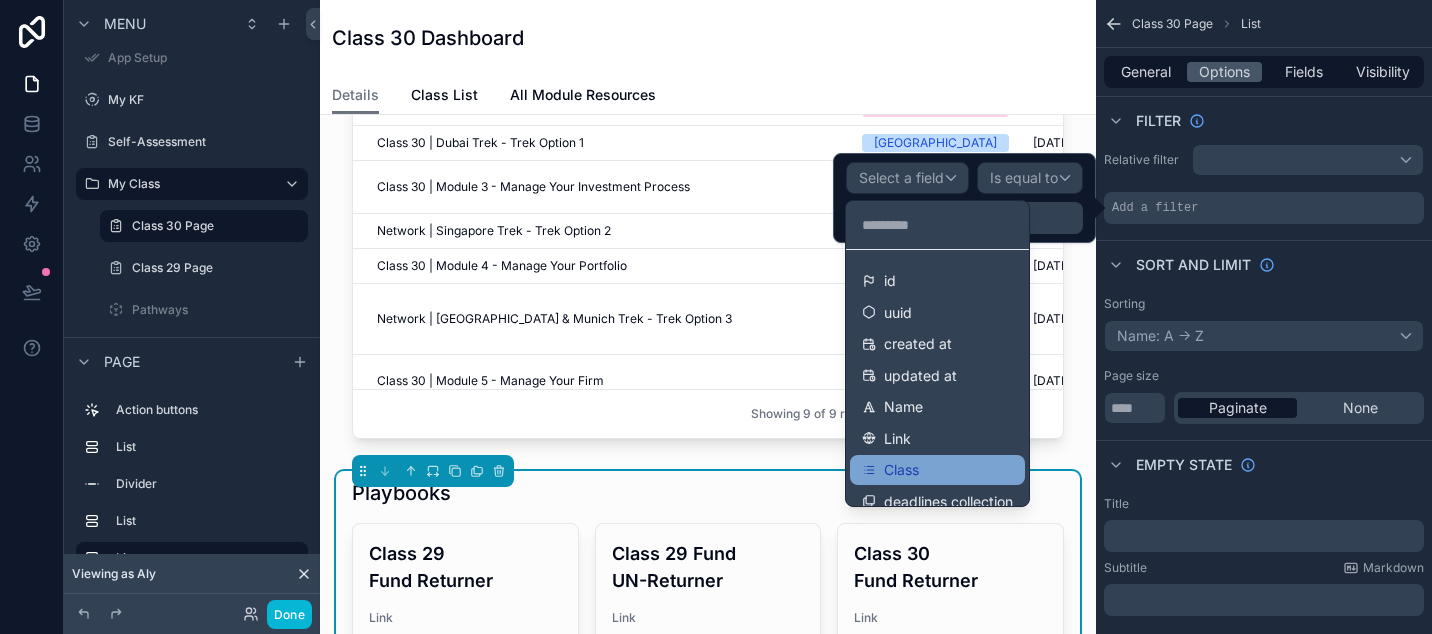 click on "Class" at bounding box center [937, 470] 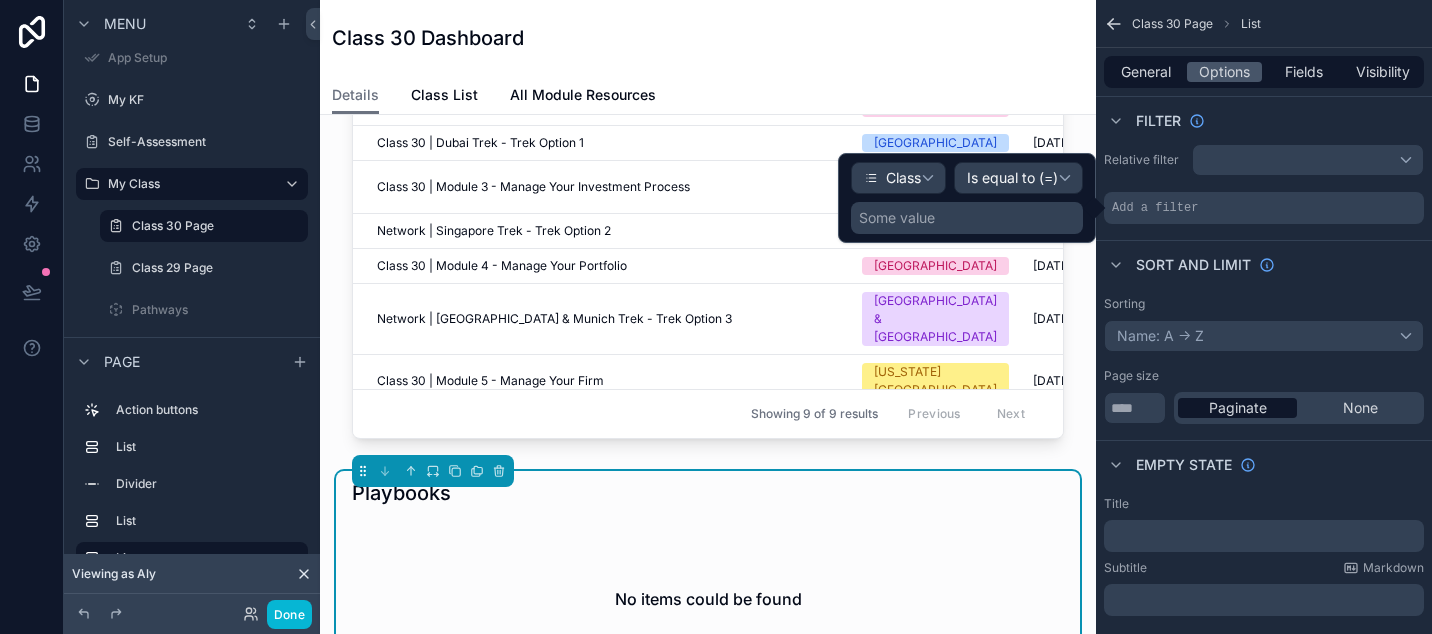 click on "Some value" at bounding box center (967, 218) 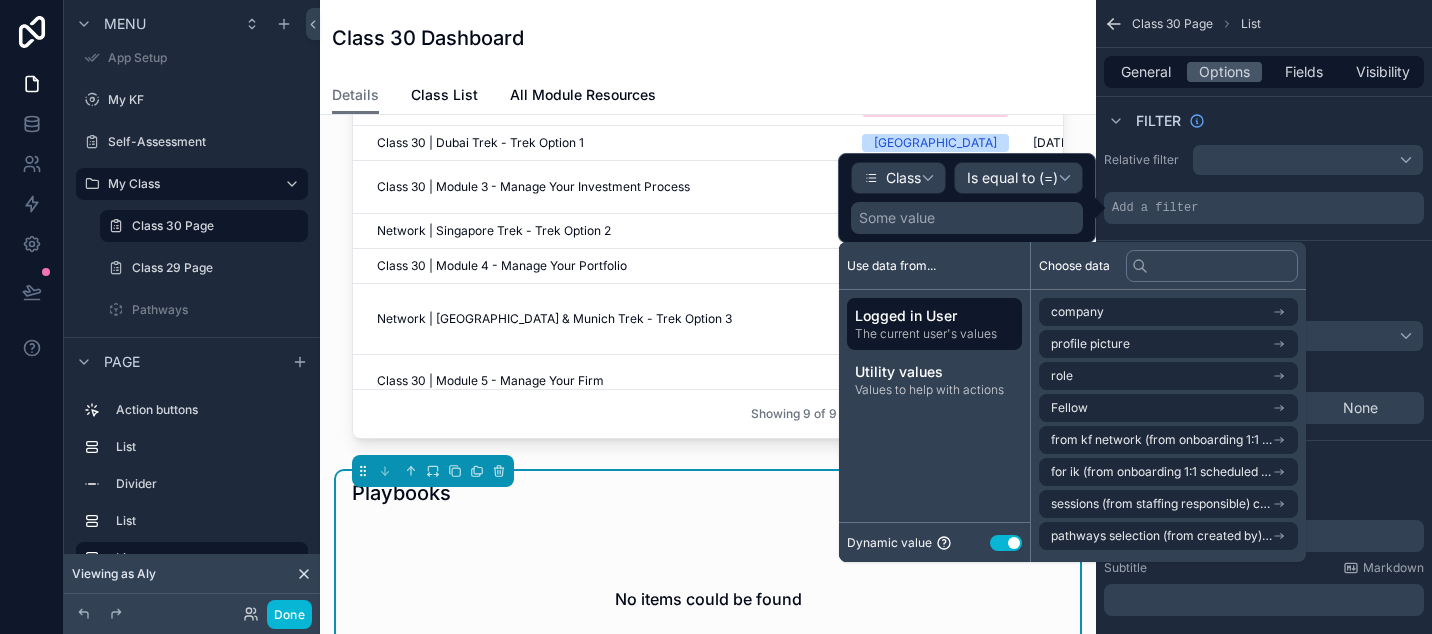 click on "Use setting" at bounding box center (1006, 543) 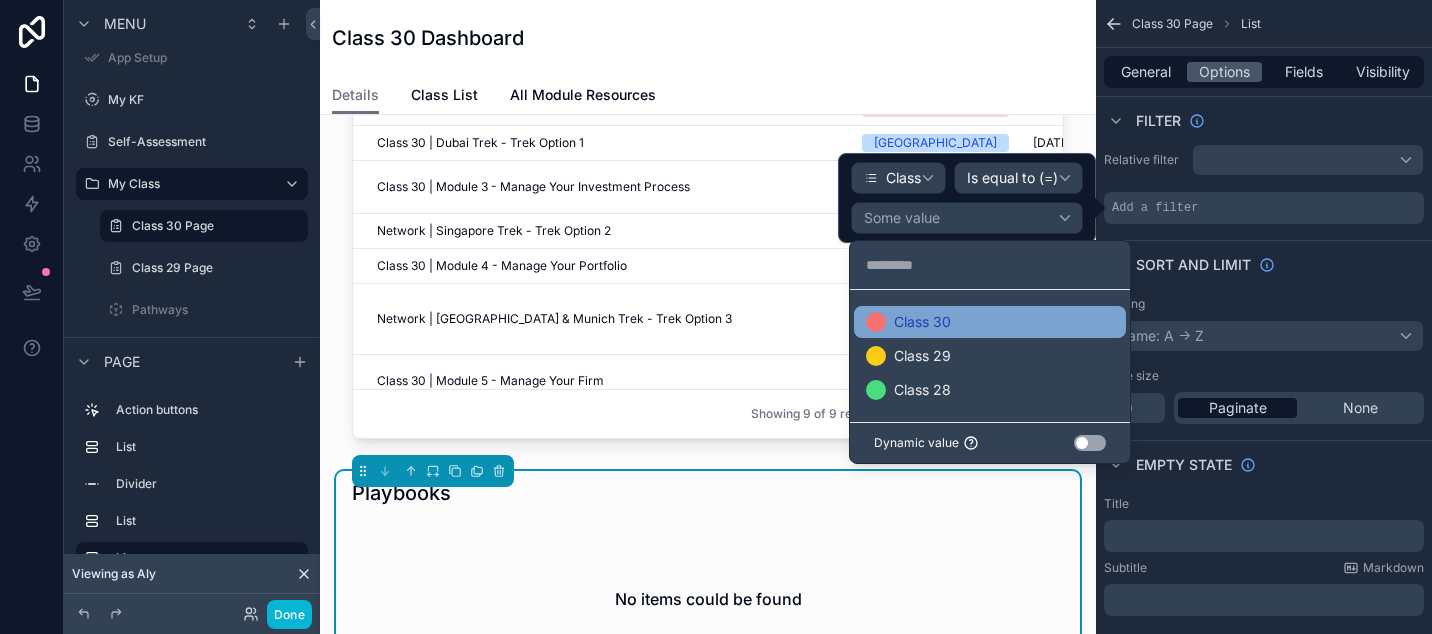 click on "Class 30" at bounding box center (990, 322) 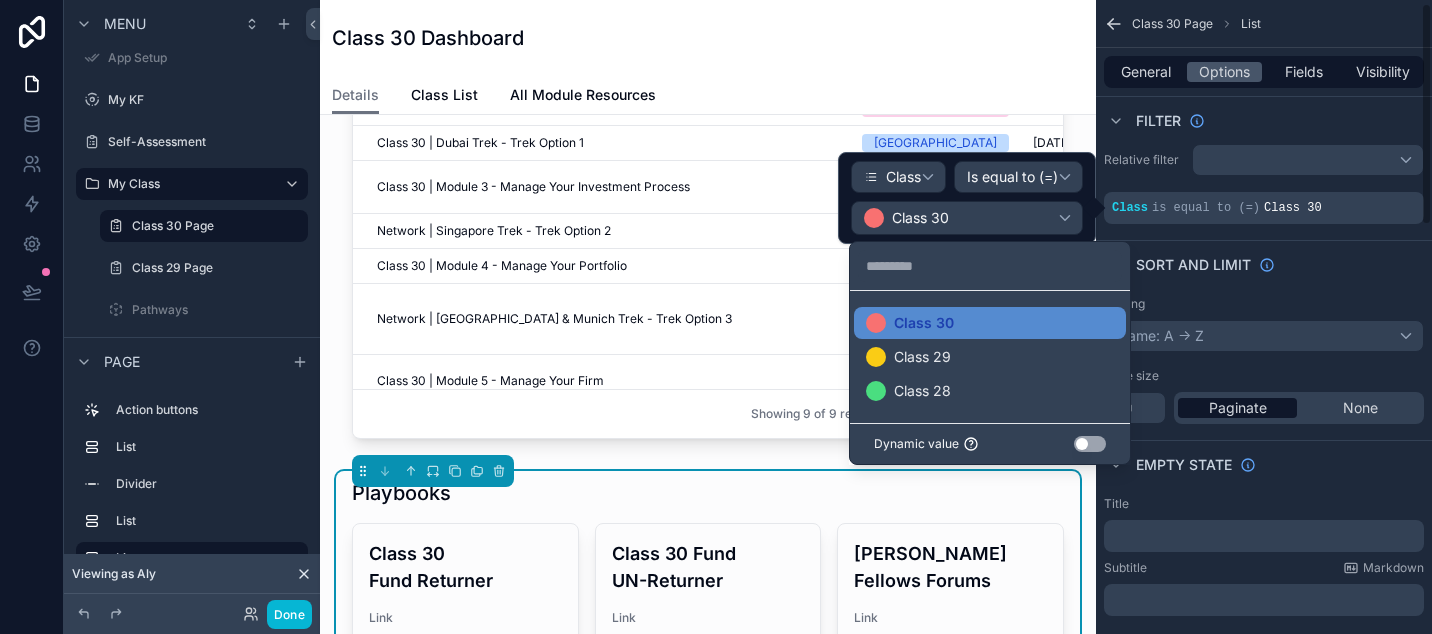 click on "Sort And Limit" at bounding box center [1264, 264] 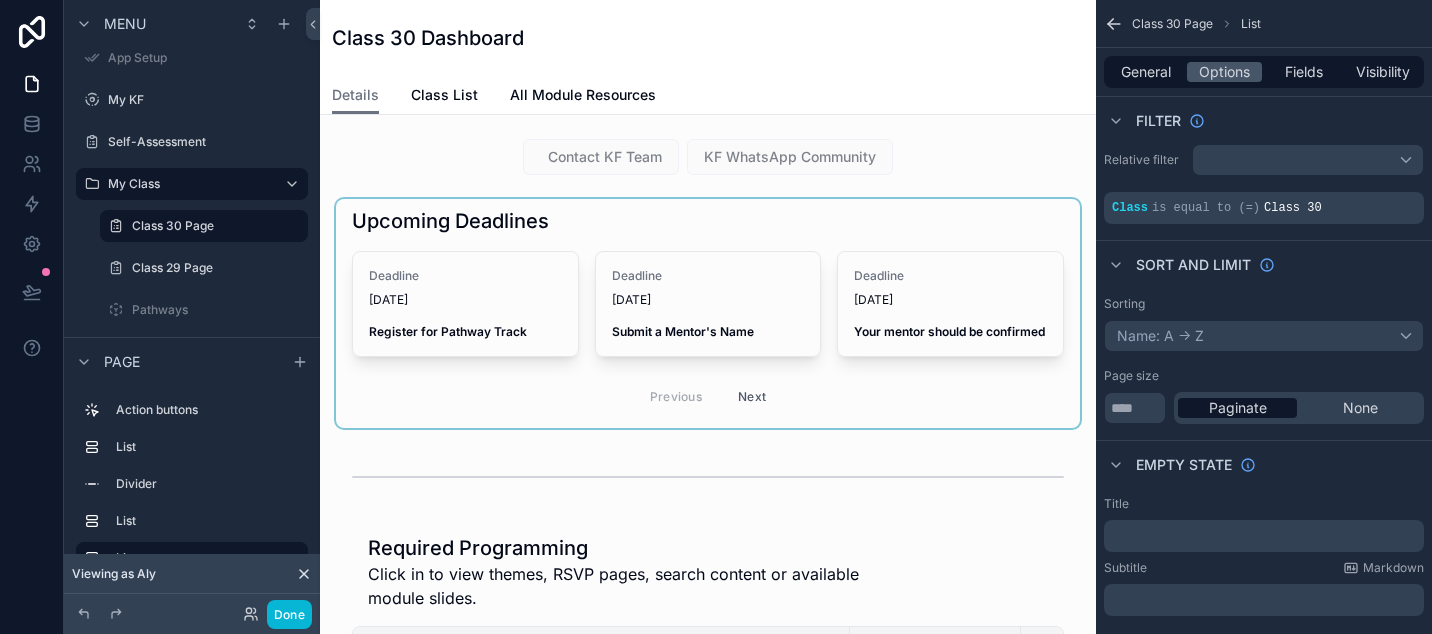 scroll, scrollTop: 0, scrollLeft: 0, axis: both 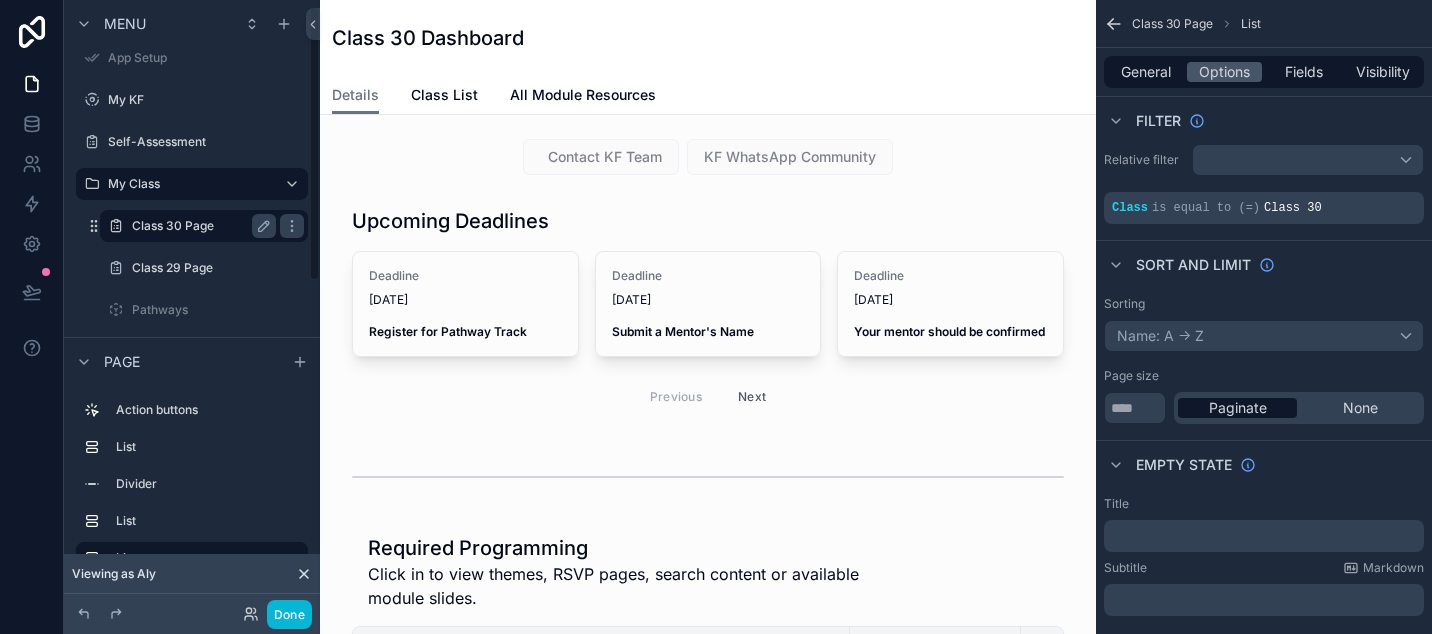 click on "Class 30 Page" at bounding box center [200, 226] 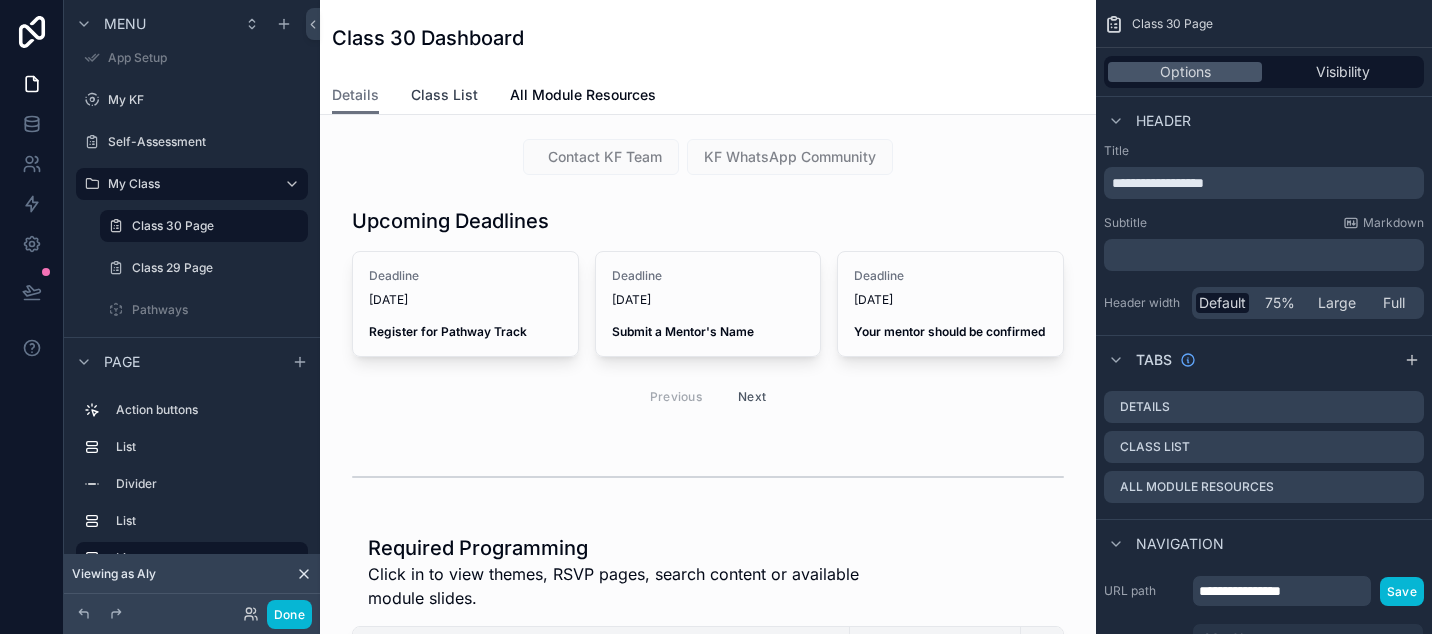 click on "Class List" at bounding box center (444, 95) 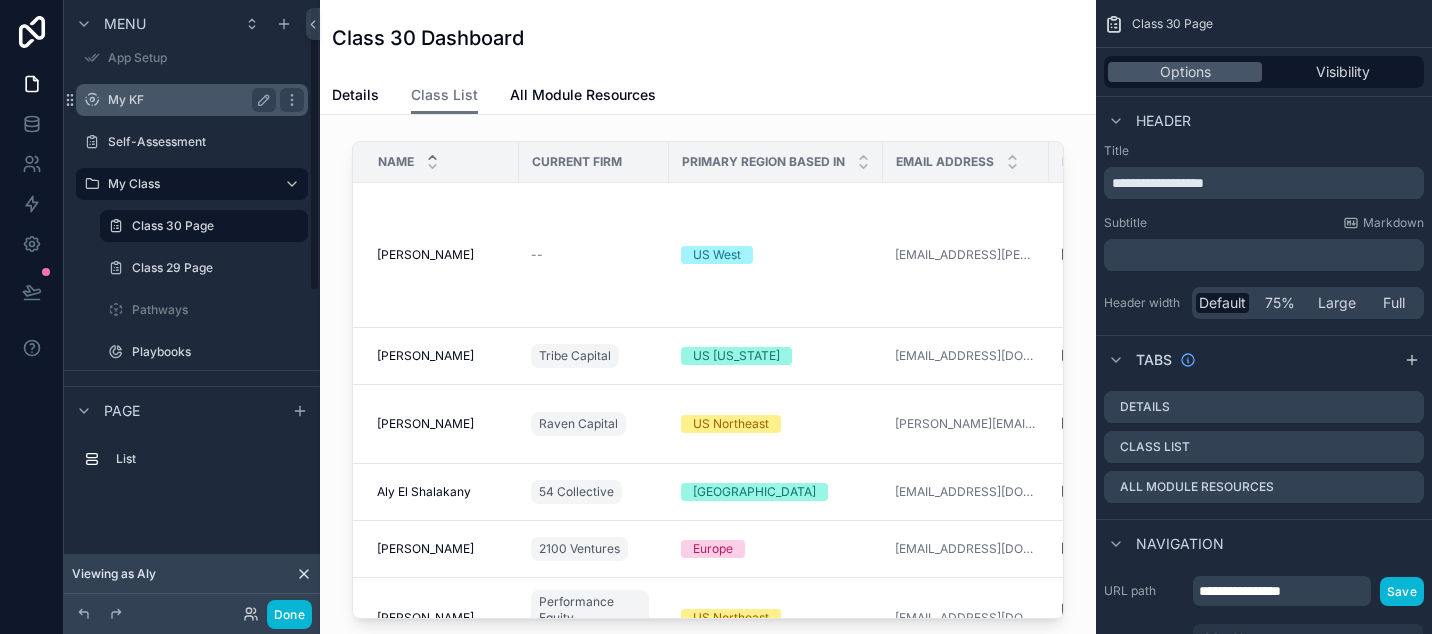 click on "My KF" at bounding box center (188, 100) 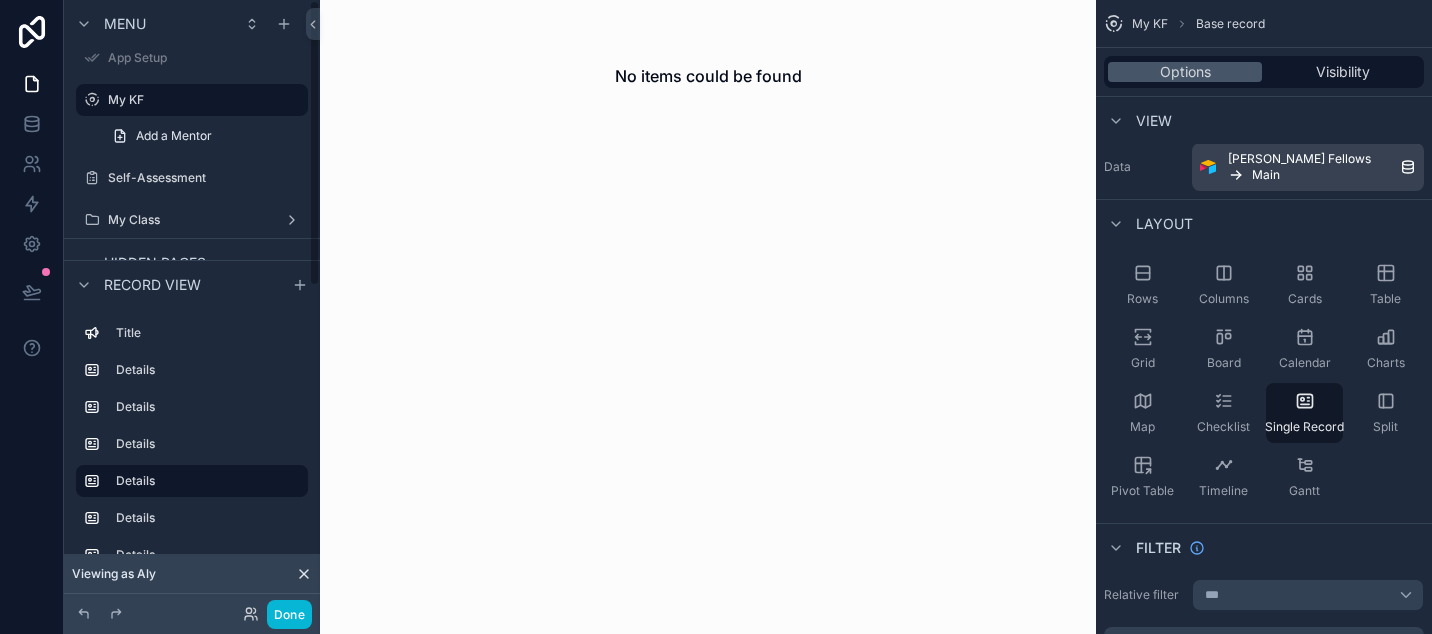 scroll, scrollTop: 0, scrollLeft: 0, axis: both 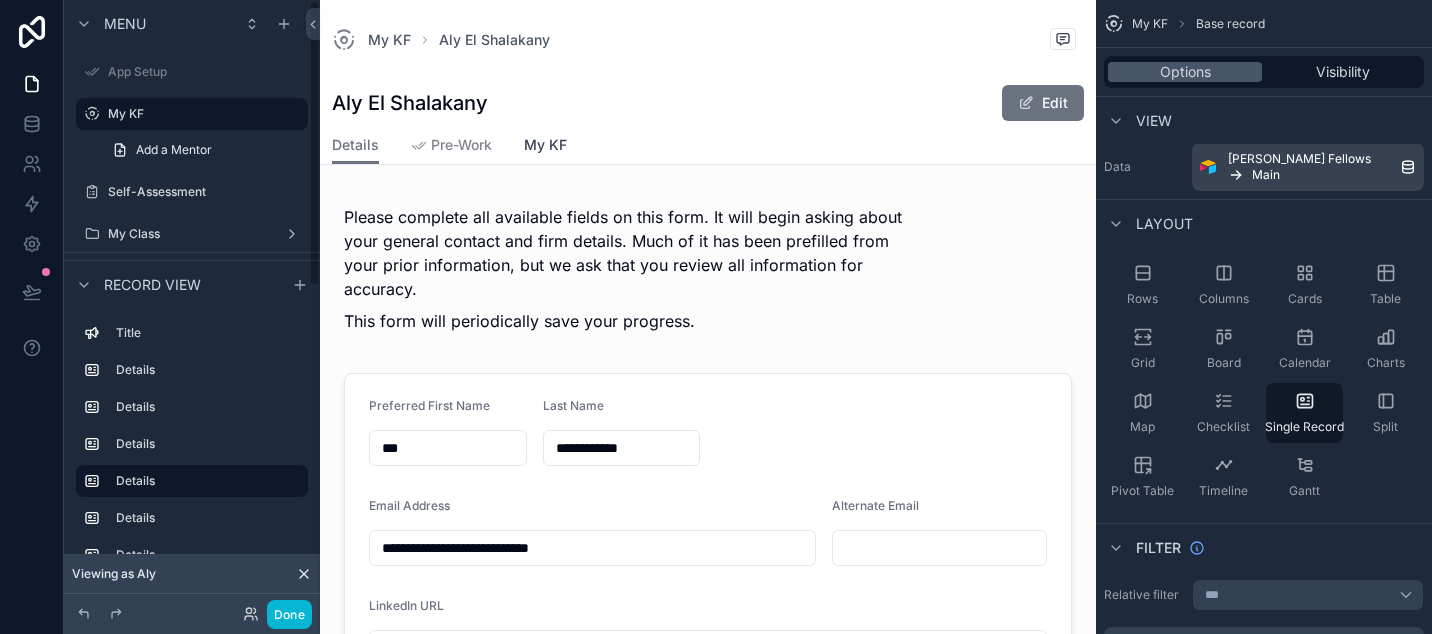 click on "My KF" at bounding box center (545, 145) 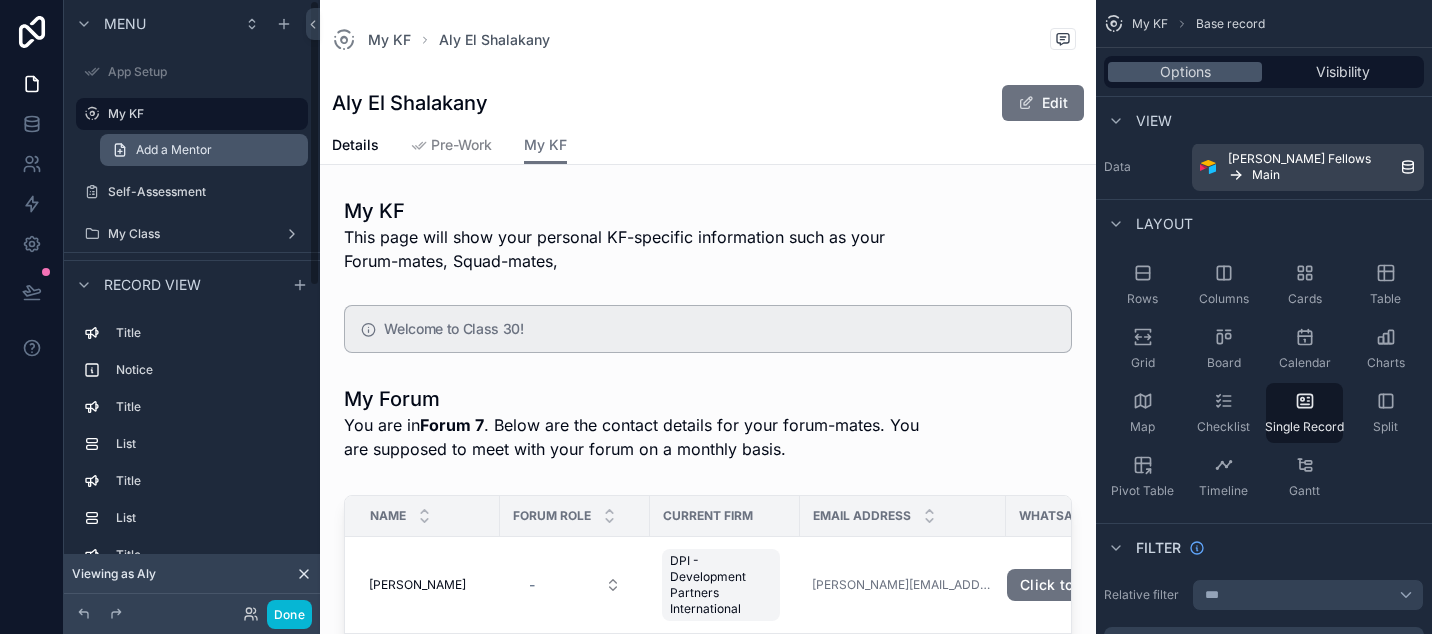 click on "Add a Mentor" at bounding box center [204, 150] 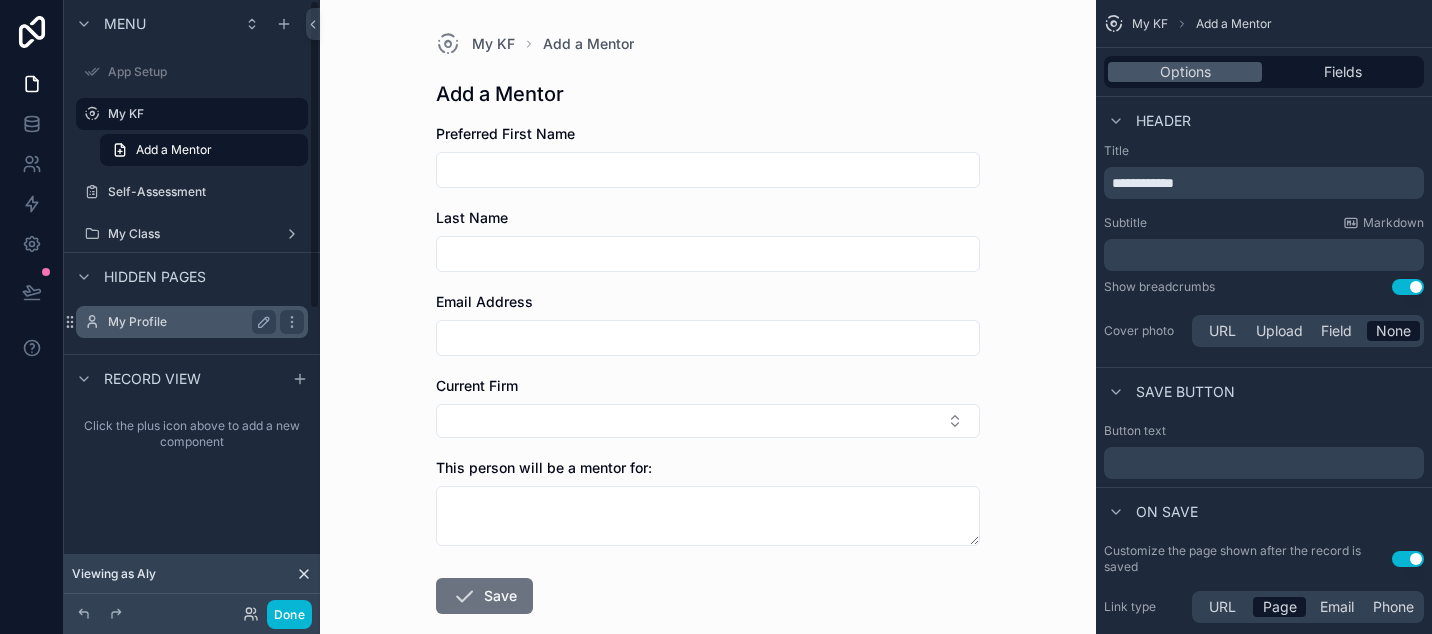 drag, startPoint x: 245, startPoint y: 148, endPoint x: 183, endPoint y: 320, distance: 182.83325 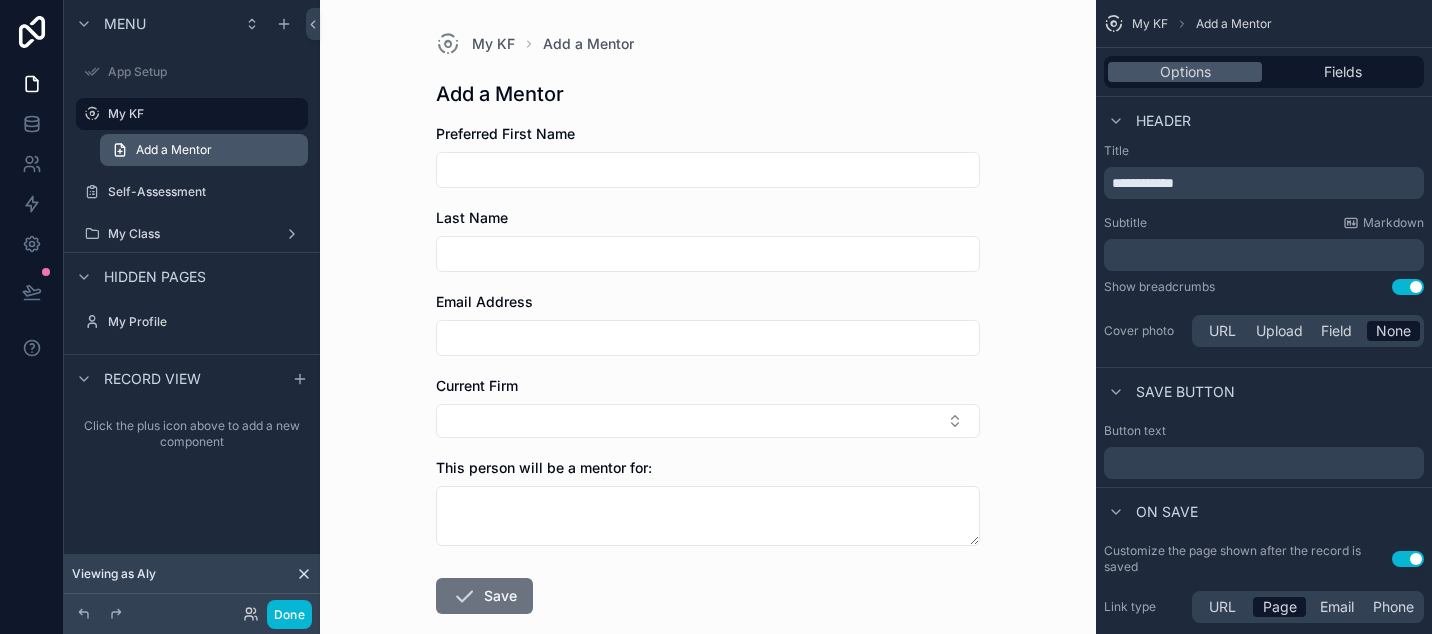 click on "Add a Mentor" at bounding box center (174, 150) 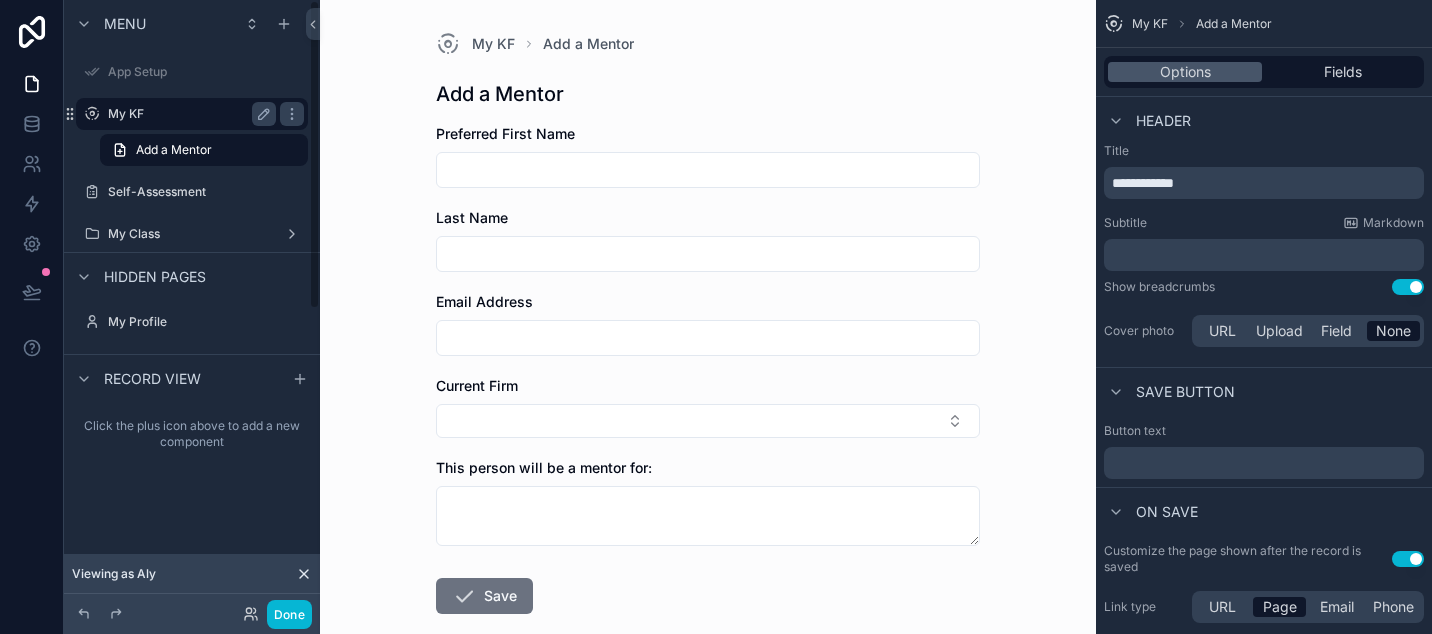 click on "My KF" at bounding box center [188, 114] 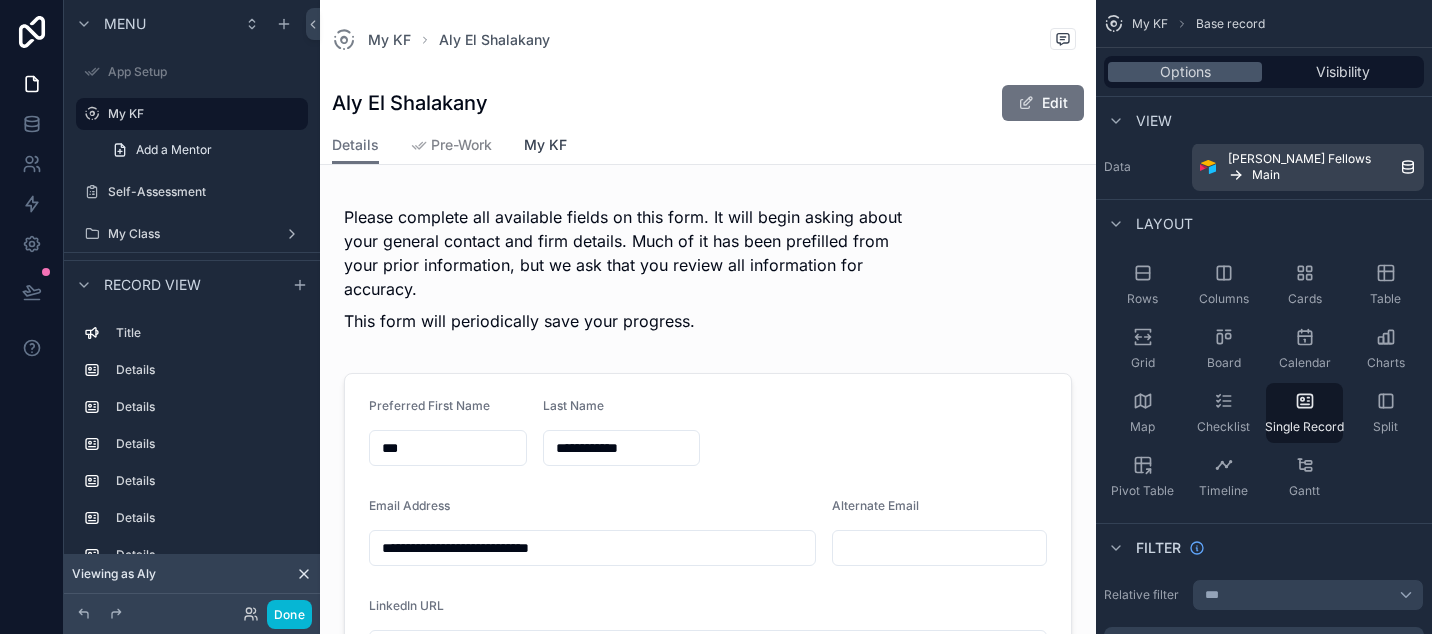 click on "My KF" at bounding box center (545, 145) 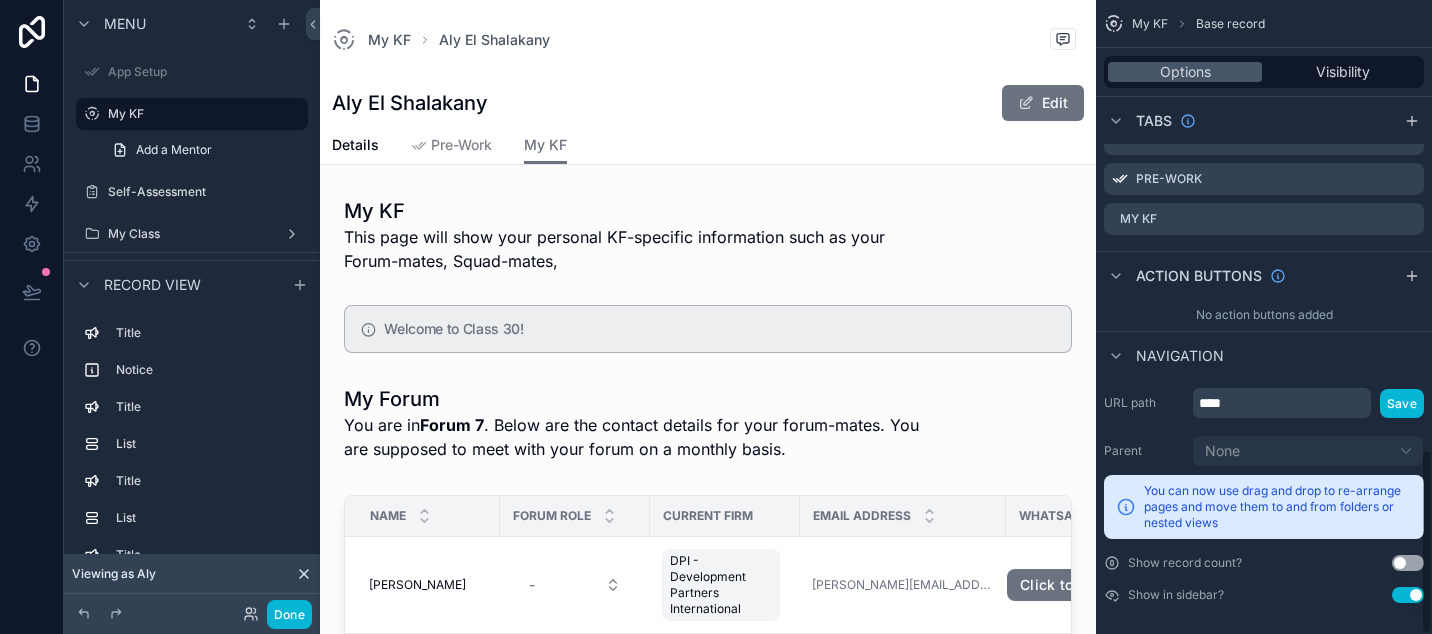 scroll, scrollTop: 1547, scrollLeft: 0, axis: vertical 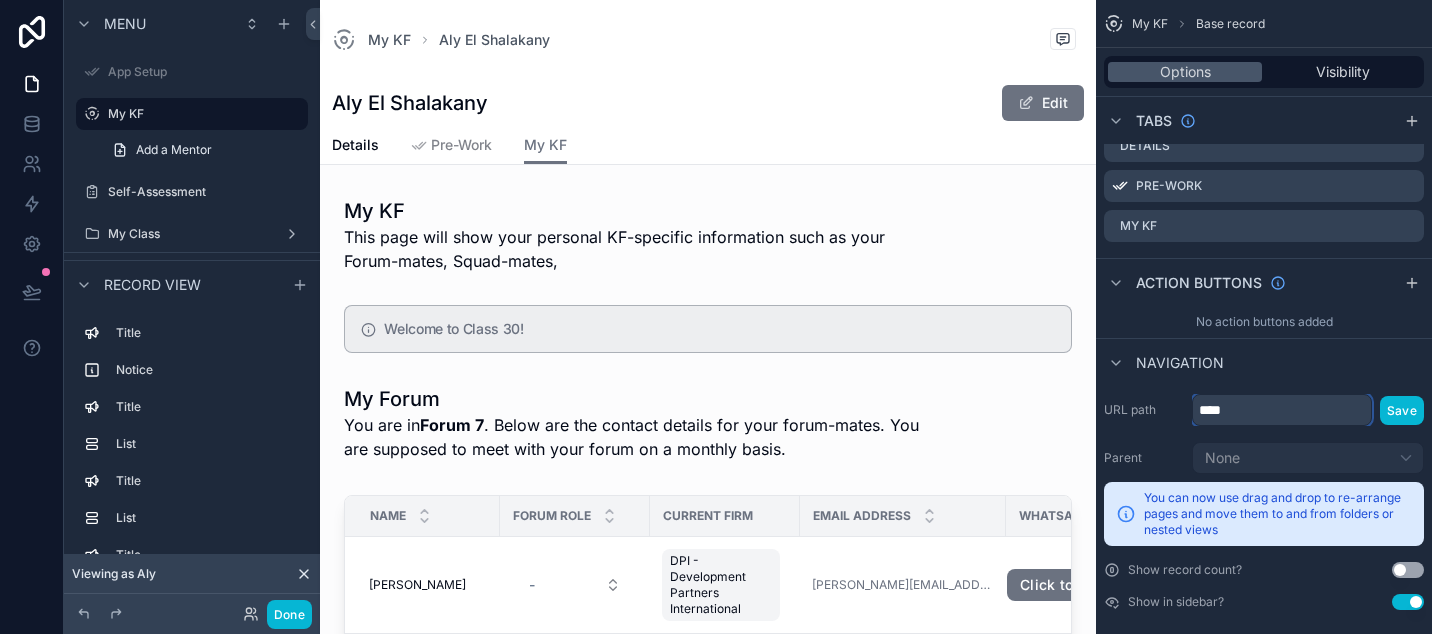 click on "URL path **** Save" at bounding box center (1264, 410) 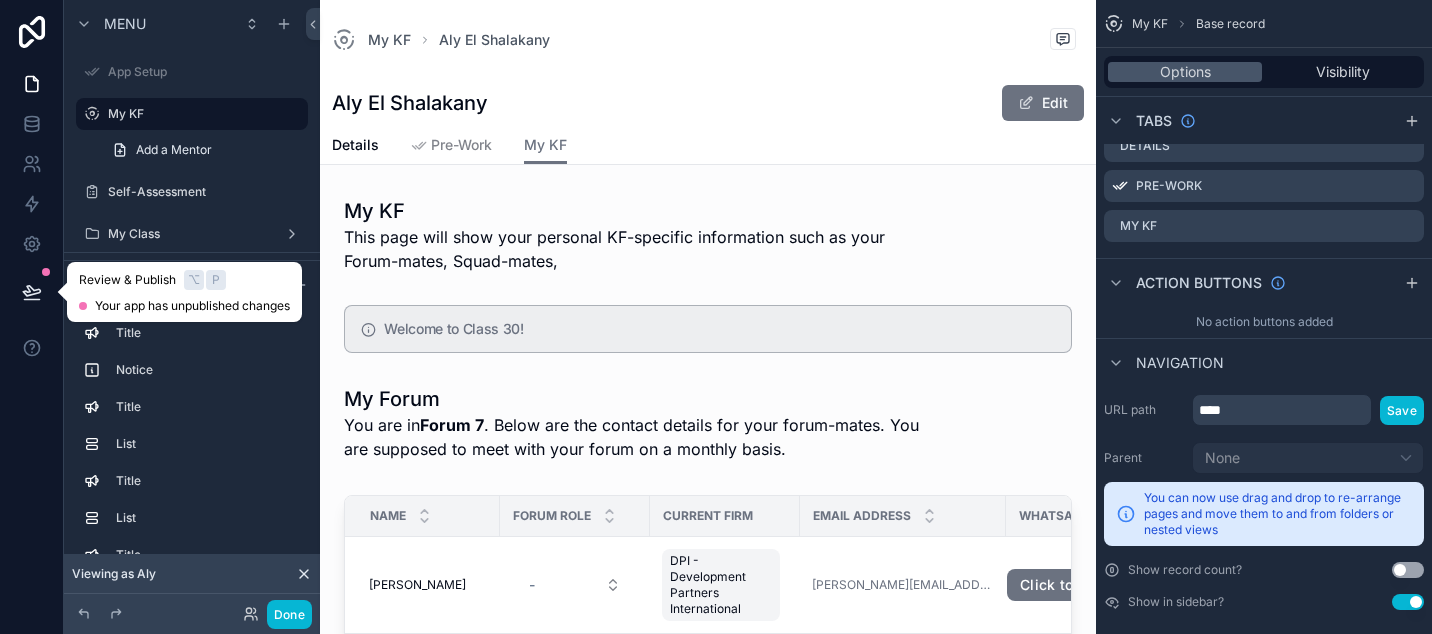 click 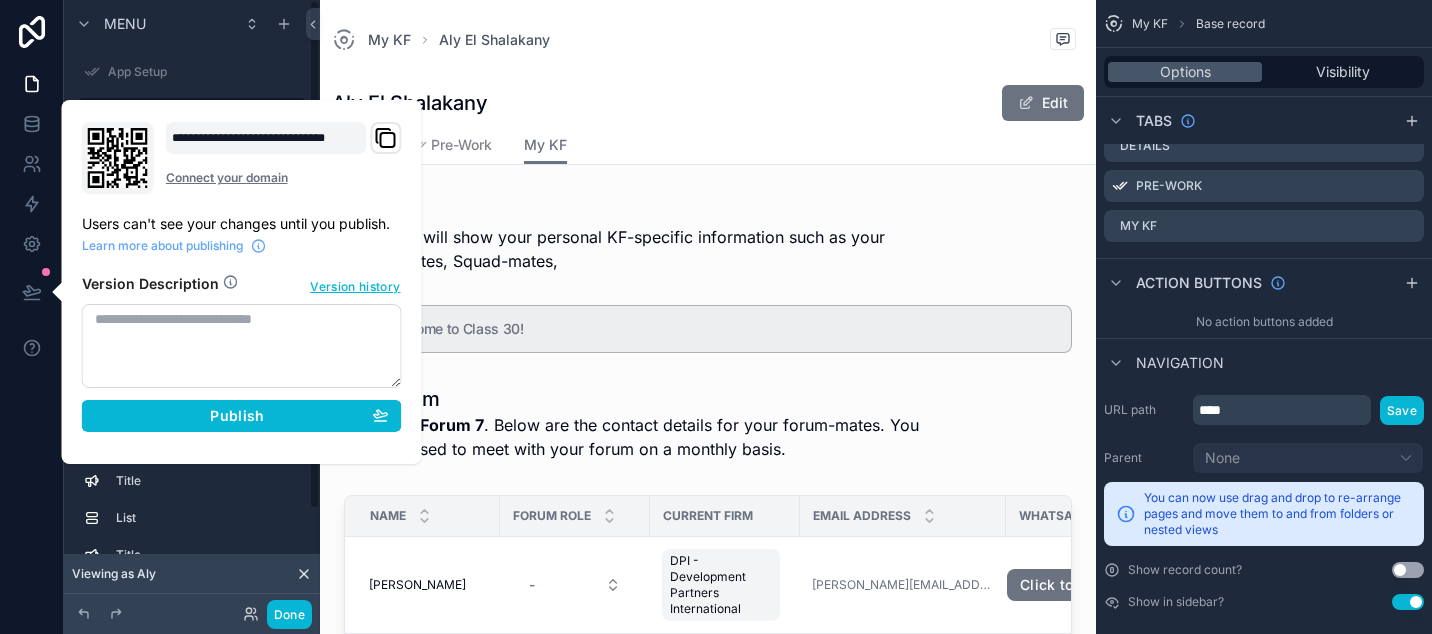 click 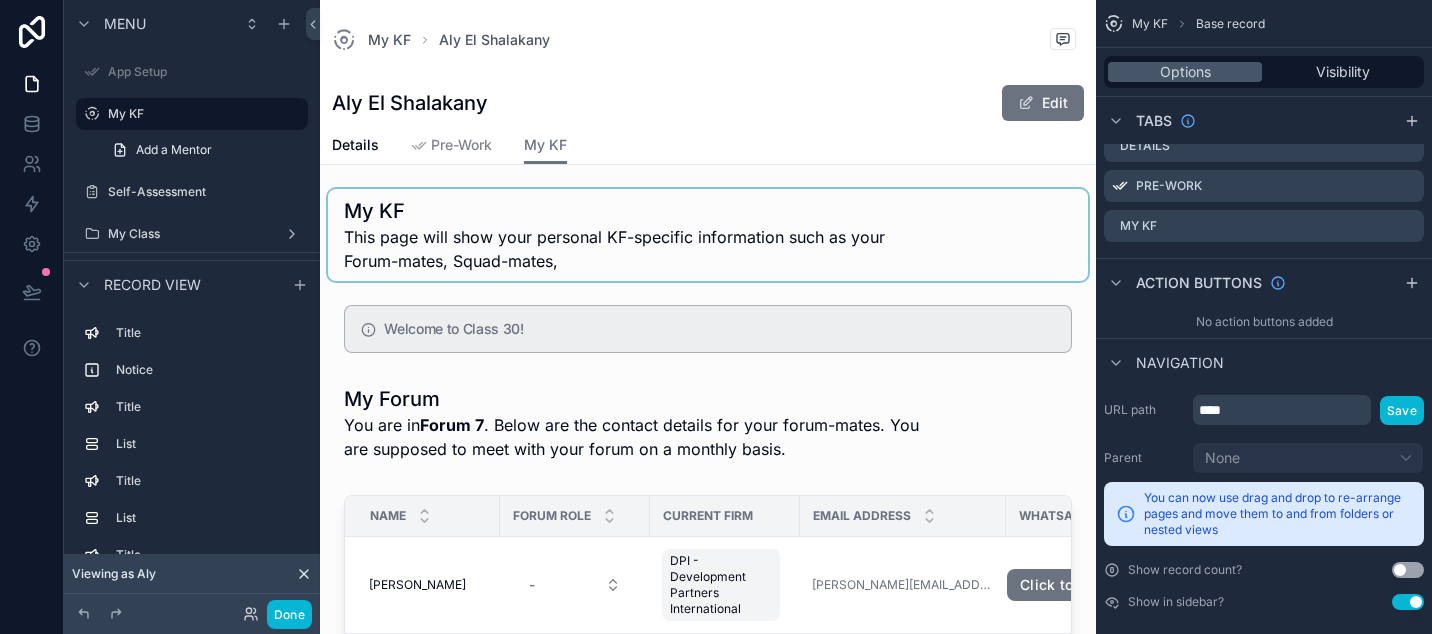 click at bounding box center (708, 235) 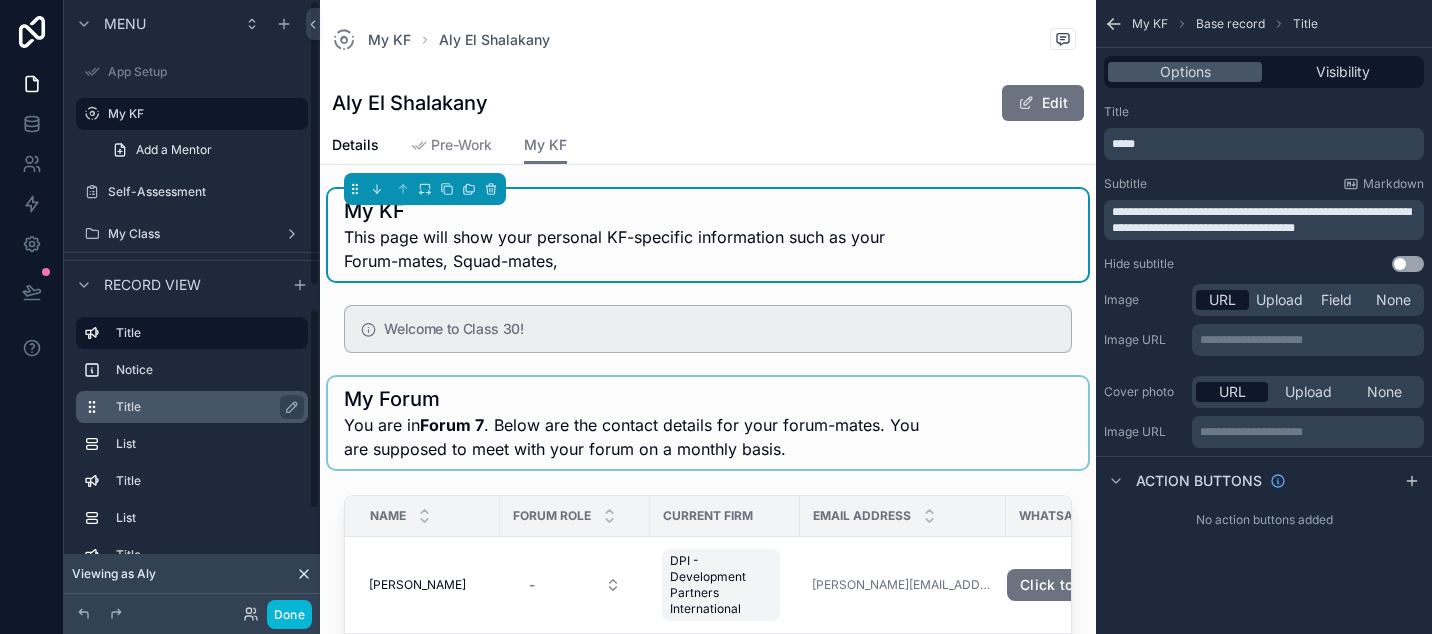 scroll, scrollTop: 0, scrollLeft: 0, axis: both 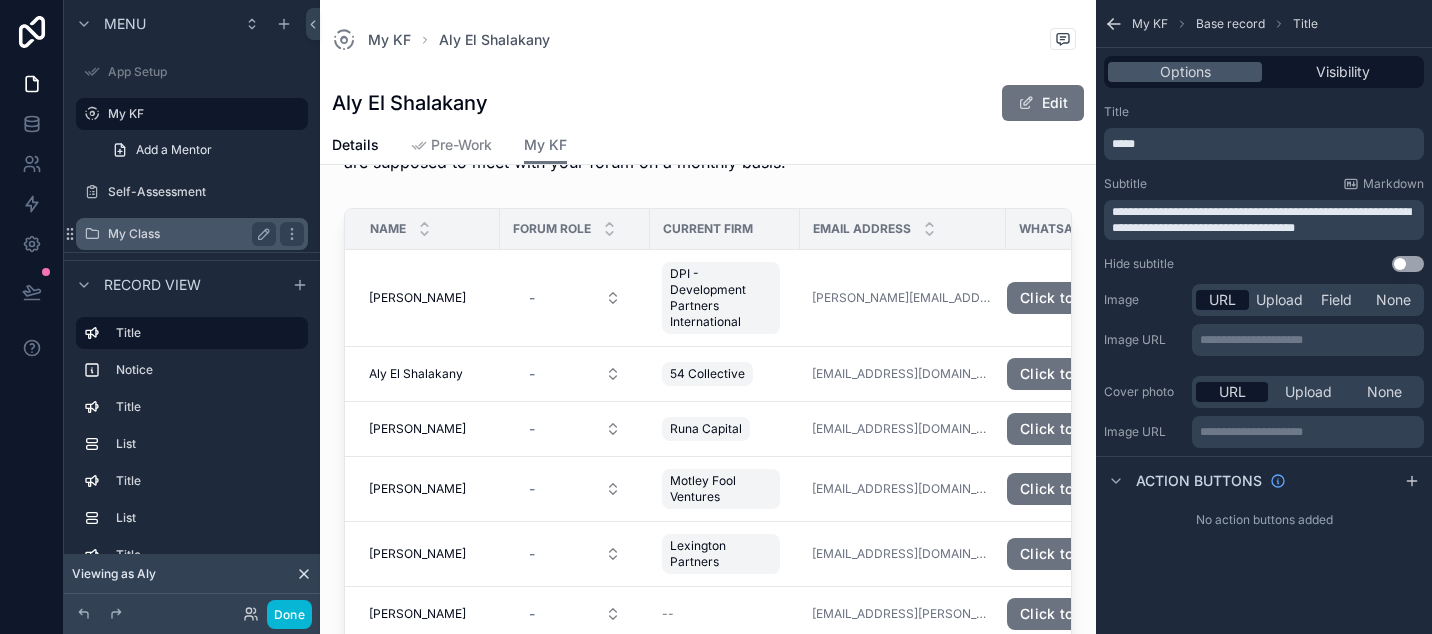 click on "My Class" at bounding box center [188, 234] 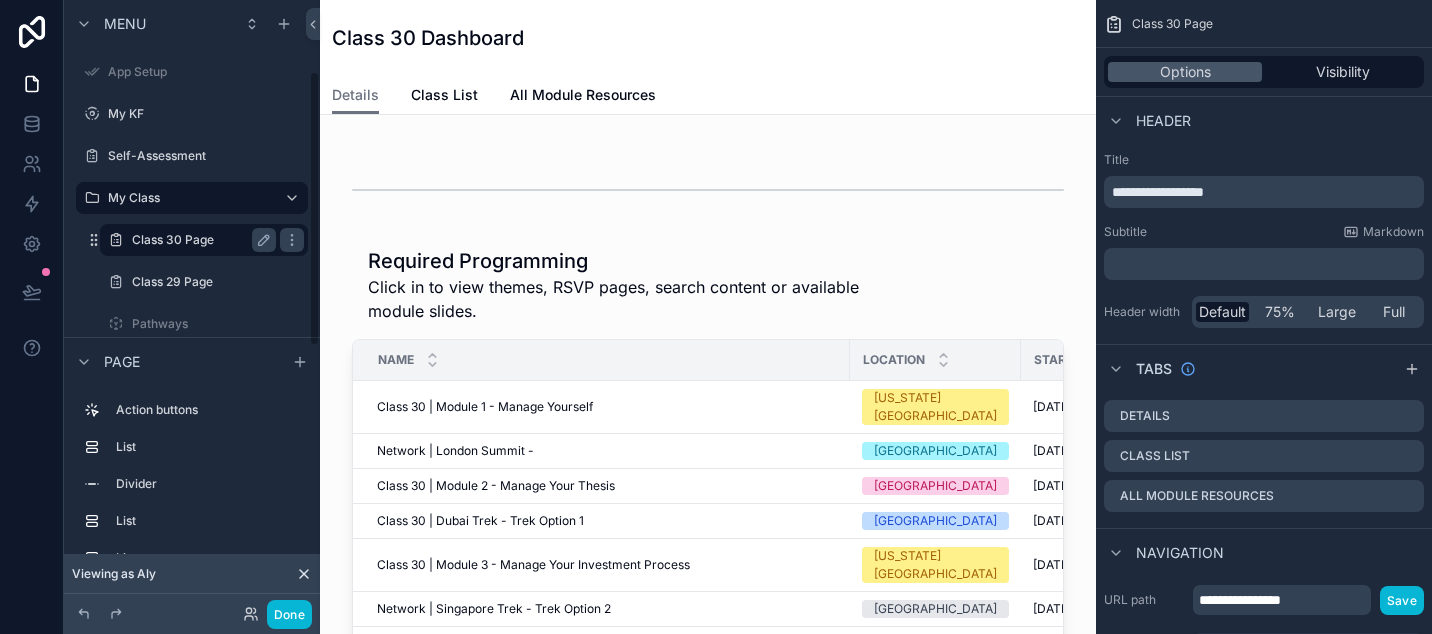 click on "Class 30 Page" at bounding box center [200, 240] 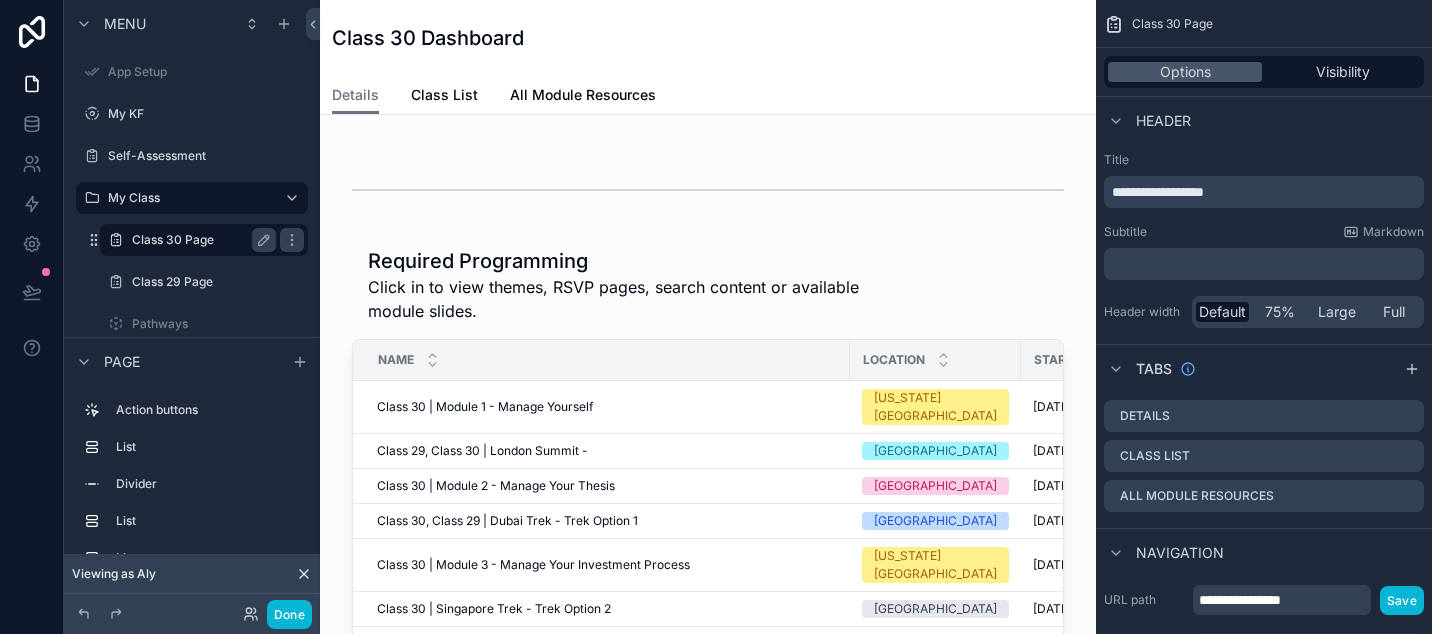 scroll, scrollTop: 0, scrollLeft: 0, axis: both 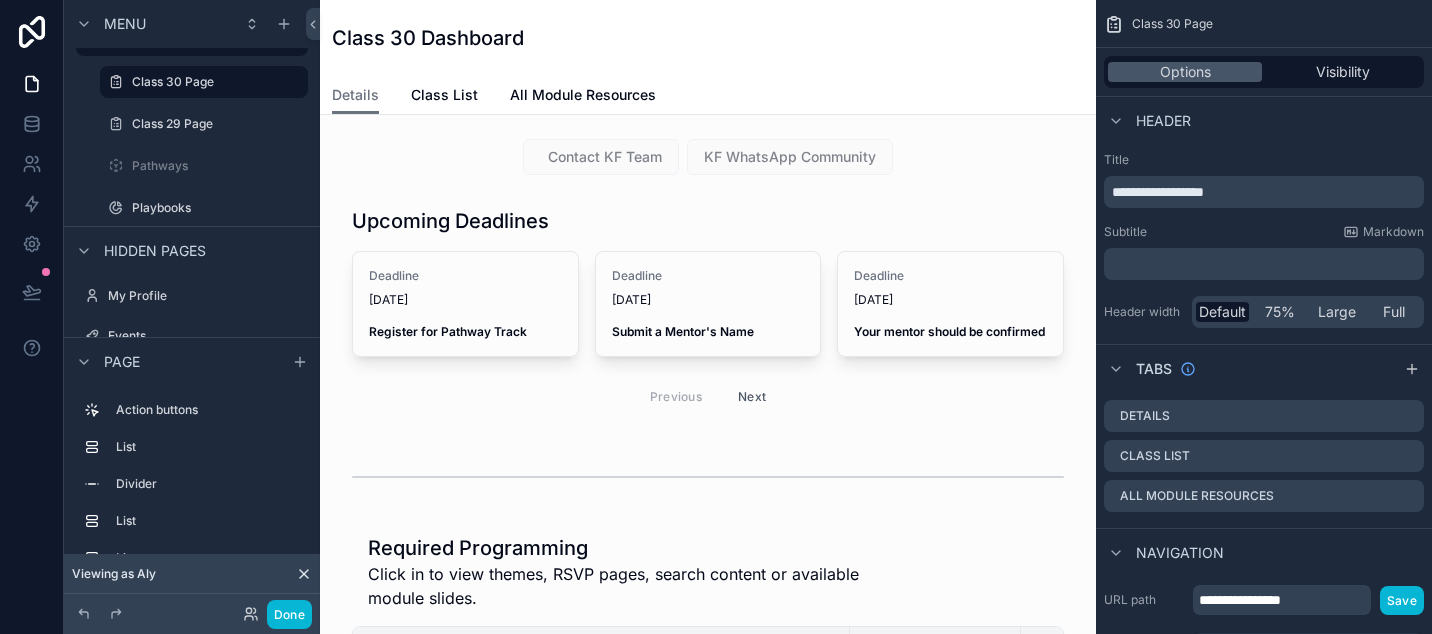 drag, startPoint x: 225, startPoint y: 83, endPoint x: 579, endPoint y: 301, distance: 415.7403 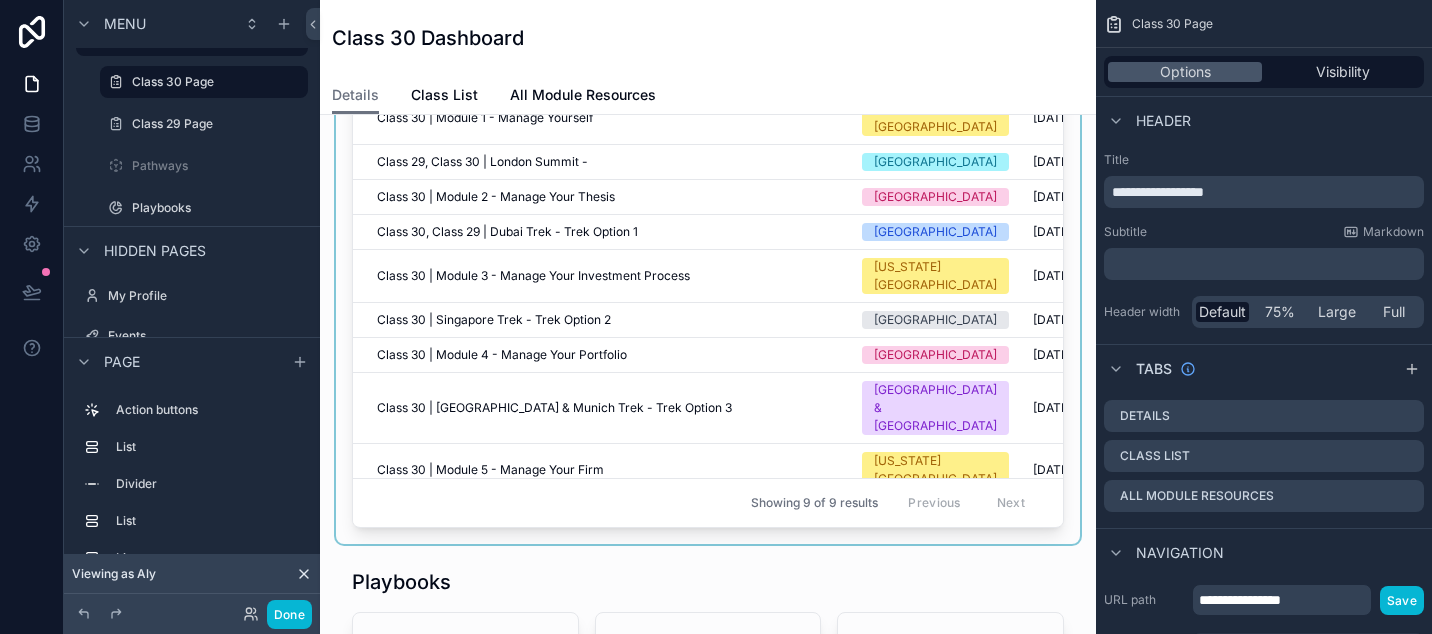 scroll, scrollTop: 560, scrollLeft: 0, axis: vertical 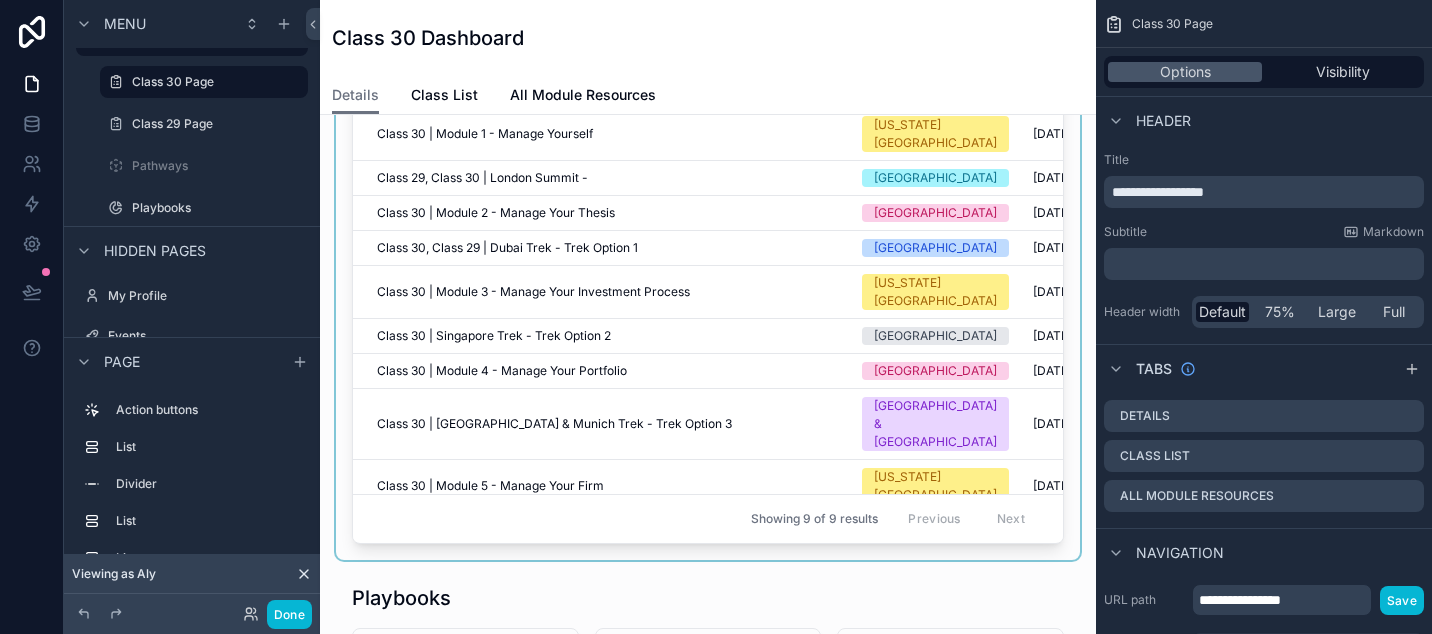 click at bounding box center (708, 263) 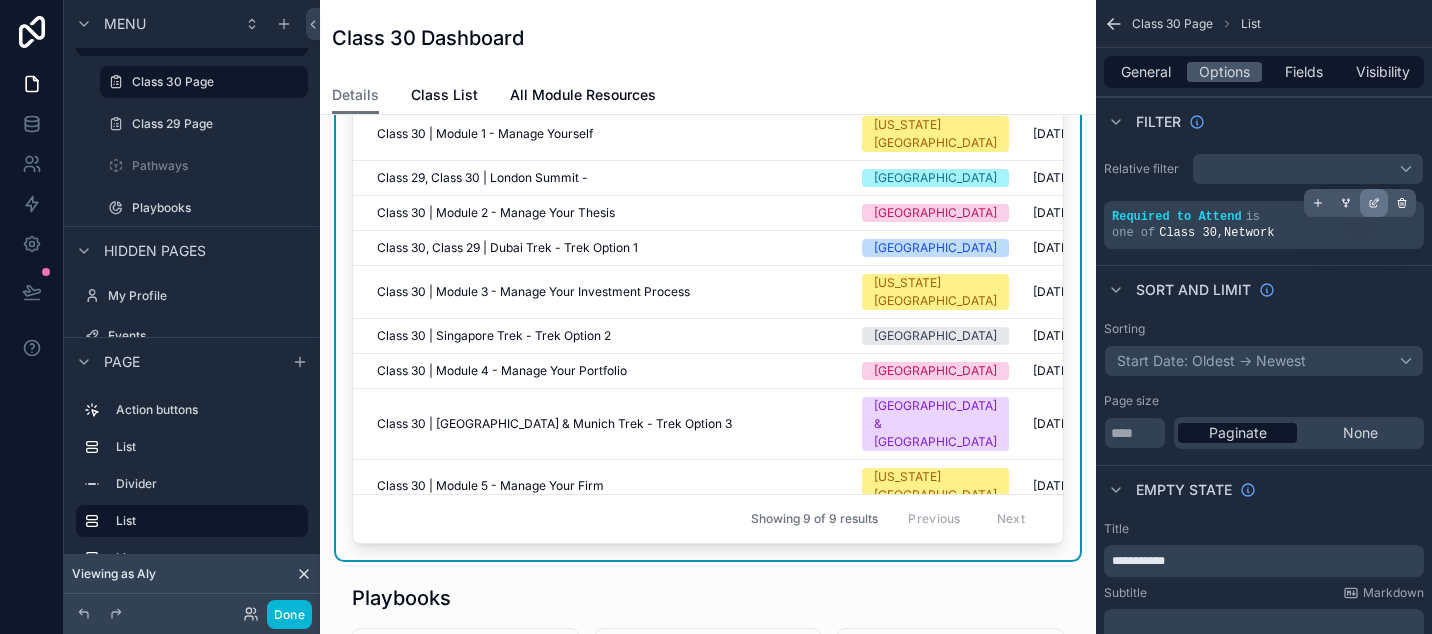 click 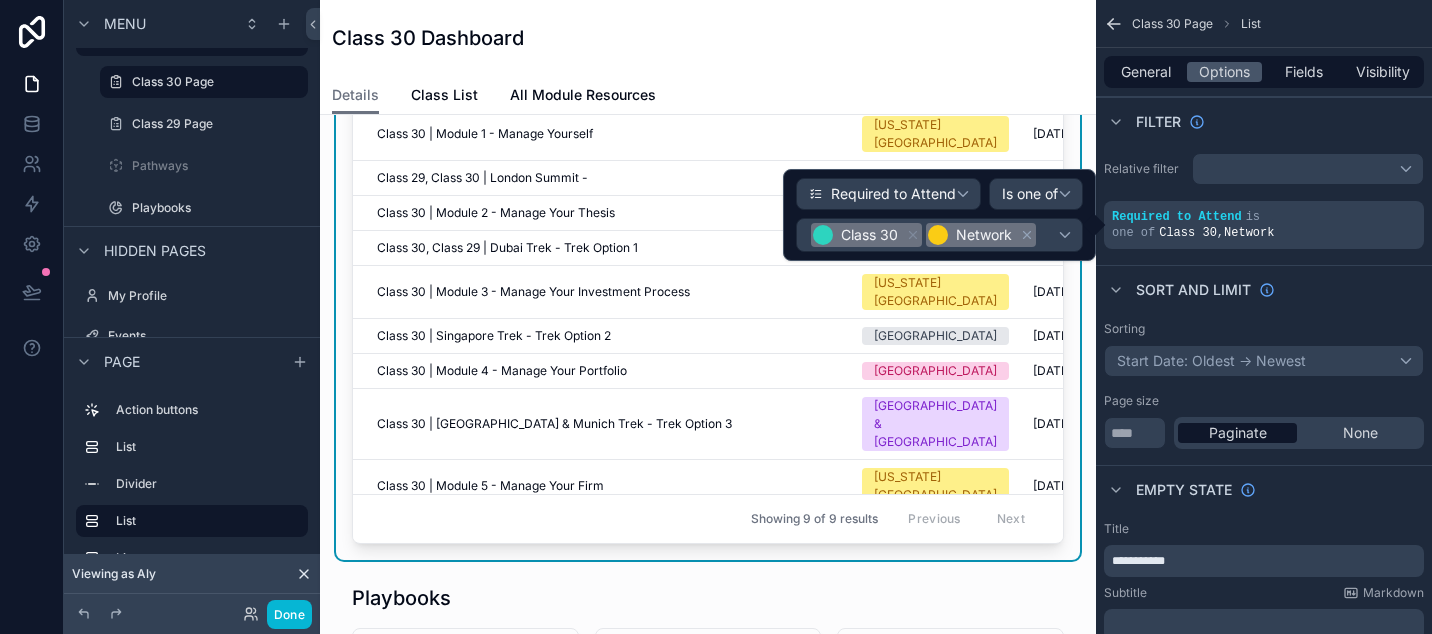 click 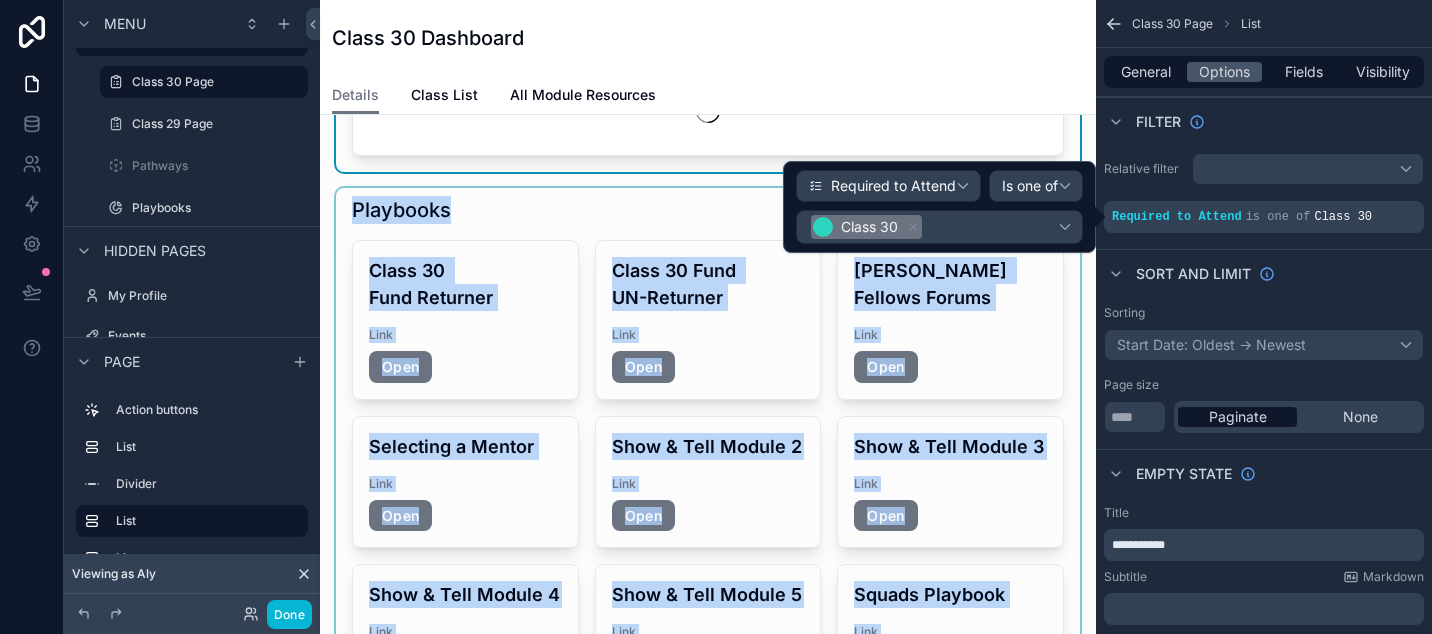 click on "Contact KF Team KF WhatsApp Community Upcoming Deadlines Deadline [DATE] Register for Pathway Track Deadline [DATE] Submit a Mentor's Name Deadline [DATE] Your mentor should be confirmed Previous Next Required Programming Click in to view themes, RSVP pages, search content or available module slides.  Playbooks Class 30 Fund Returner Link Open Class 30 Fund UN-Returner Link Open [PERSON_NAME] Fellows Forums Link Open Selecting a Mentor Link Open Show & Tell Module 2 Link Open Show & Tell Module 3 Link Open Show & Tell Module 4 Link Open Show & Tell Module 5 Link Open Squads Playbook Link Open Thought Leadership Project (TLP) Link Open Previous Next Title Add a title and subtitle List Add a list related to this record Details Add fields, a title or description Highlights Add a section to highlights fields Video Add a video element iframe Add an iframe embed Stages Add a stages element Chart Add a chart group element Buttons Add an action button row Links Add quick links Text Gallery Add a preview for files" at bounding box center [708, 709] 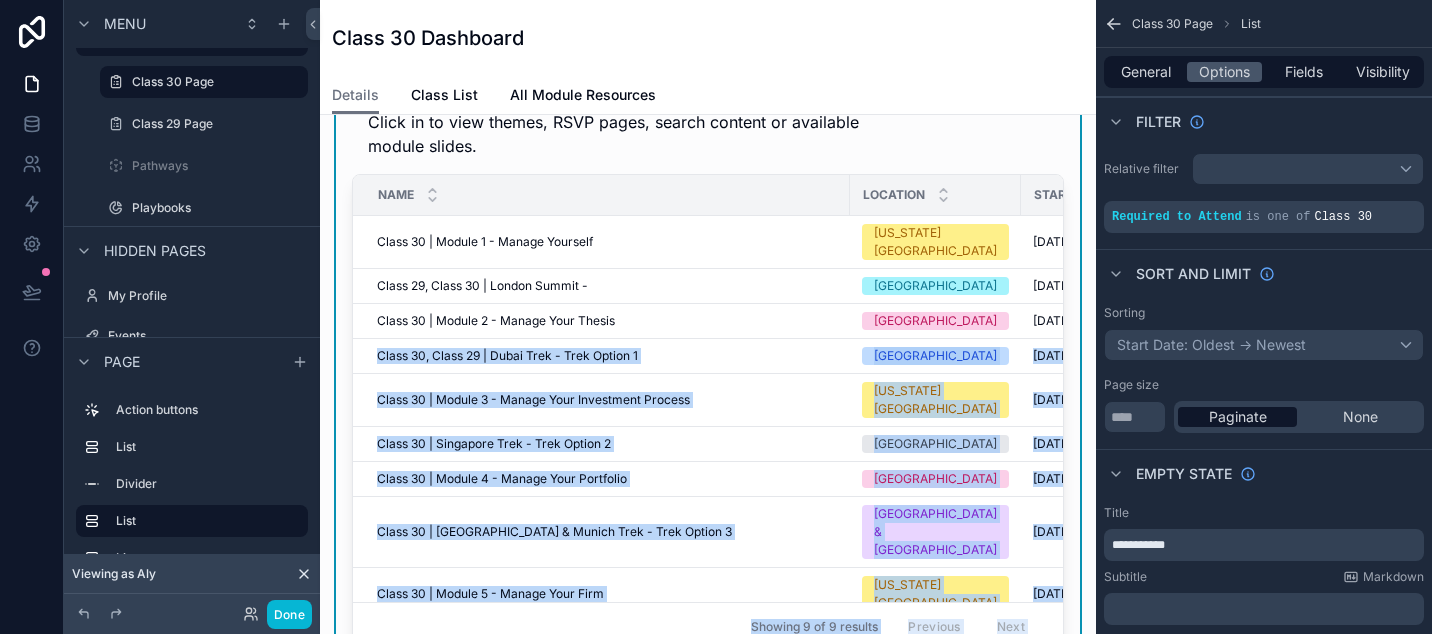 scroll, scrollTop: 473, scrollLeft: 0, axis: vertical 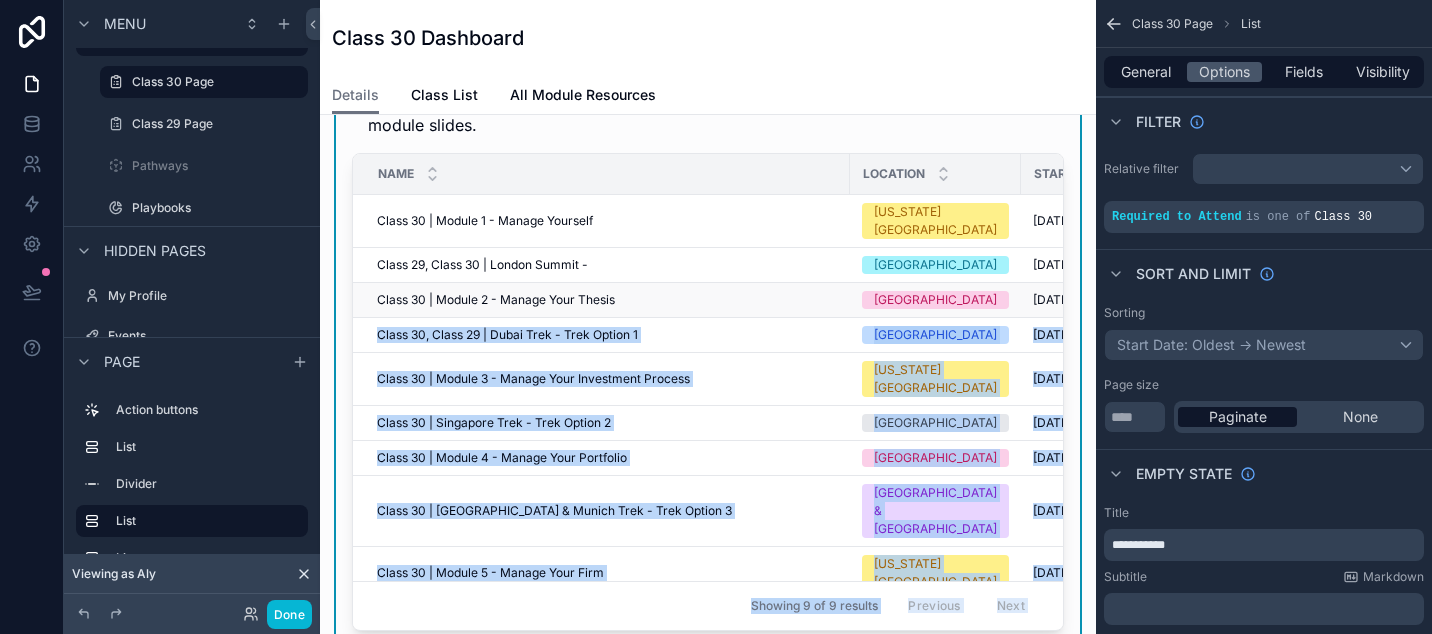 click on "Class 30 | Module 2 - Manage Your Thesis Class 30 | Module 2 - Manage Your Thesis" at bounding box center [607, 300] 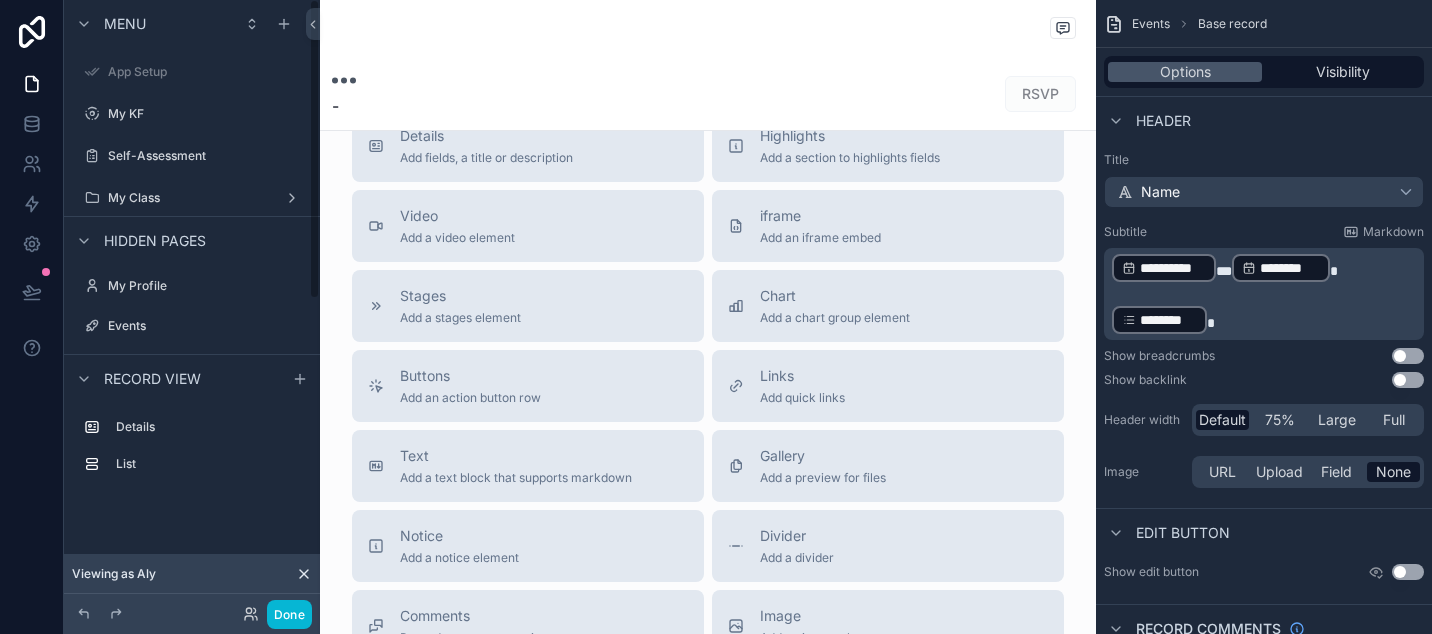 scroll, scrollTop: 0, scrollLeft: 0, axis: both 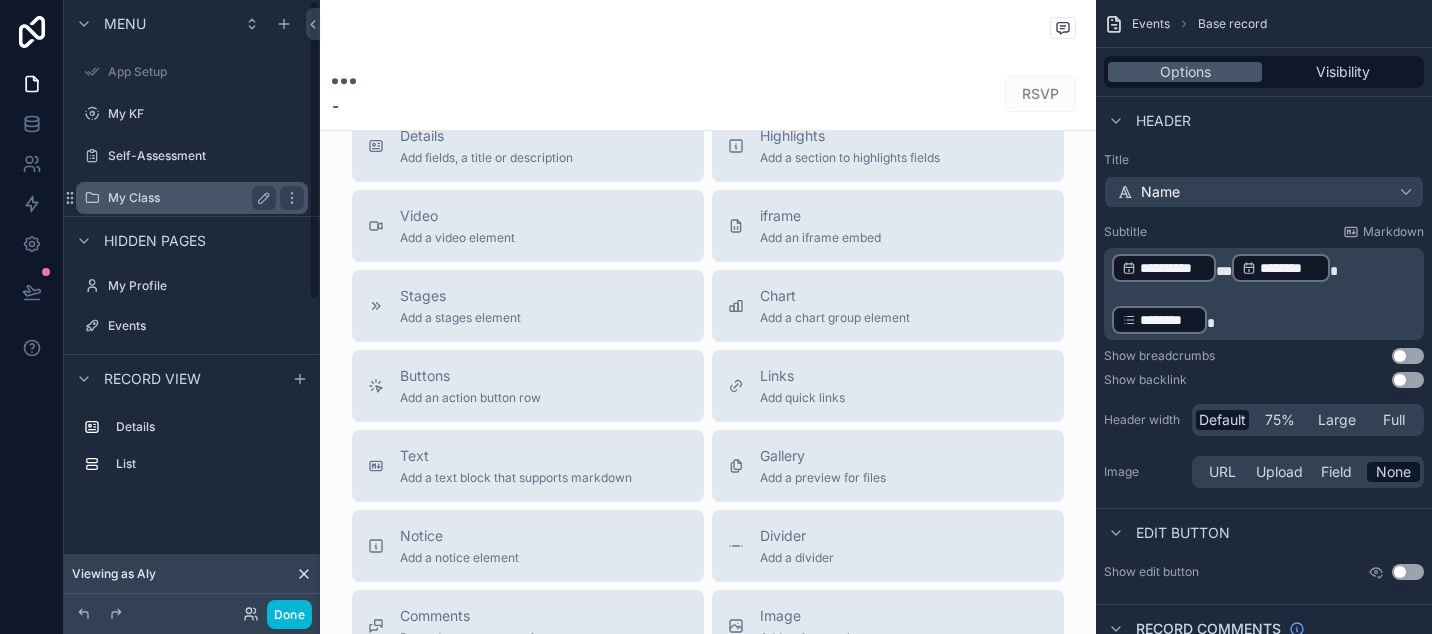 click on "My Class" at bounding box center [188, 198] 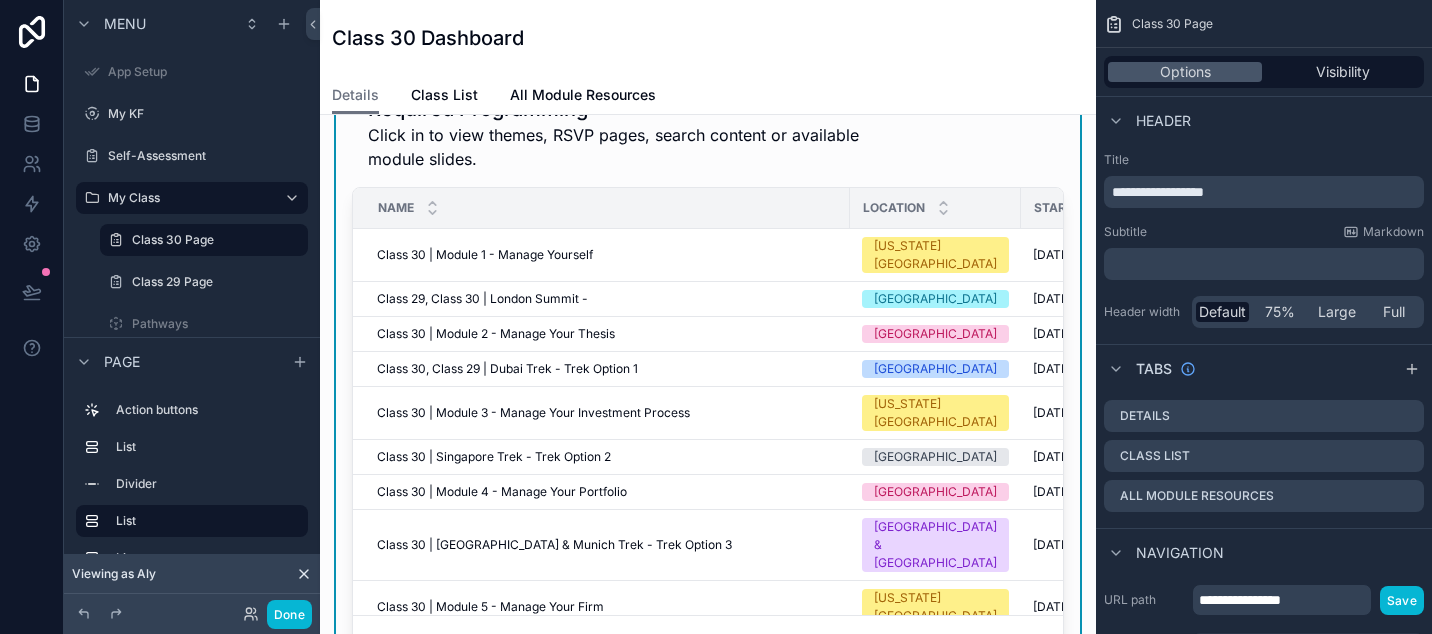 scroll, scrollTop: 499, scrollLeft: 0, axis: vertical 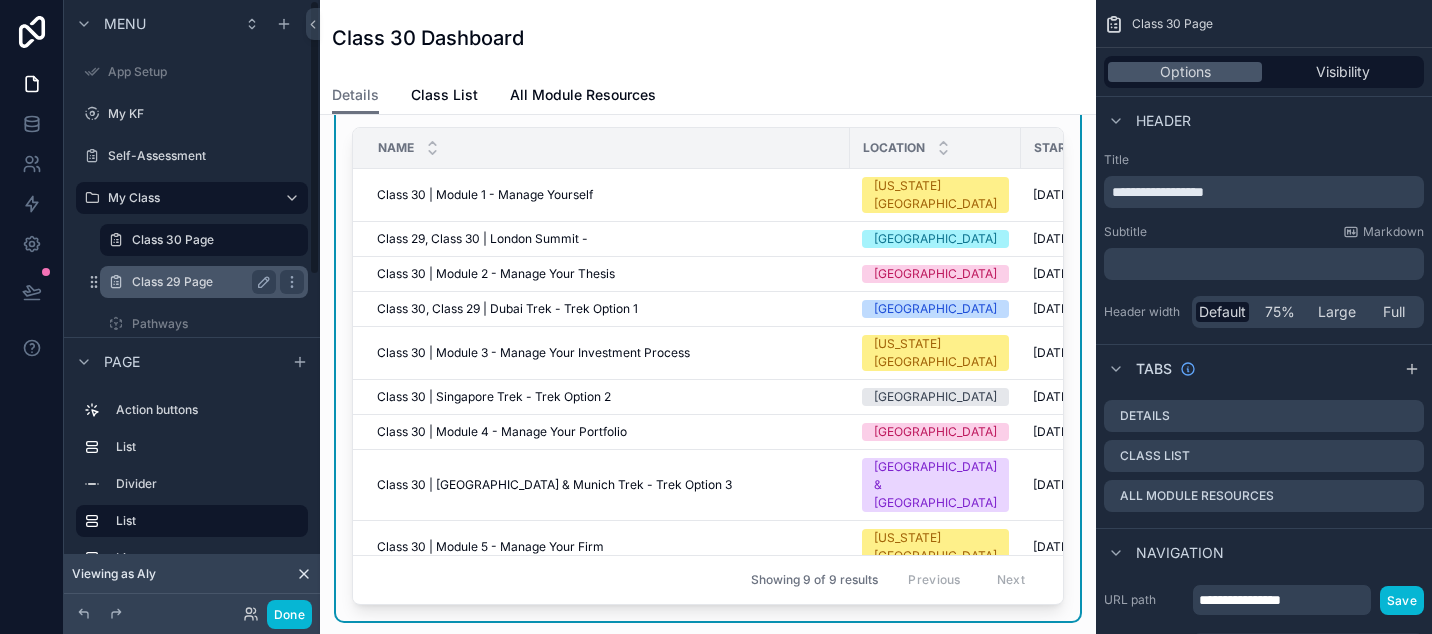 click on "Class 29 Page" at bounding box center (200, 282) 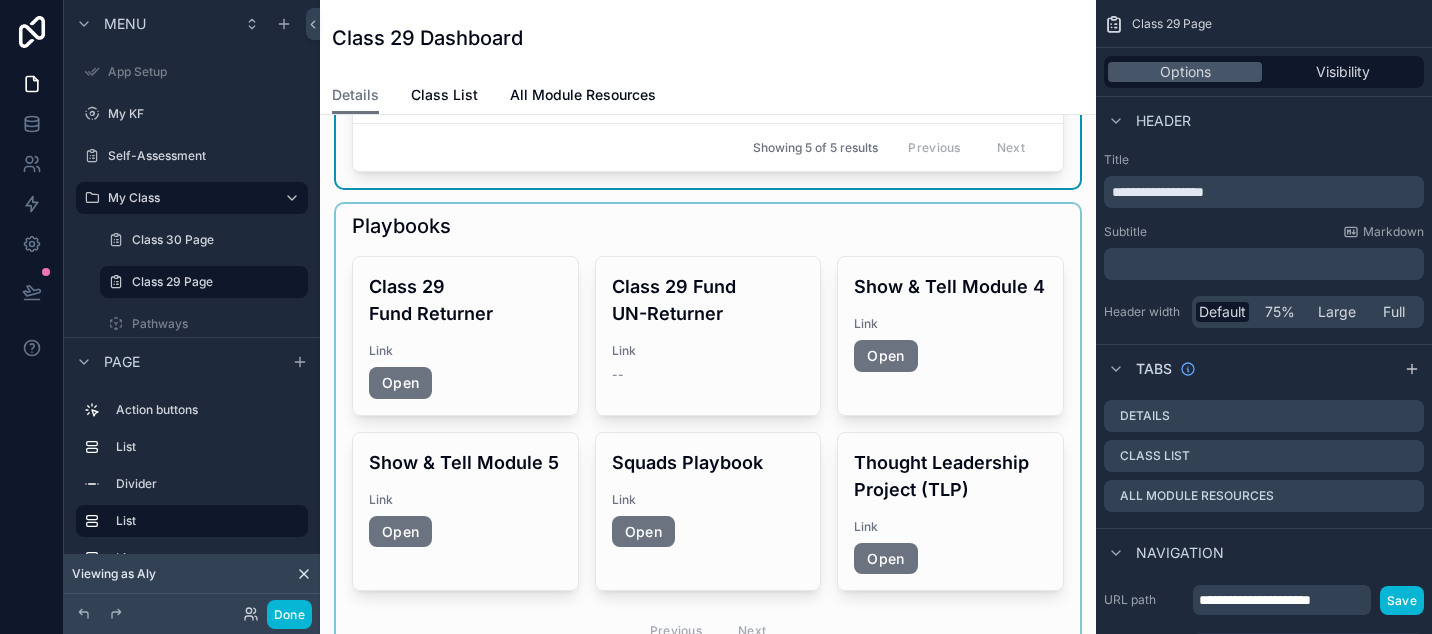scroll, scrollTop: 363, scrollLeft: 0, axis: vertical 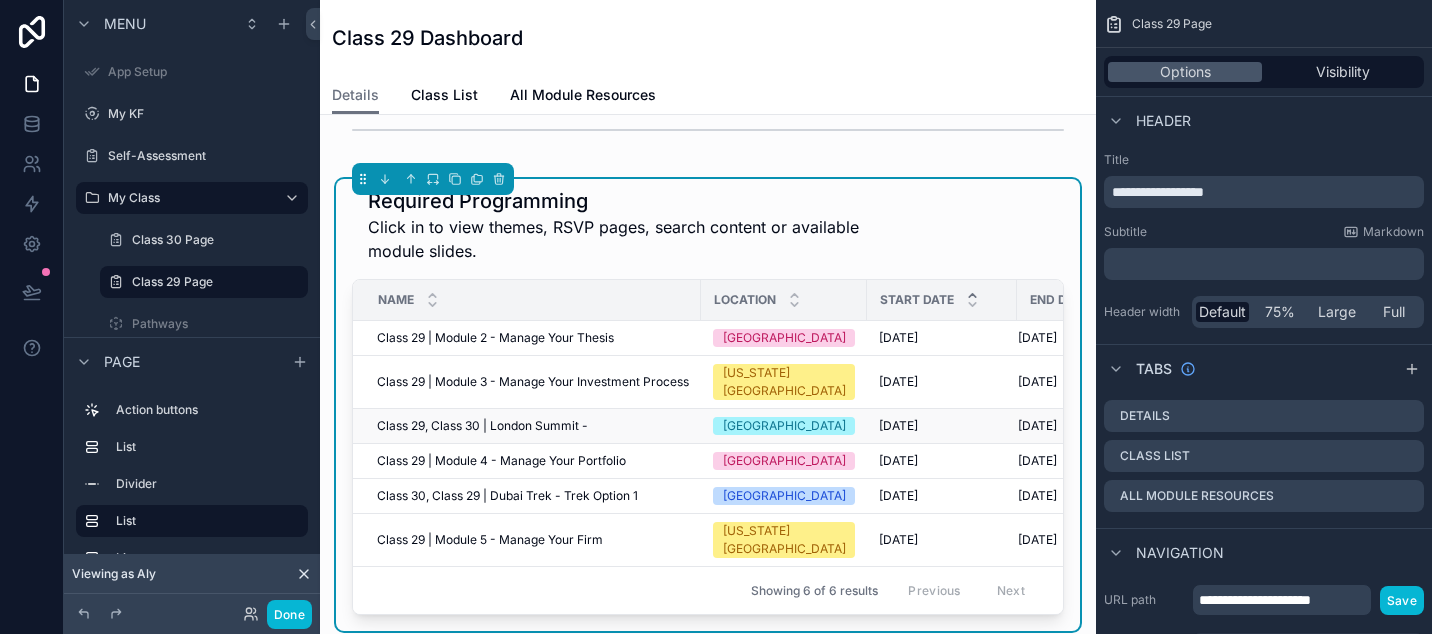 click on "[GEOGRAPHIC_DATA]" at bounding box center (784, 426) 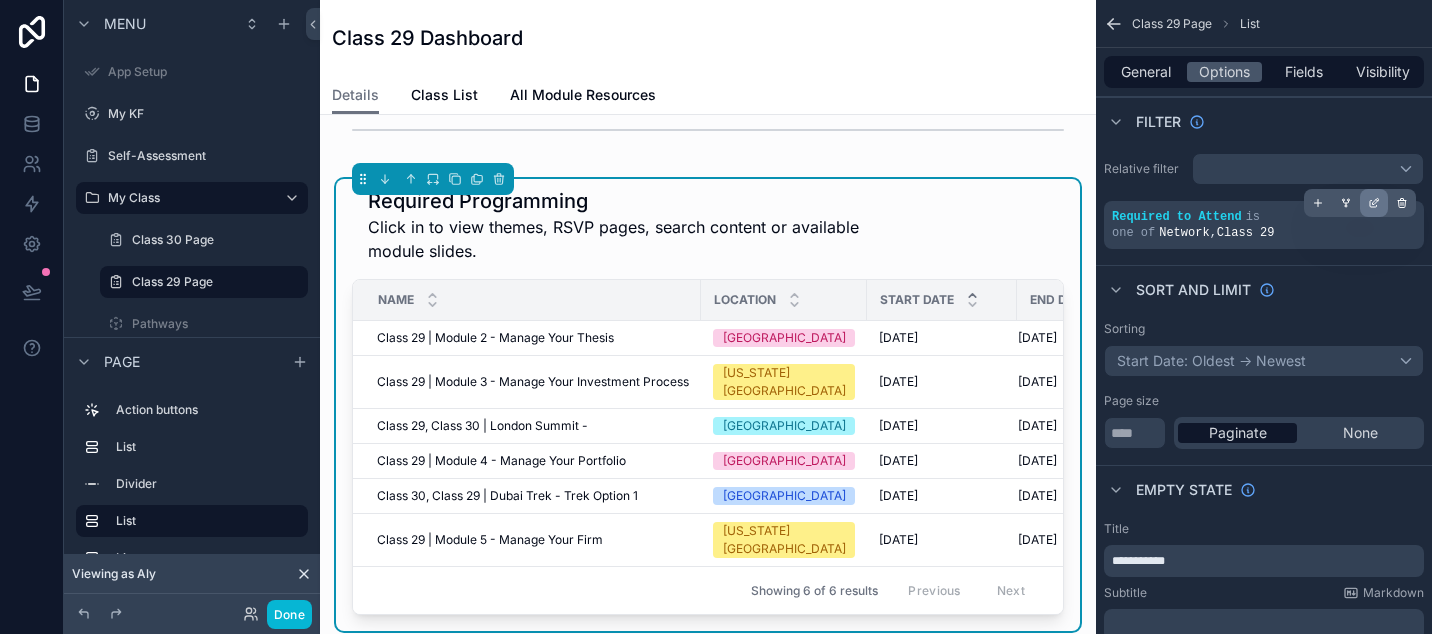 click 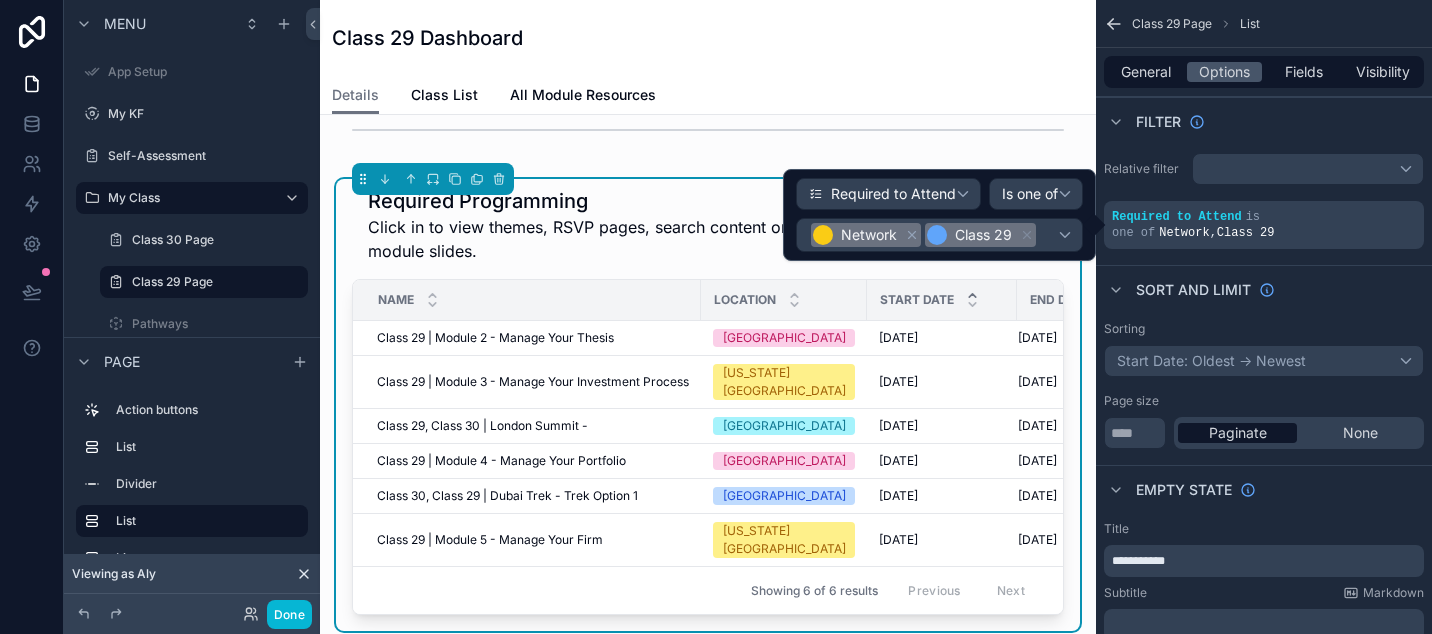 click 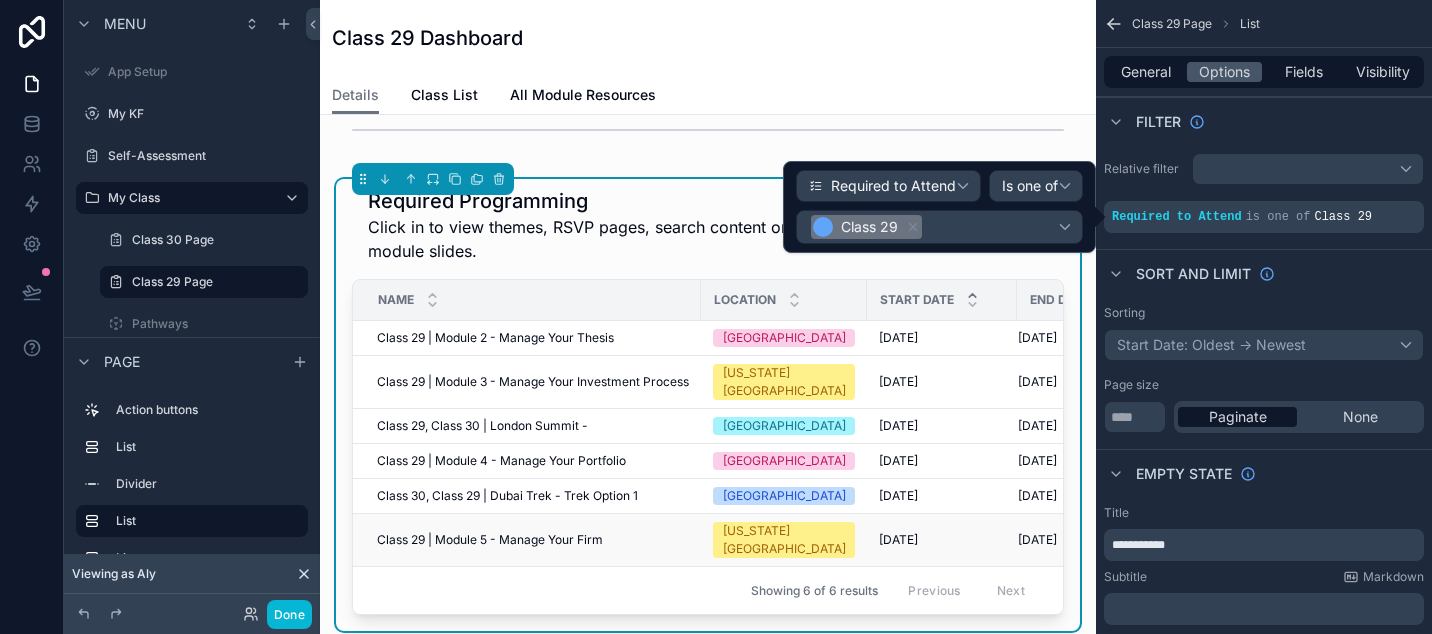 click on "Class 29 | Module 5 - Manage Your Firm Class 29 | Module 5 - Manage Your Firm" at bounding box center (533, 540) 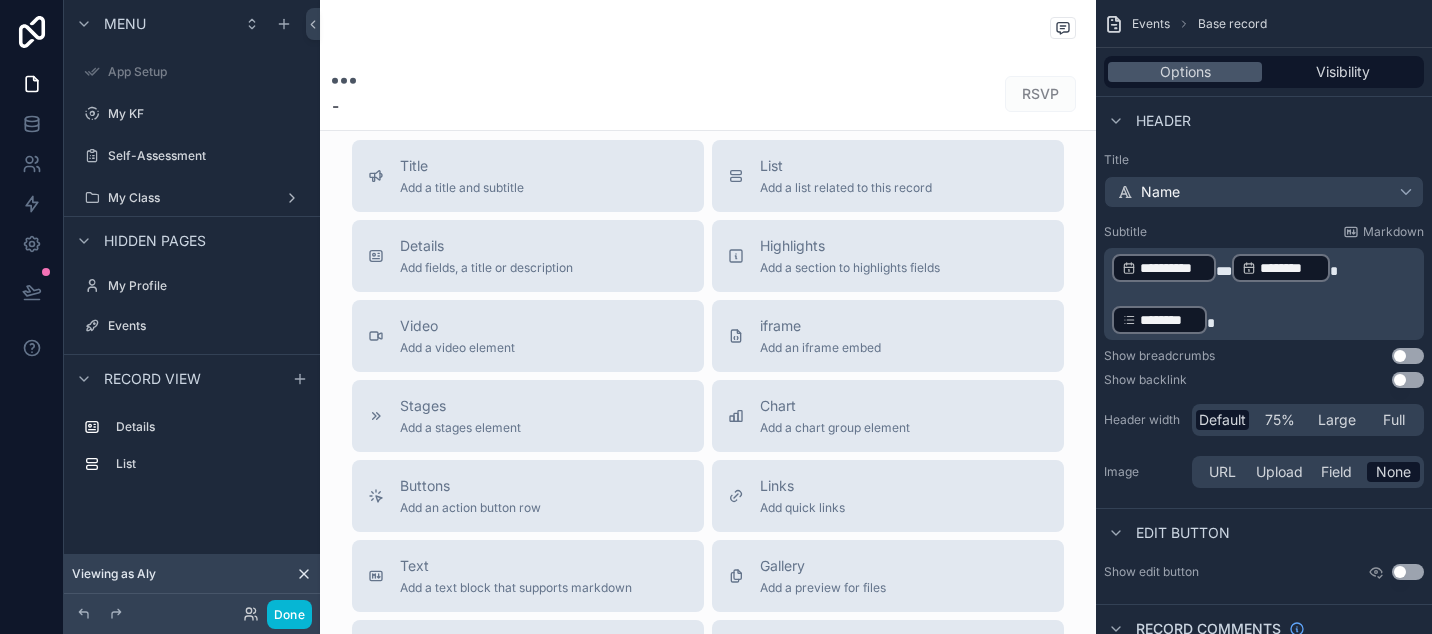 scroll, scrollTop: 321, scrollLeft: 0, axis: vertical 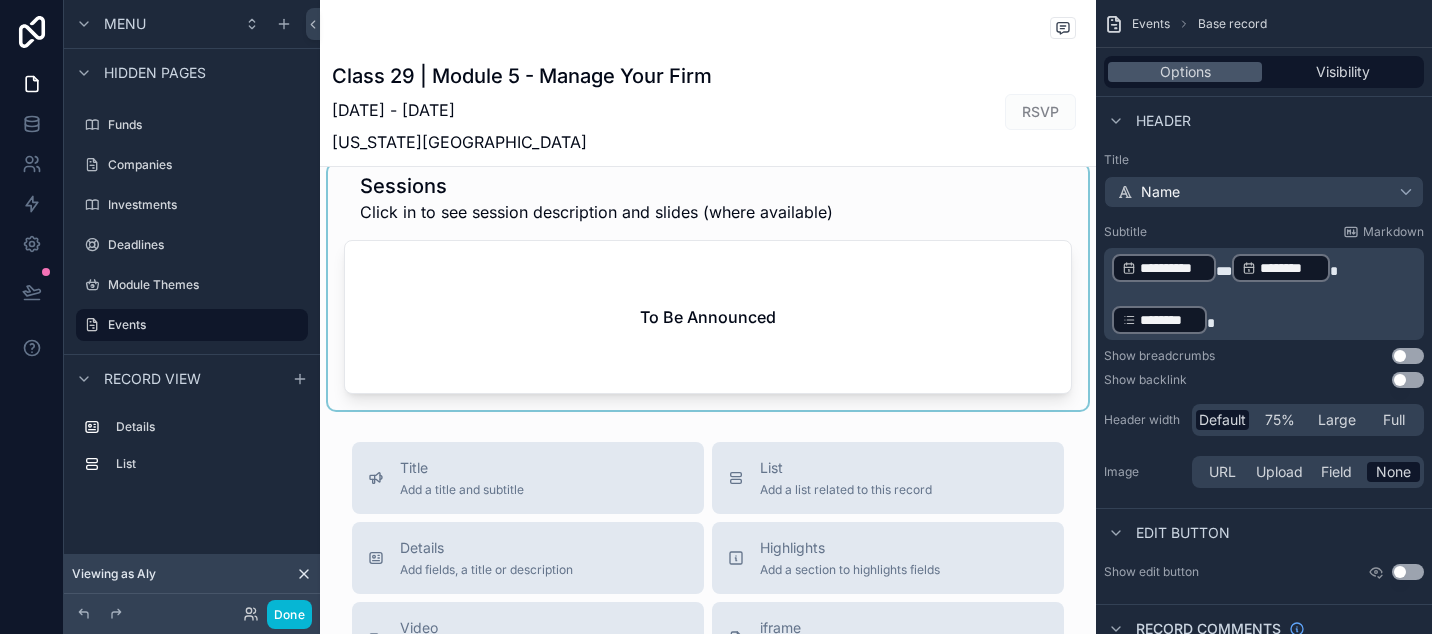 click at bounding box center (708, 287) 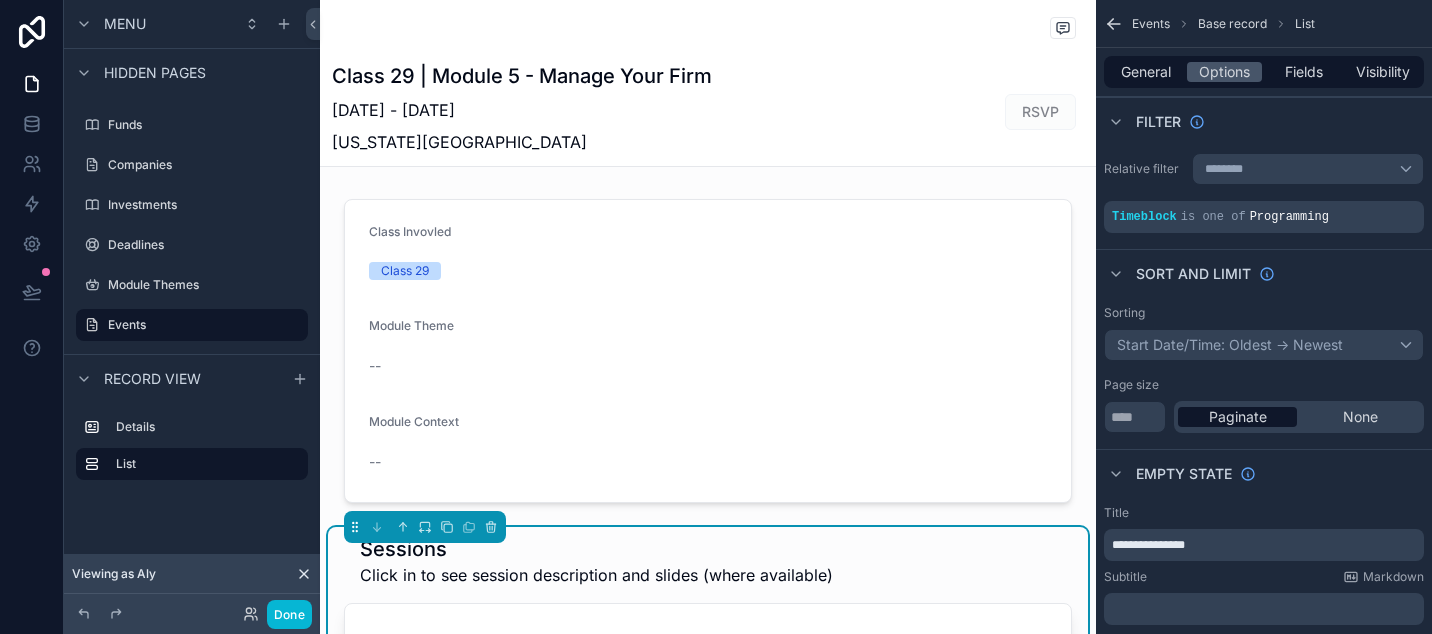 scroll, scrollTop: 0, scrollLeft: 0, axis: both 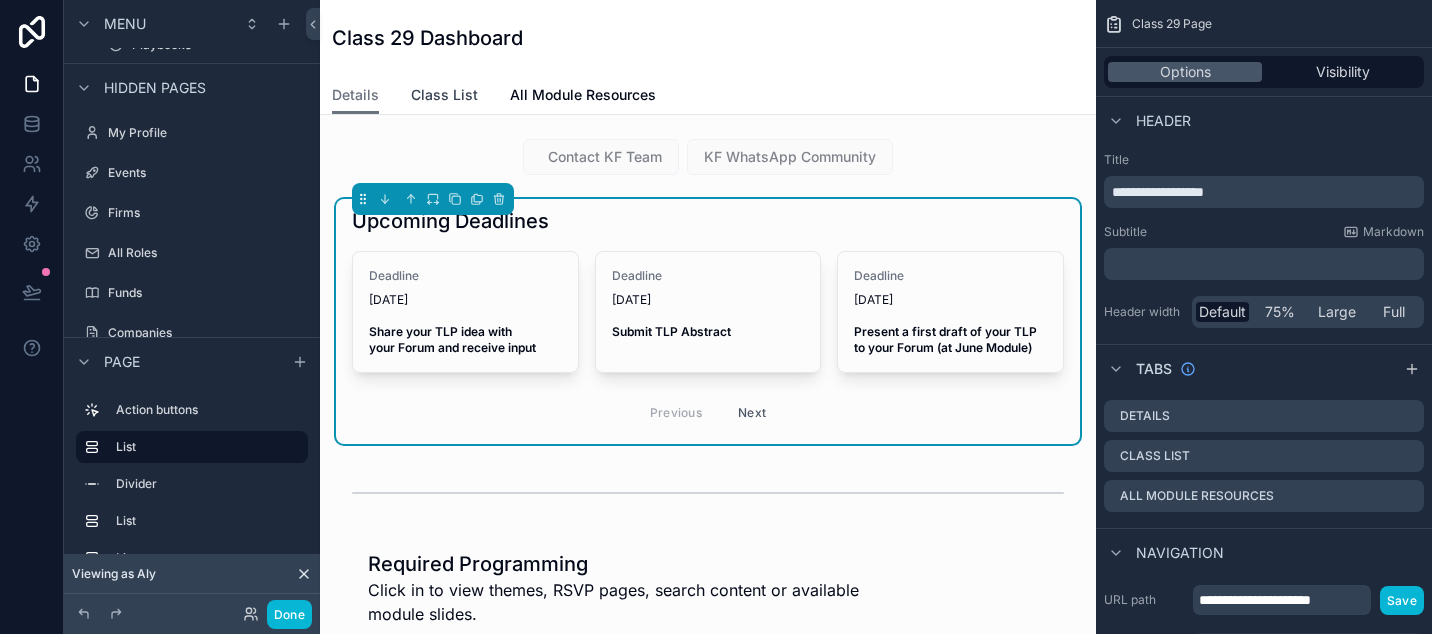 click on "Class List" at bounding box center (444, 95) 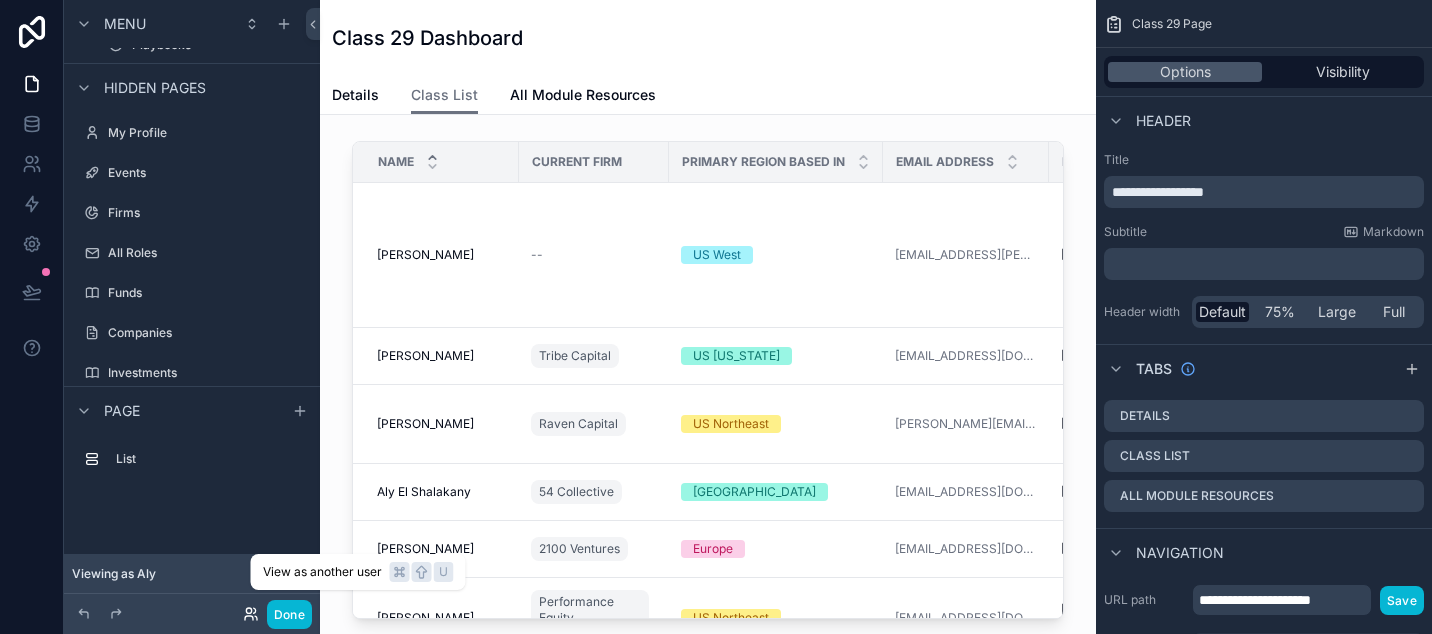 click 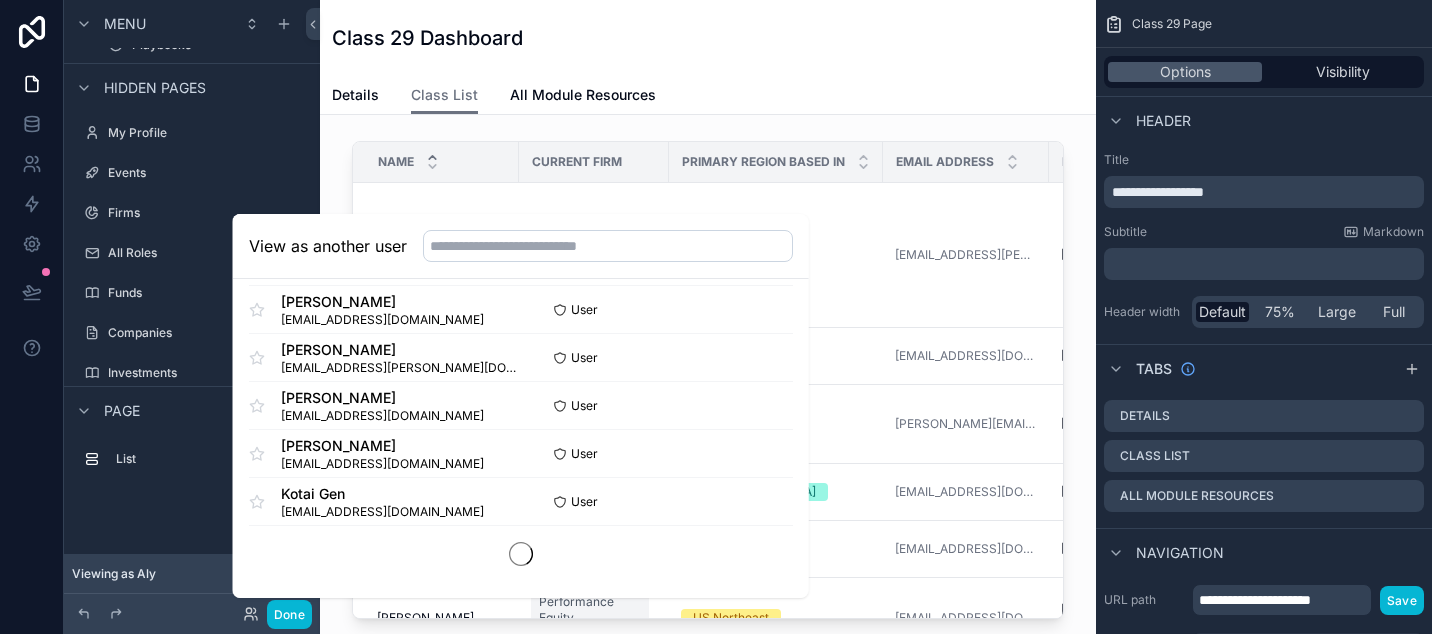 scroll, scrollTop: 2650, scrollLeft: 0, axis: vertical 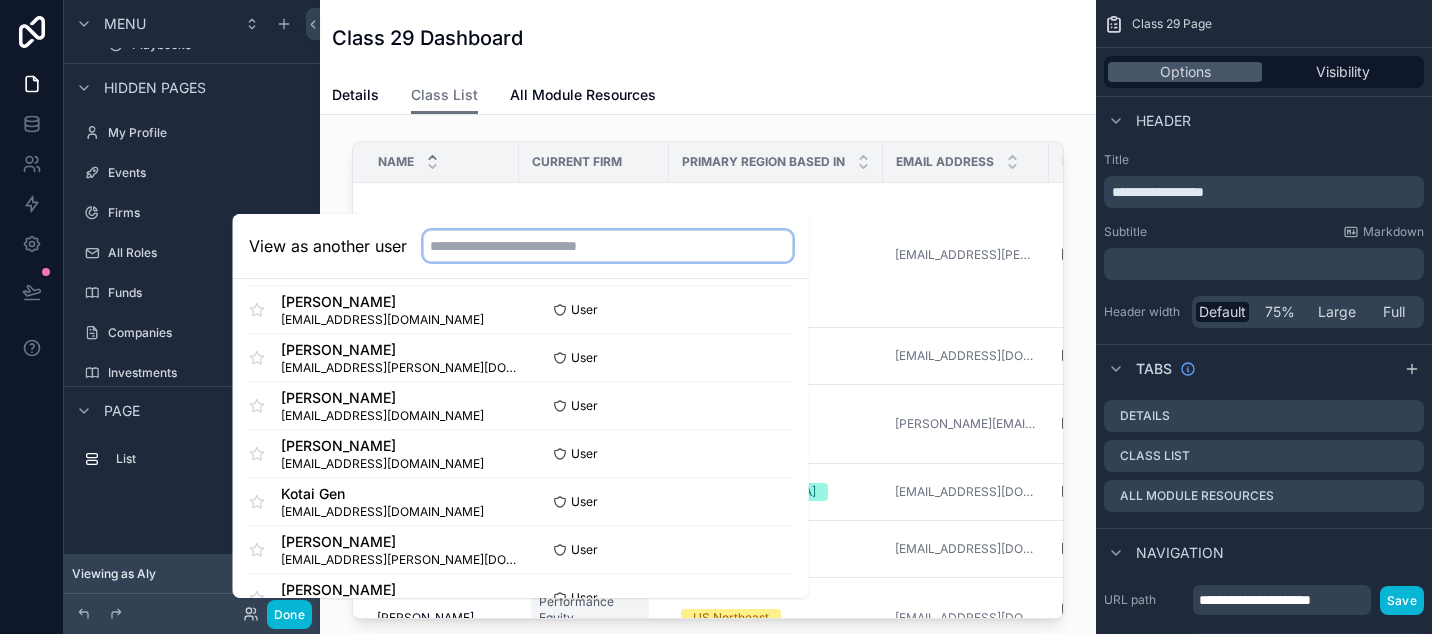click at bounding box center (608, 246) 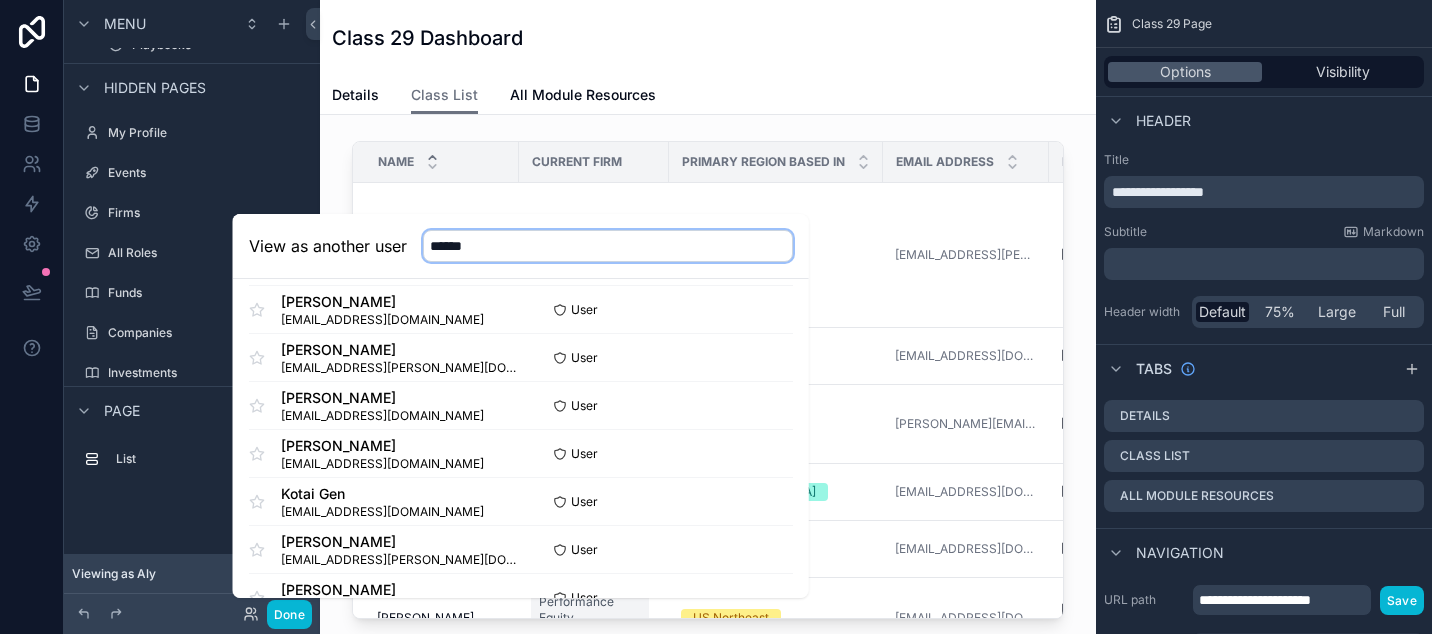 scroll, scrollTop: 0, scrollLeft: 0, axis: both 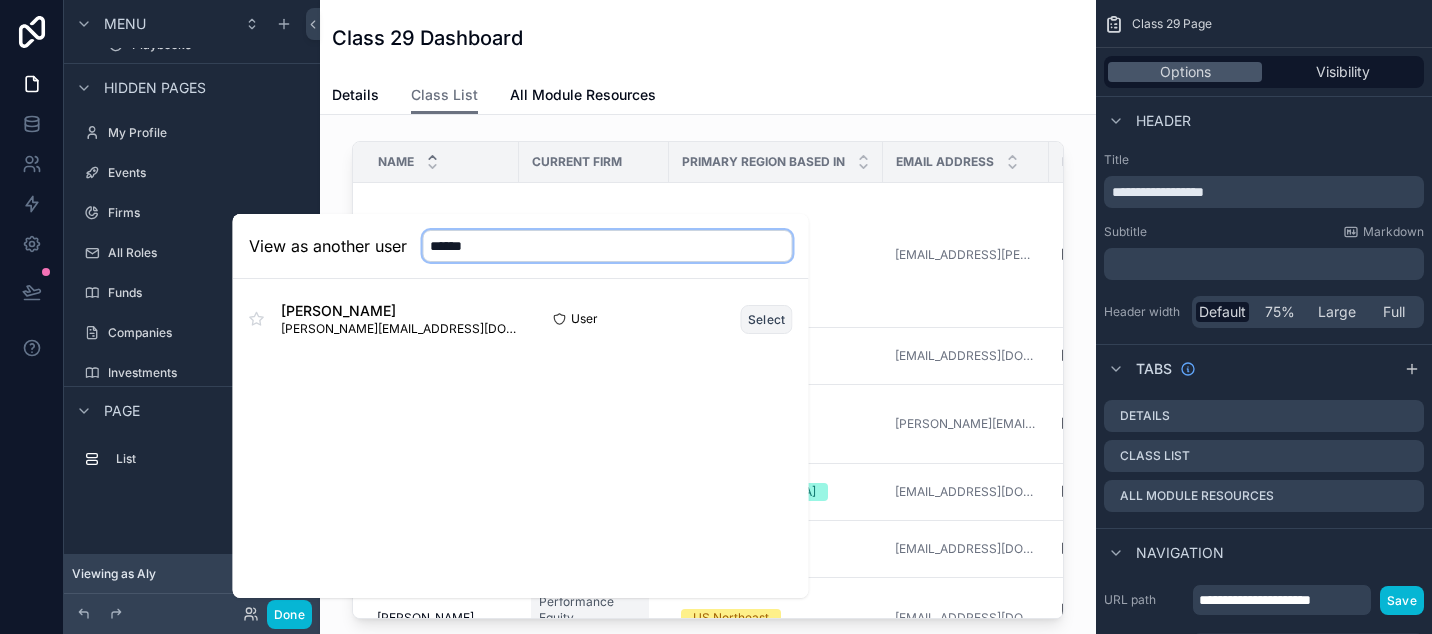 type on "******" 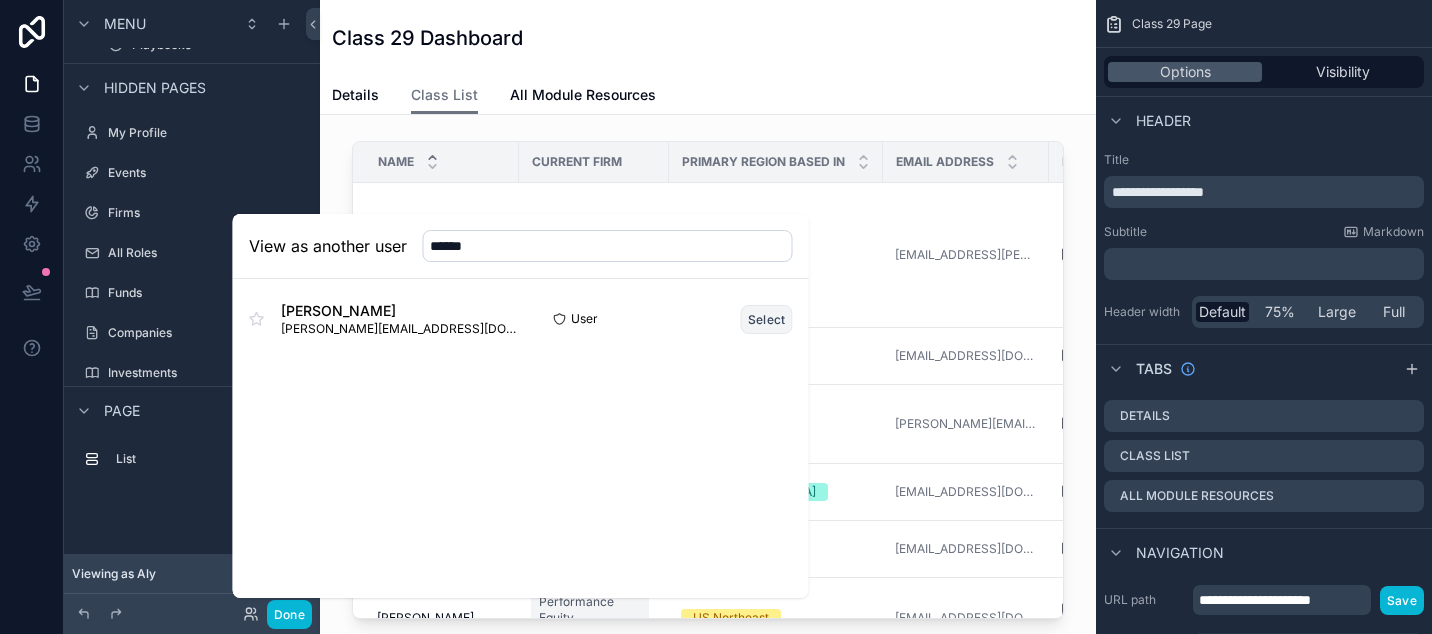 click on "Select" at bounding box center [767, 319] 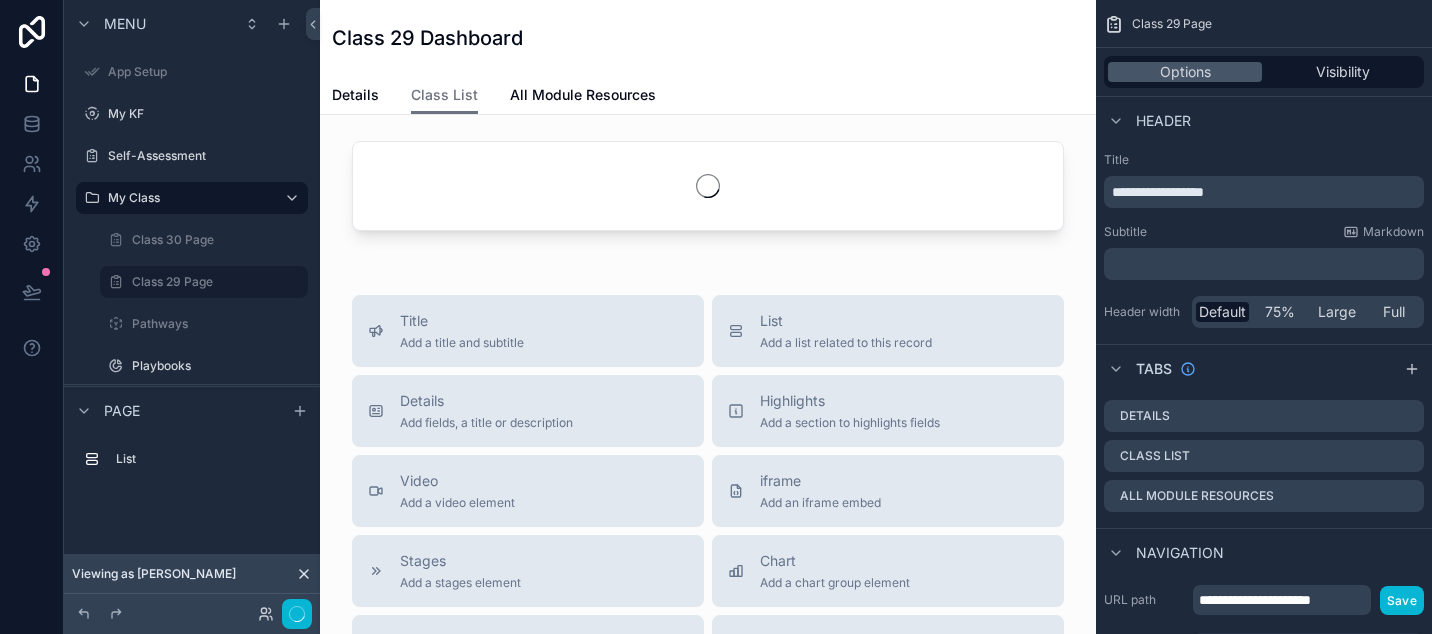 scroll, scrollTop: 0, scrollLeft: 0, axis: both 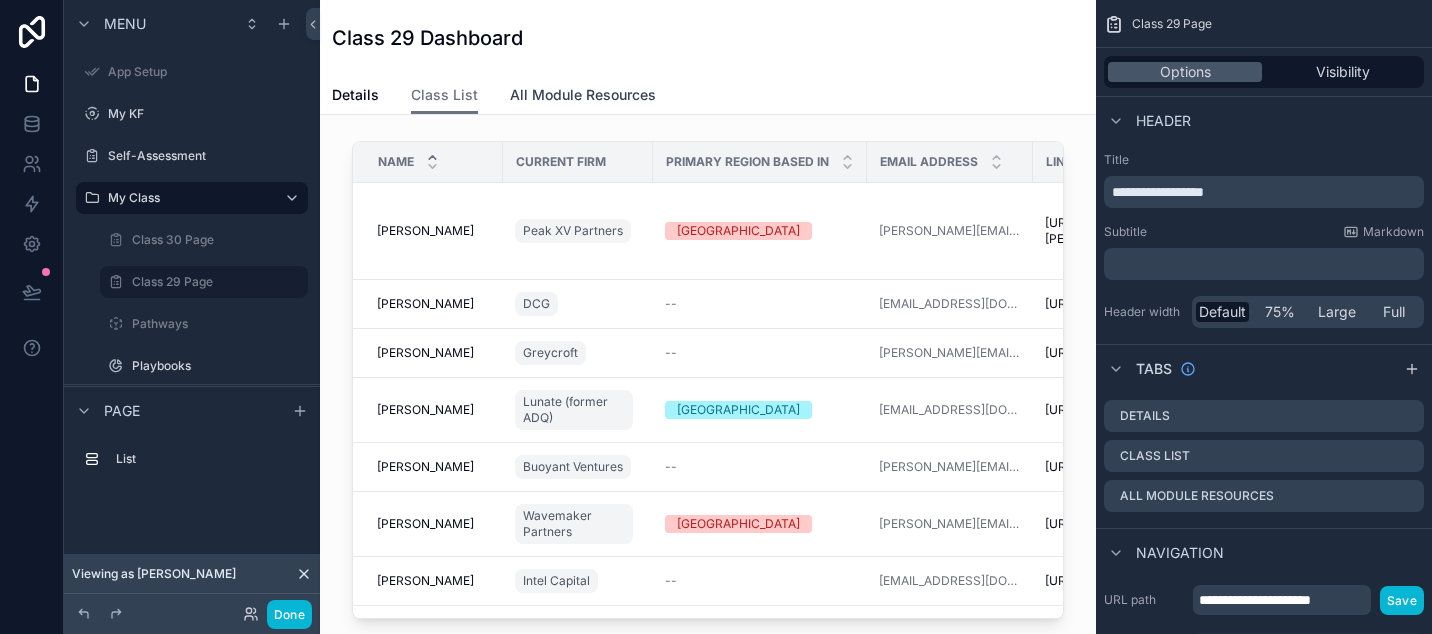 click on "All Module Resources" at bounding box center (583, 95) 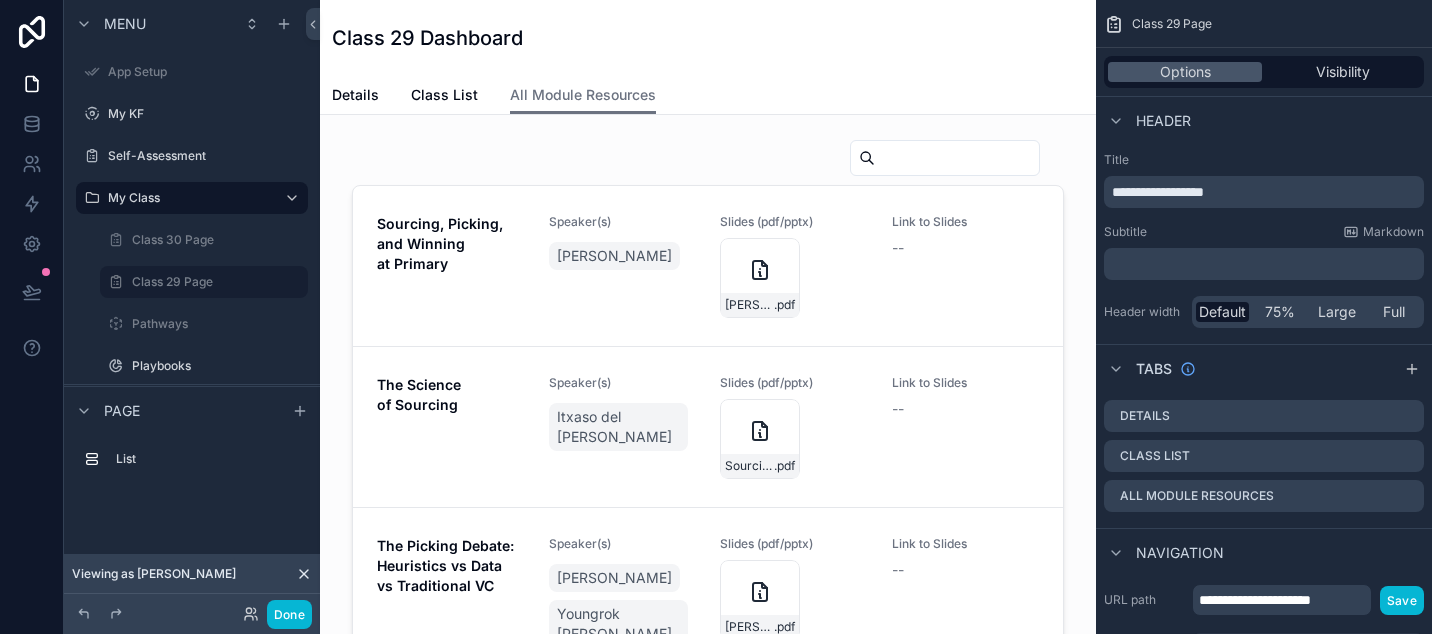 scroll, scrollTop: 0, scrollLeft: 0, axis: both 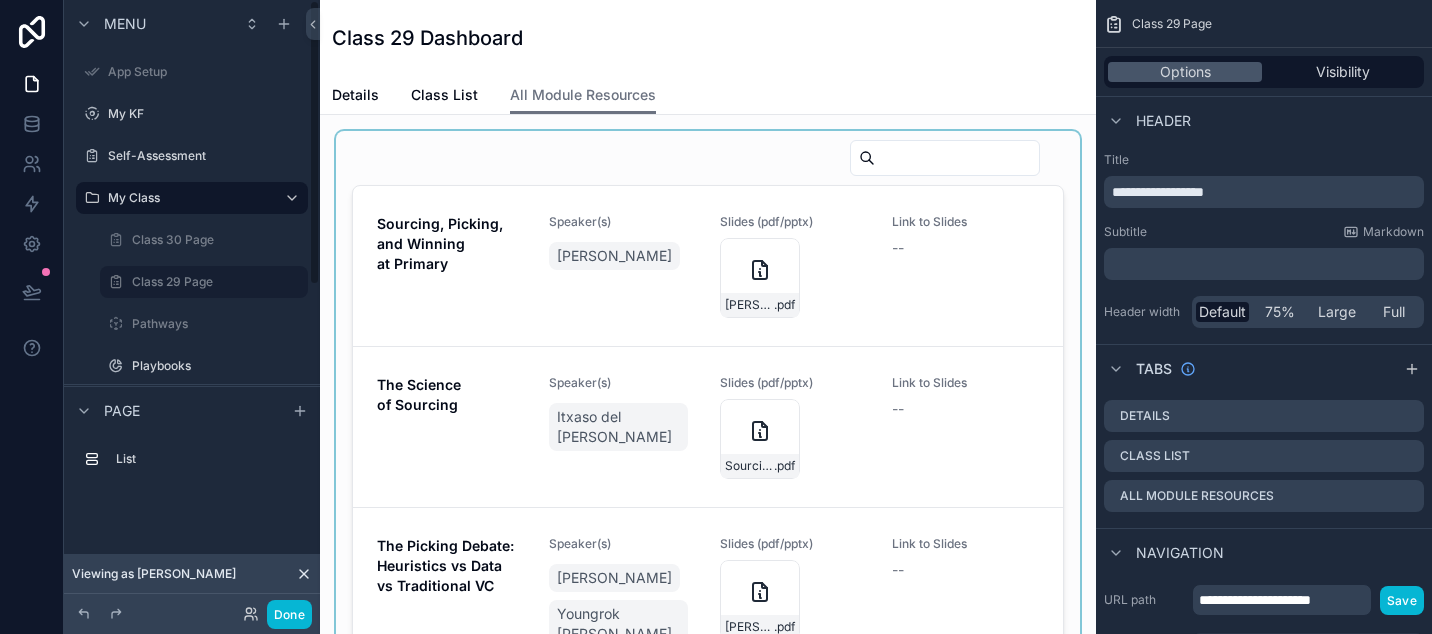 click at bounding box center [708, 404] 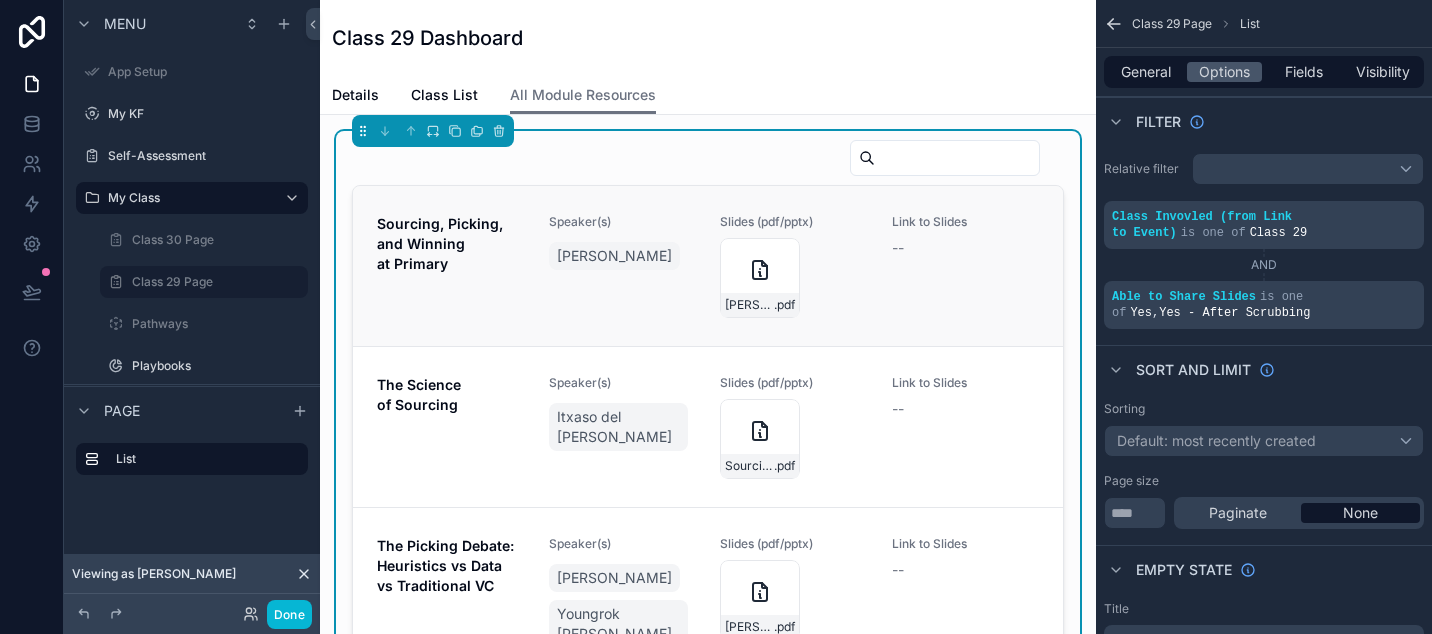 click on "Sourcing, Picking, and Winning at Primary Speaker(s) Ben Sun Slides (pdf/pptx) Kauffman-Presentation---June-2025-FINAL-{SHAREABLE] .pdf Link to Slides --" at bounding box center (708, 266) 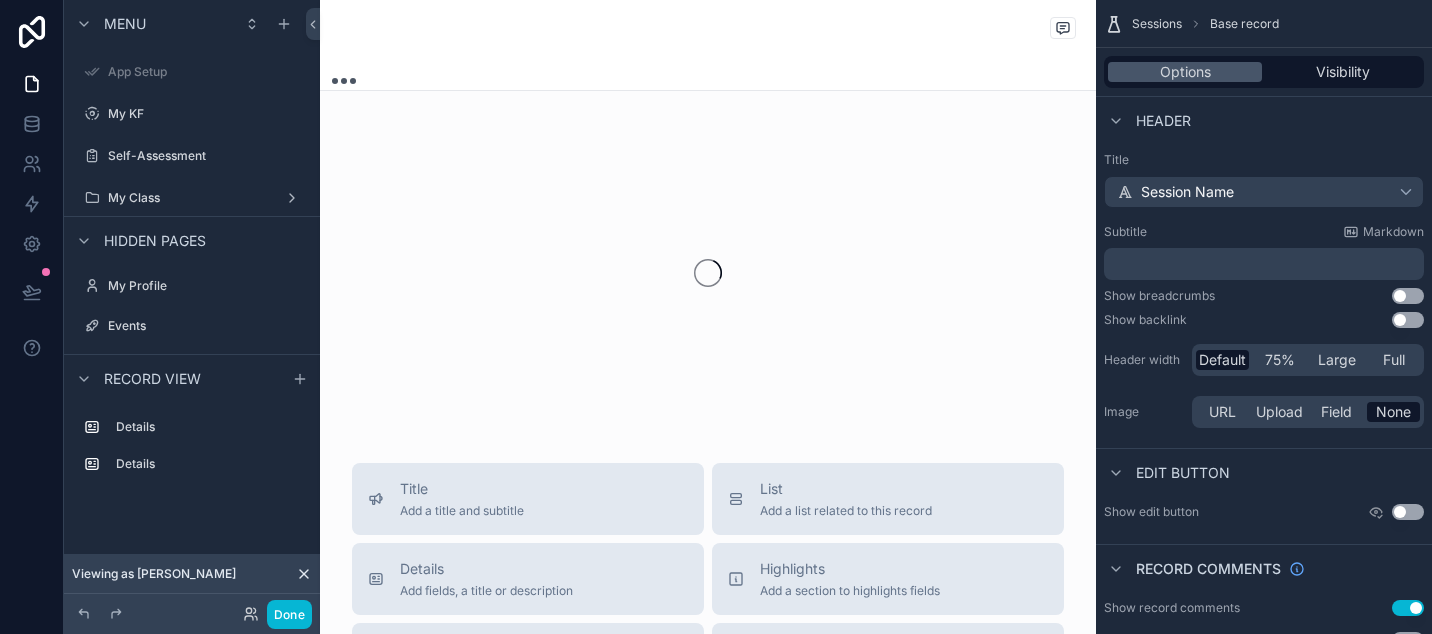 scroll, scrollTop: 361, scrollLeft: 0, axis: vertical 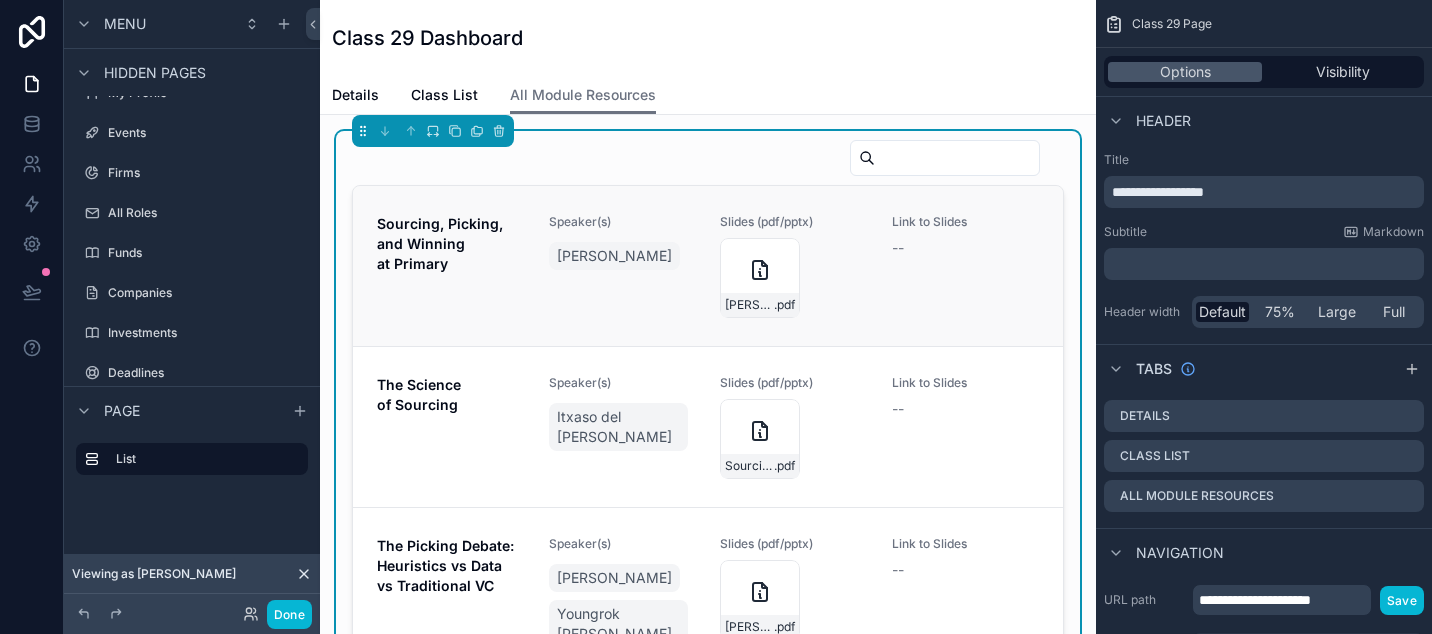 click on "Link to Slides --" at bounding box center (966, 266) 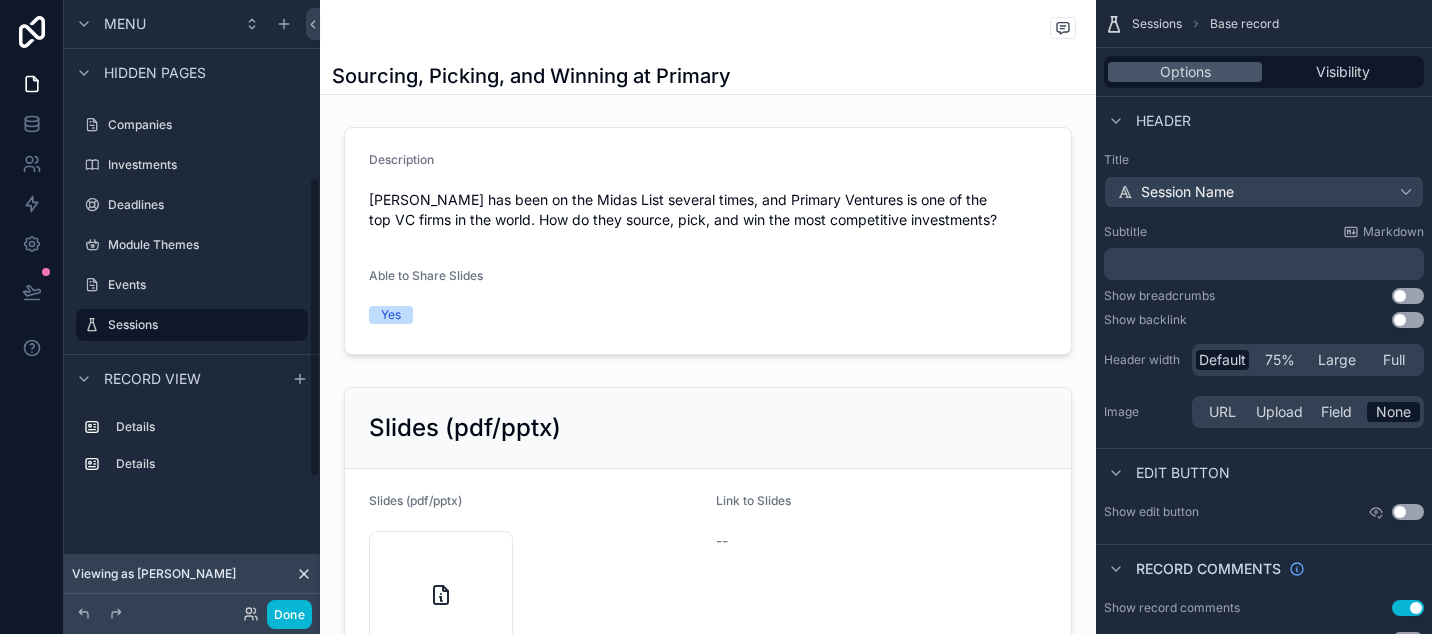 scroll, scrollTop: 0, scrollLeft: 0, axis: both 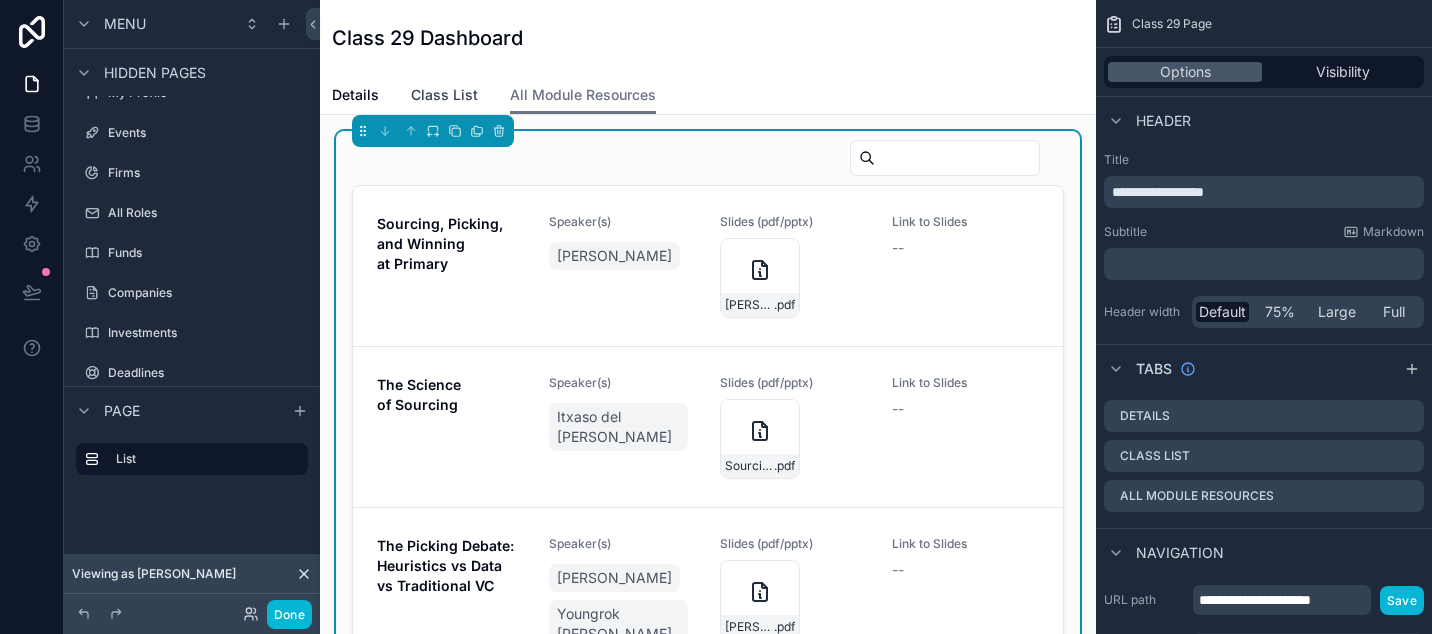click on "Class List" at bounding box center (444, 95) 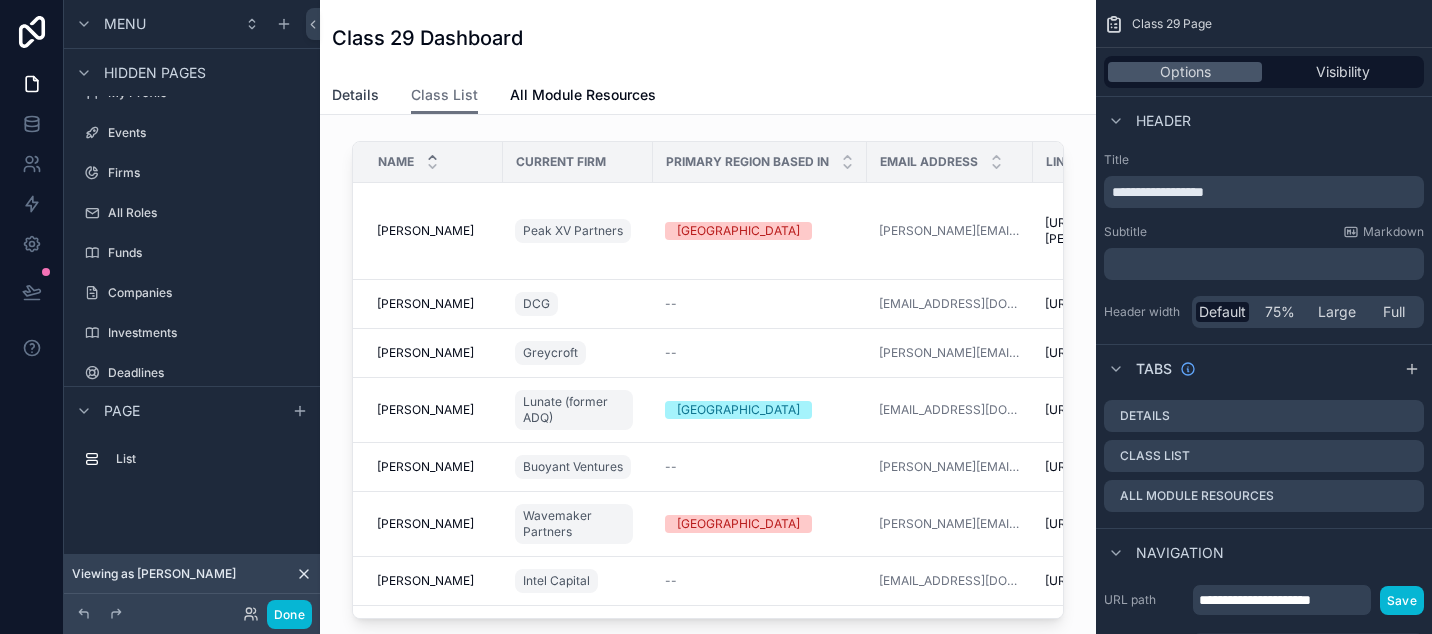 click on "Details" at bounding box center (355, 95) 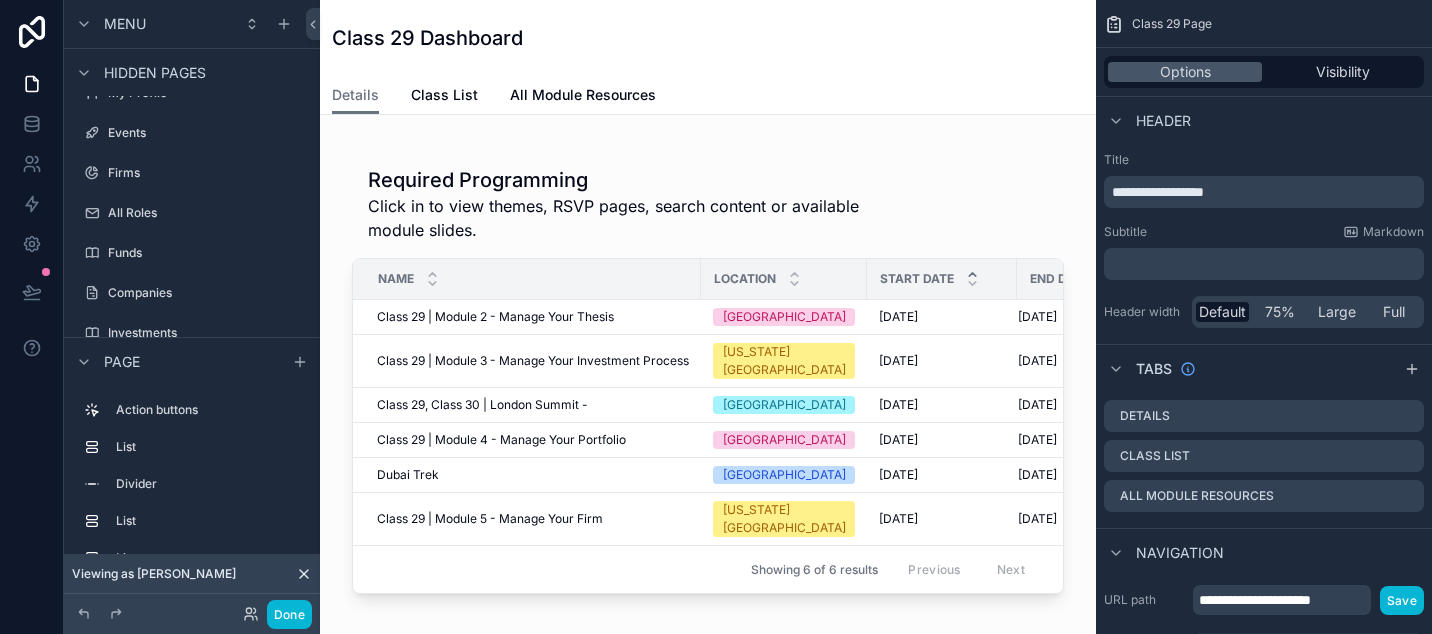 scroll, scrollTop: 377, scrollLeft: 0, axis: vertical 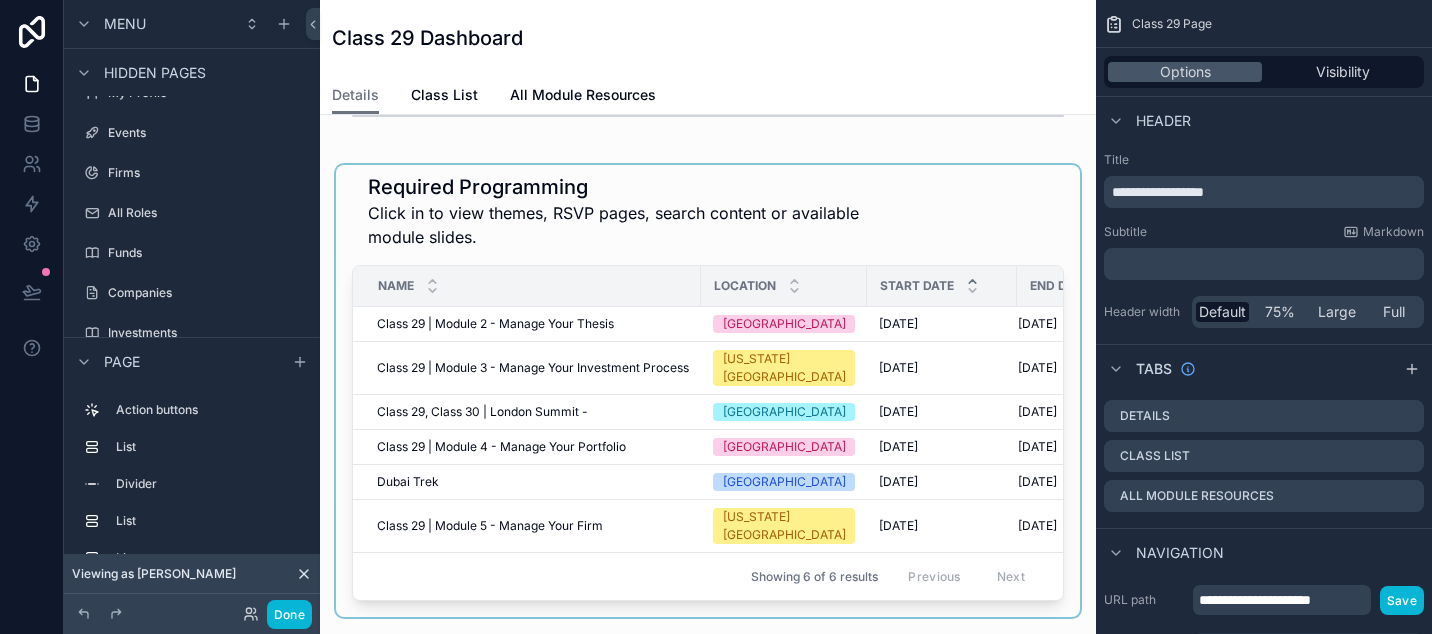 click at bounding box center [708, 391] 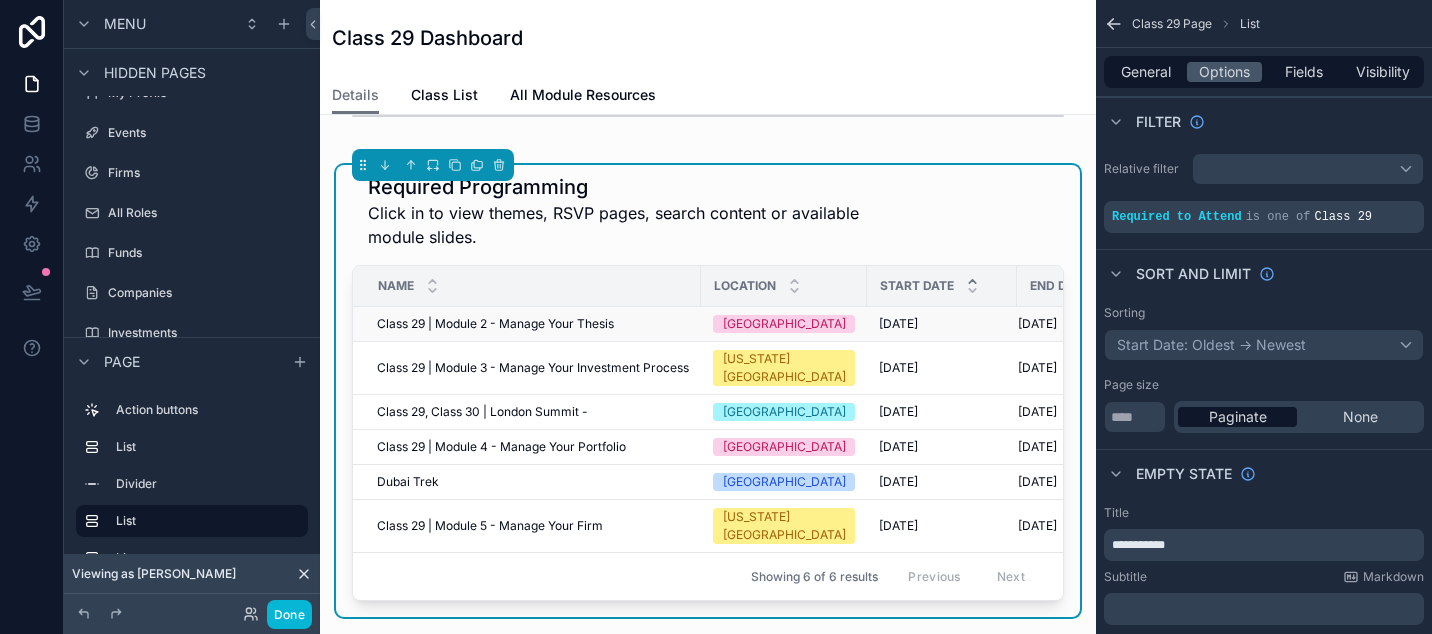 click on "Class 29 | Module 2 - Manage Your Thesis" at bounding box center (495, 324) 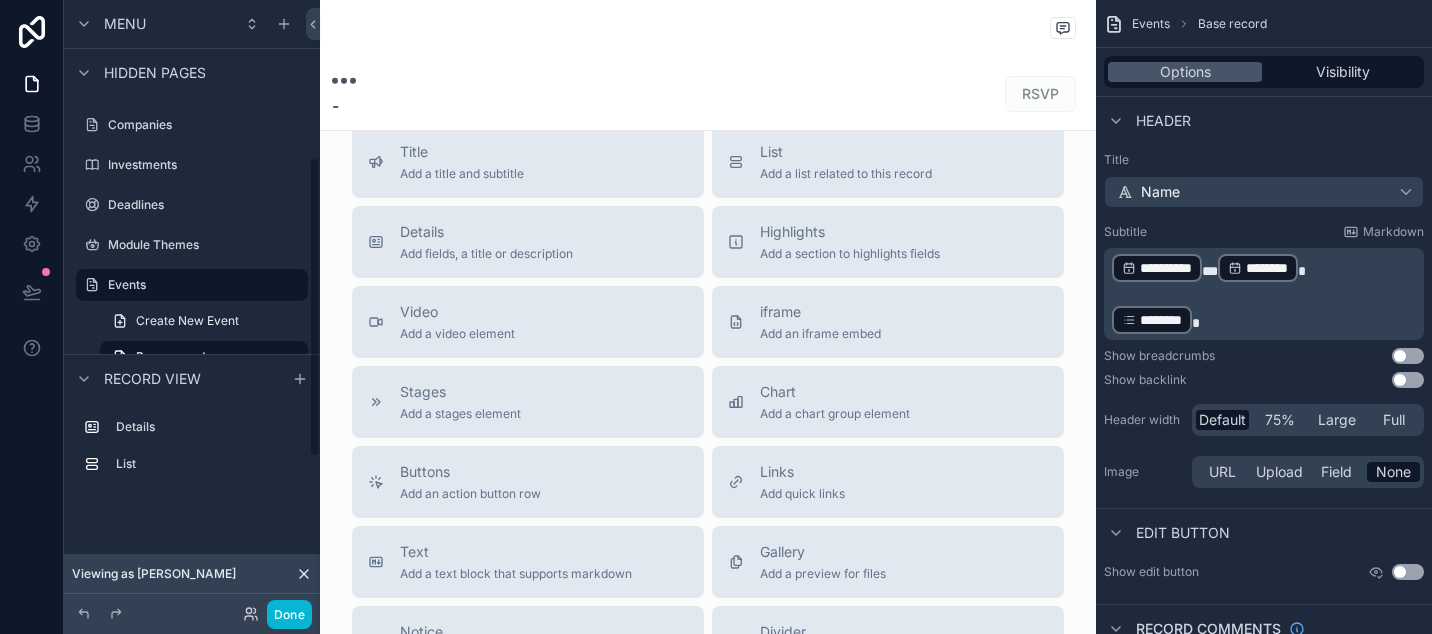 scroll, scrollTop: 321, scrollLeft: 0, axis: vertical 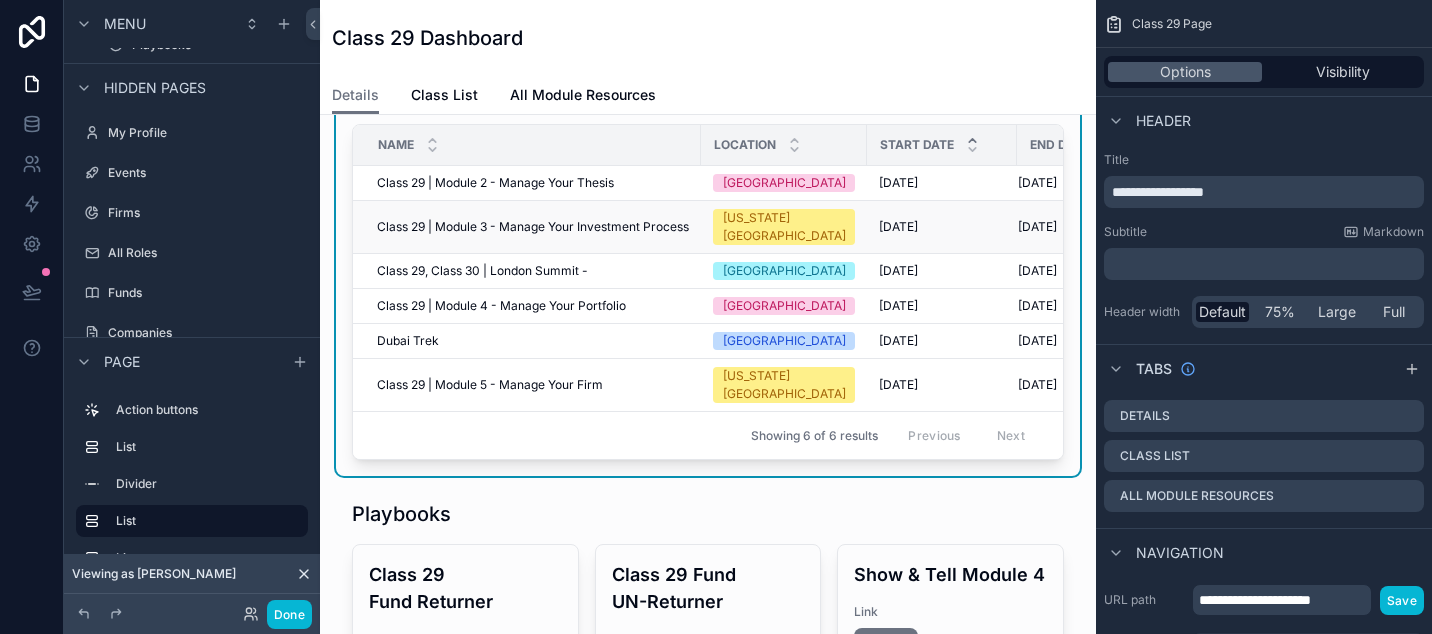 click on "Class 29 | Module 3 - Manage Your Investment Process" at bounding box center [533, 227] 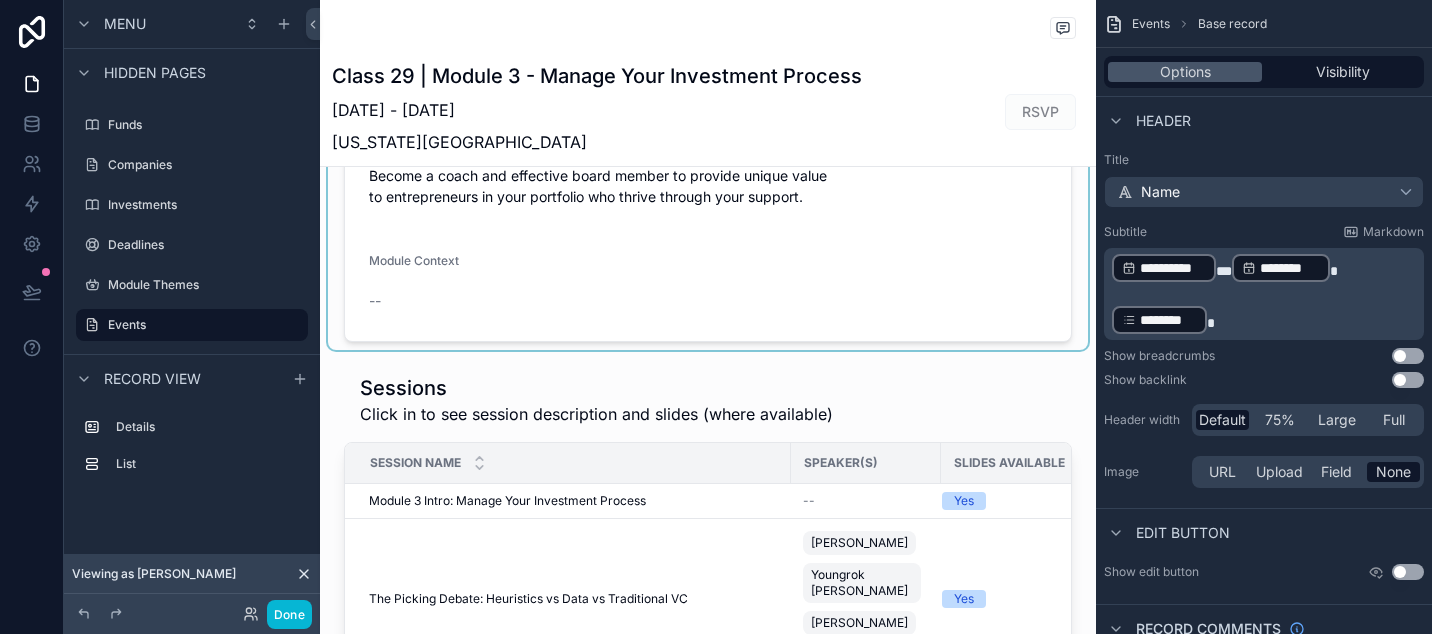 scroll, scrollTop: 215, scrollLeft: 0, axis: vertical 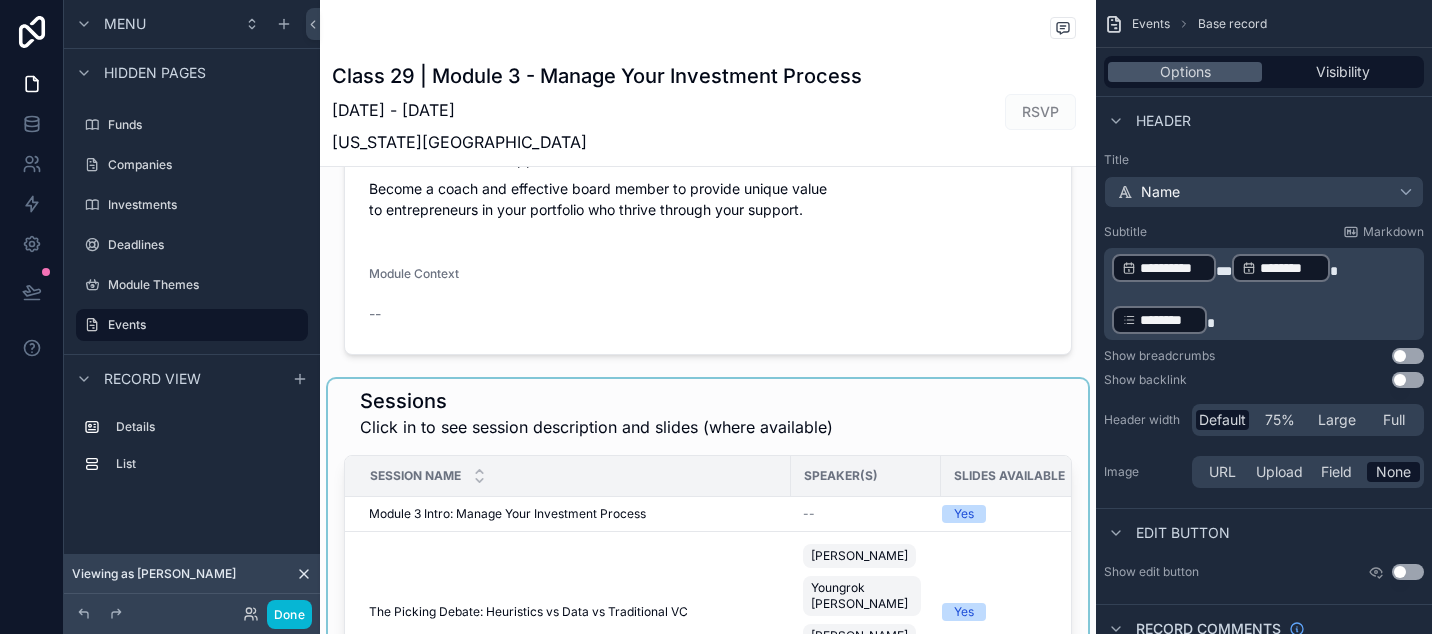 click at bounding box center [708, 664] 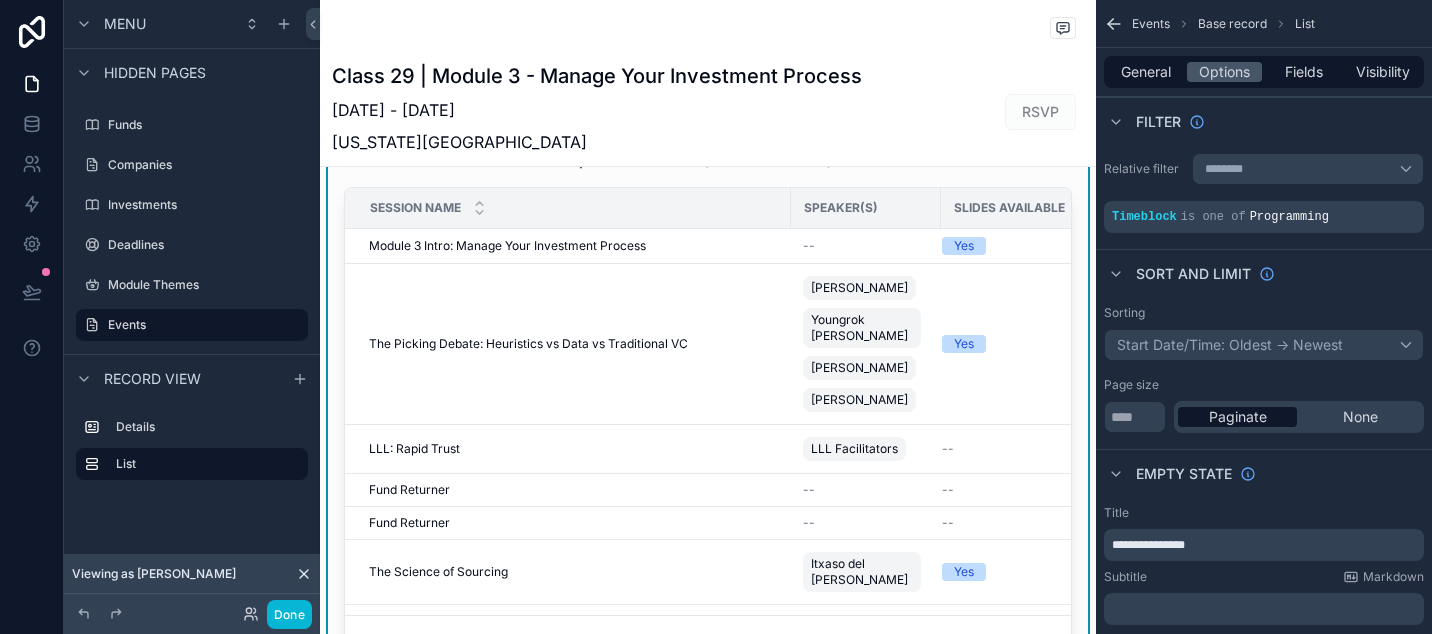 scroll, scrollTop: 436, scrollLeft: 0, axis: vertical 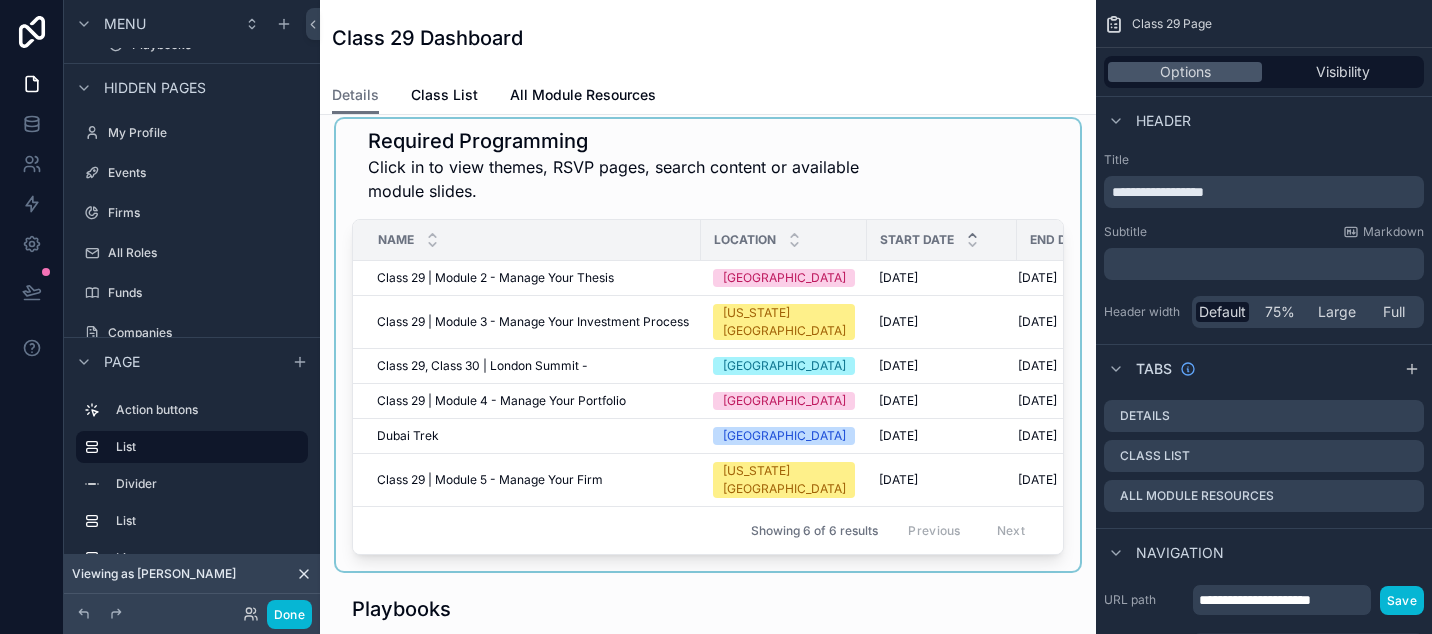 click at bounding box center (708, 345) 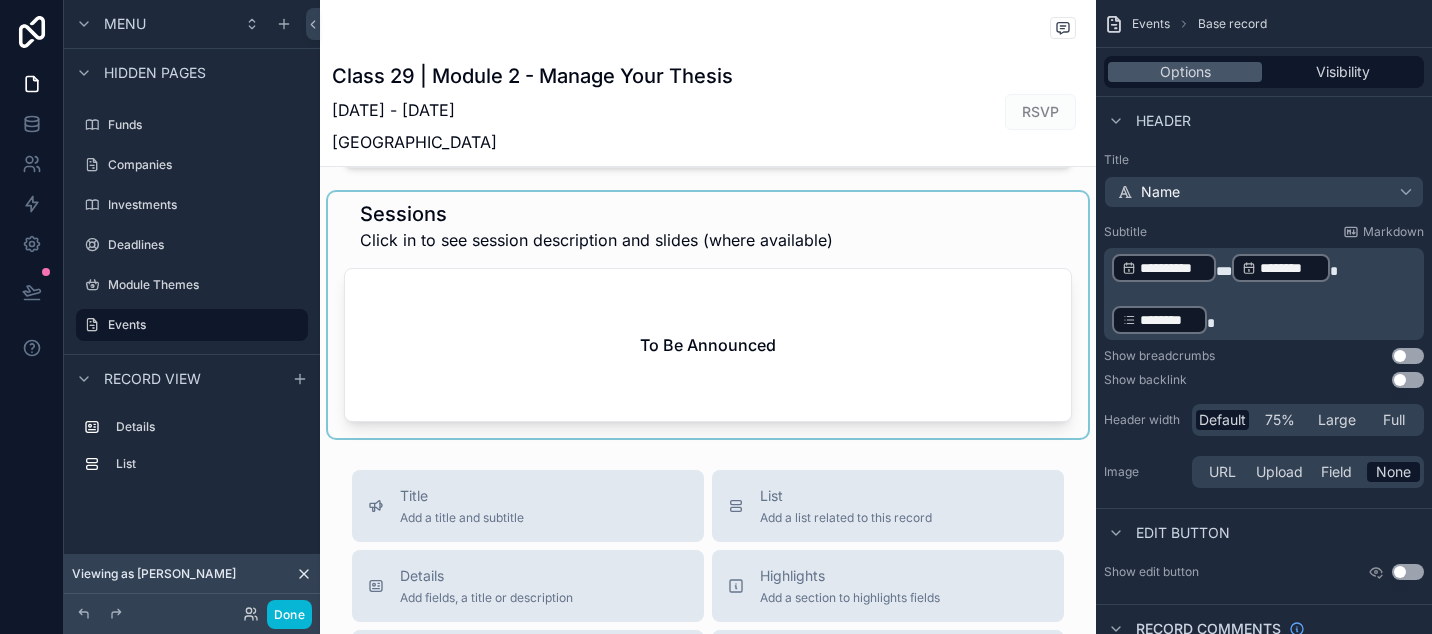 click at bounding box center (708, 315) 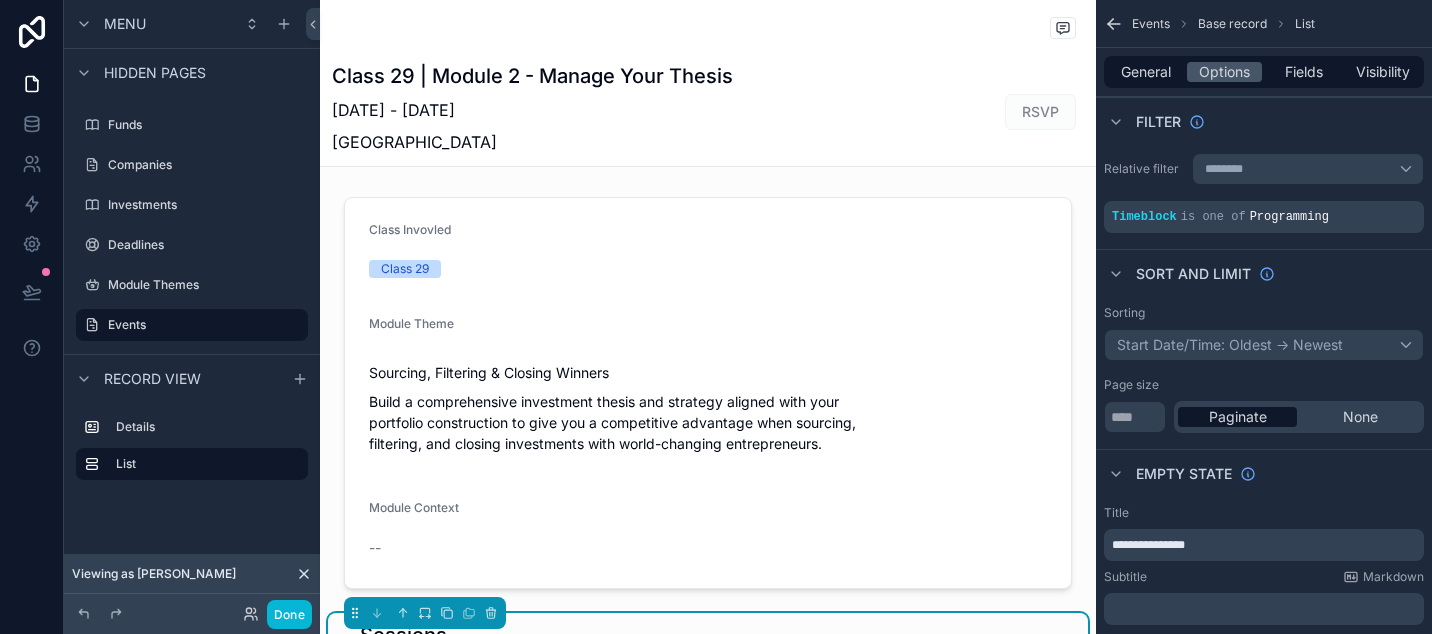 scroll, scrollTop: 315, scrollLeft: 0, axis: vertical 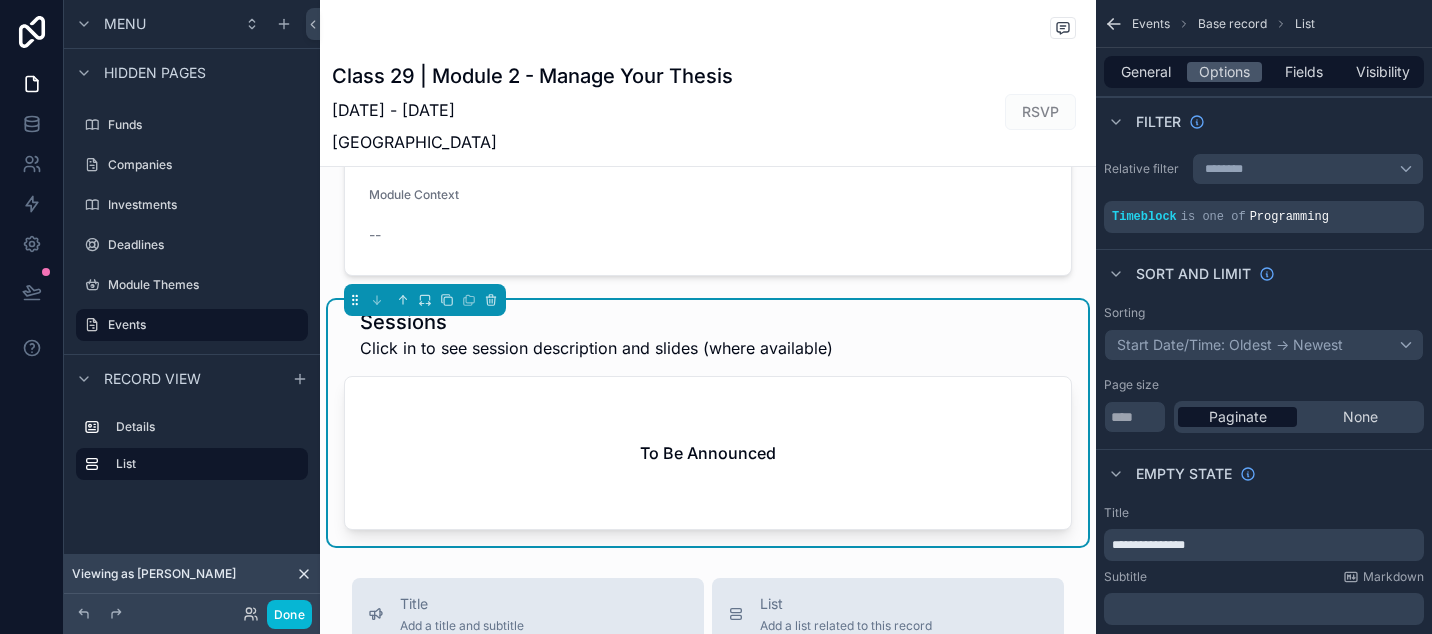 click on "Sessions Click in to see session description and slides (where available) To Be Announced" at bounding box center [708, 419] 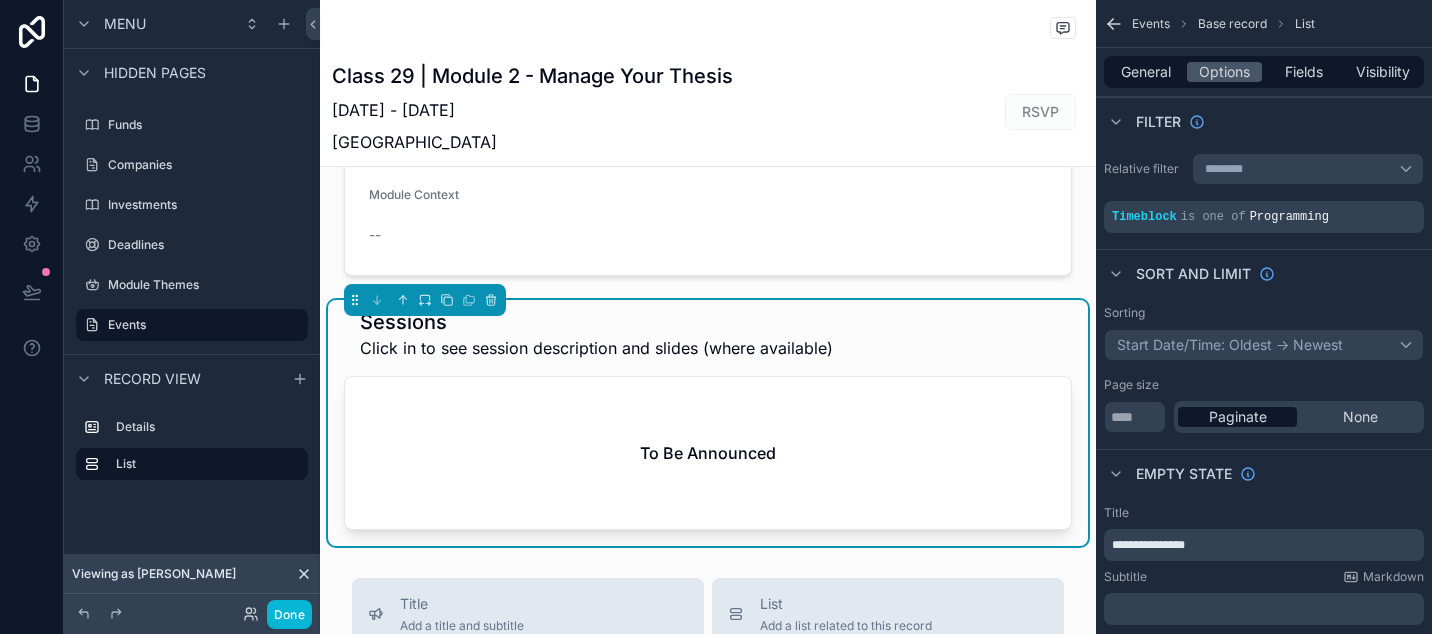 scroll, scrollTop: -1, scrollLeft: 0, axis: vertical 